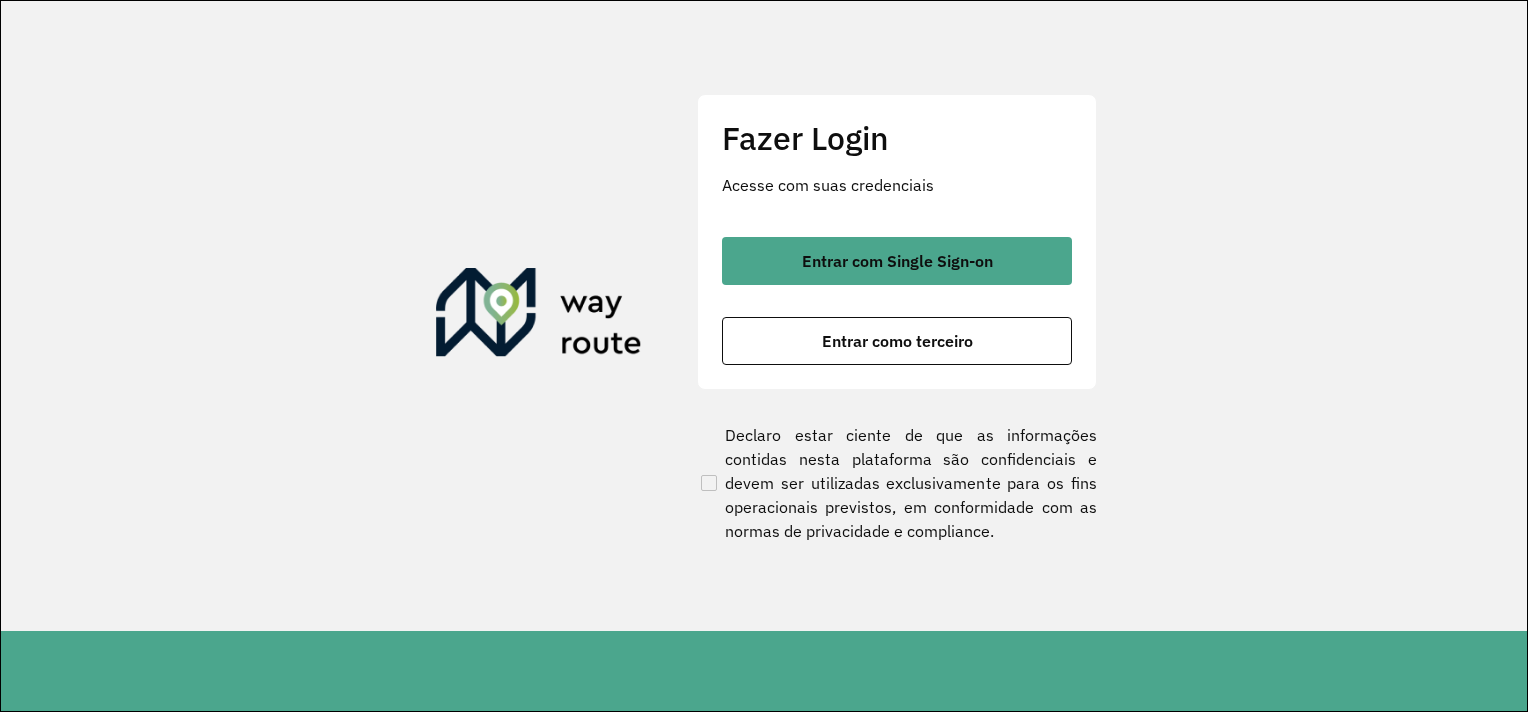 click on "Entrar como terceiro" at bounding box center (897, 341) 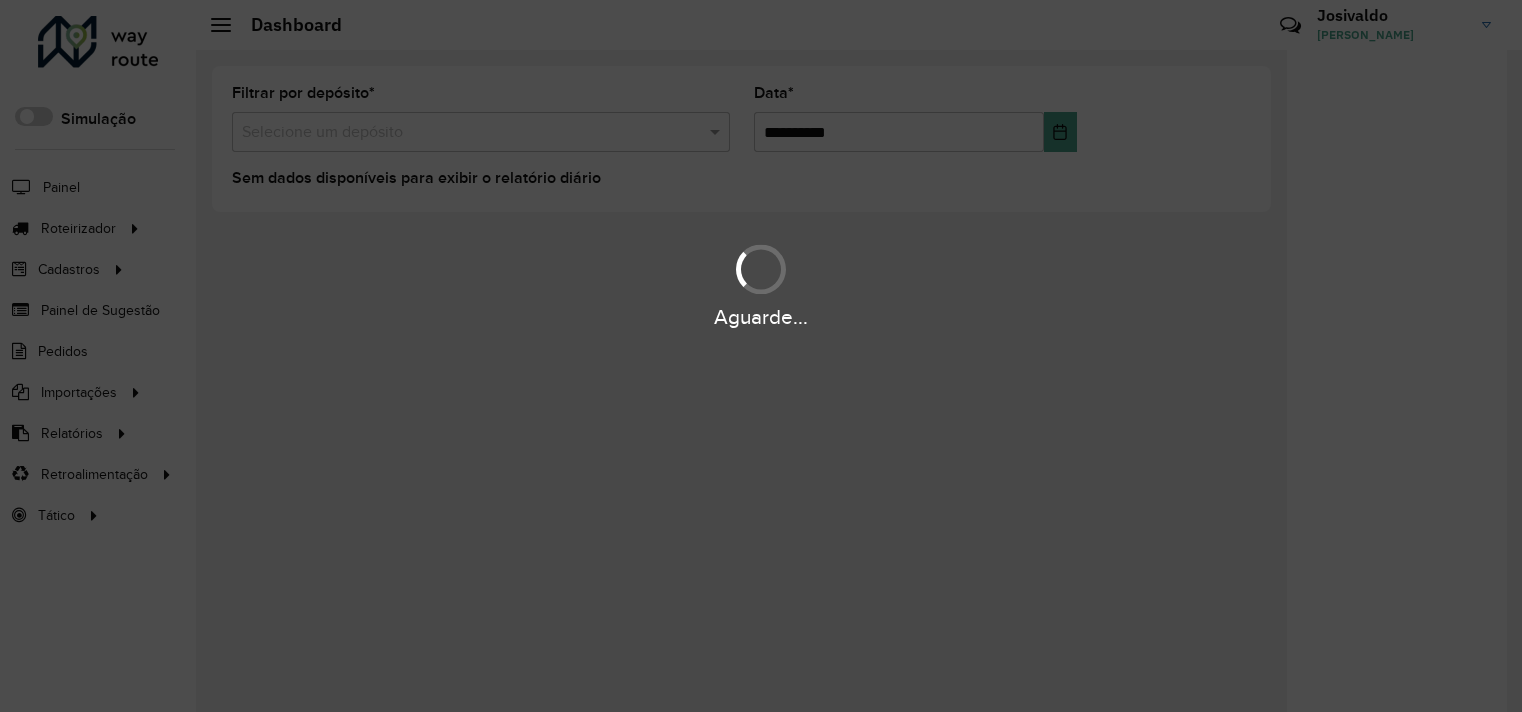 scroll, scrollTop: 0, scrollLeft: 0, axis: both 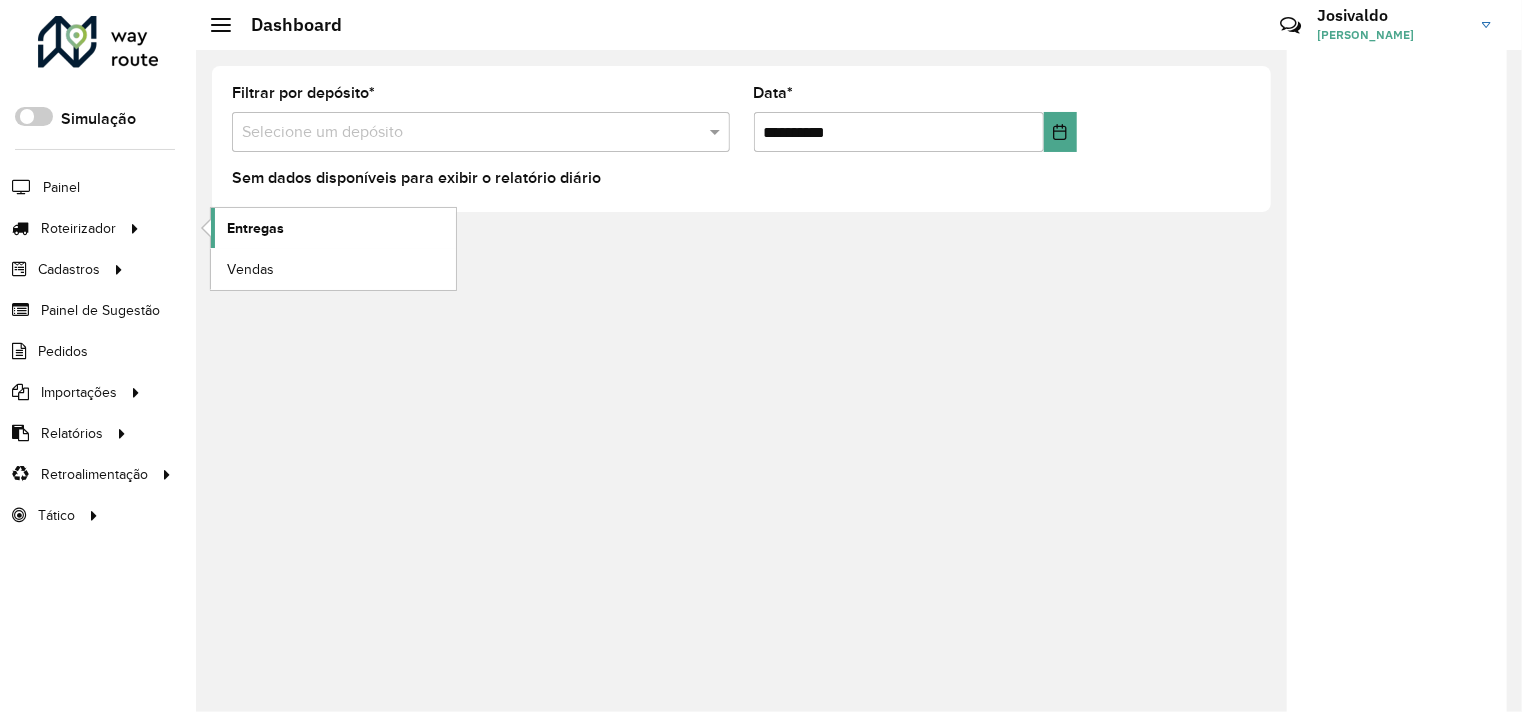 click on "Entregas" 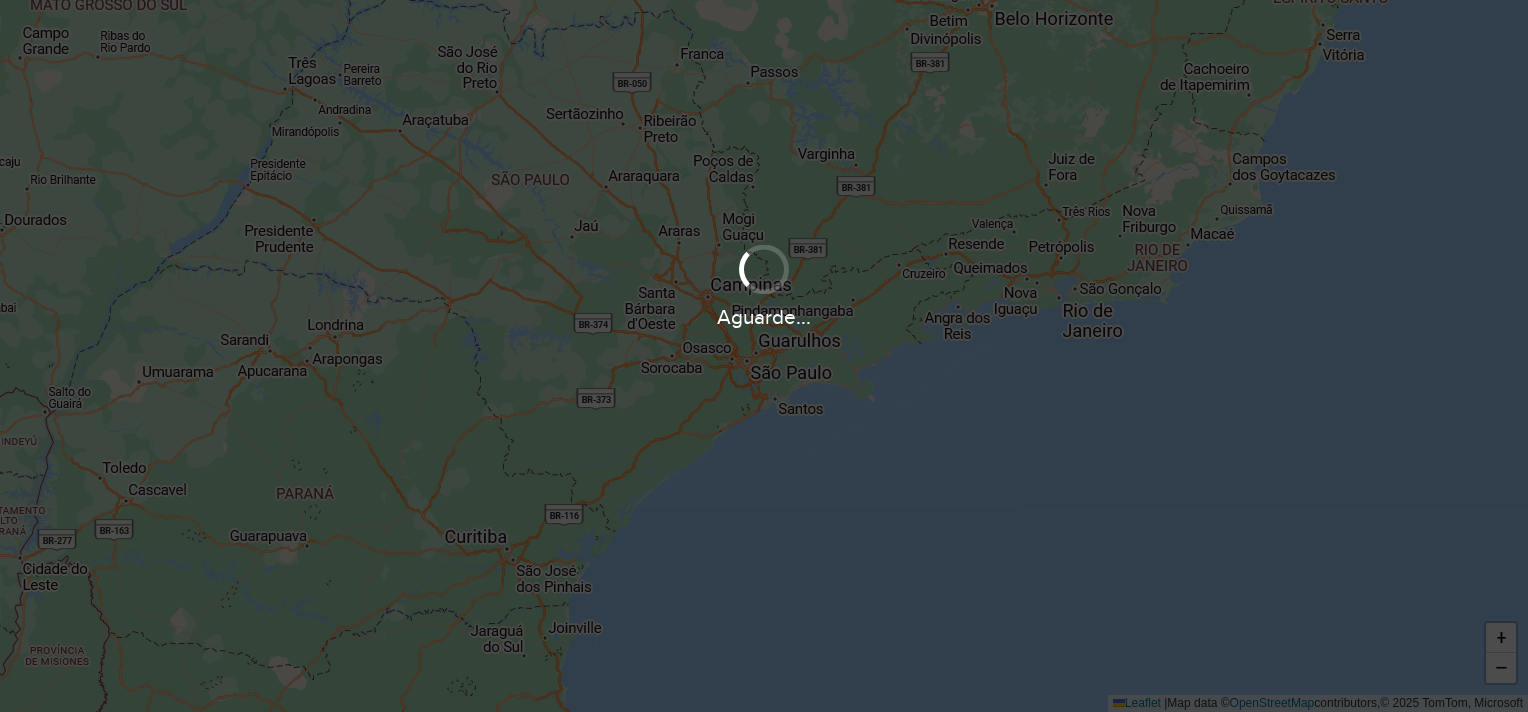 scroll, scrollTop: 0, scrollLeft: 0, axis: both 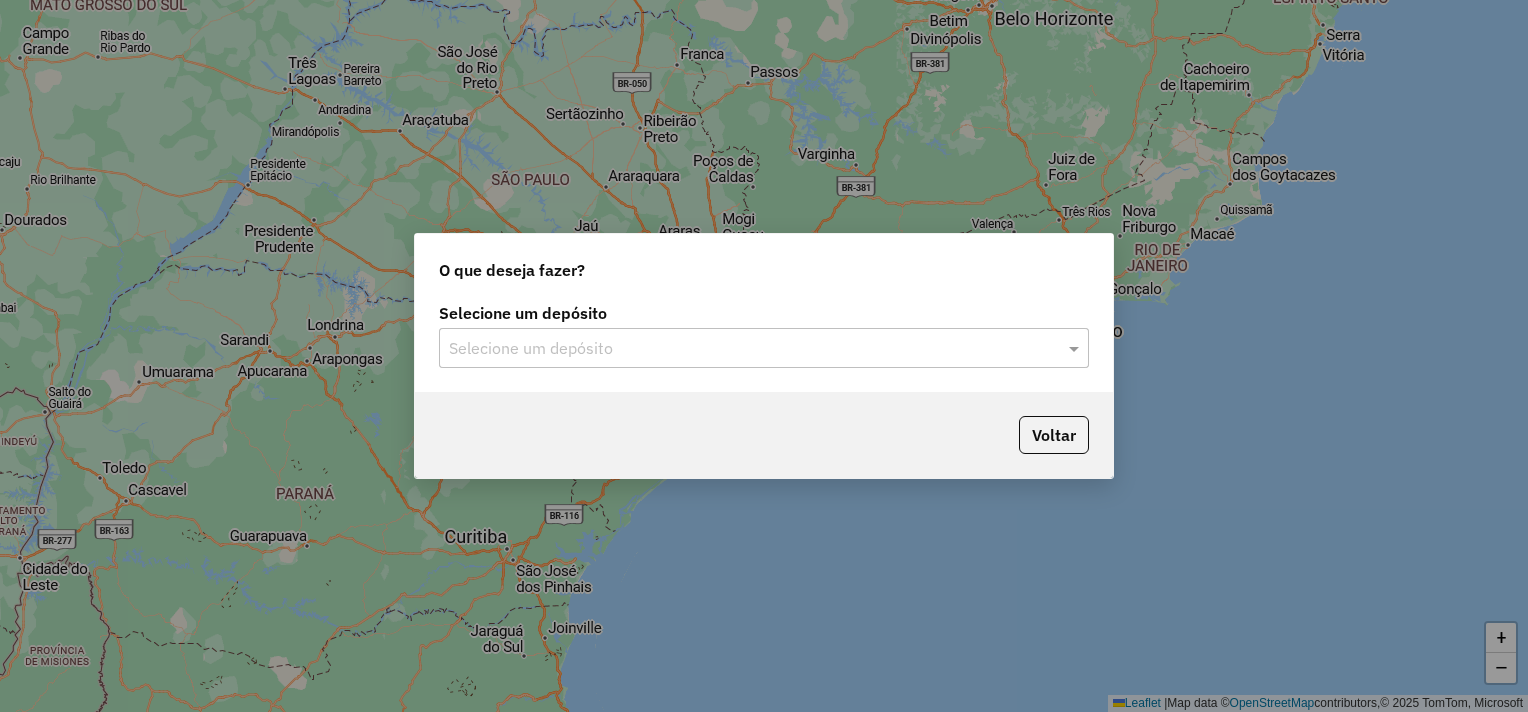 click 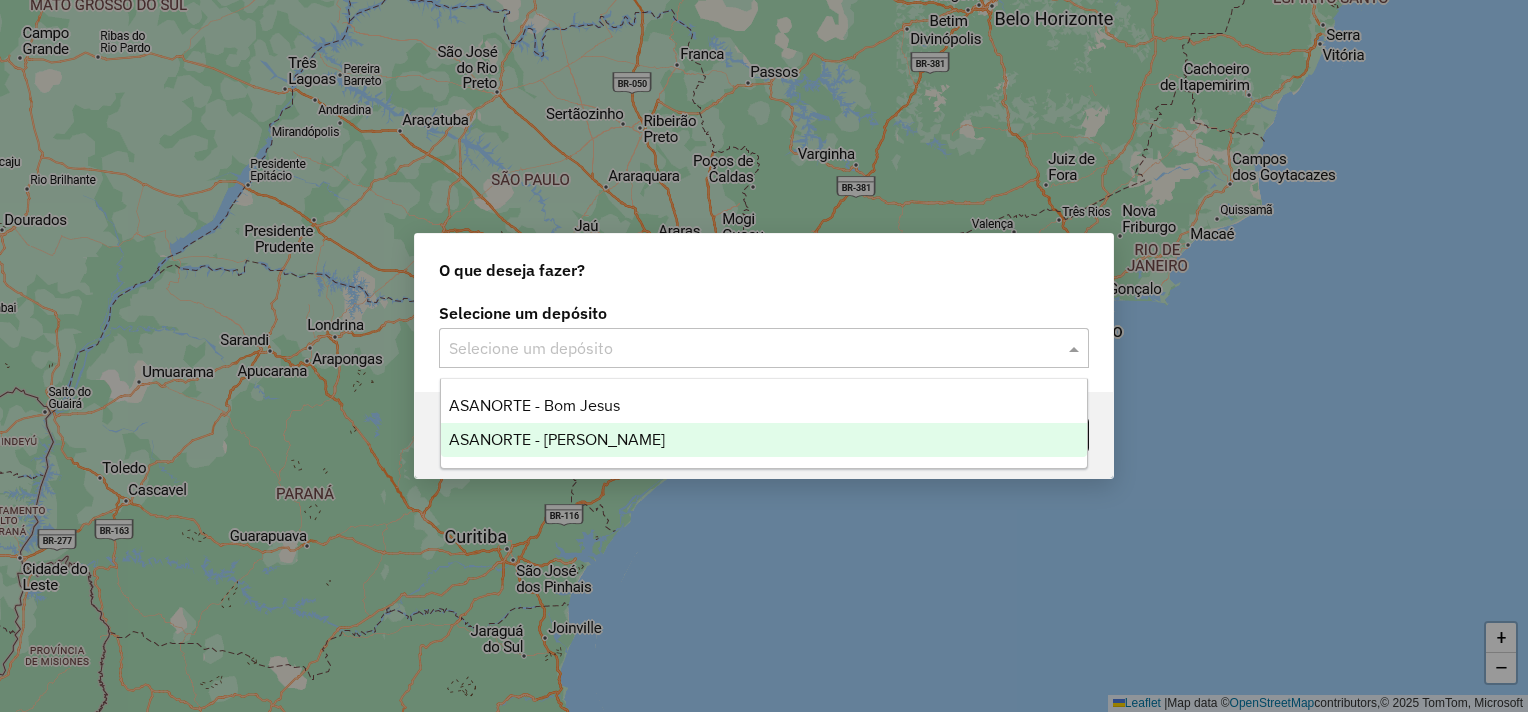 click on "ASANORTE - [PERSON_NAME]" at bounding box center (557, 439) 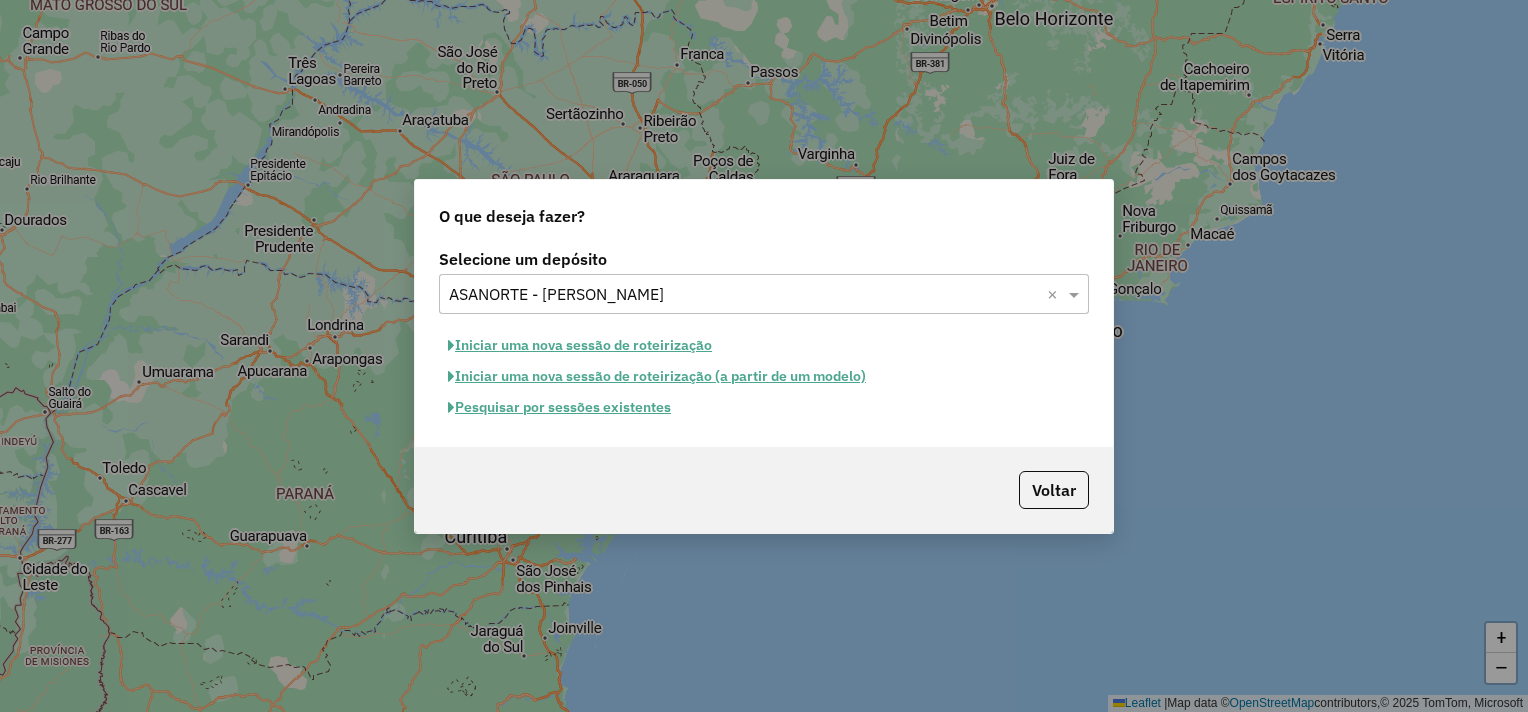 click on "Iniciar uma nova sessão de roteirização" 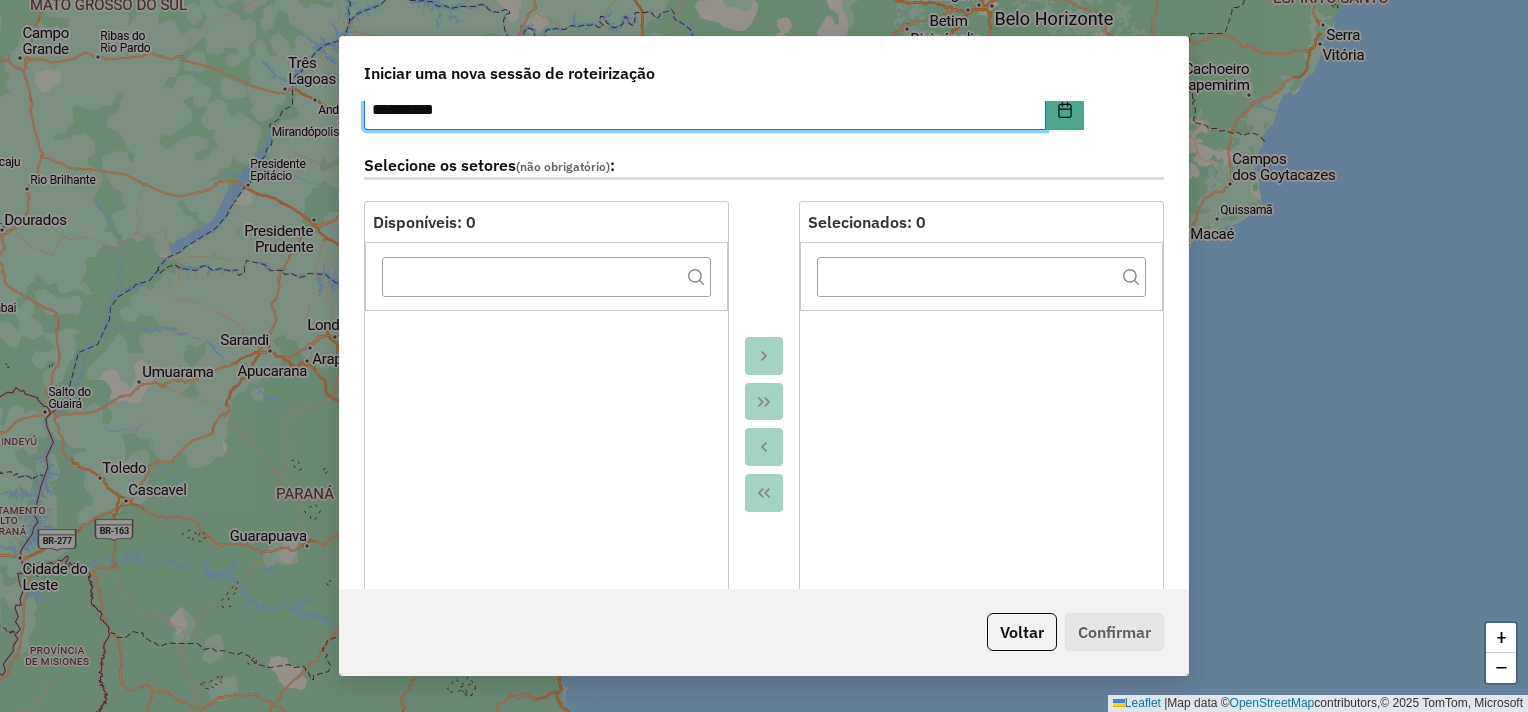 scroll, scrollTop: 600, scrollLeft: 0, axis: vertical 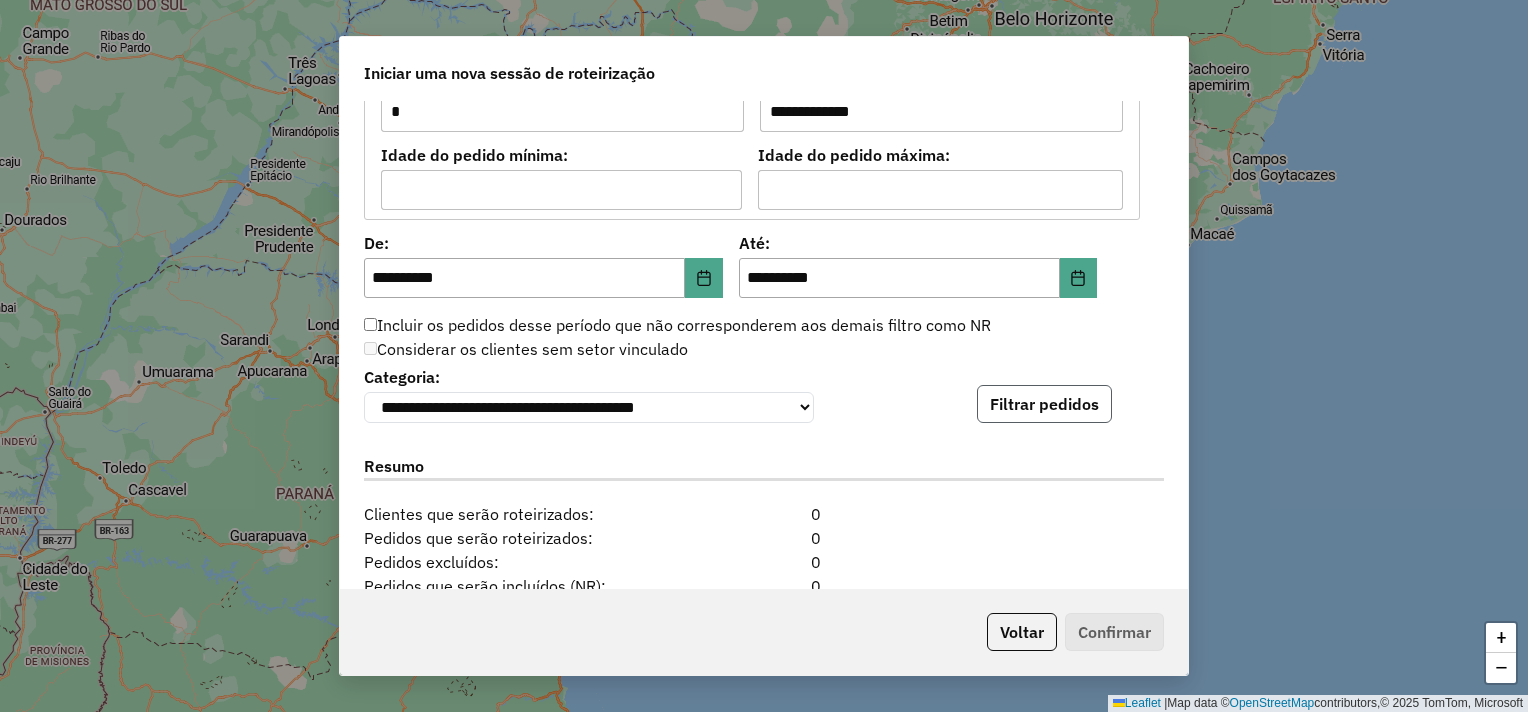 click on "Filtrar pedidos" 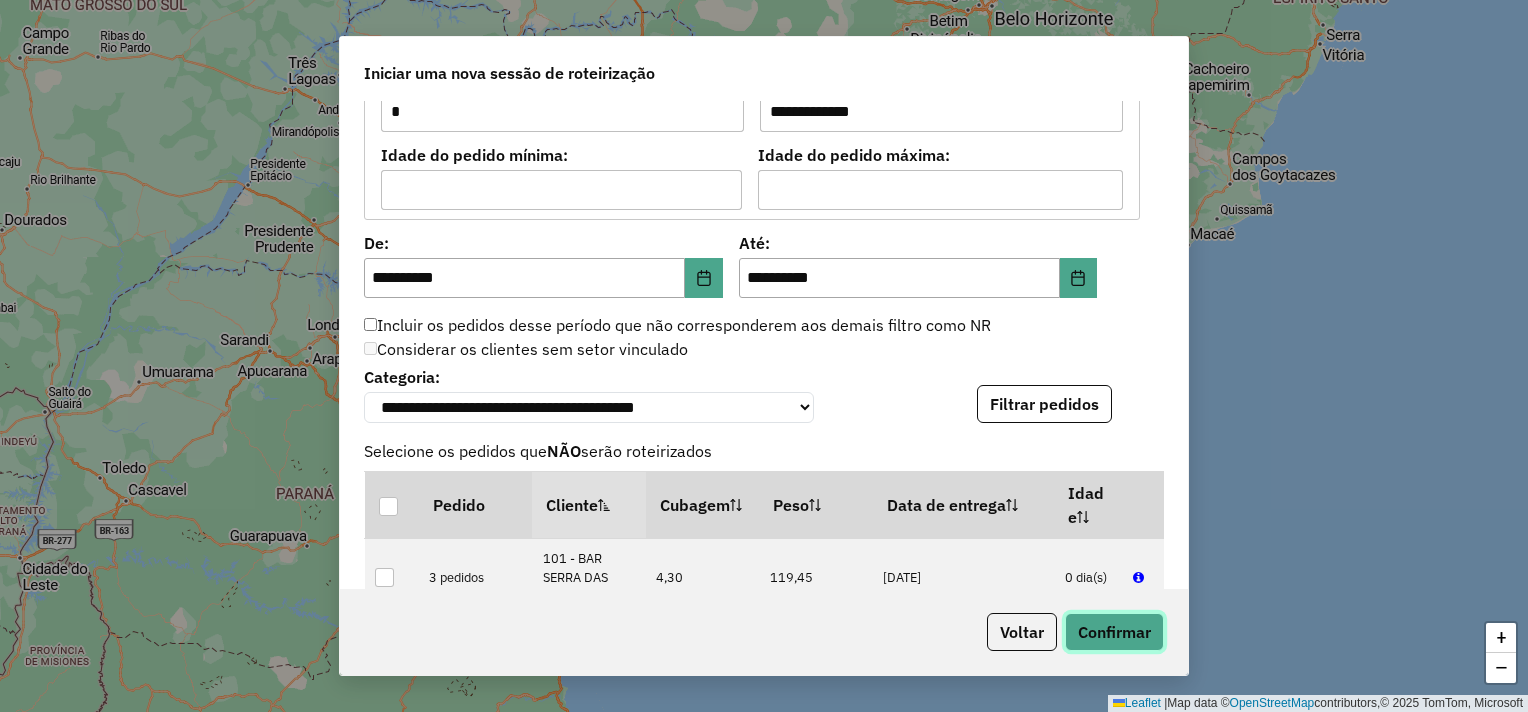 click on "Confirmar" 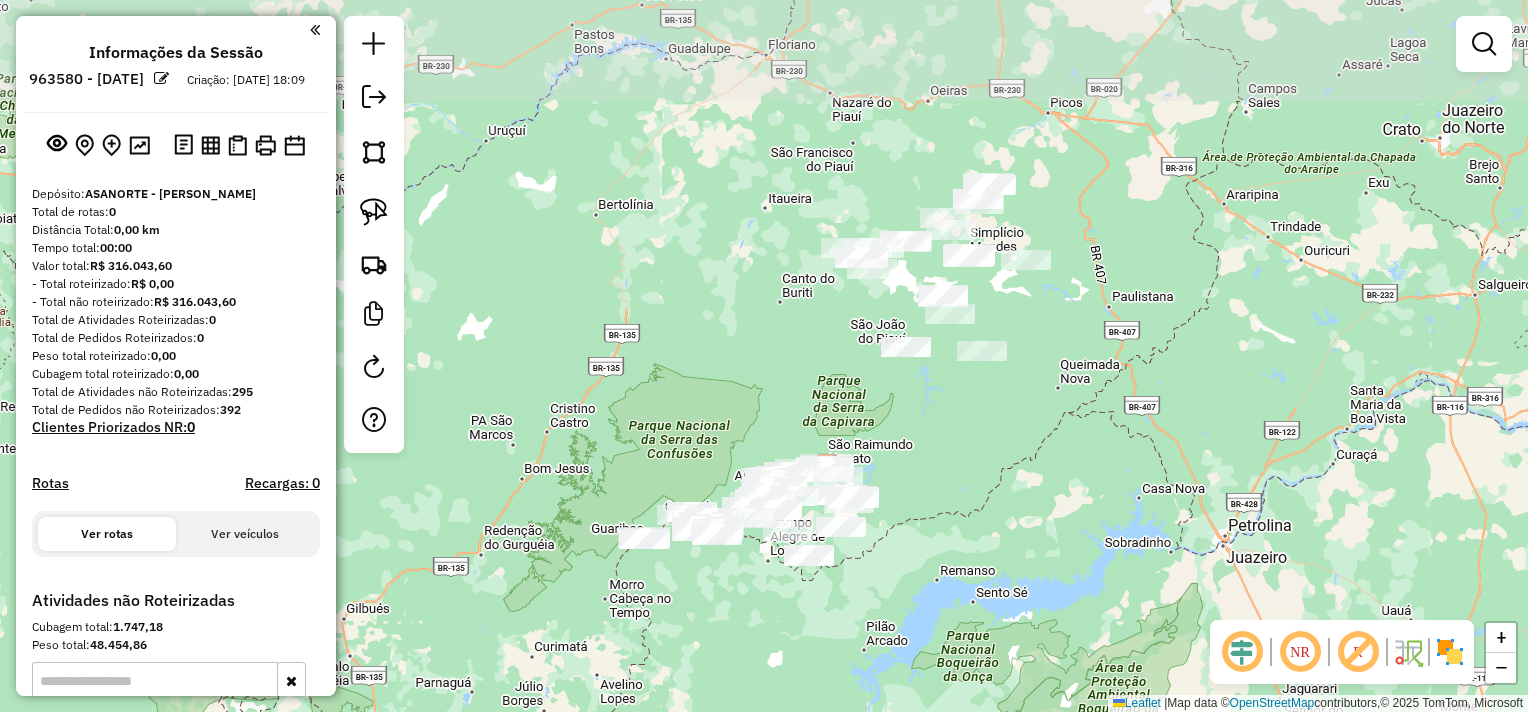 drag, startPoint x: 1015, startPoint y: 334, endPoint x: 960, endPoint y: 439, distance: 118.5327 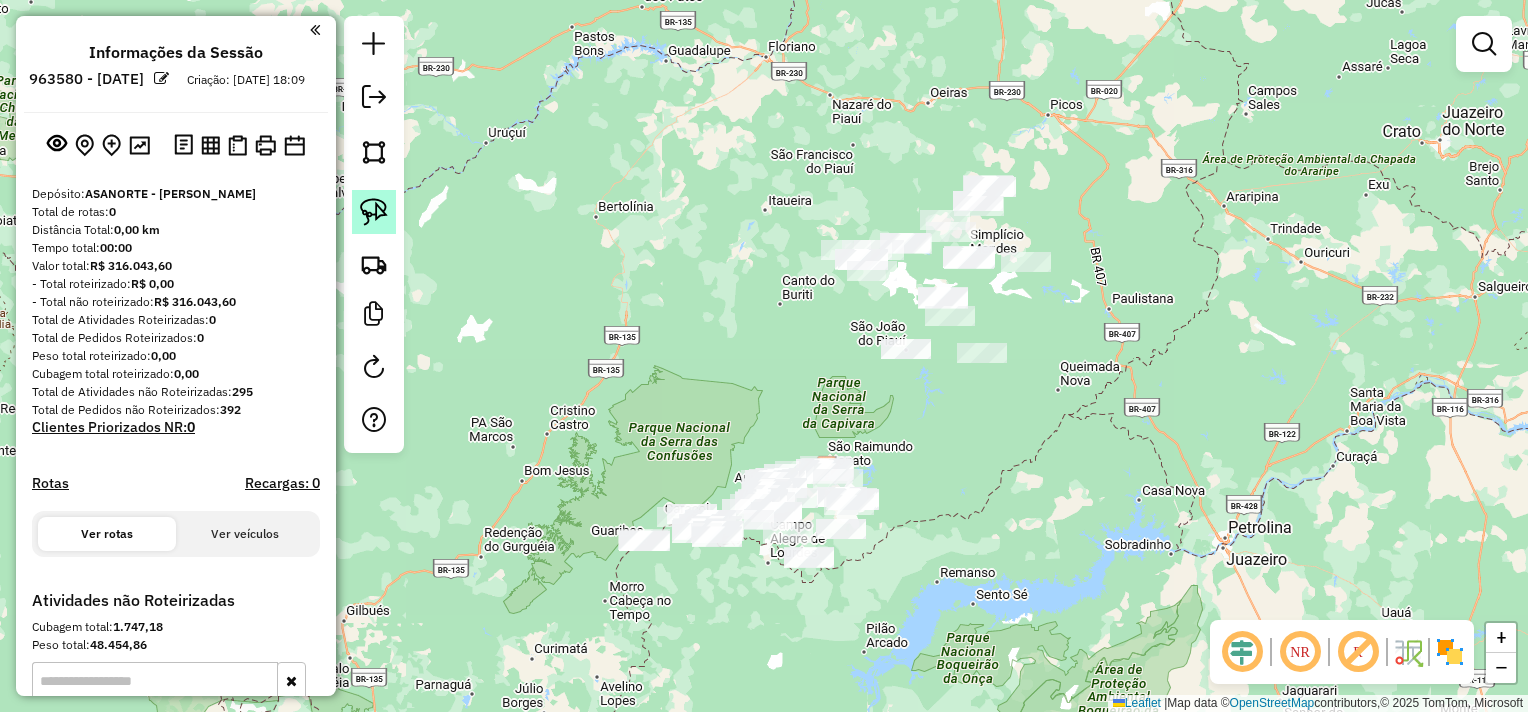 click 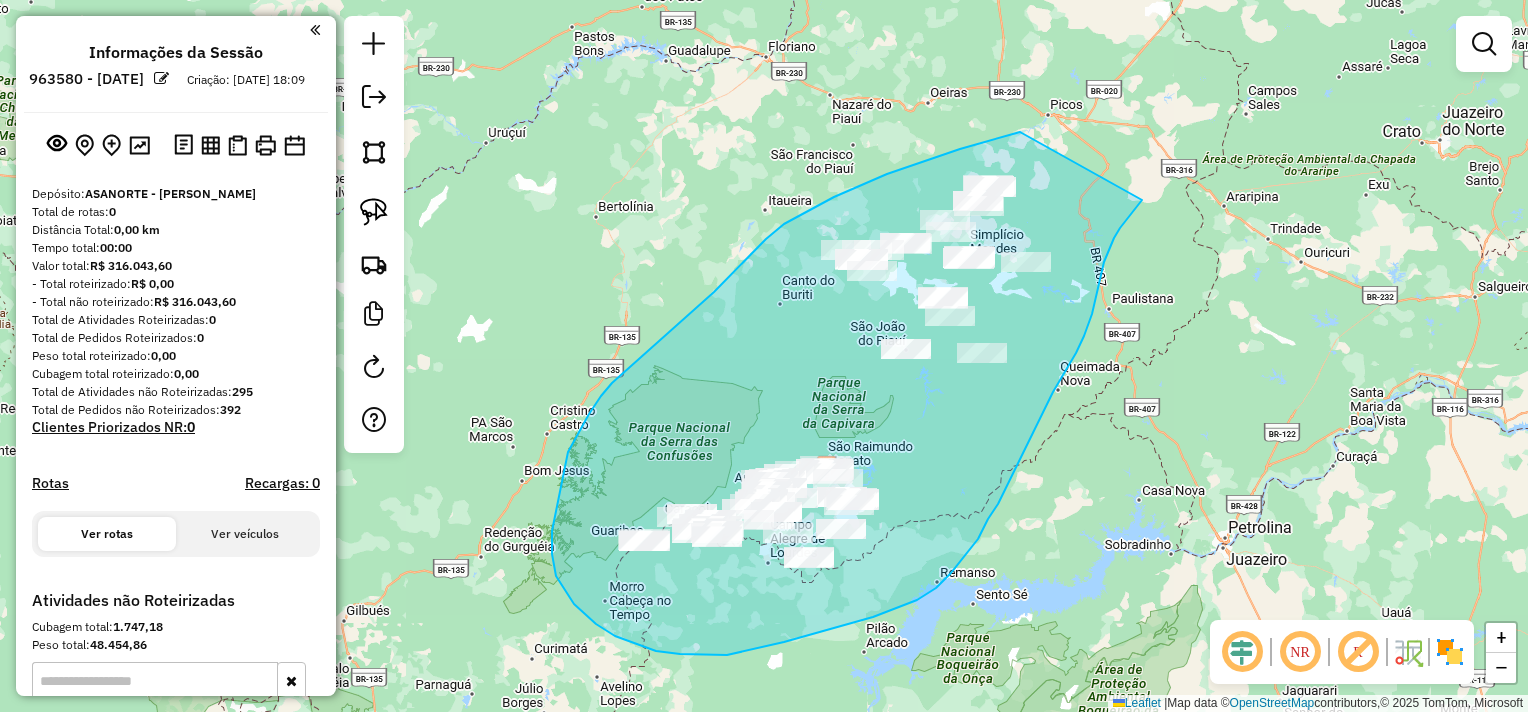 drag, startPoint x: 1020, startPoint y: 132, endPoint x: 1142, endPoint y: 200, distance: 139.67104 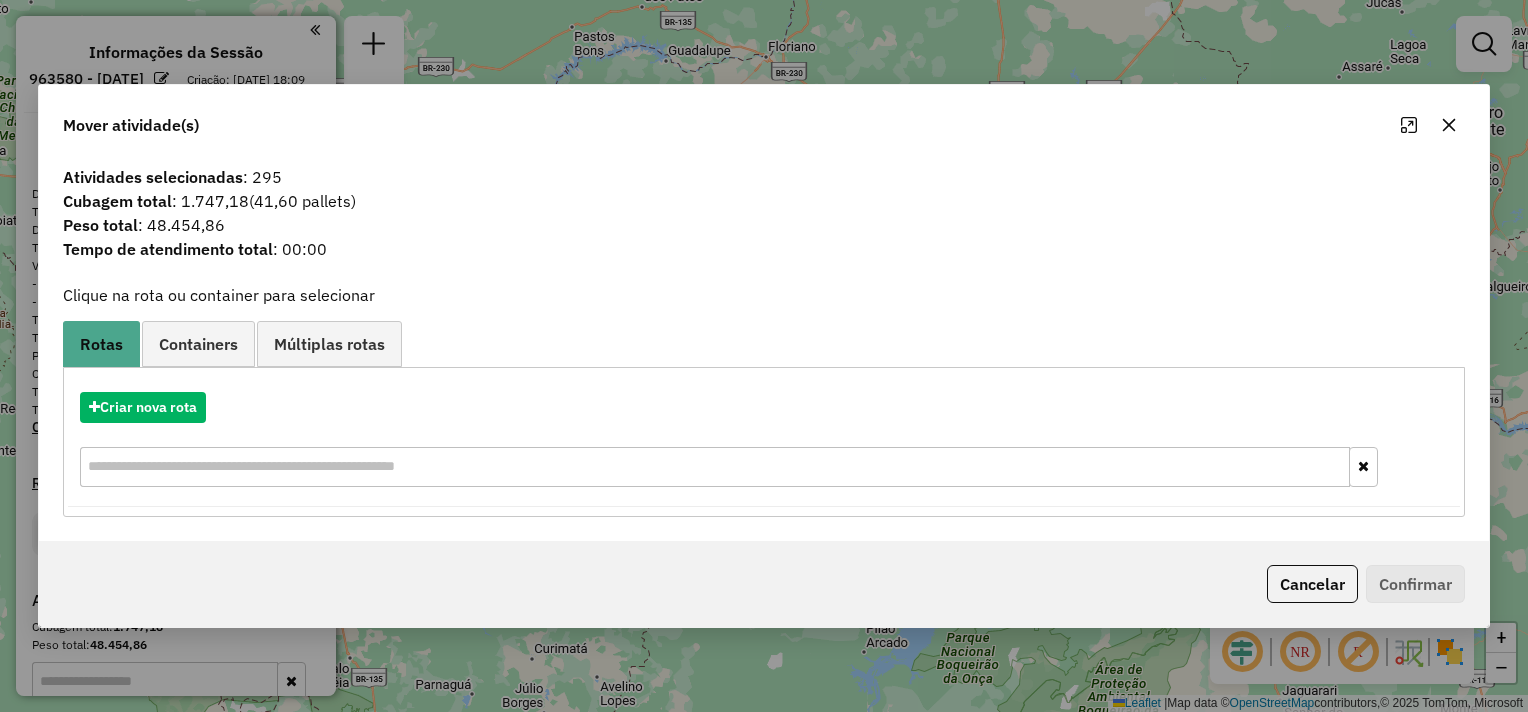 click 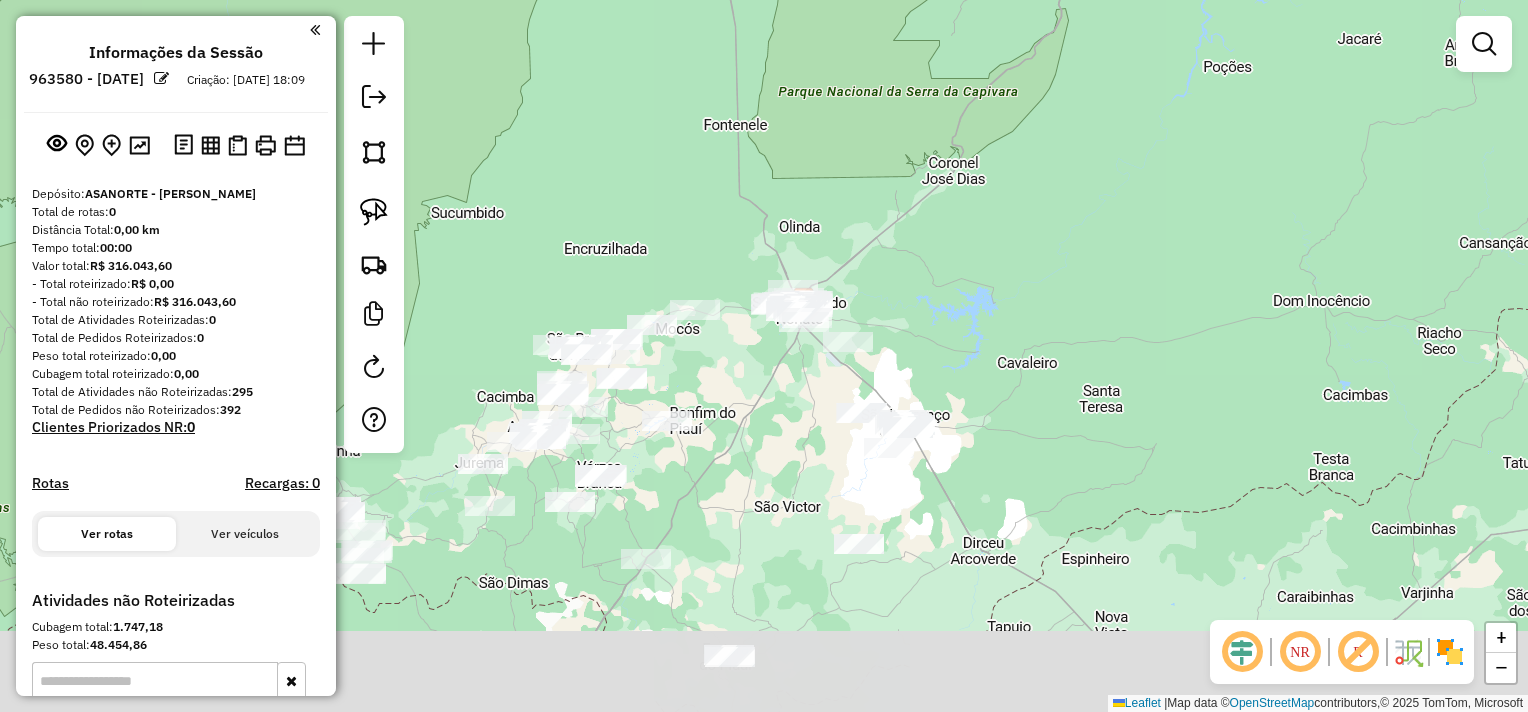 drag, startPoint x: 1076, startPoint y: 412, endPoint x: 1004, endPoint y: 279, distance: 151.23822 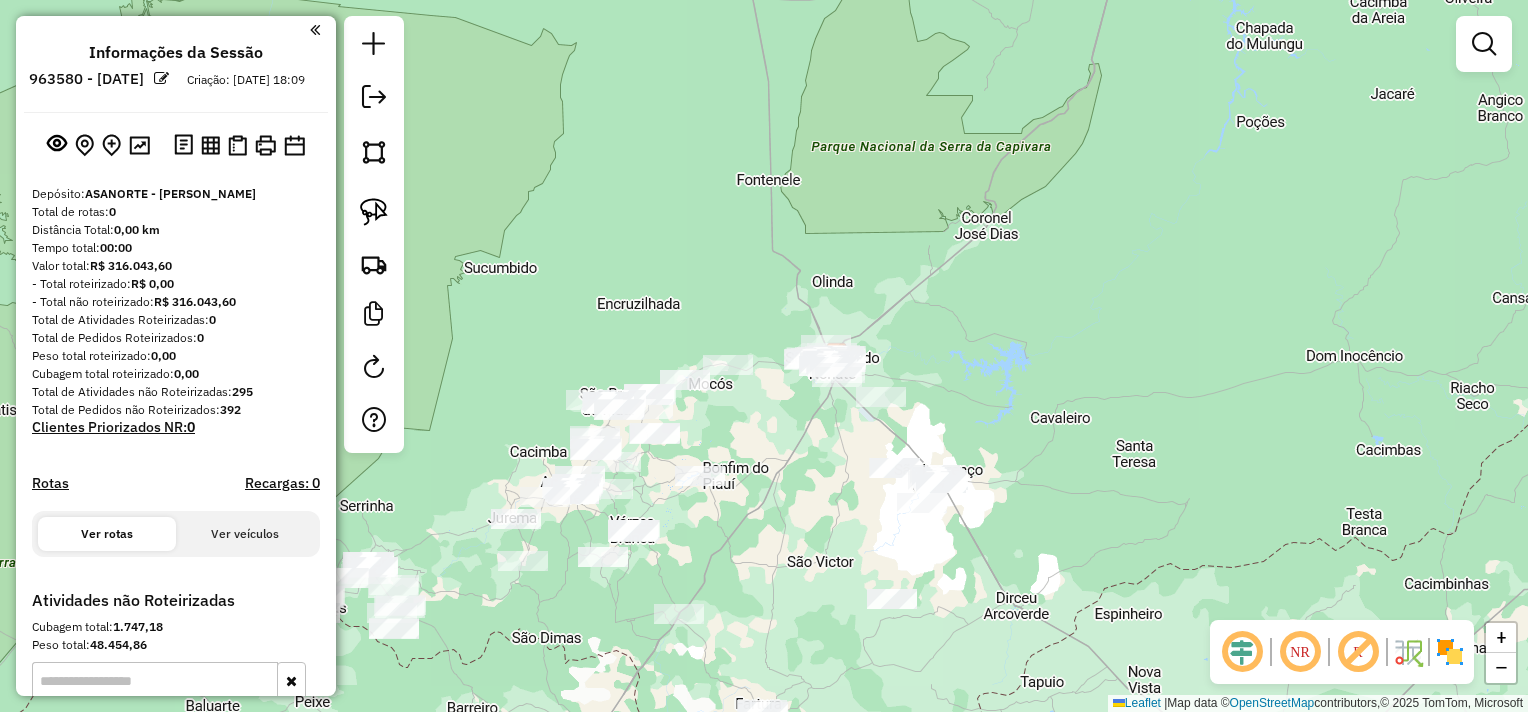 drag, startPoint x: 896, startPoint y: 287, endPoint x: 929, endPoint y: 342, distance: 64.14047 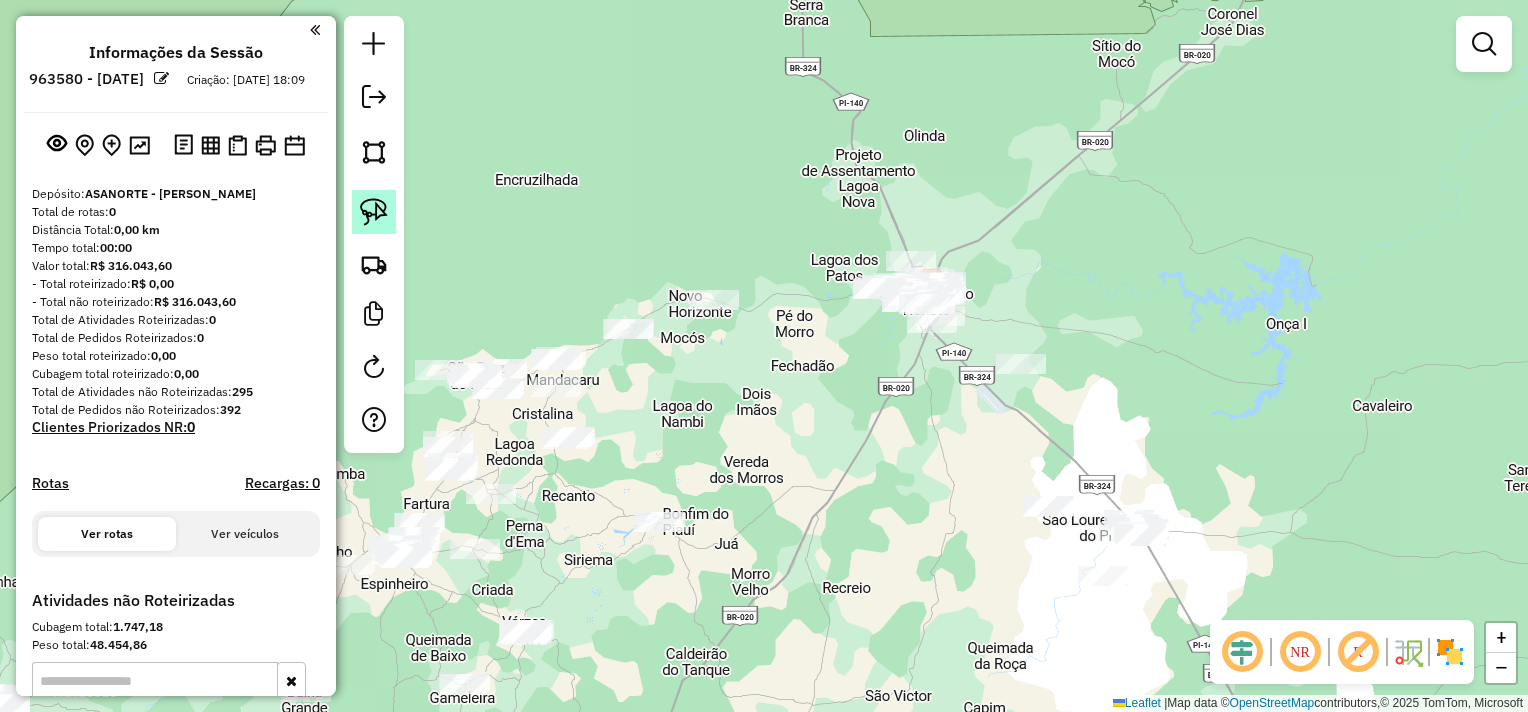click 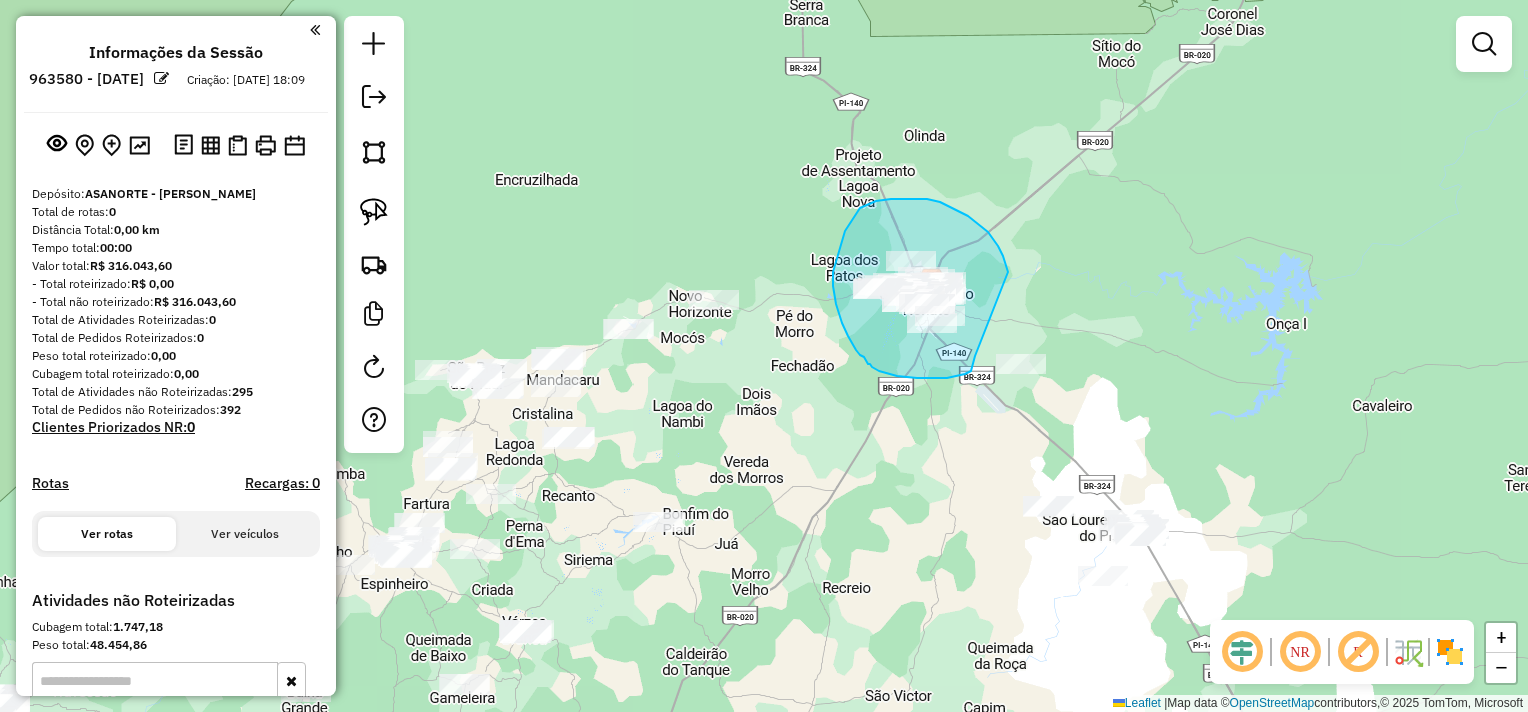 drag, startPoint x: 1008, startPoint y: 272, endPoint x: 975, endPoint y: 356, distance: 90.24966 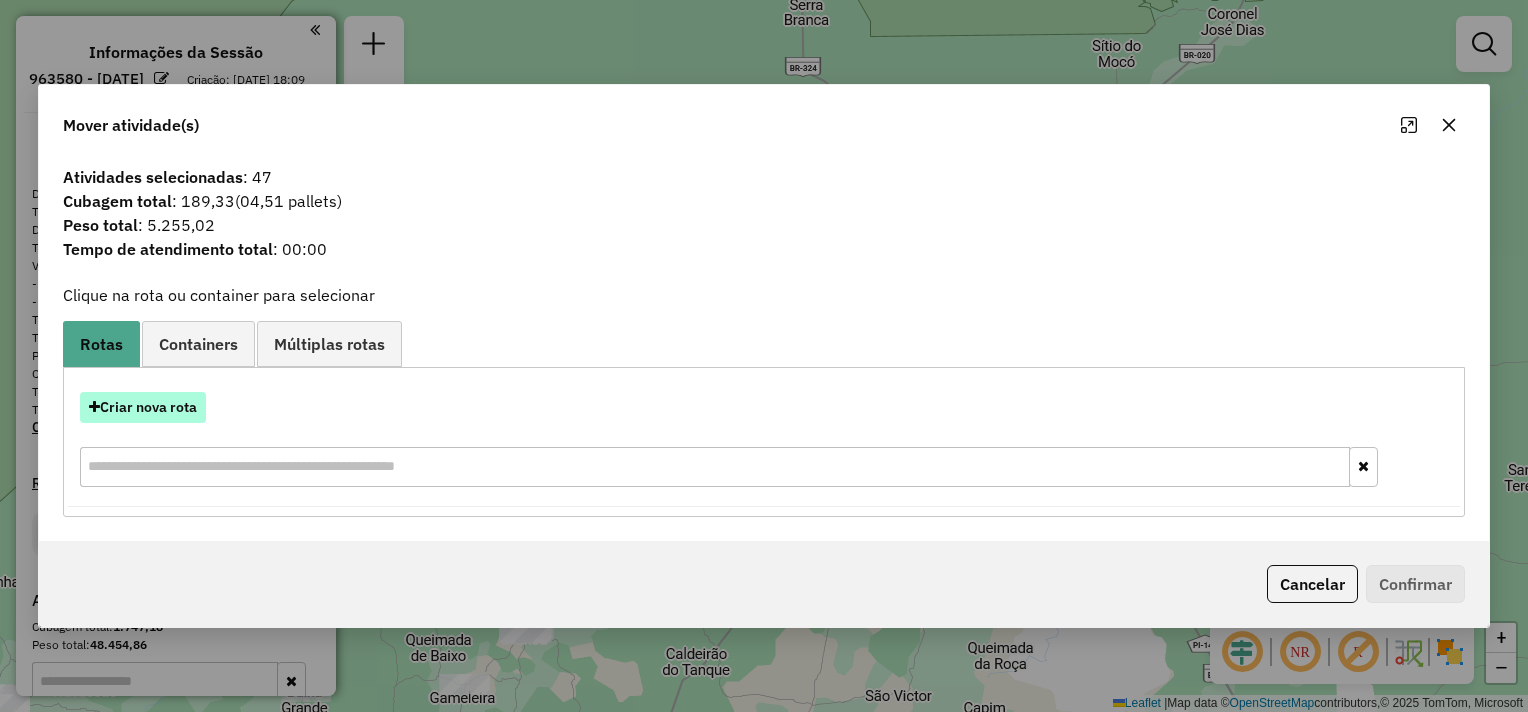 click on "Criar nova rota" at bounding box center (143, 407) 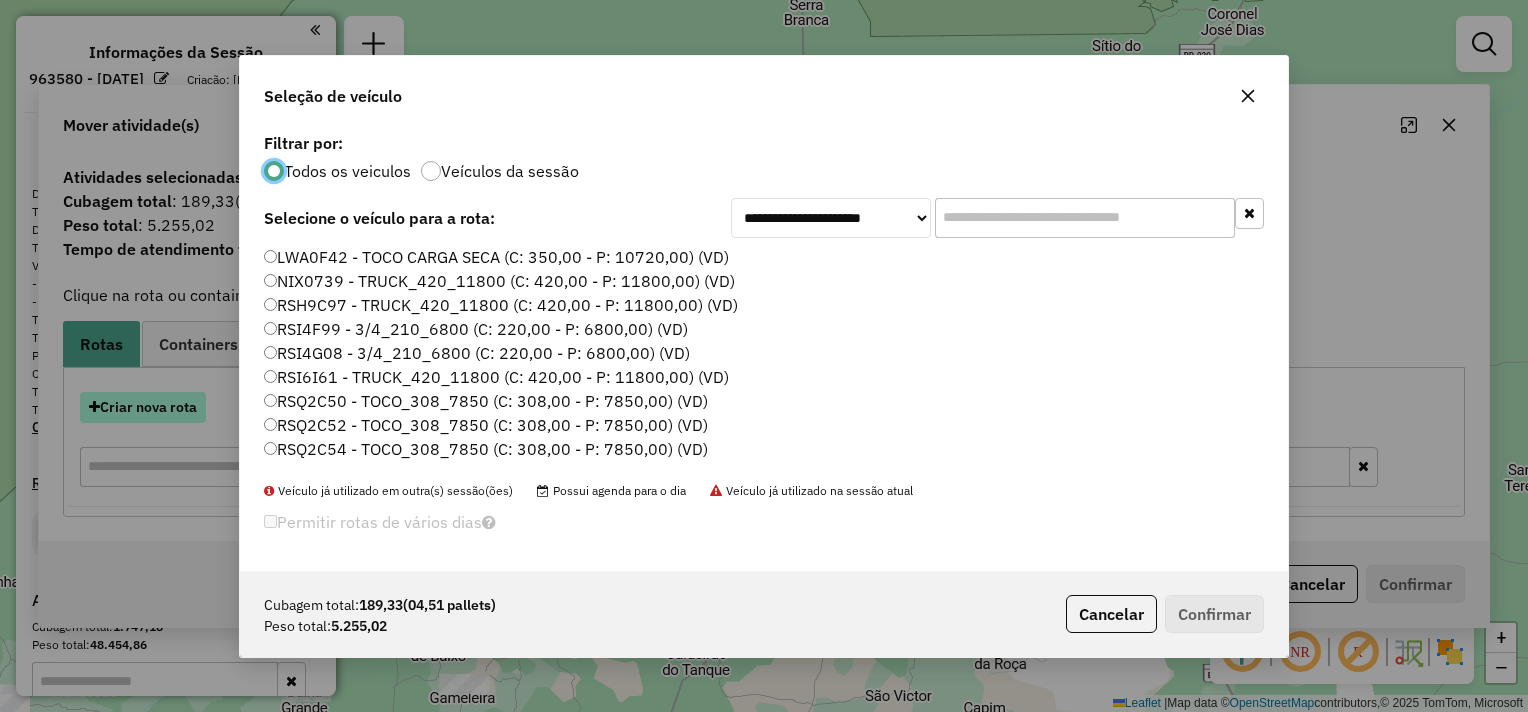 scroll, scrollTop: 10, scrollLeft: 6, axis: both 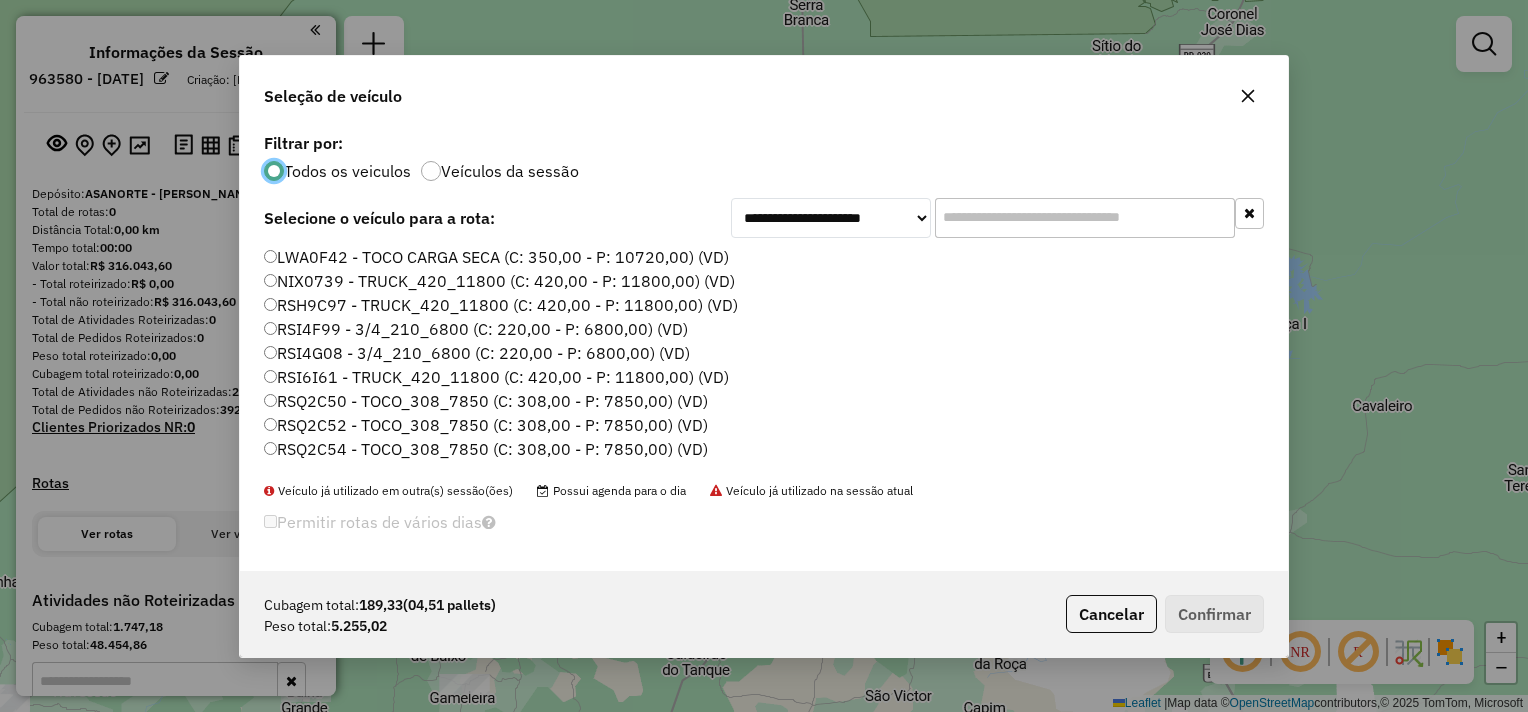 click 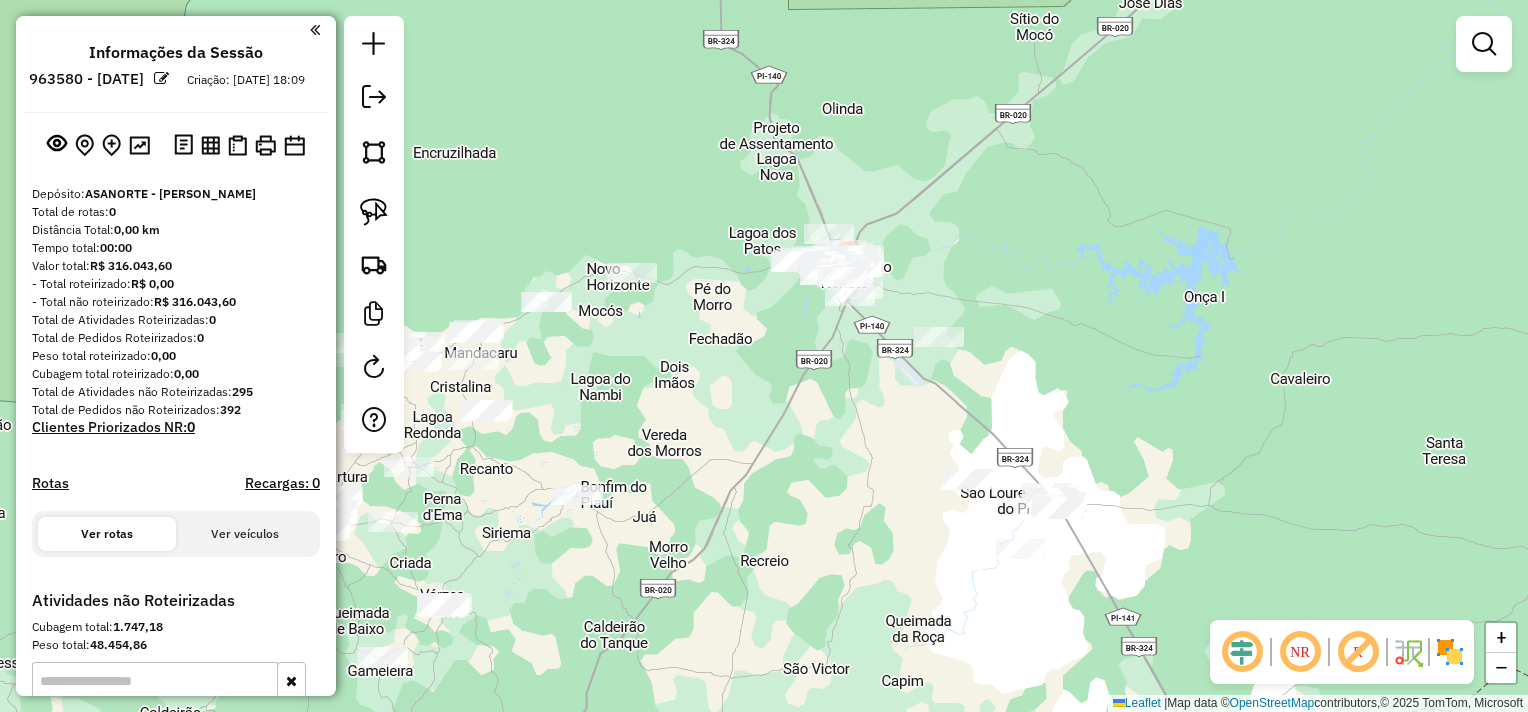 drag, startPoint x: 1304, startPoint y: 329, endPoint x: 1222, endPoint y: 302, distance: 86.33076 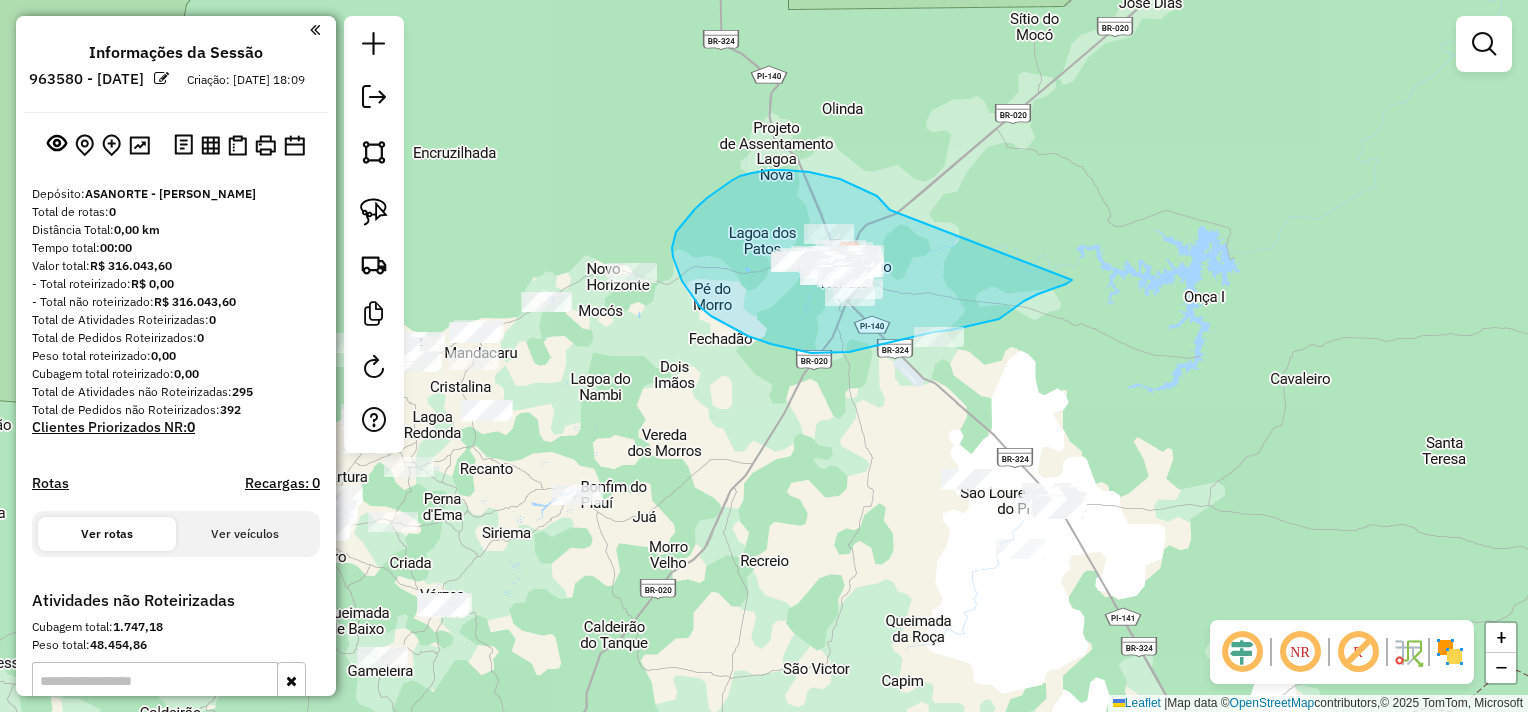 drag, startPoint x: 890, startPoint y: 210, endPoint x: 1072, endPoint y: 280, distance: 194.99744 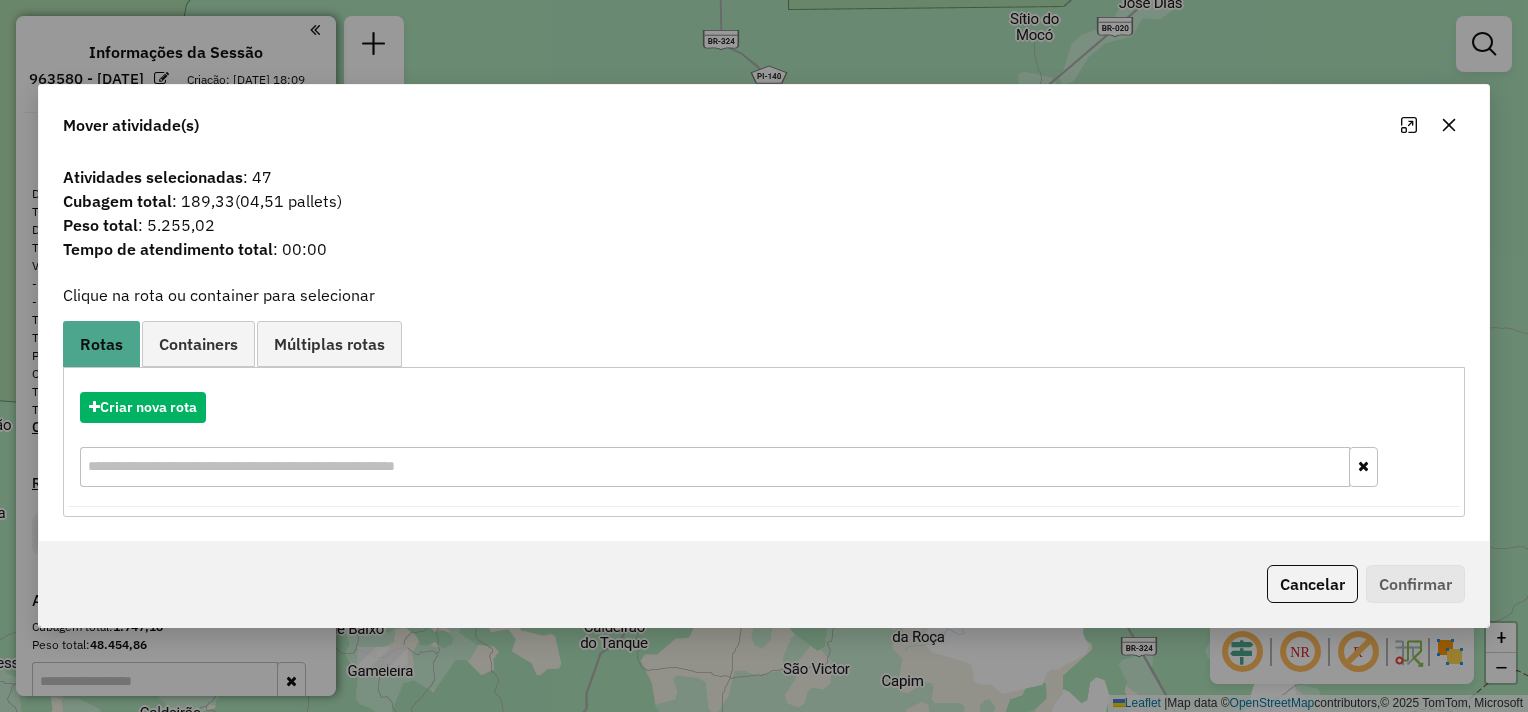 click 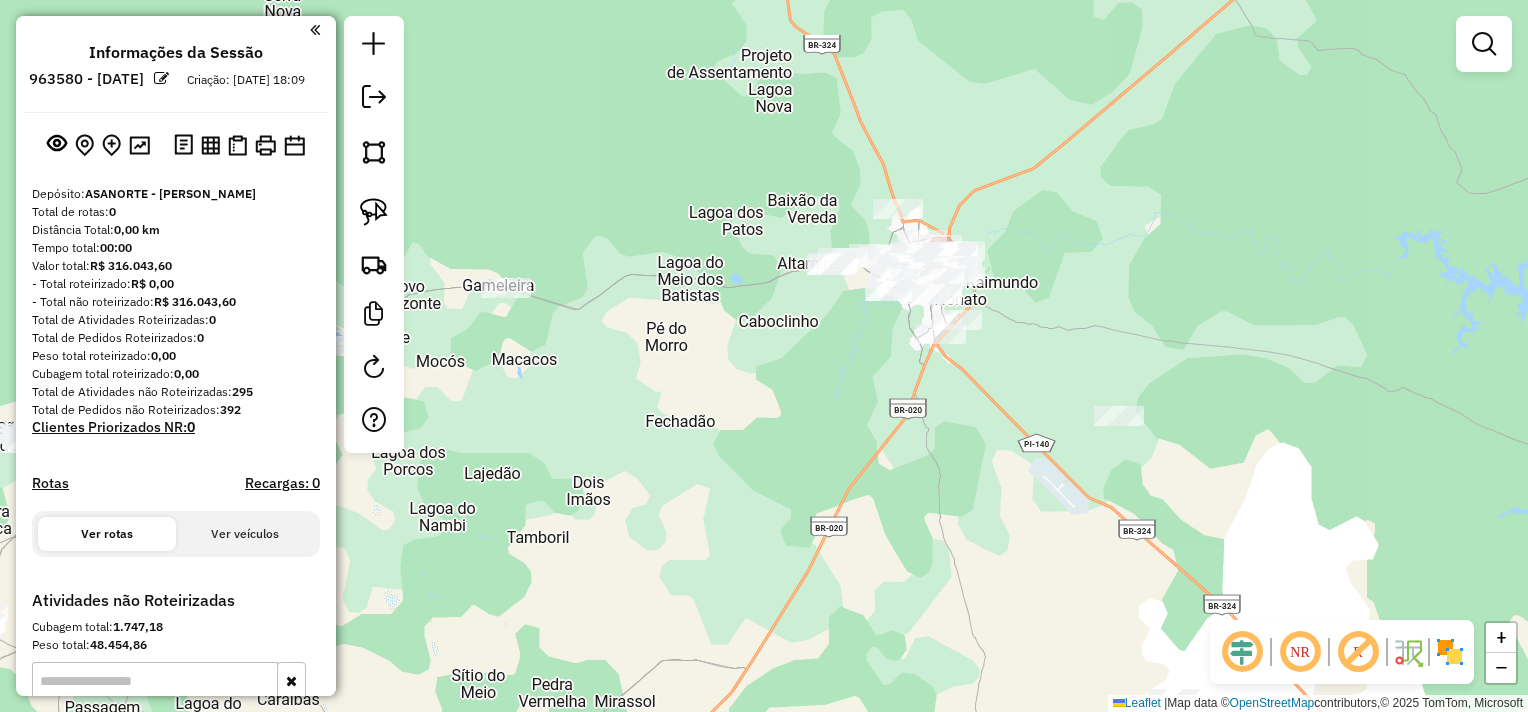 drag, startPoint x: 982, startPoint y: 232, endPoint x: 1064, endPoint y: 240, distance: 82.38932 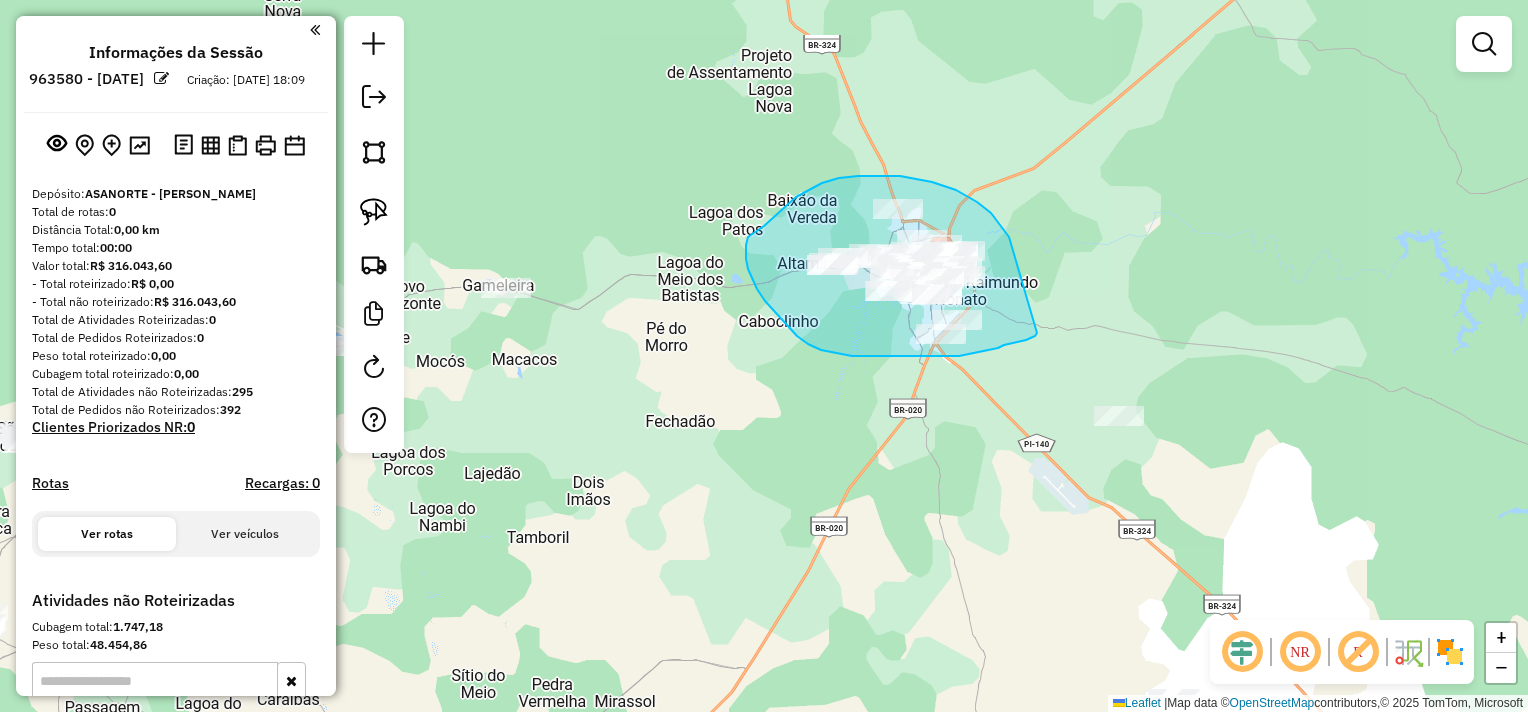 drag, startPoint x: 1009, startPoint y: 237, endPoint x: 1044, endPoint y: 328, distance: 97.49872 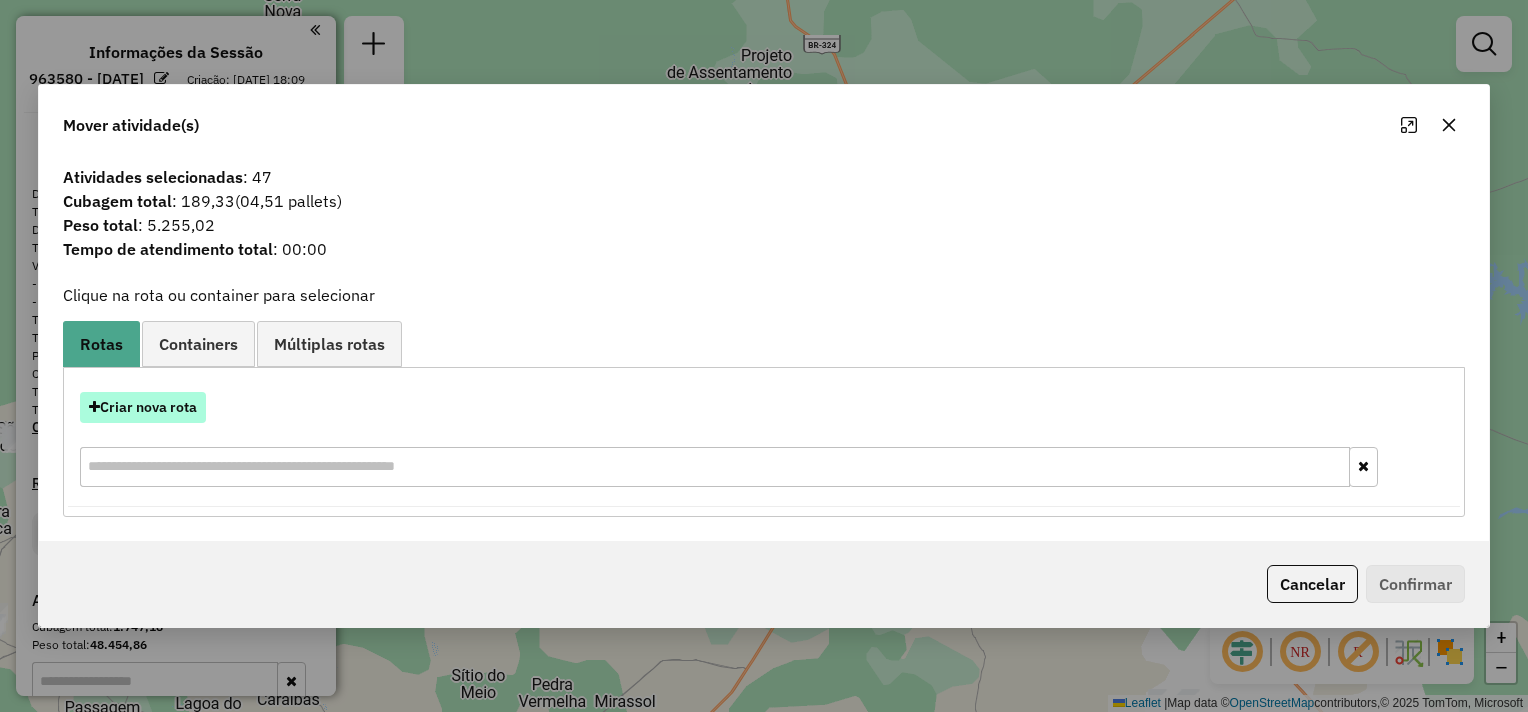 click on "Criar nova rota" at bounding box center [143, 407] 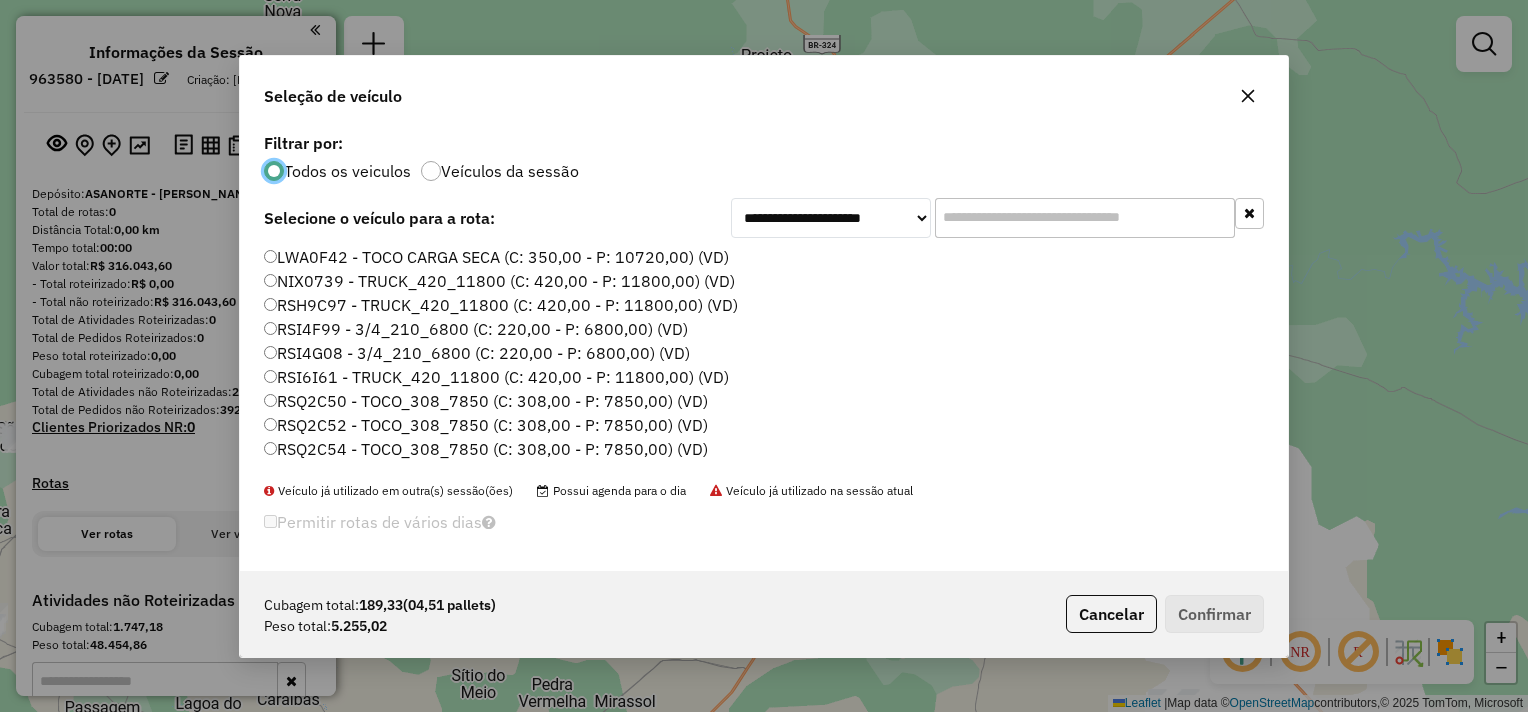 scroll, scrollTop: 10, scrollLeft: 6, axis: both 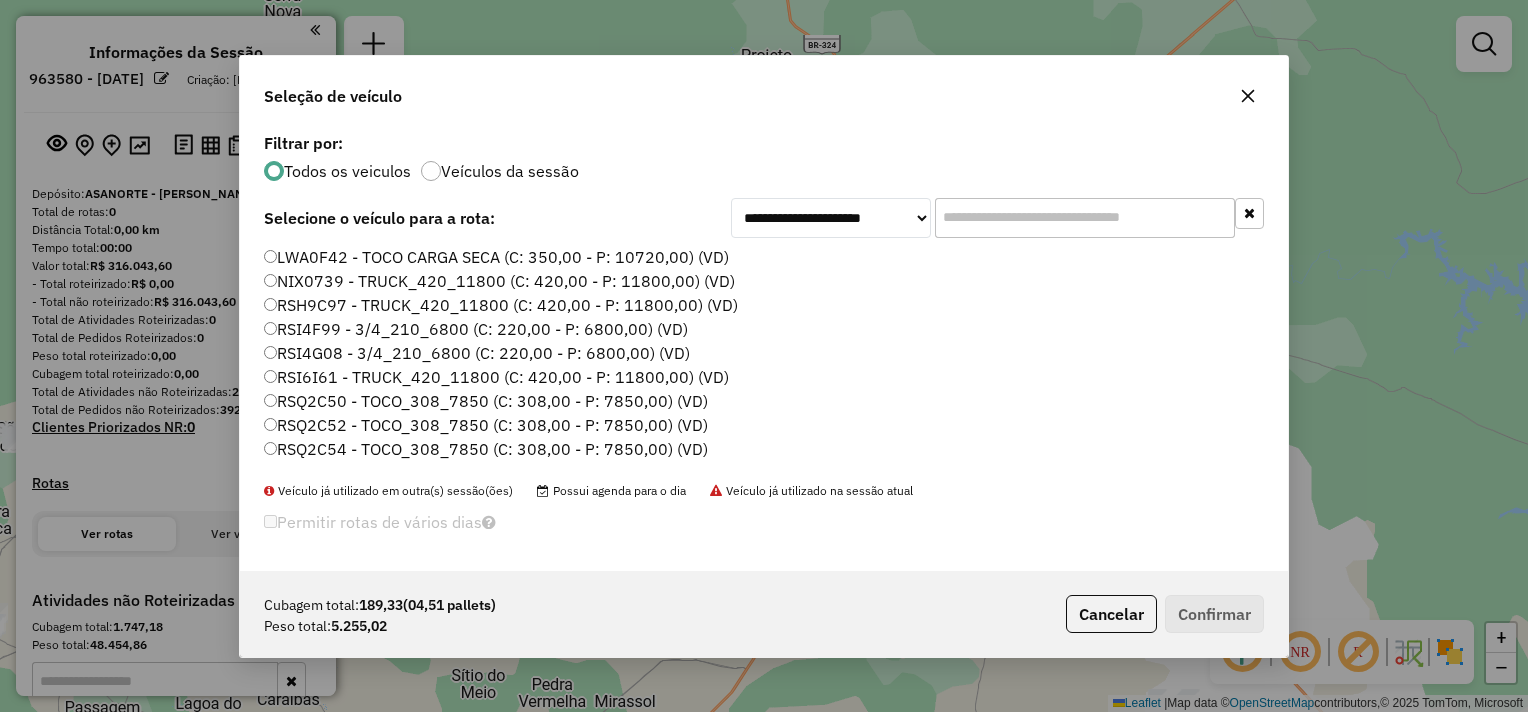 click on "RSI4G08 - 3/4_210_6800 (C: 220,00 - P: 6800,00) (VD)" 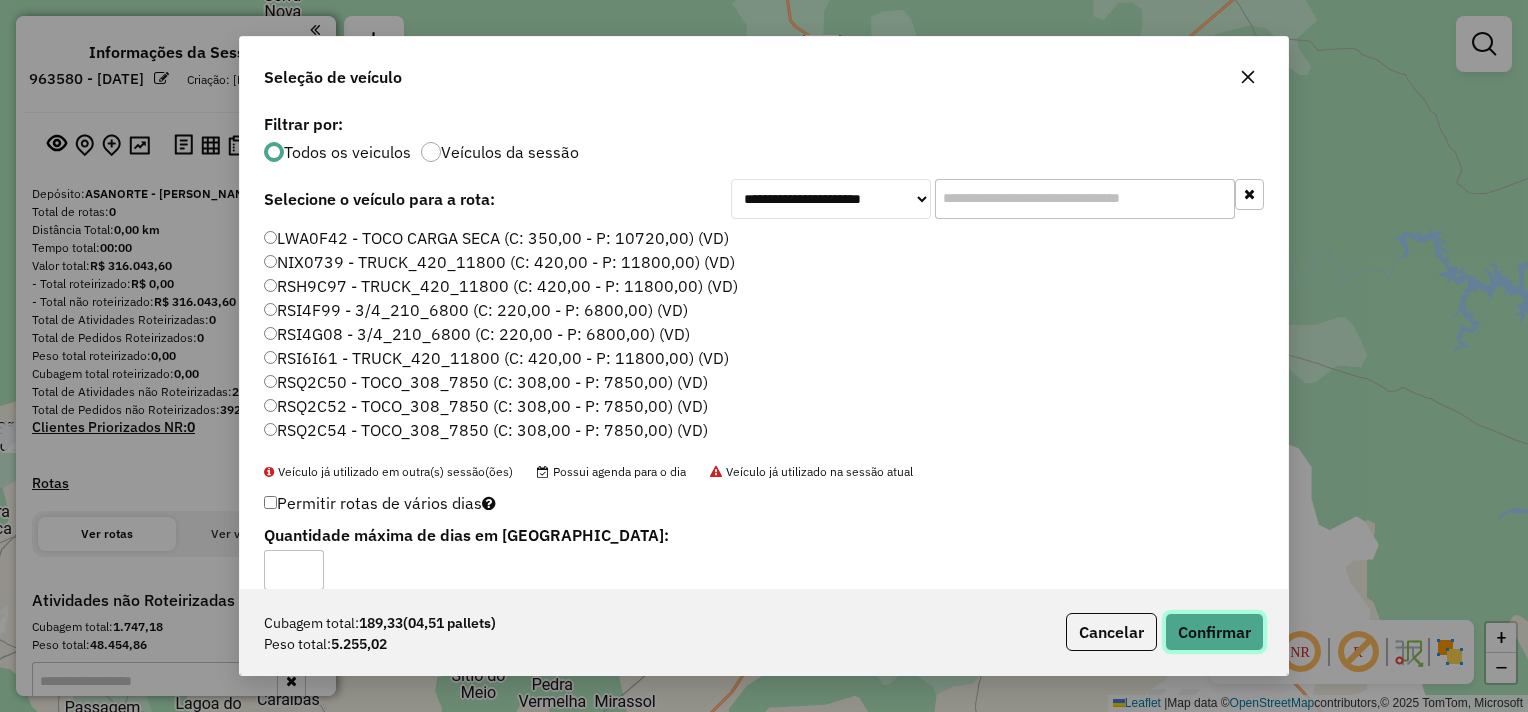 click on "Confirmar" 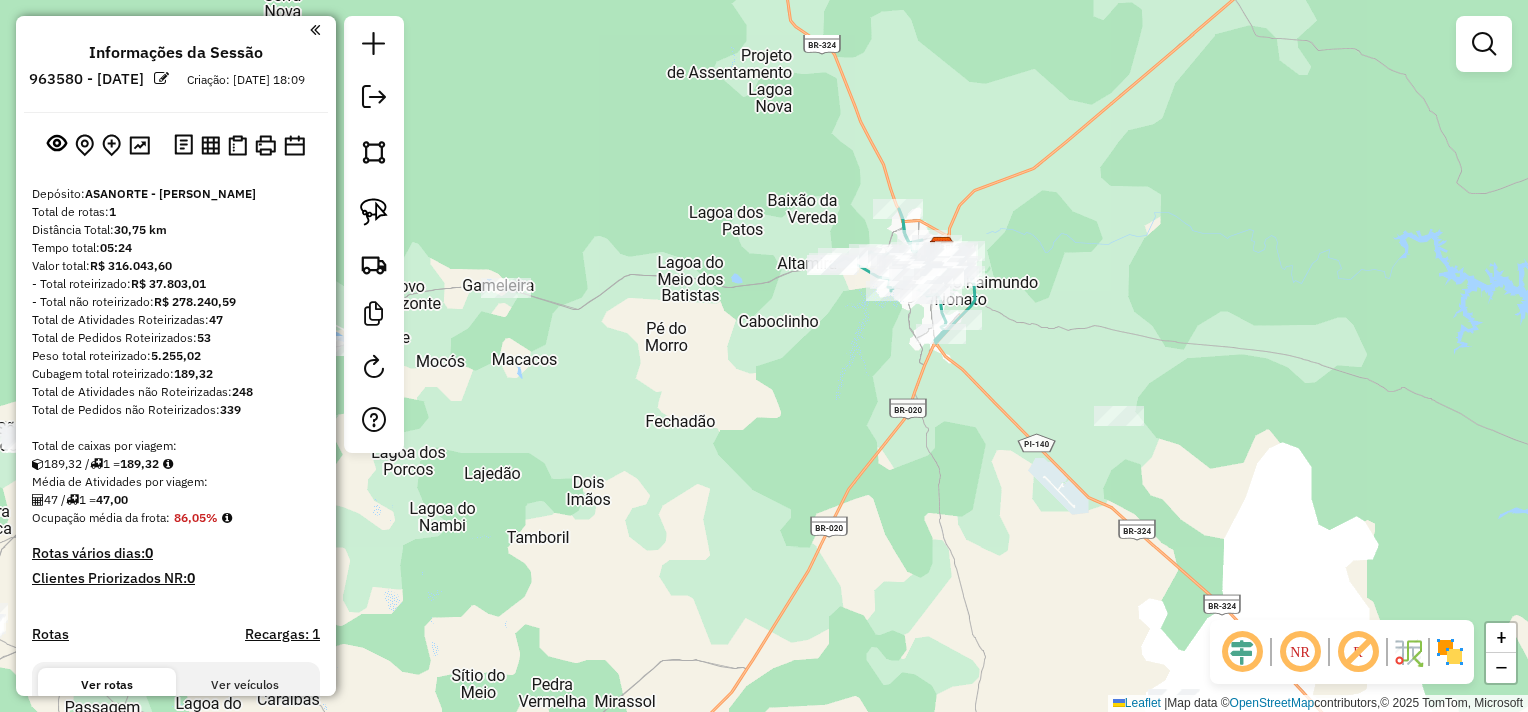 click 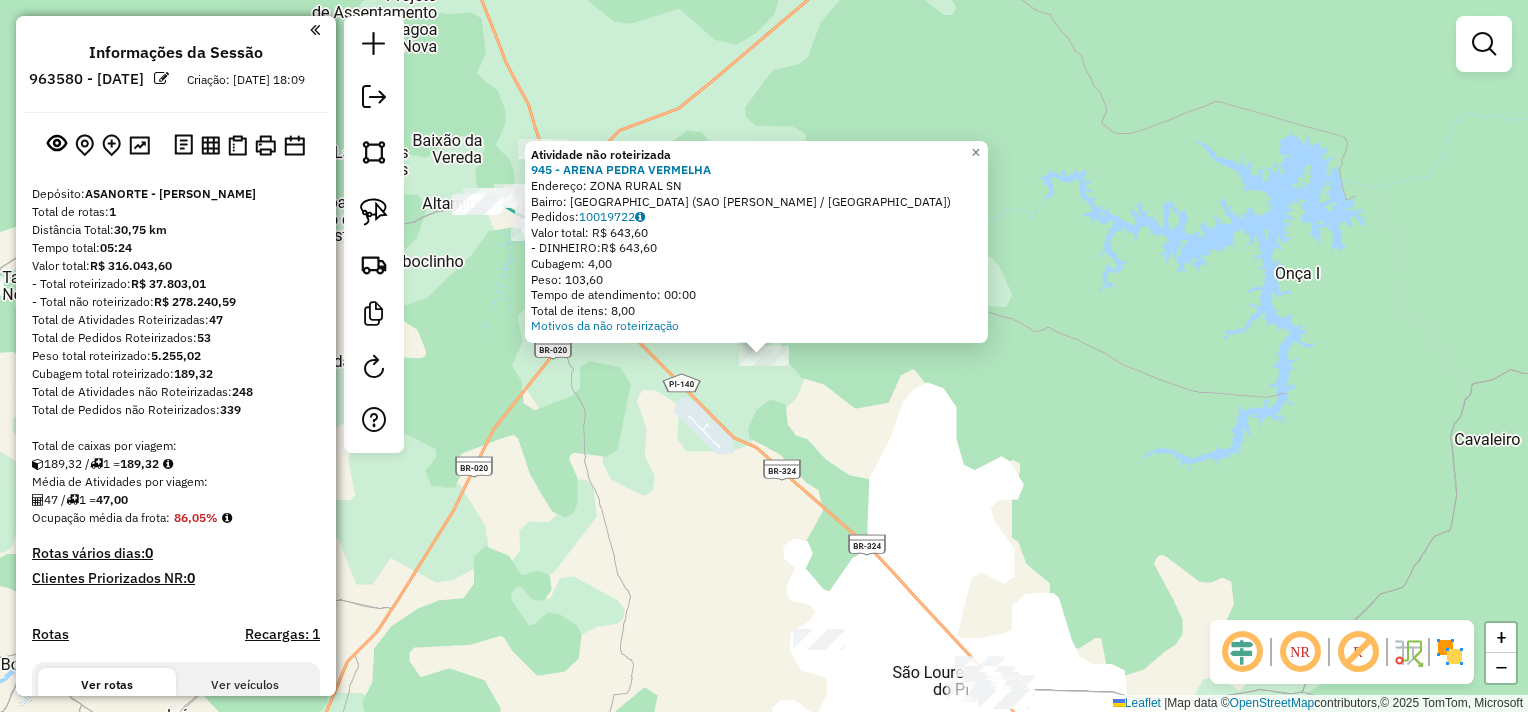 click on "Atividade não roteirizada 945 - ARENA PEDRA VERMELHA  Endereço:  ZONA RURAL SN   Bairro: Lagoa De Fora (SAO RAIMUNDO NONATO / PI)   Pedidos:  10019722   Valor total: R$ 643,60   - DINHEIRO:  R$ 643,60   Cubagem: 4,00   Peso: 103,60   Tempo de atendimento: 00:00   Total de itens: 8,00  Motivos da não roteirização × Janela de atendimento Grade de atendimento Capacidade Transportadoras Veículos Cliente Pedidos  Rotas Selecione os dias de semana para filtrar as janelas de atendimento  Seg   Ter   Qua   Qui   Sex   Sáb   Dom  Informe o período da janela de atendimento: De: Até:  Filtrar exatamente a janela do cliente  Considerar janela de atendimento padrão  Selecione os dias de semana para filtrar as grades de atendimento  Seg   Ter   Qua   Qui   Sex   Sáb   Dom   Considerar clientes sem dia de atendimento cadastrado  Clientes fora do dia de atendimento selecionado Filtrar as atividades entre os valores definidos abaixo:  Peso mínimo:   Peso máximo:   Cubagem mínima:   Cubagem máxima:   De:   De:" 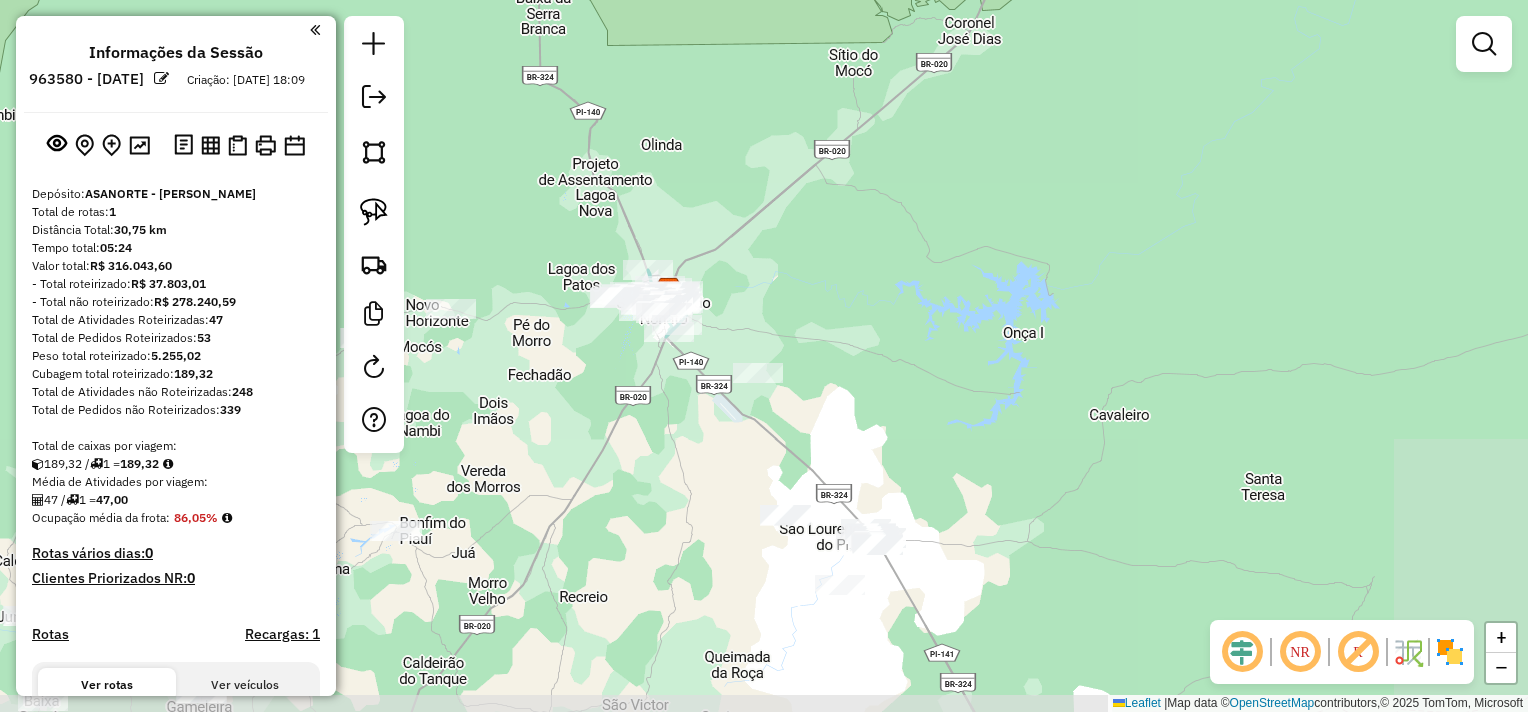 drag, startPoint x: 884, startPoint y: 479, endPoint x: 874, endPoint y: 469, distance: 14.142136 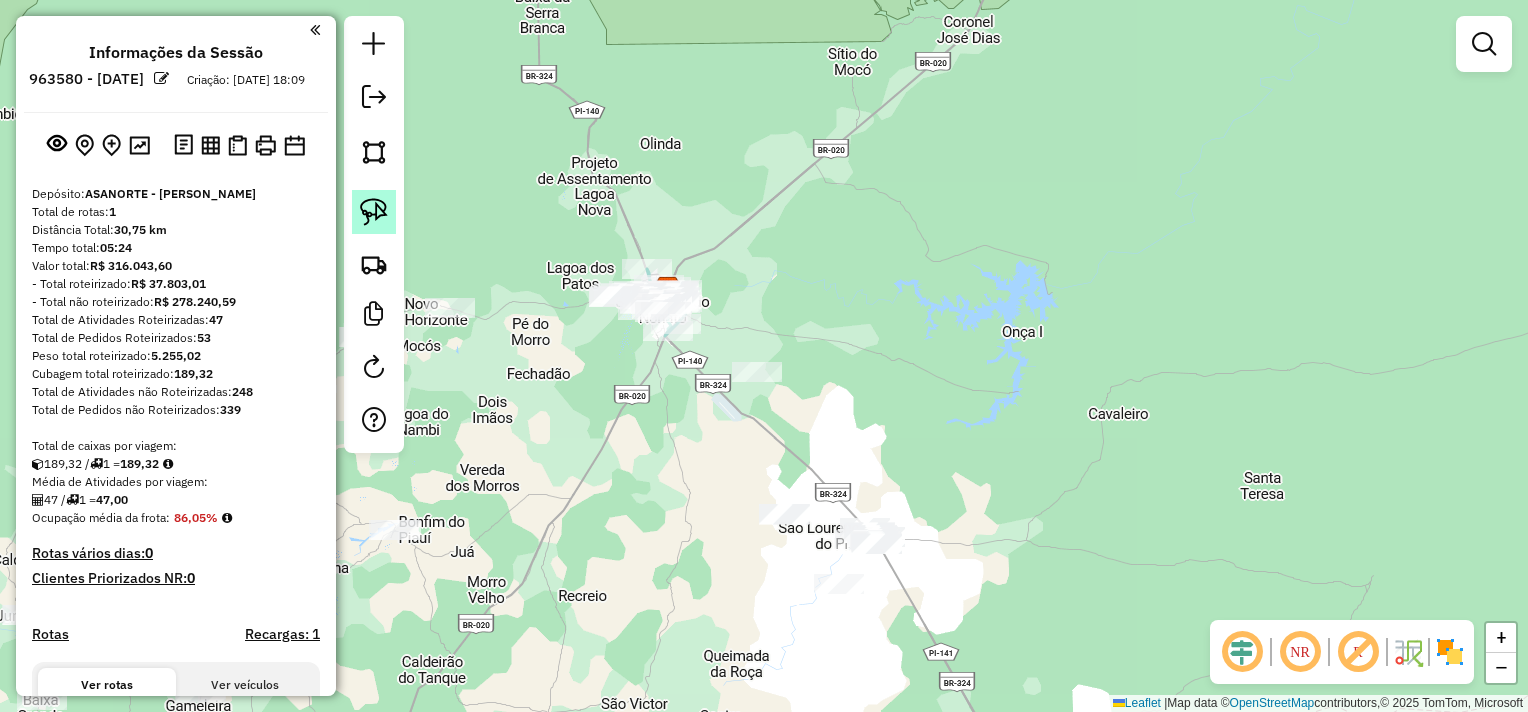 click 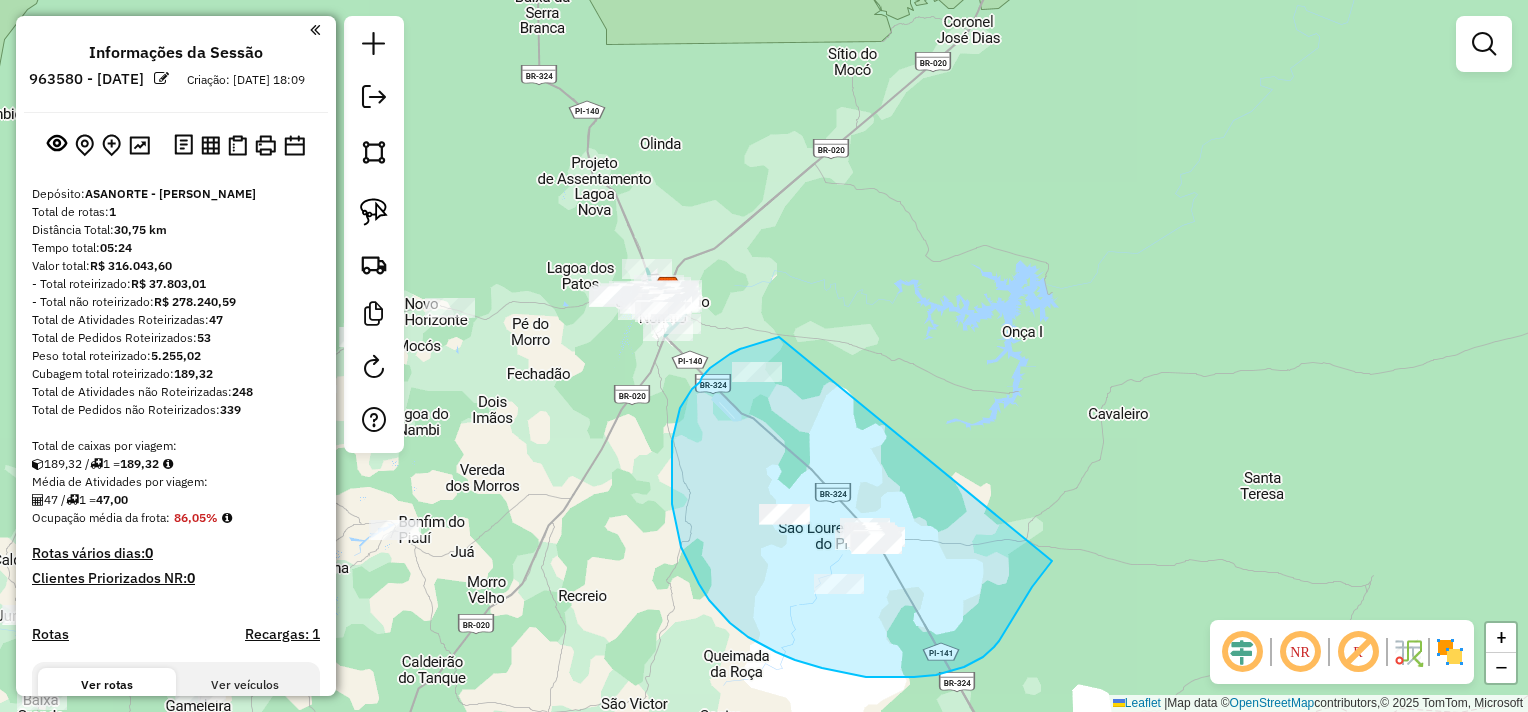 drag, startPoint x: 779, startPoint y: 337, endPoint x: 1052, endPoint y: 561, distance: 353.13596 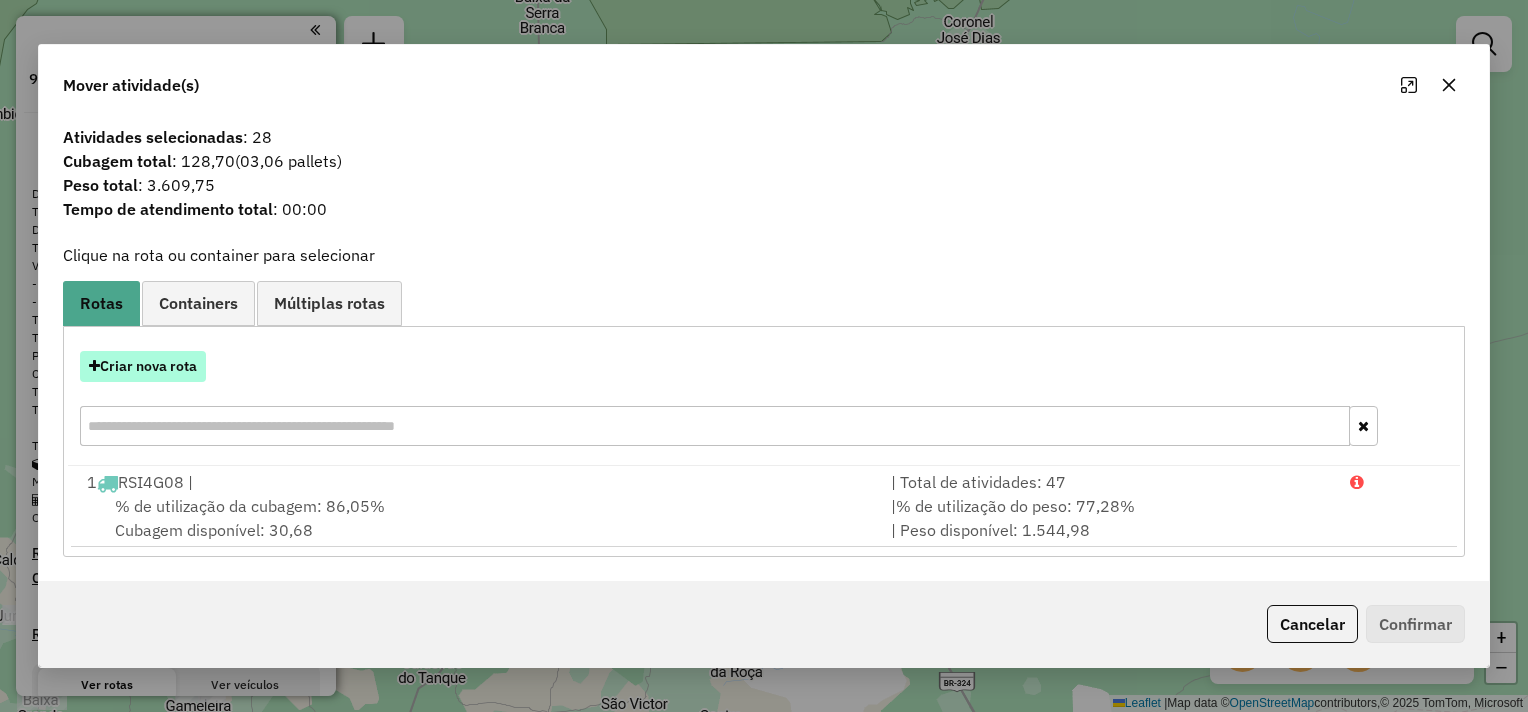 click on "Criar nova rota" at bounding box center (143, 366) 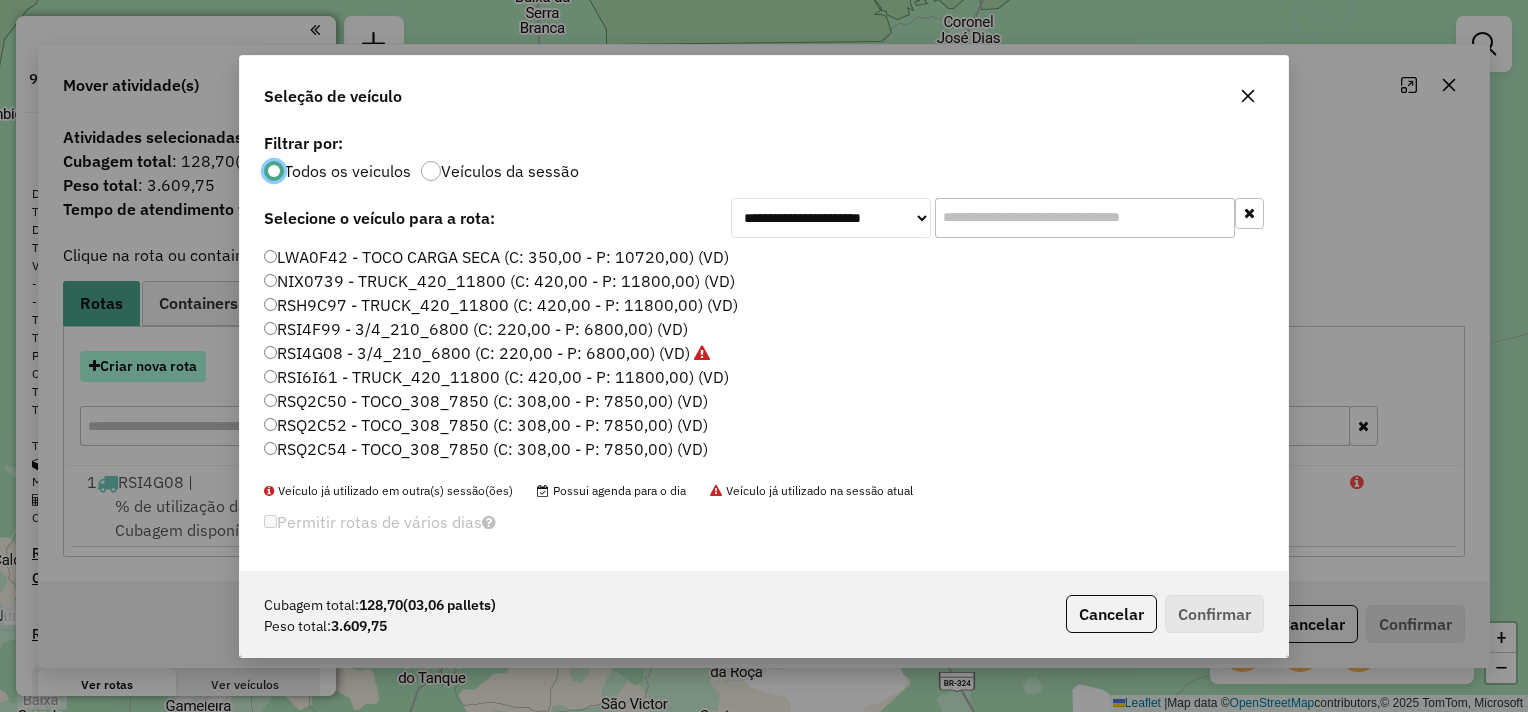 scroll, scrollTop: 10, scrollLeft: 6, axis: both 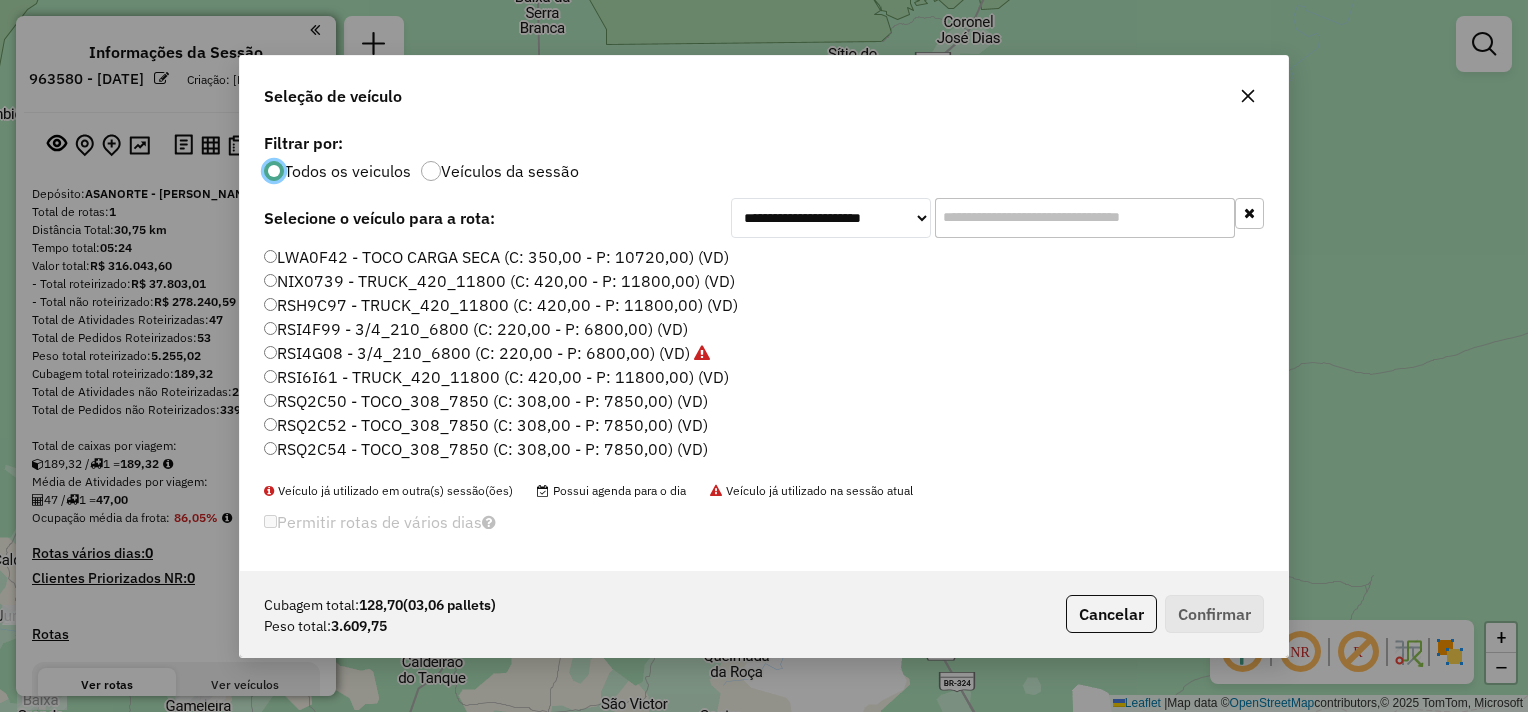 click on "LWA0F42 - TOCO CARGA SECA (C: 350,00 - P: 10720,00) (VD)" 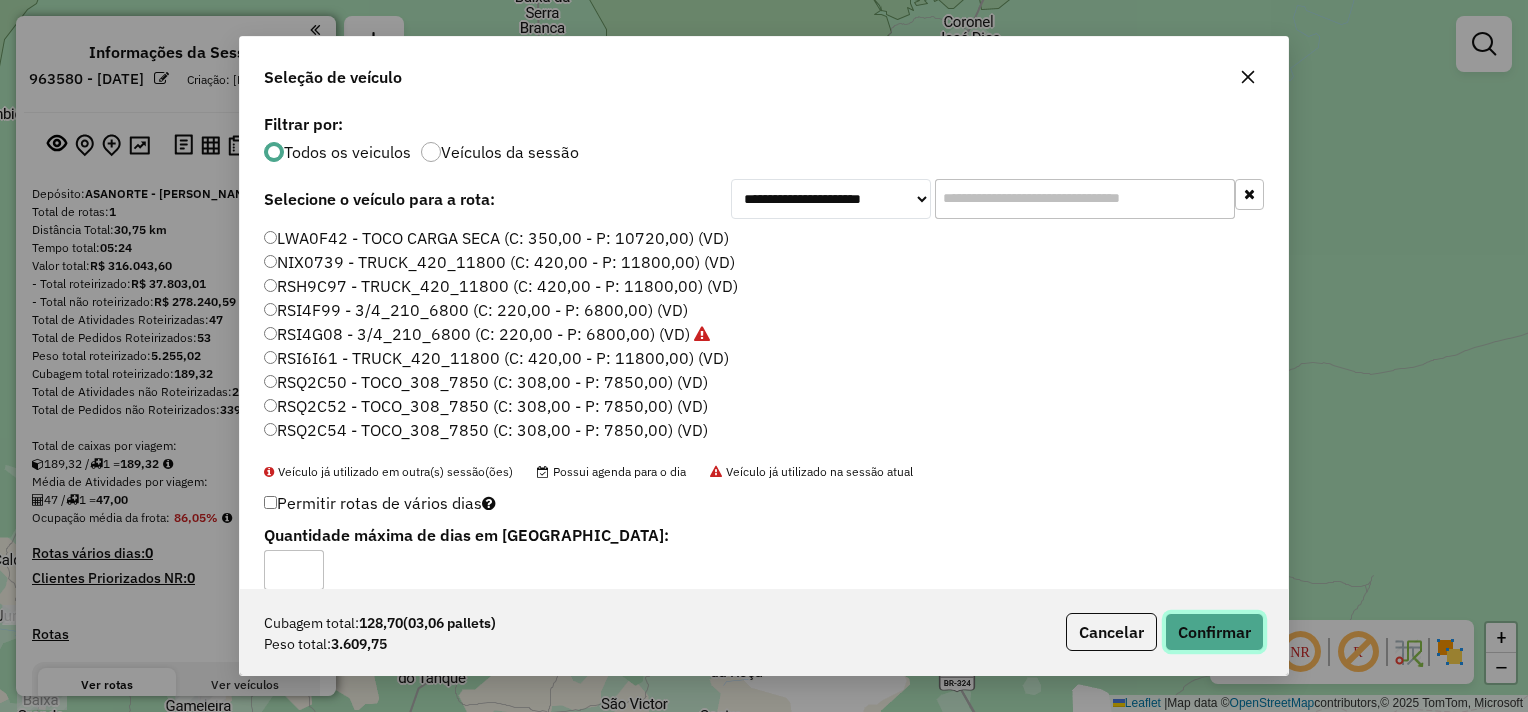 click on "Confirmar" 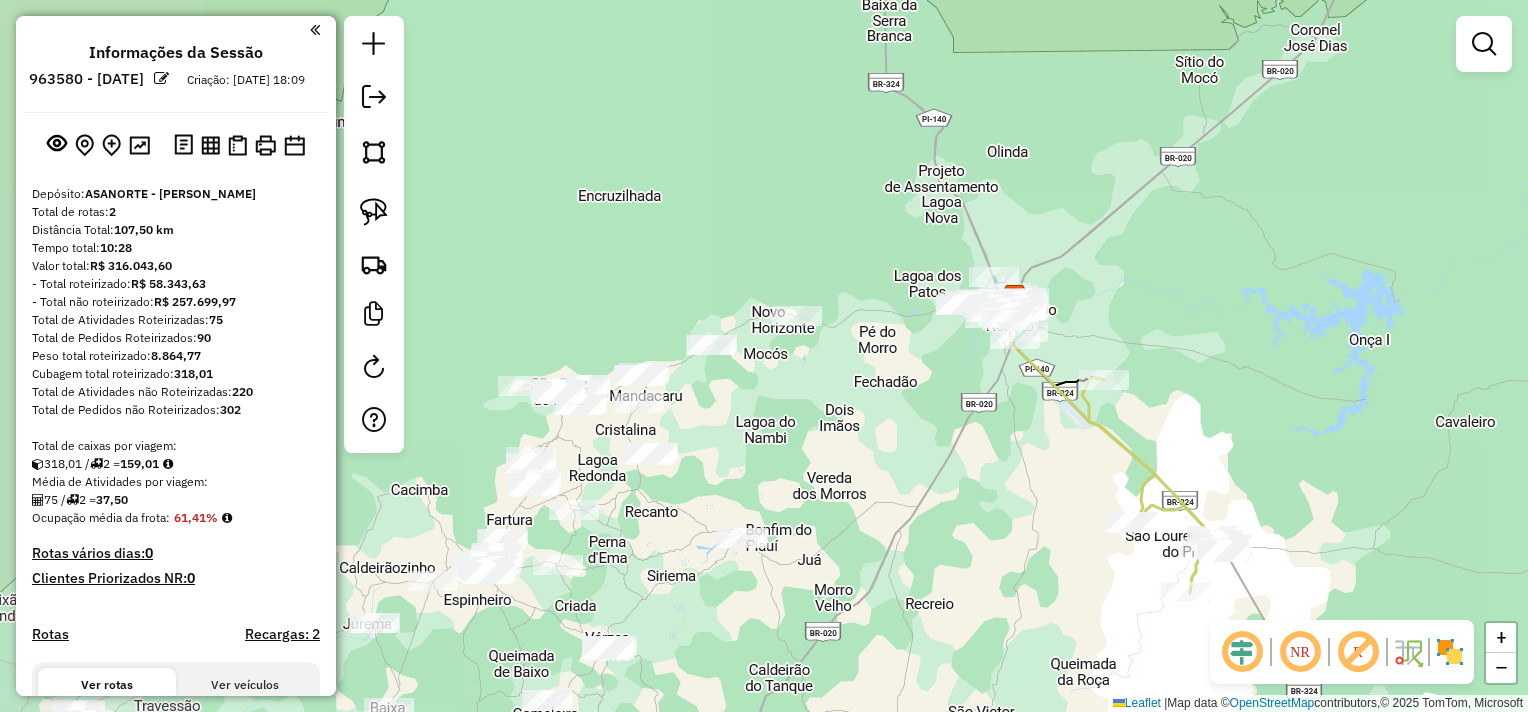 drag, startPoint x: 664, startPoint y: 472, endPoint x: 1011, endPoint y: 480, distance: 347.0922 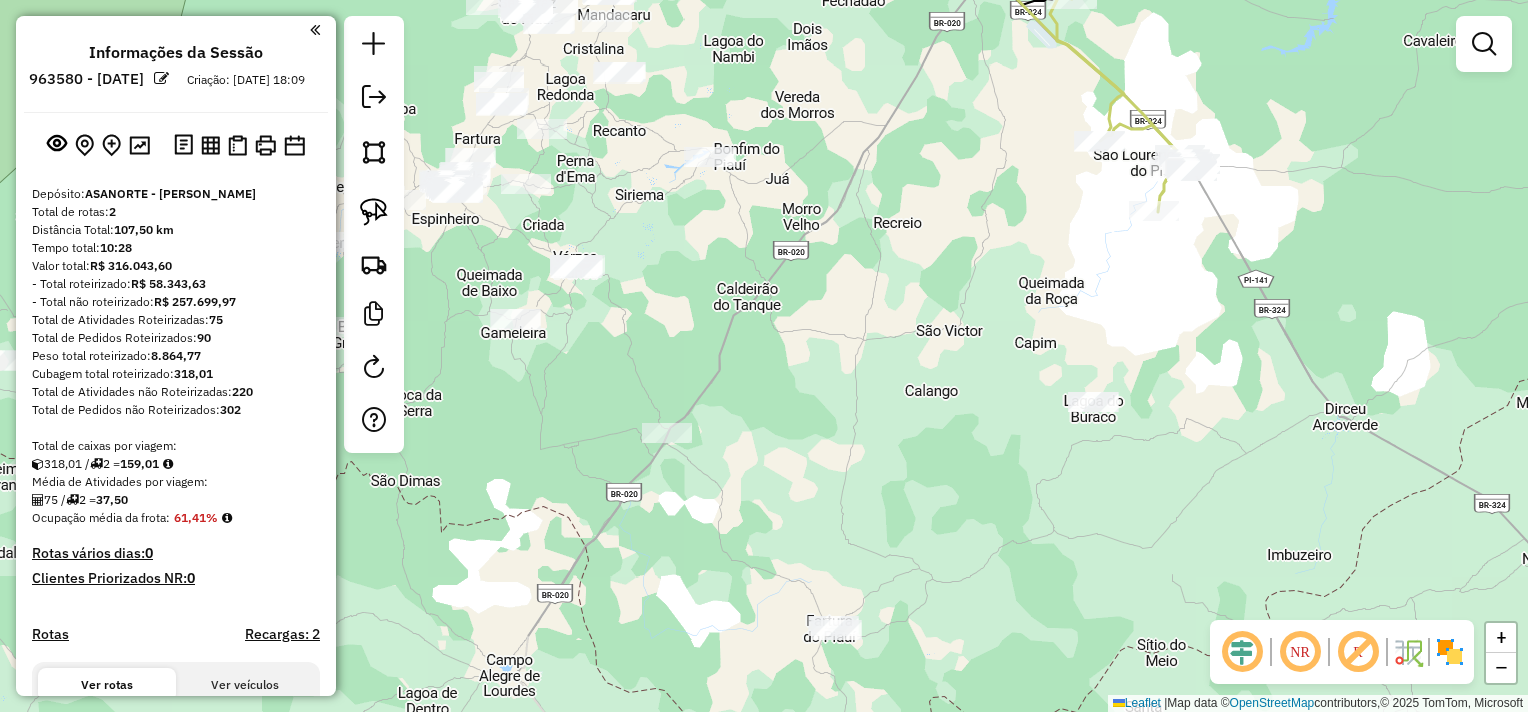 drag, startPoint x: 947, startPoint y: 623, endPoint x: 915, endPoint y: 242, distance: 382.34146 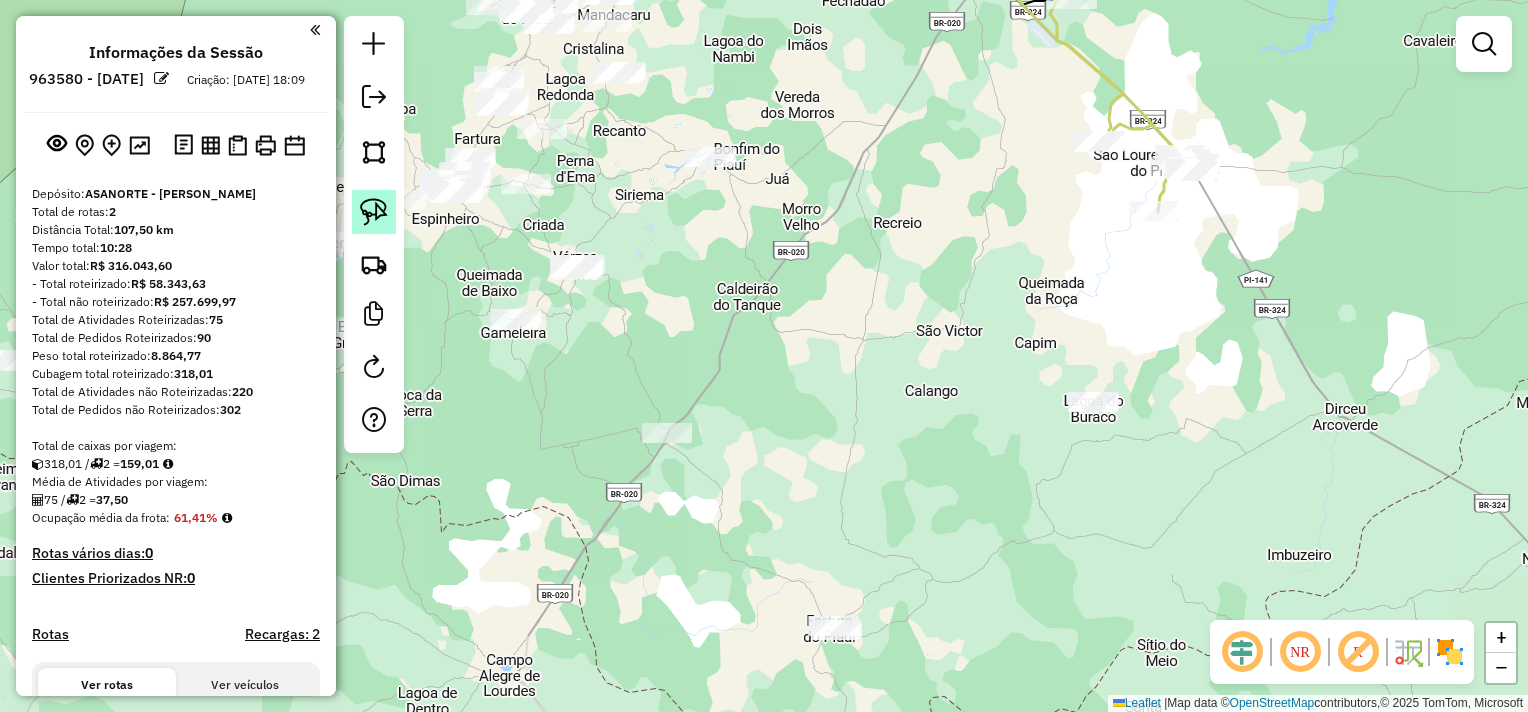 click 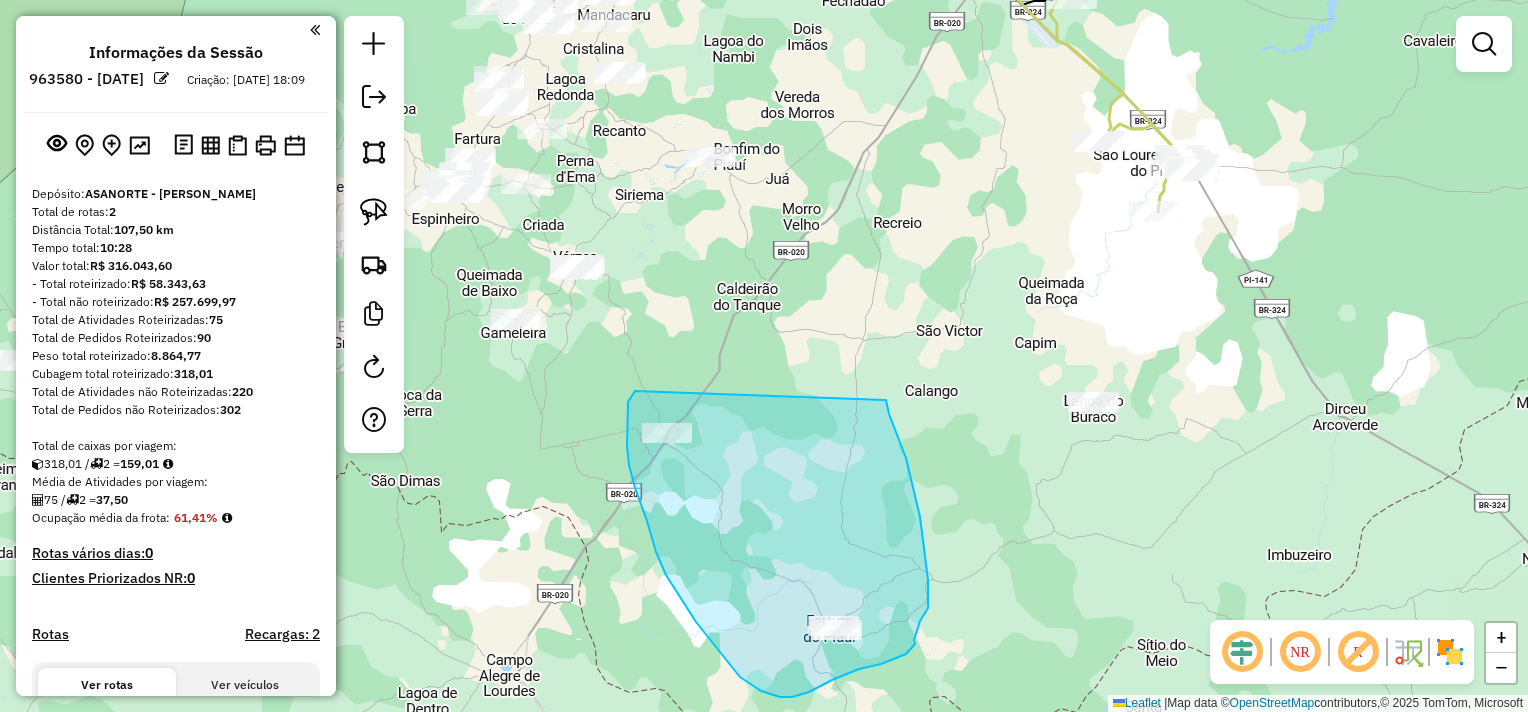 drag, startPoint x: 628, startPoint y: 408, endPoint x: 886, endPoint y: 400, distance: 258.124 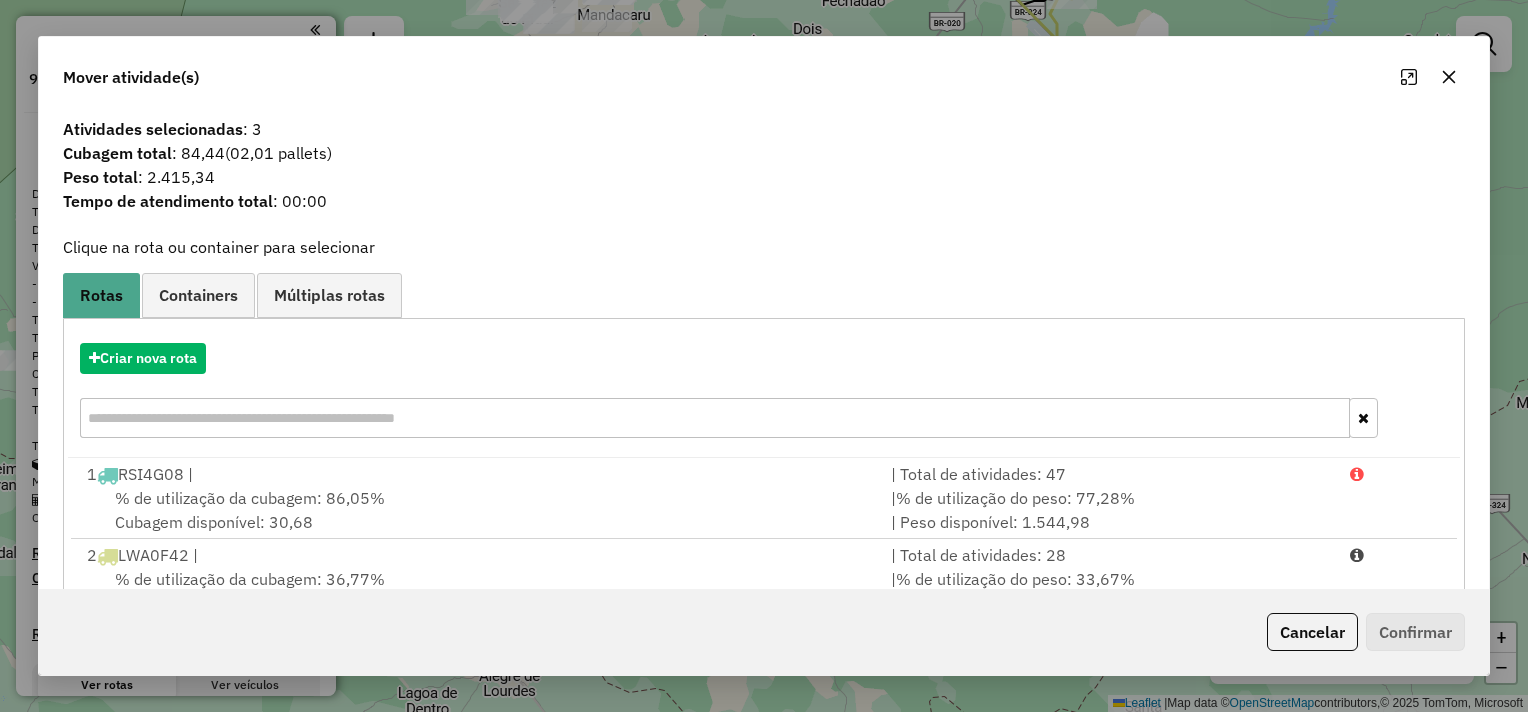 click 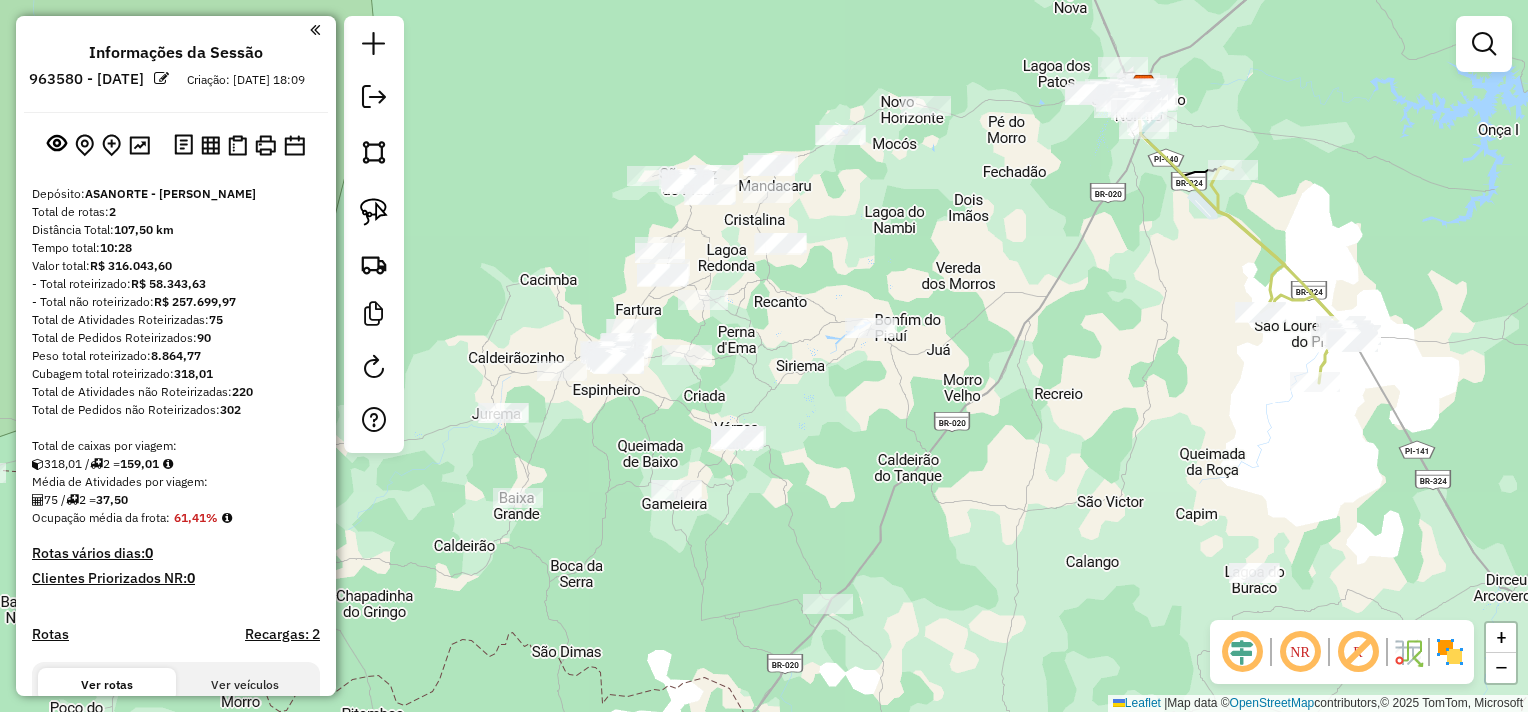 drag, startPoint x: 852, startPoint y: 384, endPoint x: 1013, endPoint y: 555, distance: 234.86592 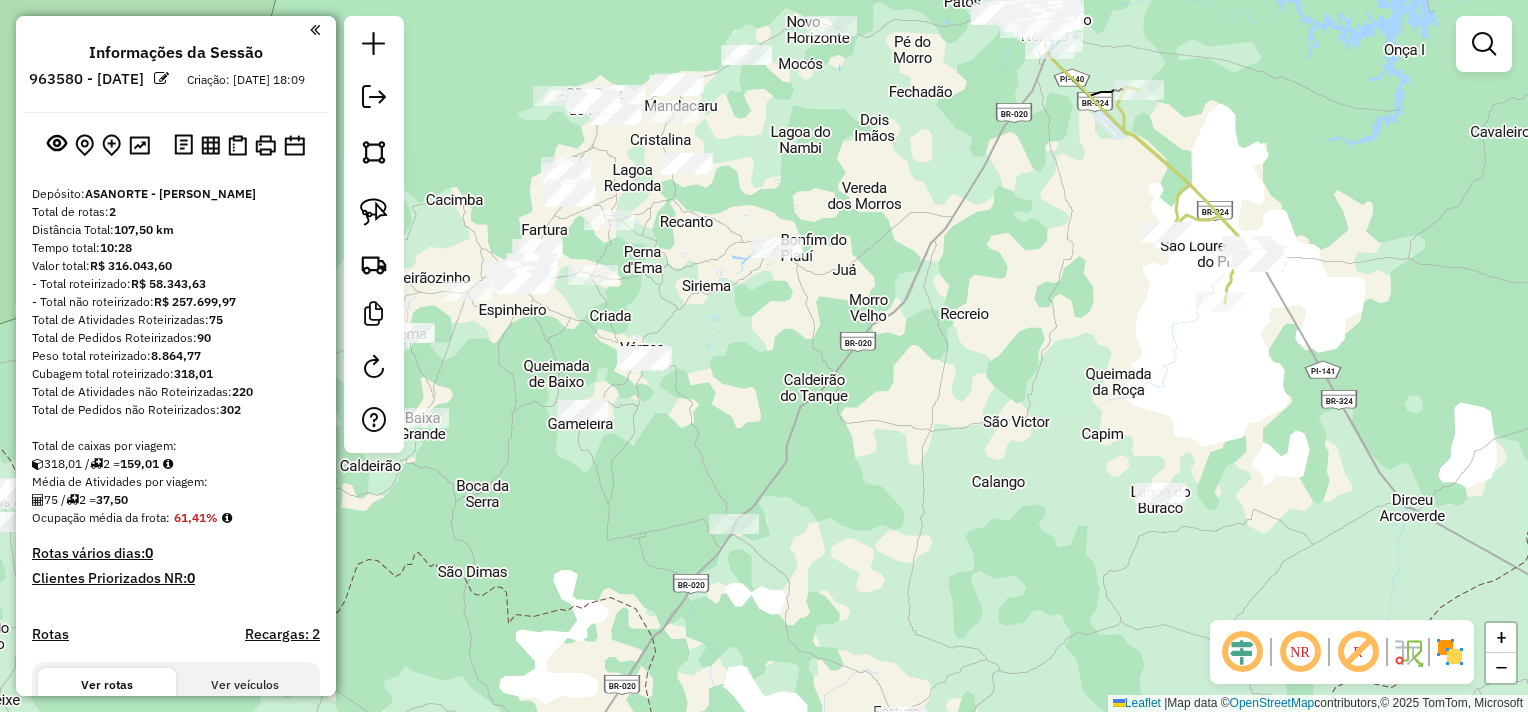 drag, startPoint x: 924, startPoint y: 515, endPoint x: 835, endPoint y: 442, distance: 115.10864 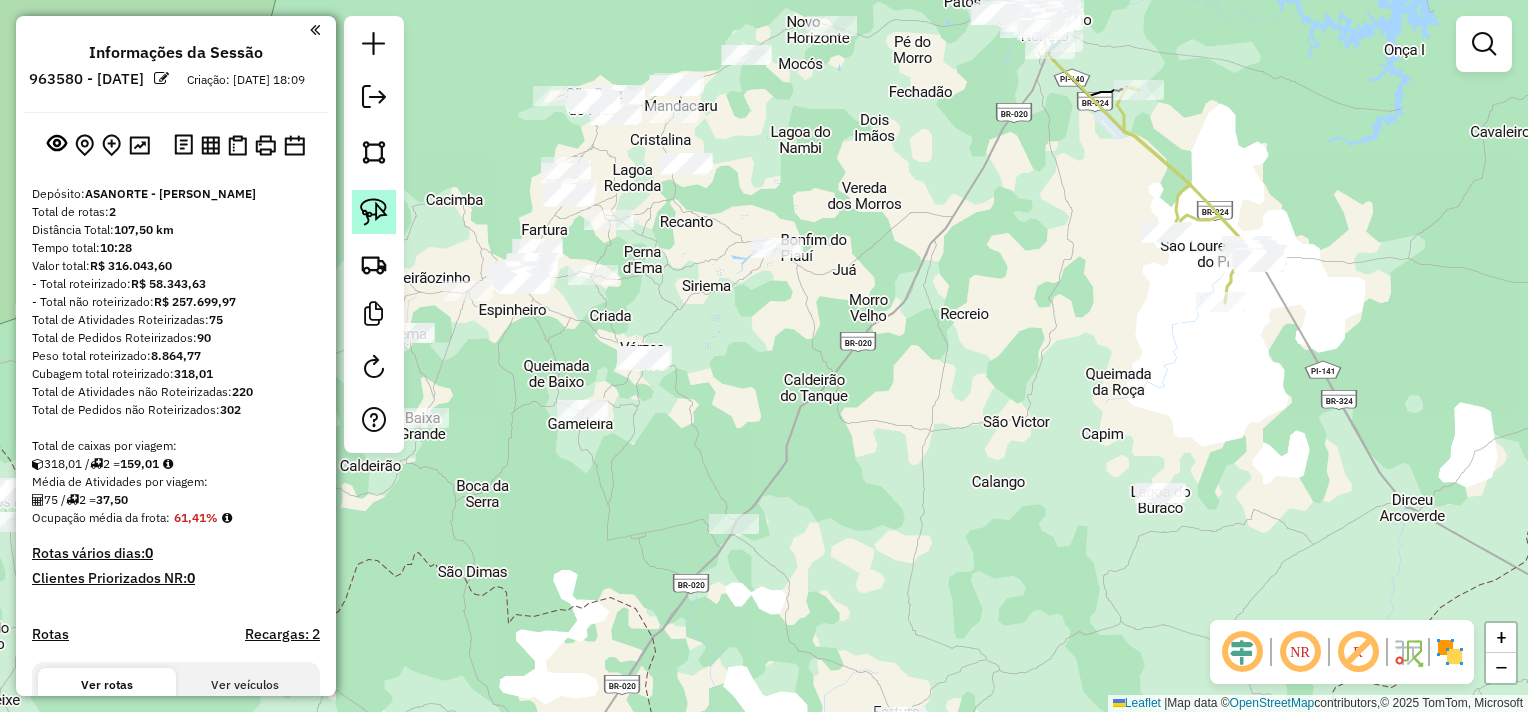 click 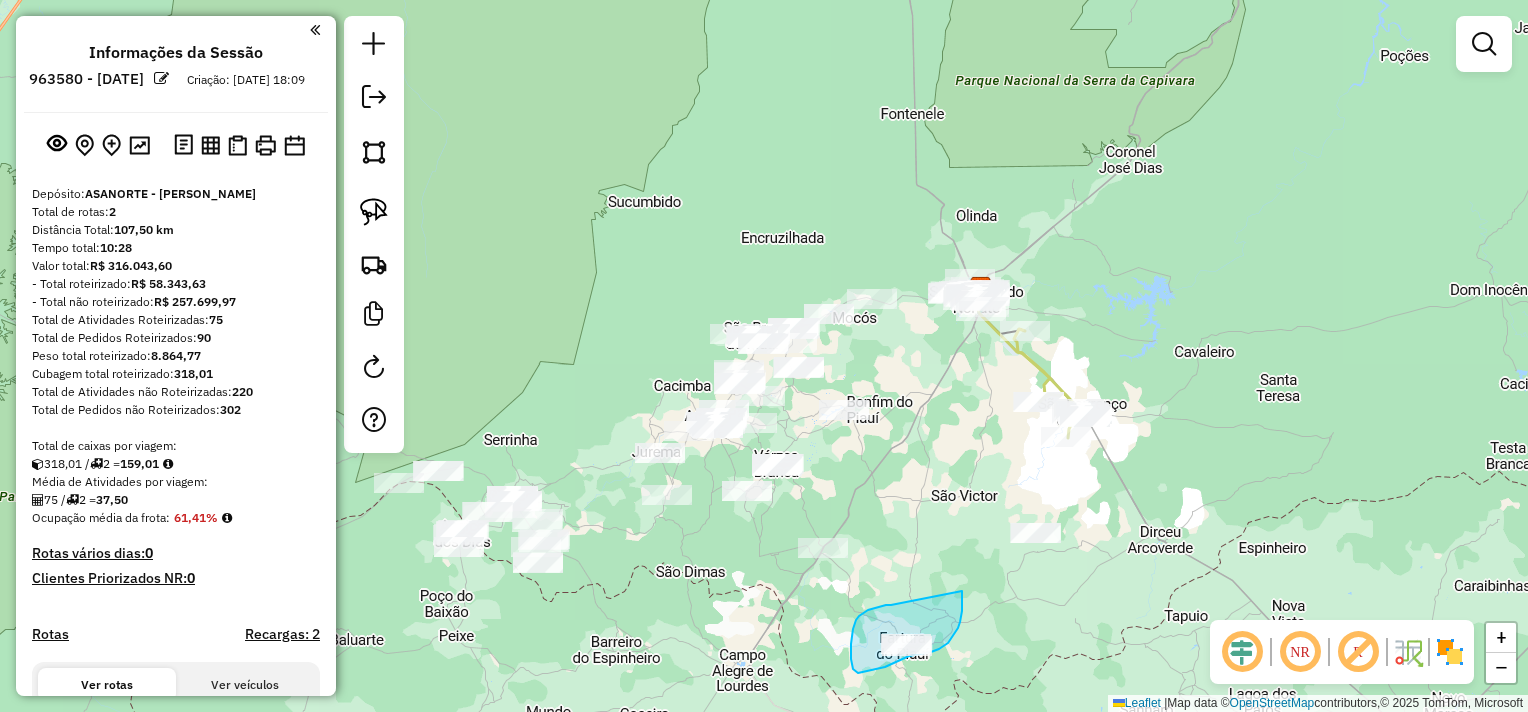 drag, startPoint x: 891, startPoint y: 605, endPoint x: 962, endPoint y: 591, distance: 72.36712 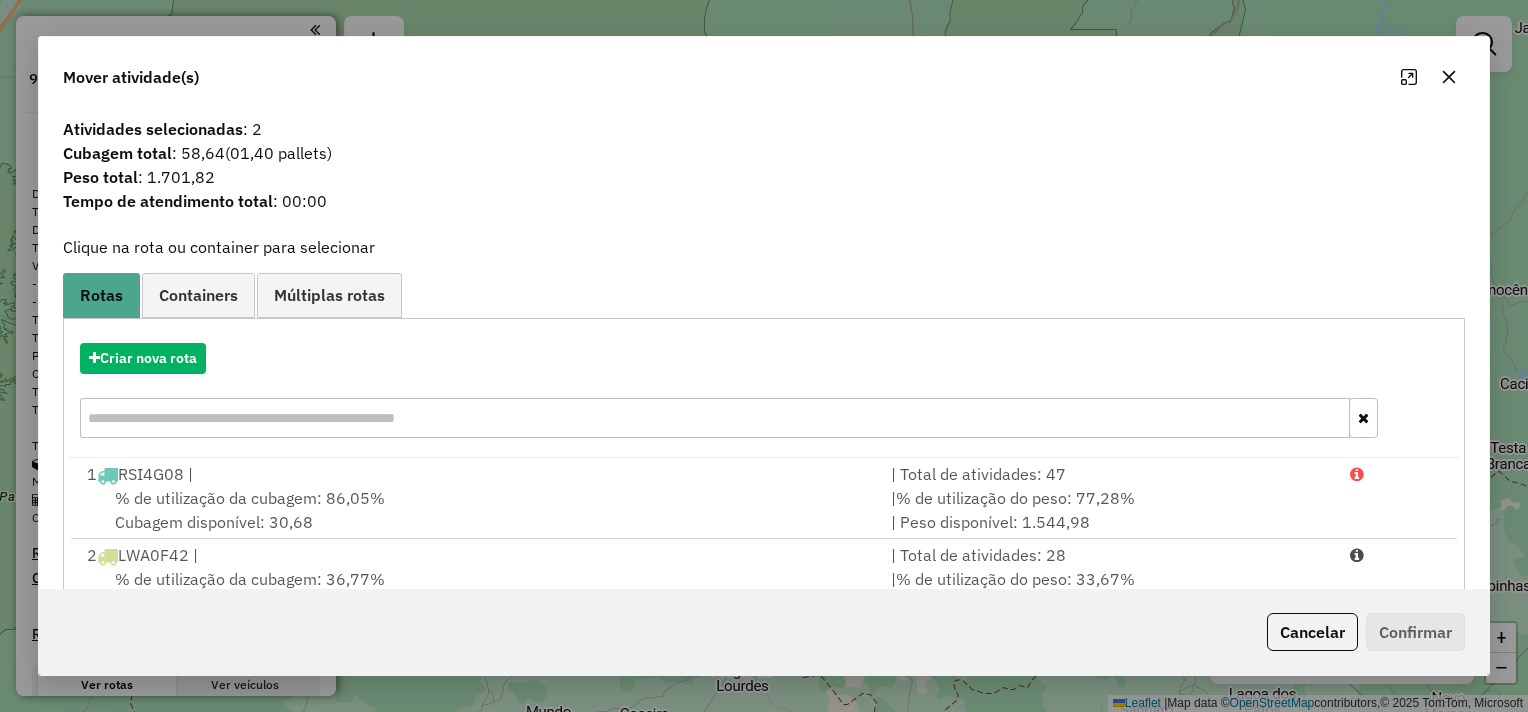 click 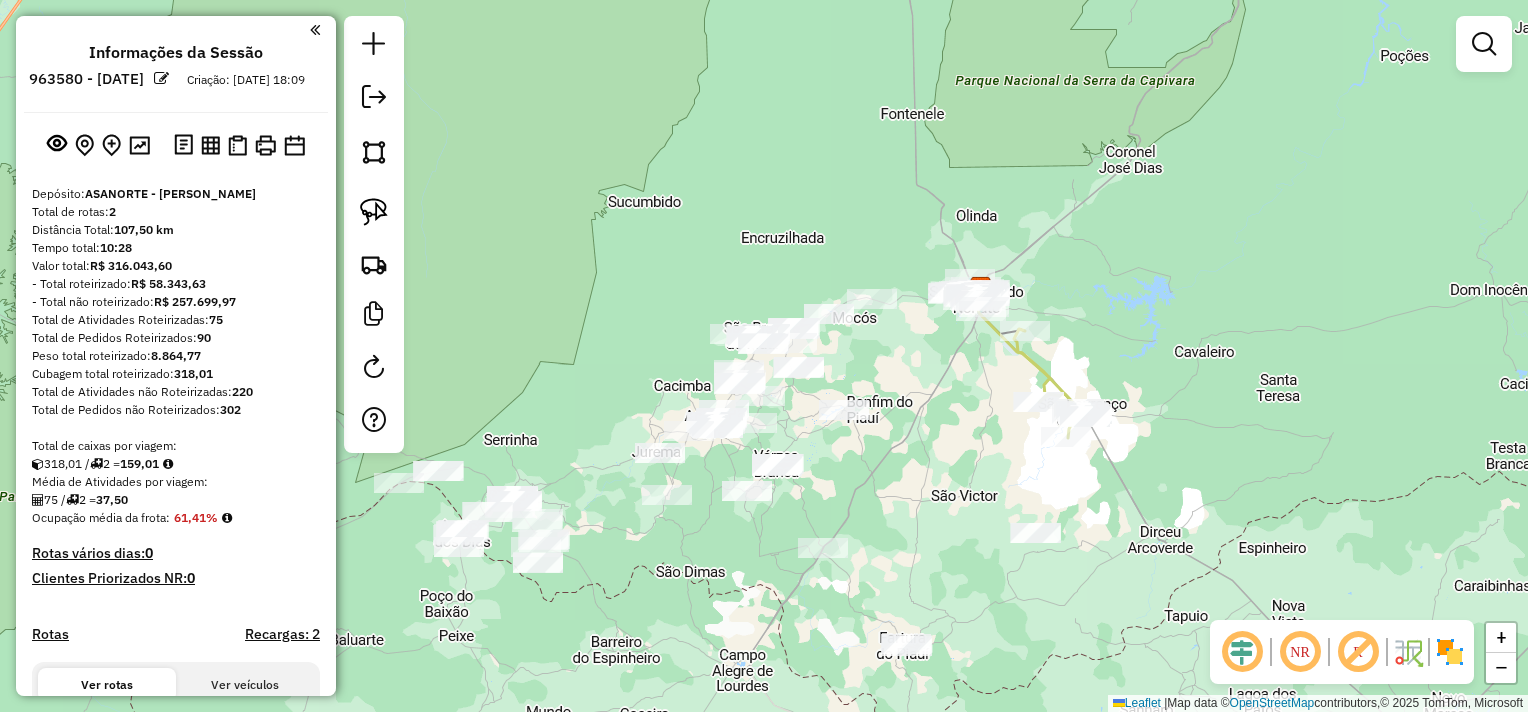drag, startPoint x: 388, startPoint y: 207, endPoint x: 427, endPoint y: 231, distance: 45.79301 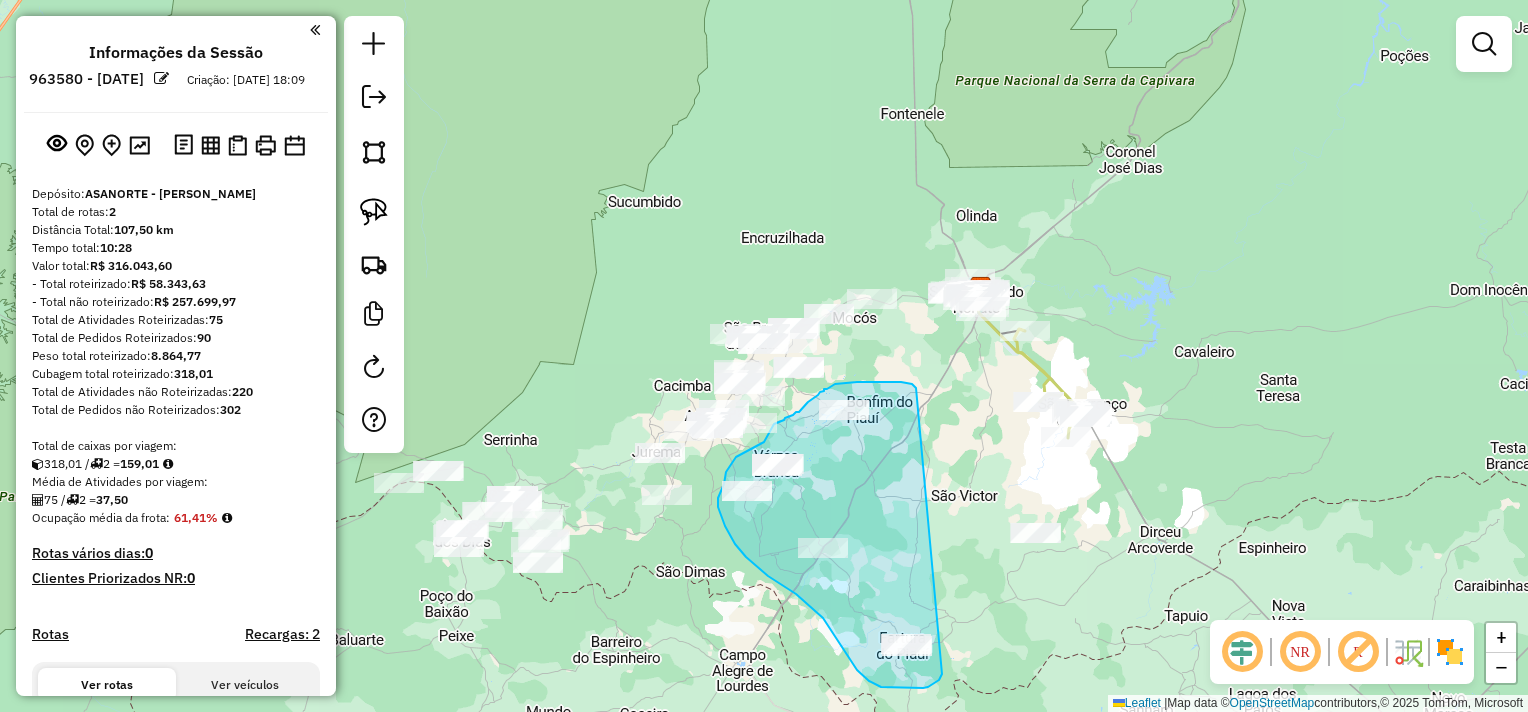 drag, startPoint x: 916, startPoint y: 388, endPoint x: 942, endPoint y: 674, distance: 287.17938 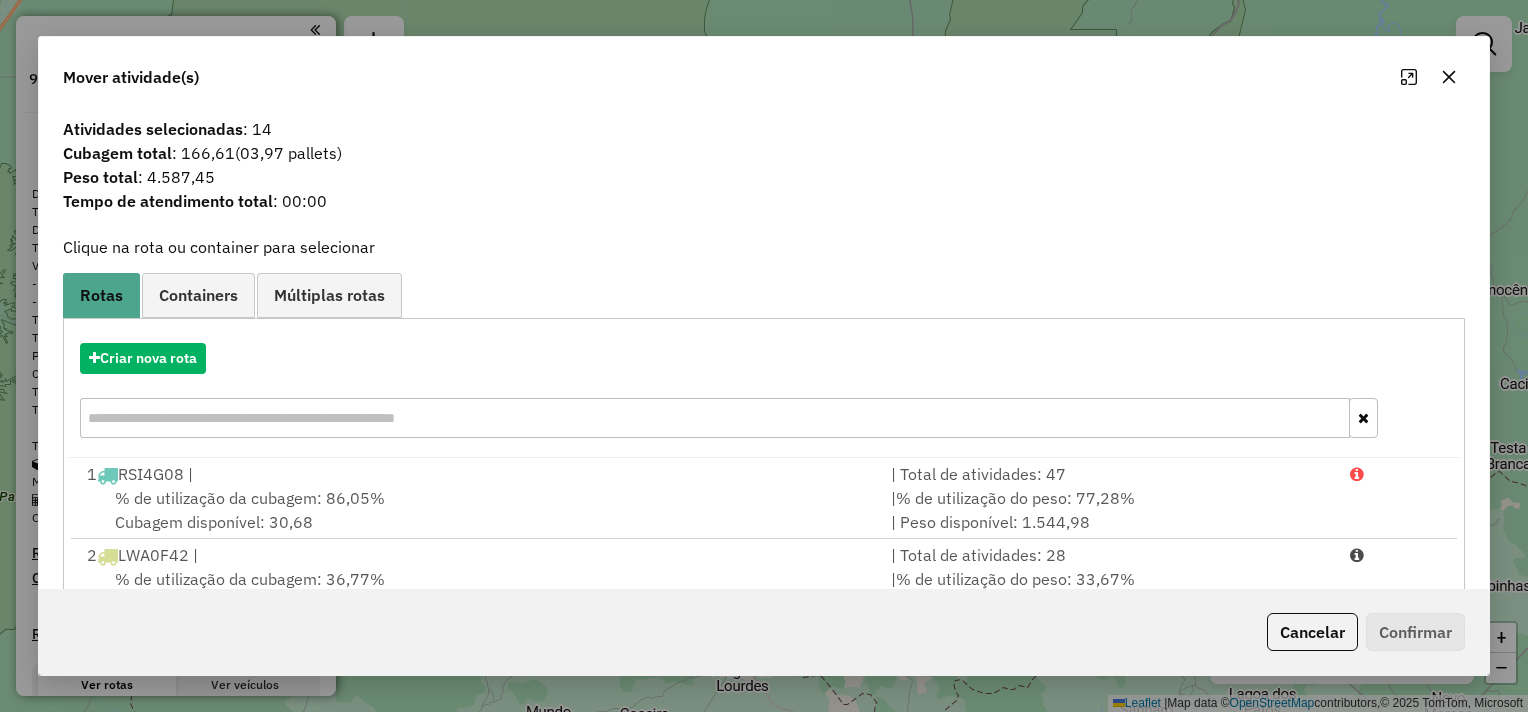 click 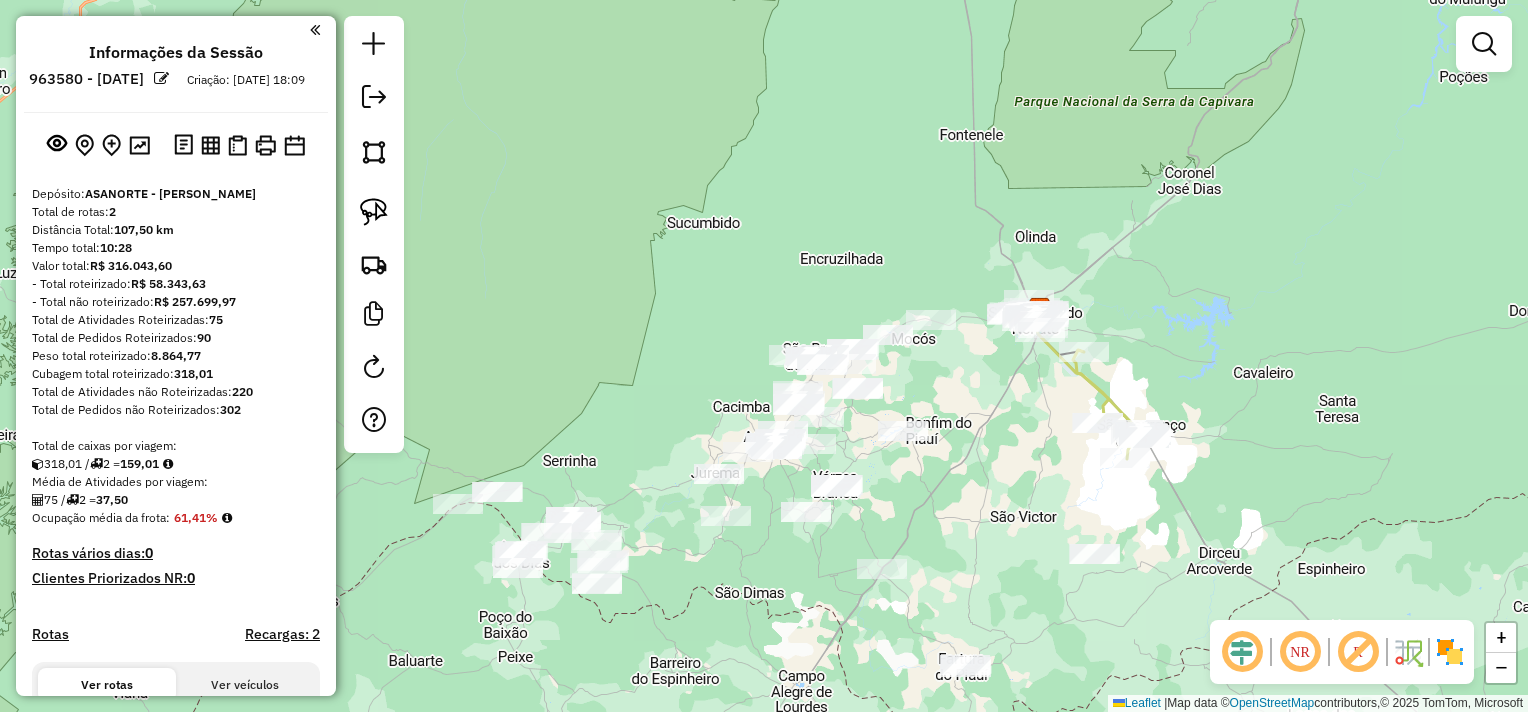 drag, startPoint x: 956, startPoint y: 474, endPoint x: 990, endPoint y: 488, distance: 36.769554 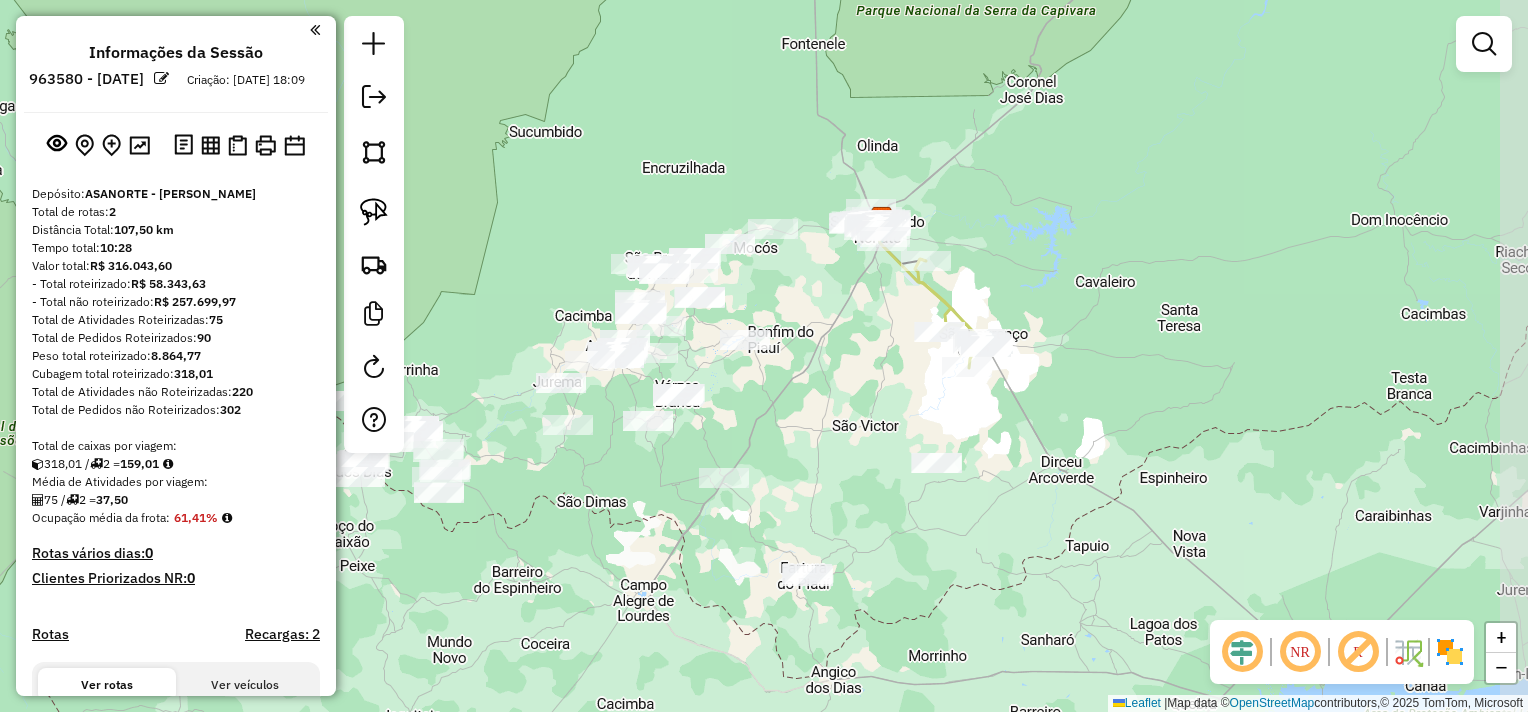 drag, startPoint x: 947, startPoint y: 598, endPoint x: 788, endPoint y: 526, distance: 174.54225 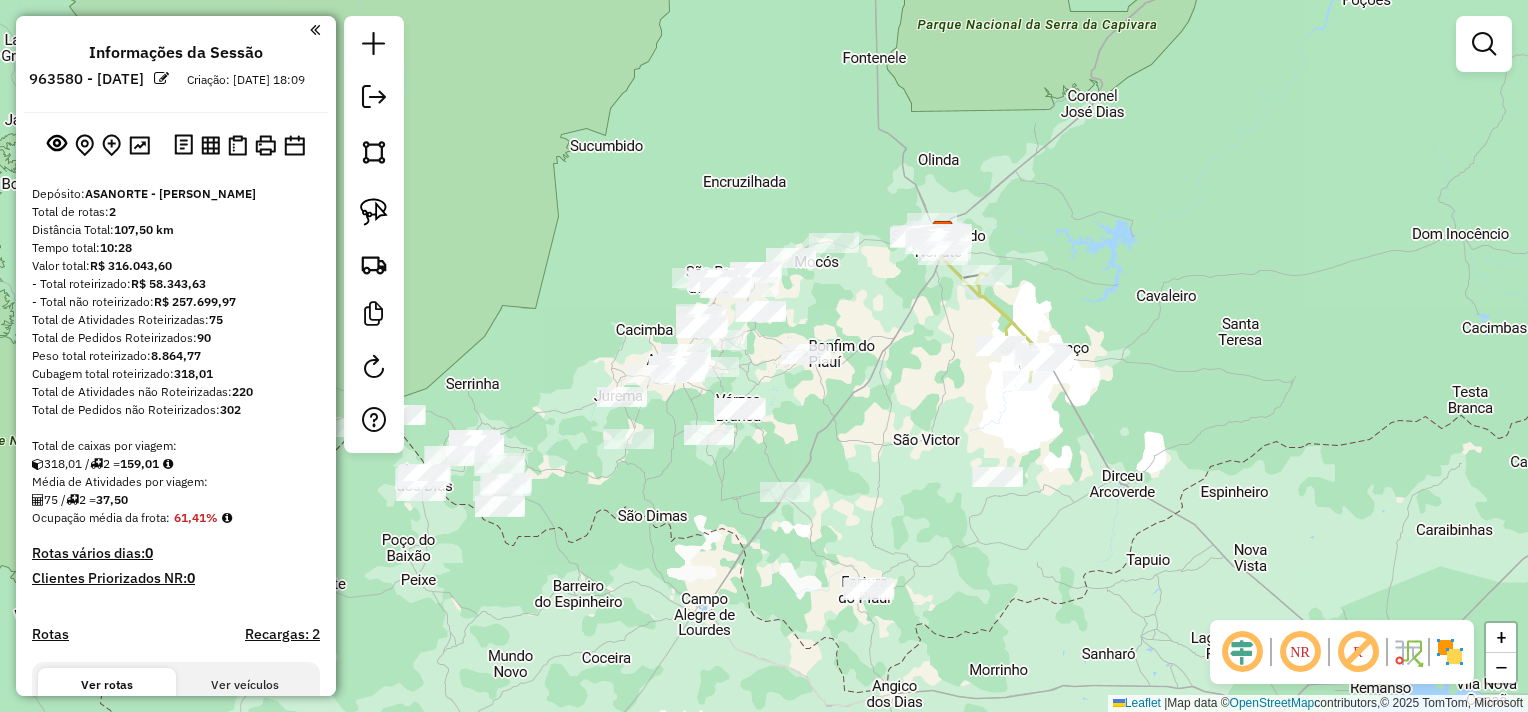 drag, startPoint x: 837, startPoint y: 427, endPoint x: 900, endPoint y: 427, distance: 63 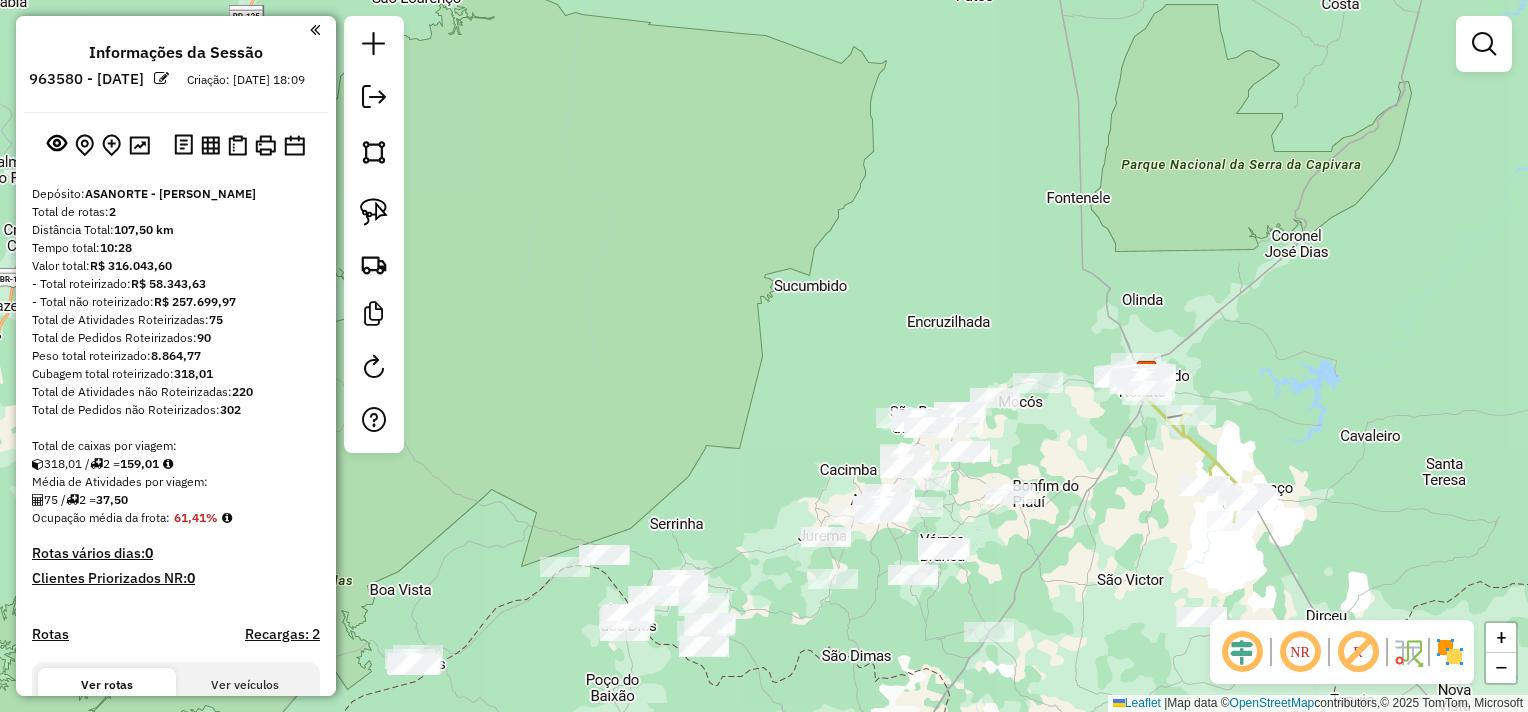 drag, startPoint x: 962, startPoint y: 512, endPoint x: 1071, endPoint y: 526, distance: 109.89541 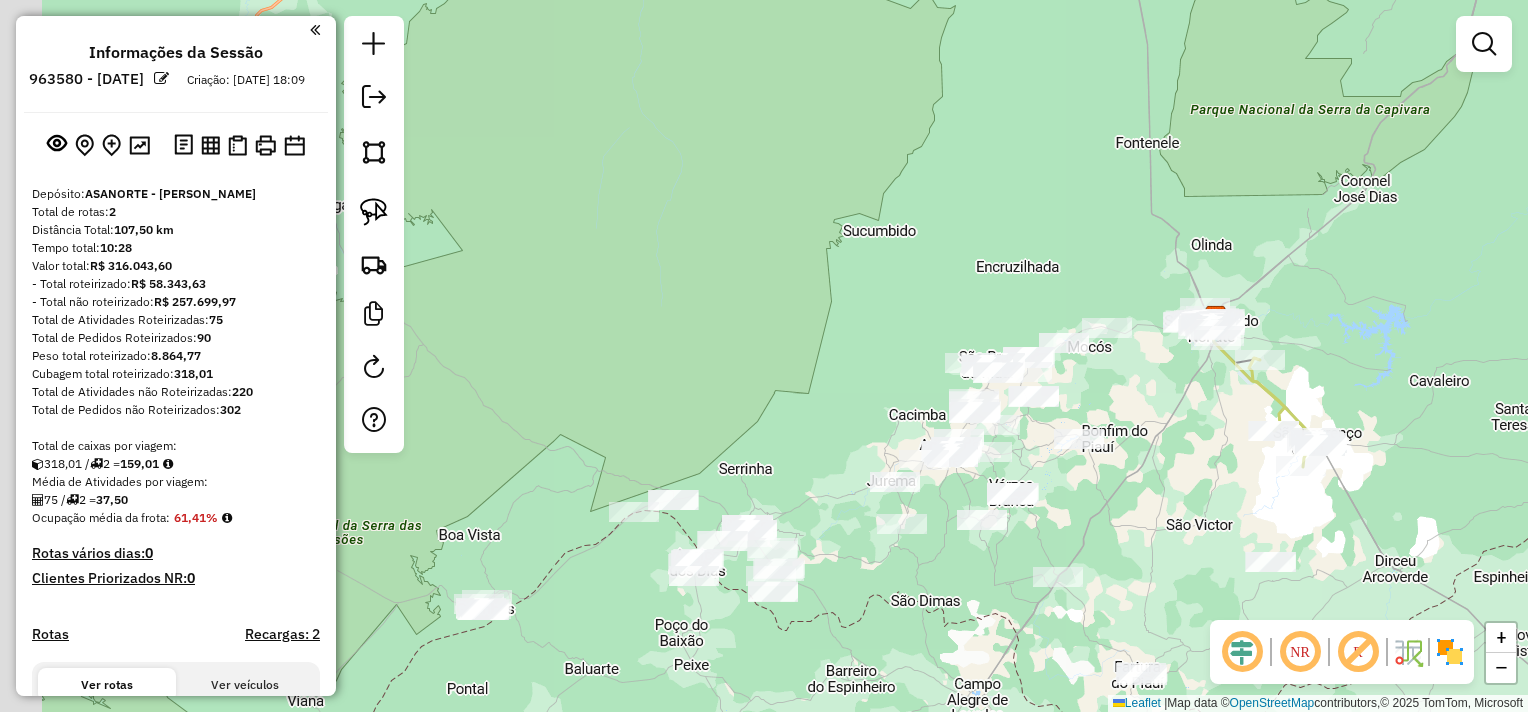 drag, startPoint x: 842, startPoint y: 631, endPoint x: 912, endPoint y: 582, distance: 85.44589 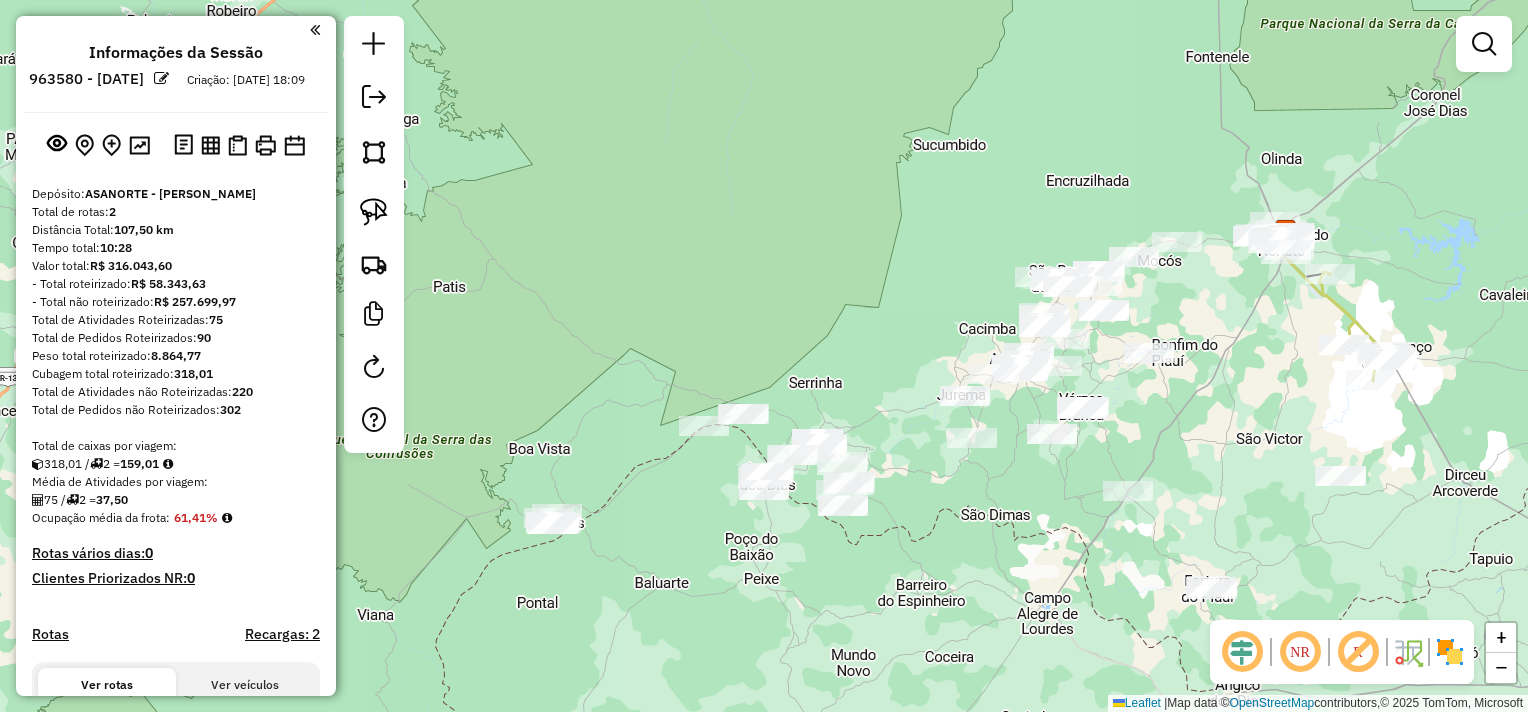 drag, startPoint x: 835, startPoint y: 528, endPoint x: 908, endPoint y: 437, distance: 116.6619 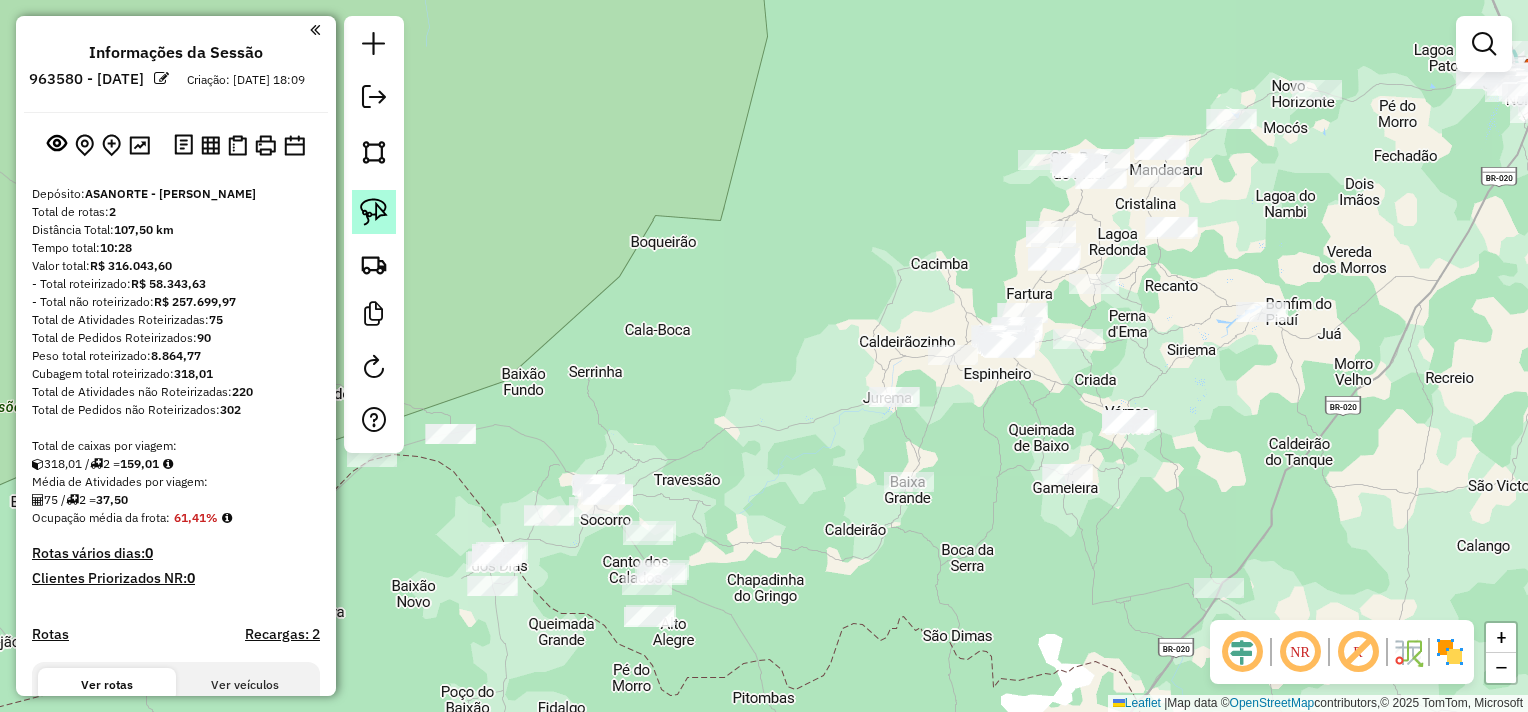 click 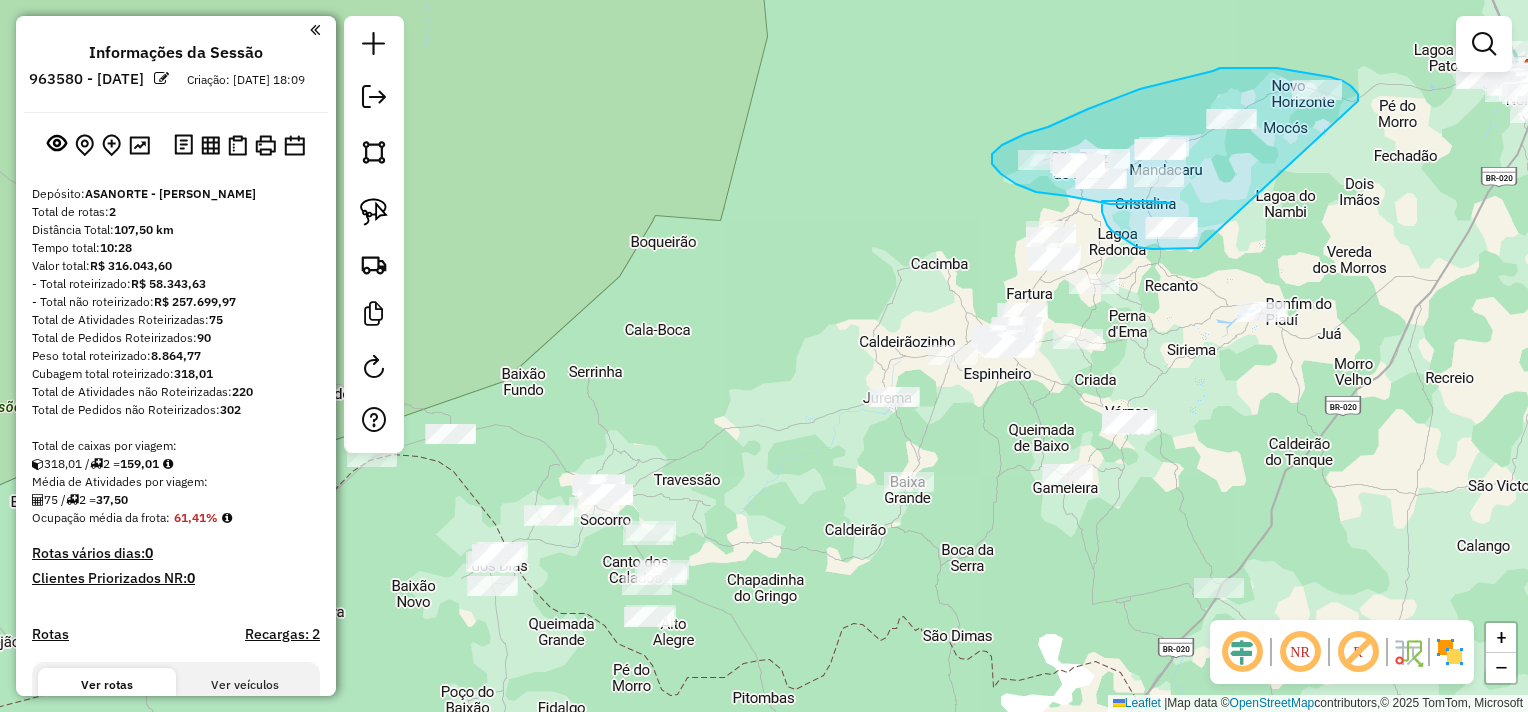 drag, startPoint x: 1359, startPoint y: 101, endPoint x: 1199, endPoint y: 247, distance: 216.60101 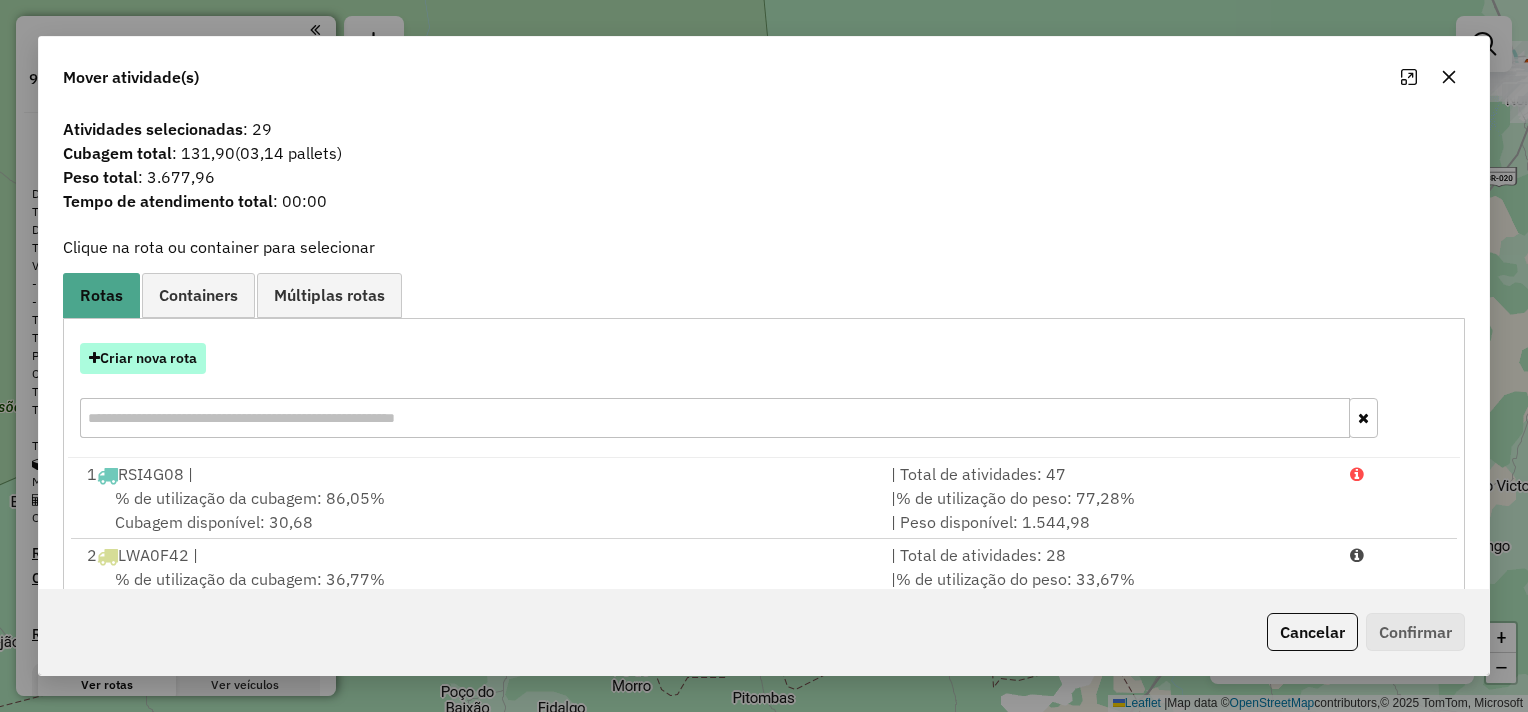 click on "Criar nova rota" at bounding box center (143, 358) 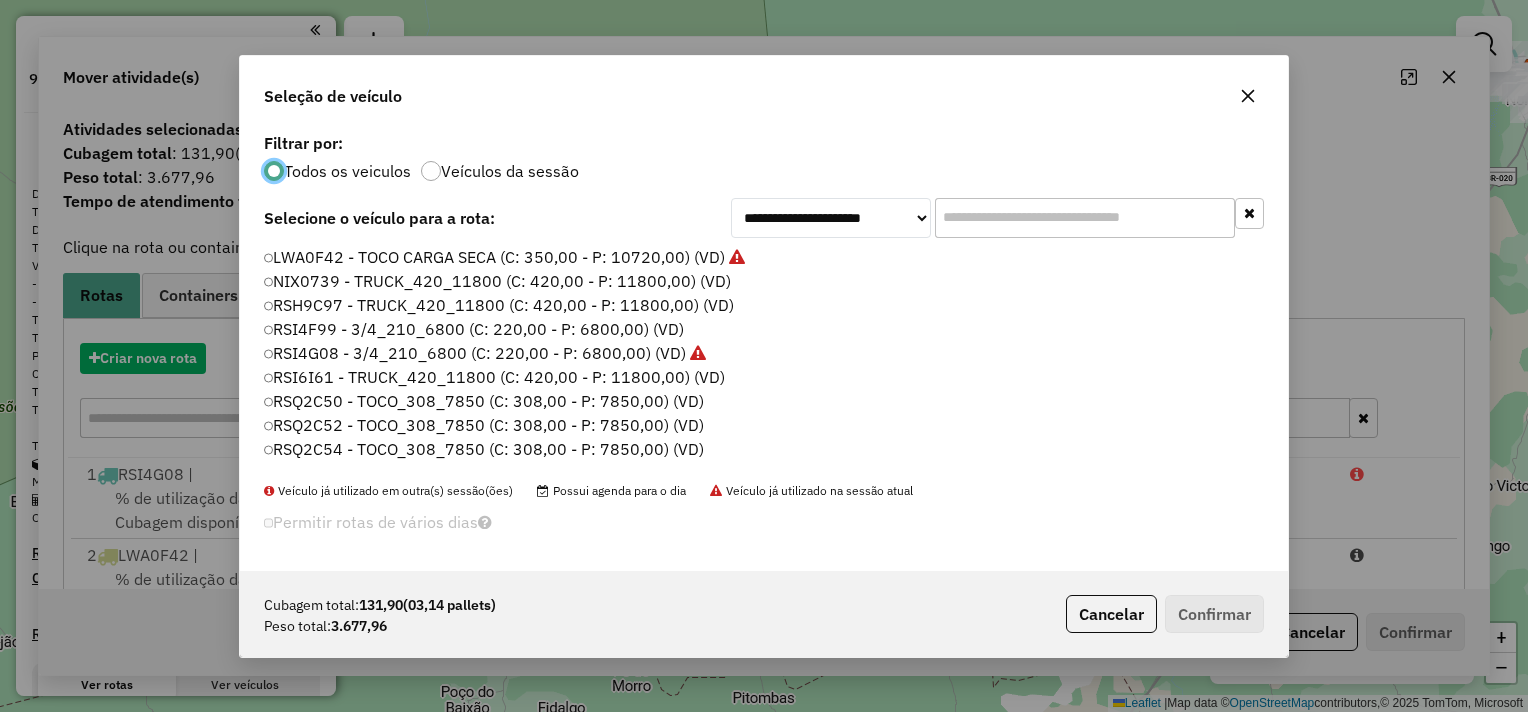 scroll, scrollTop: 10, scrollLeft: 6, axis: both 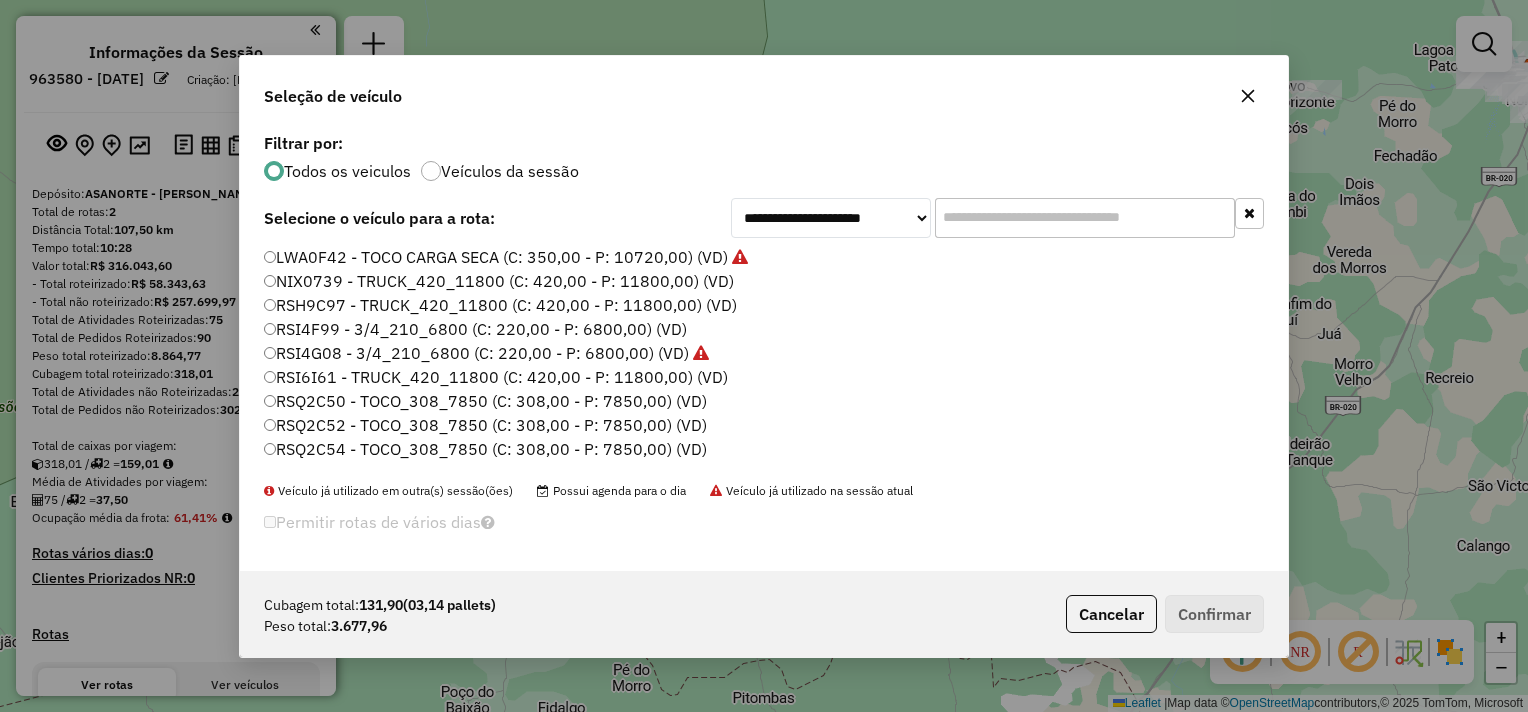 click on "RSQ2C50 - TOCO_308_7850 (C: 308,00 - P: 7850,00) (VD)" 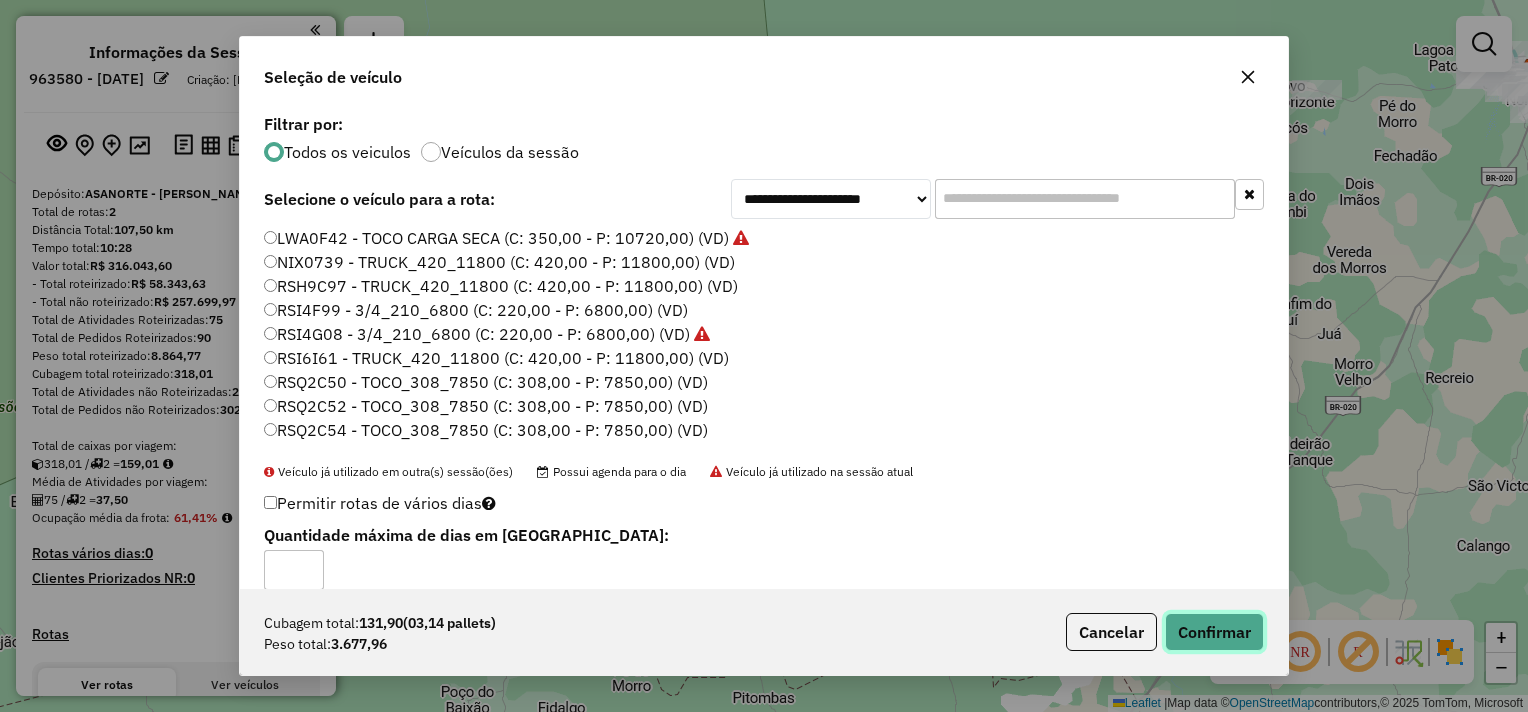 click on "Confirmar" 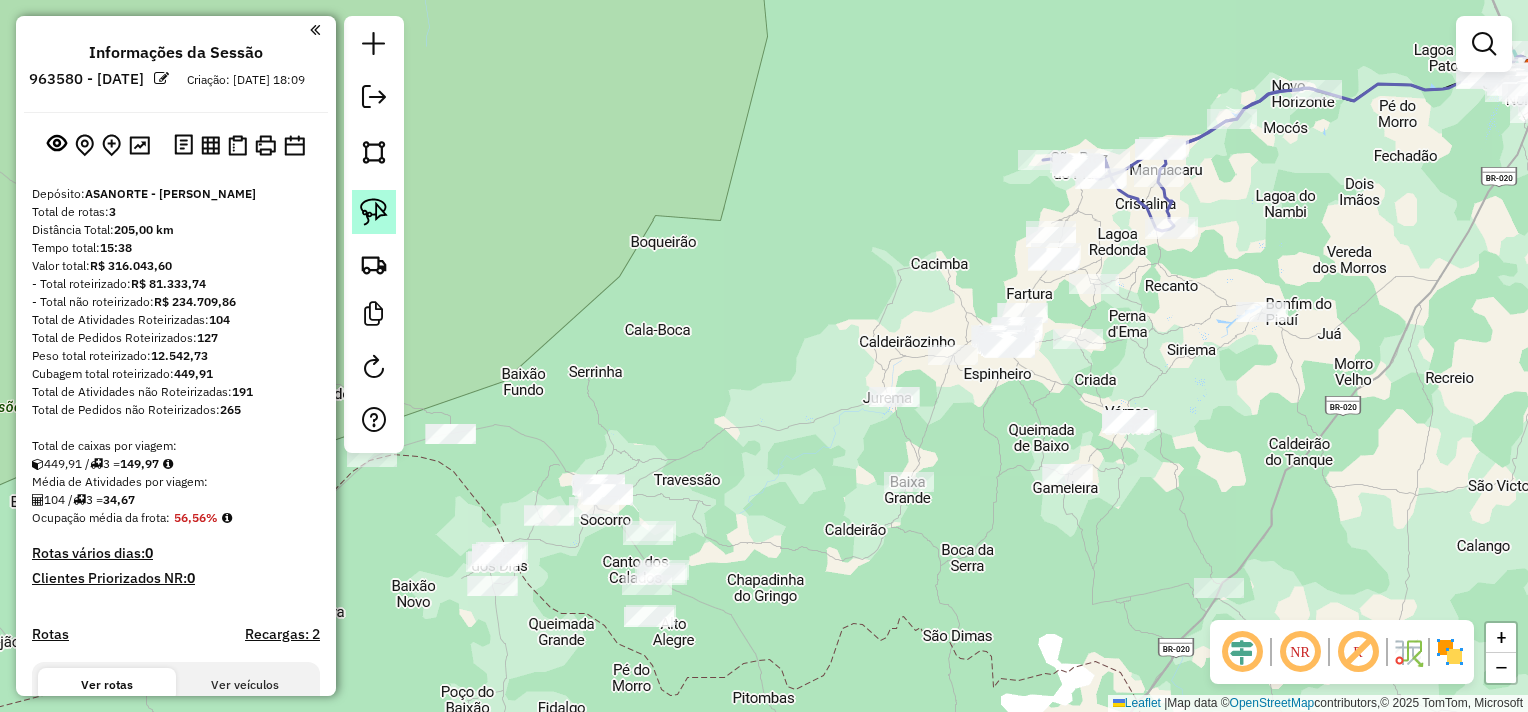 click 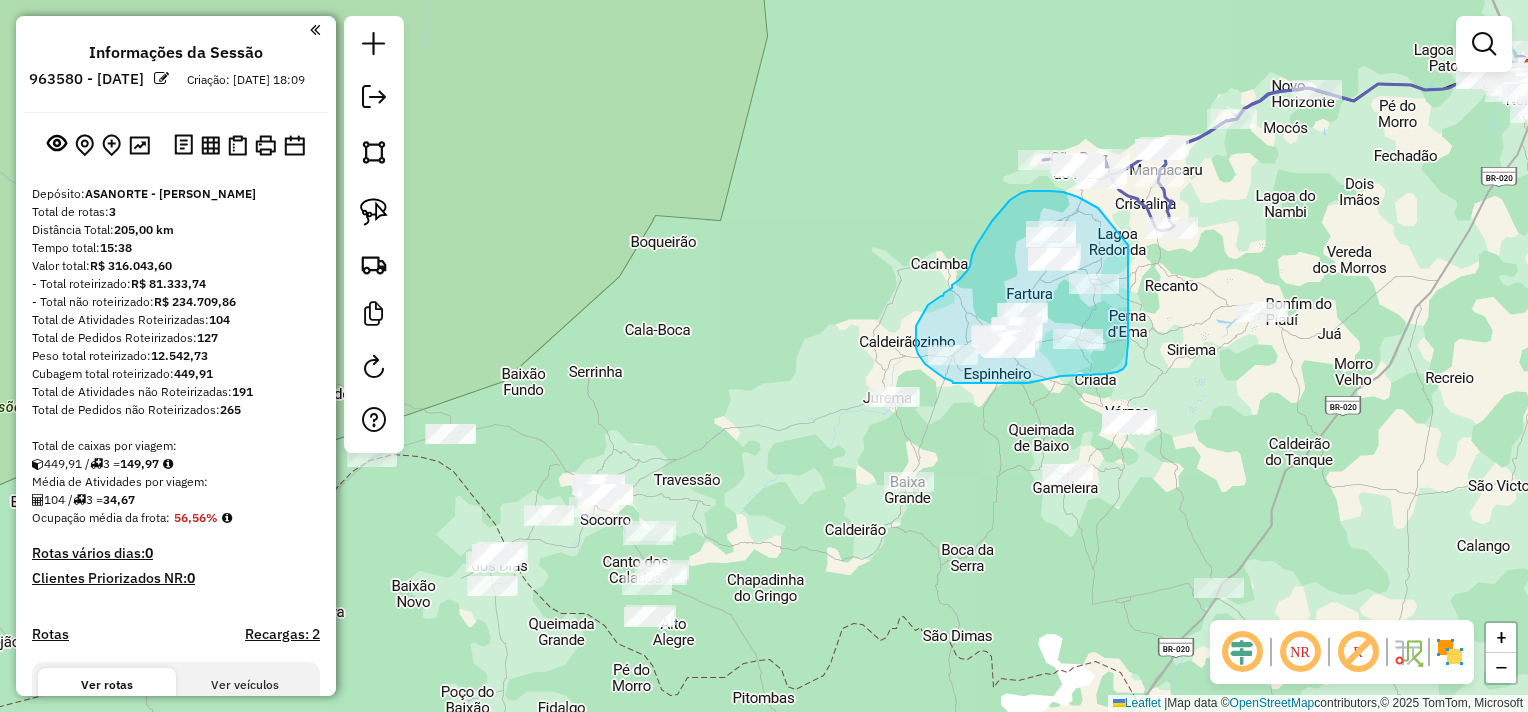 drag, startPoint x: 1111, startPoint y: 224, endPoint x: 1128, endPoint y: 343, distance: 120.20815 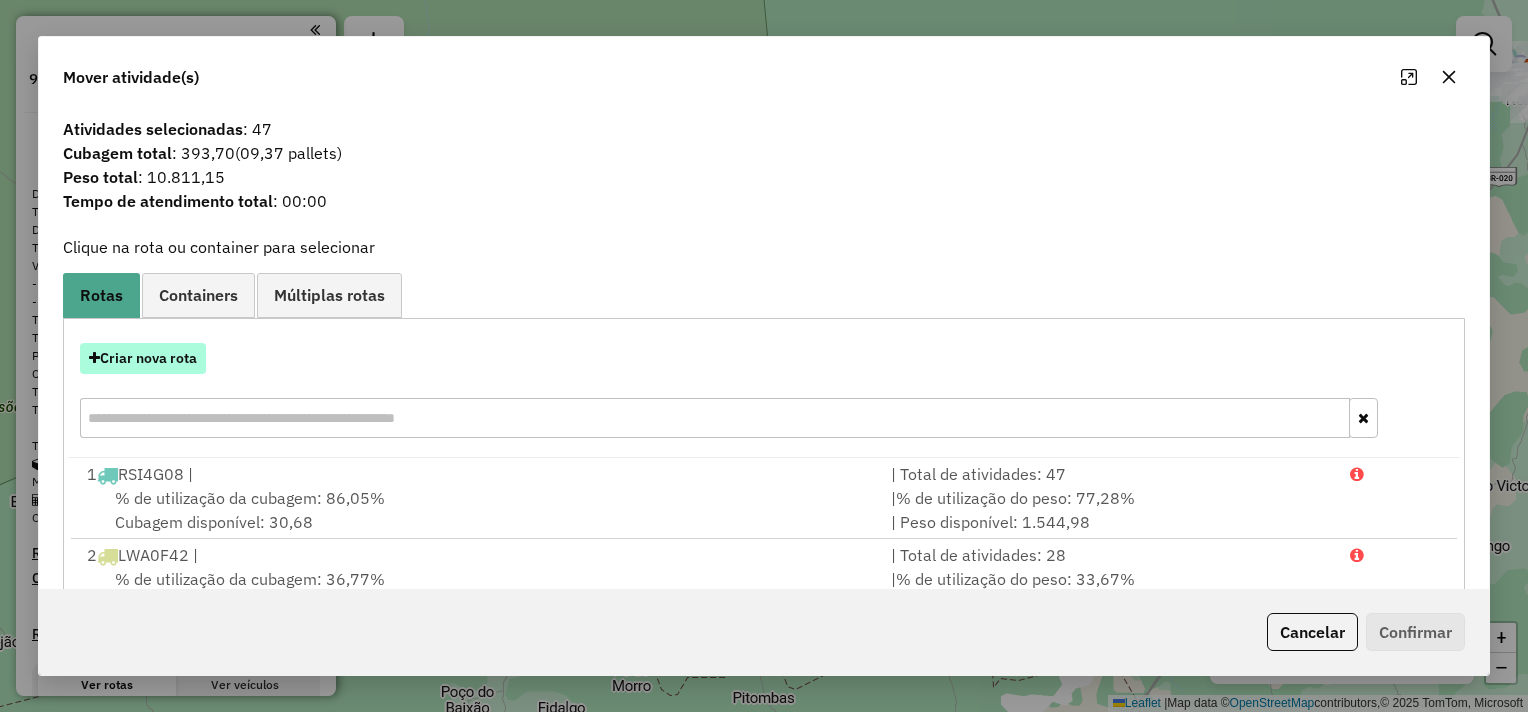 click on "Criar nova rota" at bounding box center (143, 358) 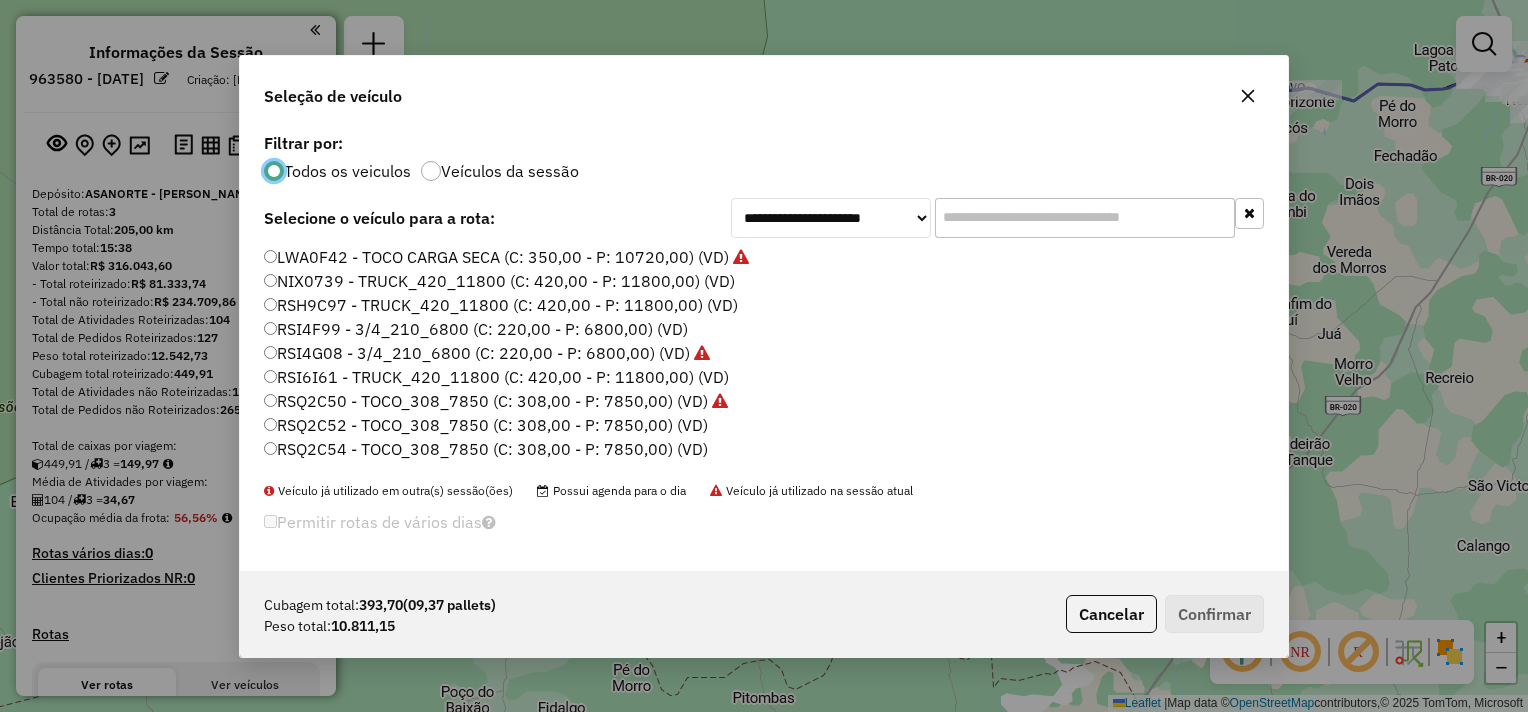scroll, scrollTop: 10, scrollLeft: 6, axis: both 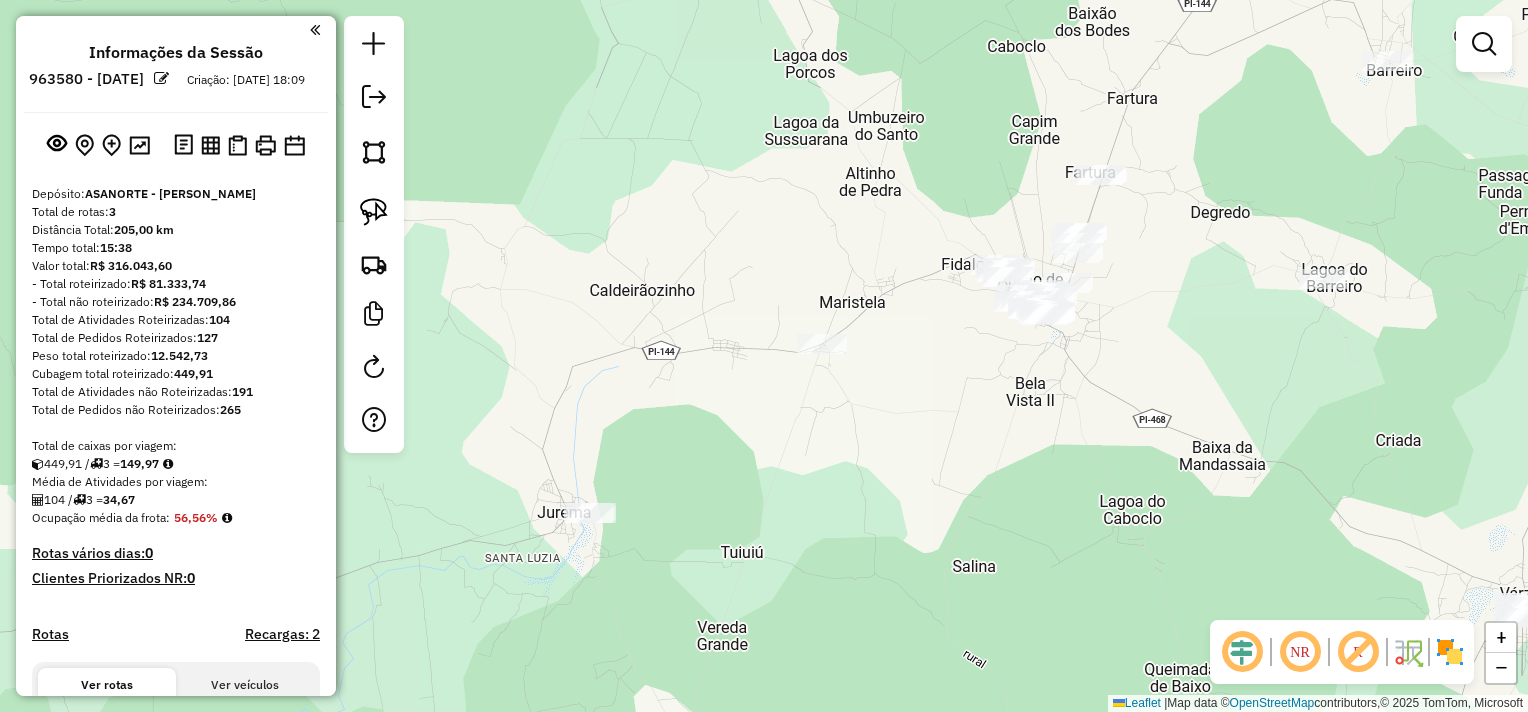 drag, startPoint x: 1009, startPoint y: 388, endPoint x: 1112, endPoint y: 340, distance: 113.63538 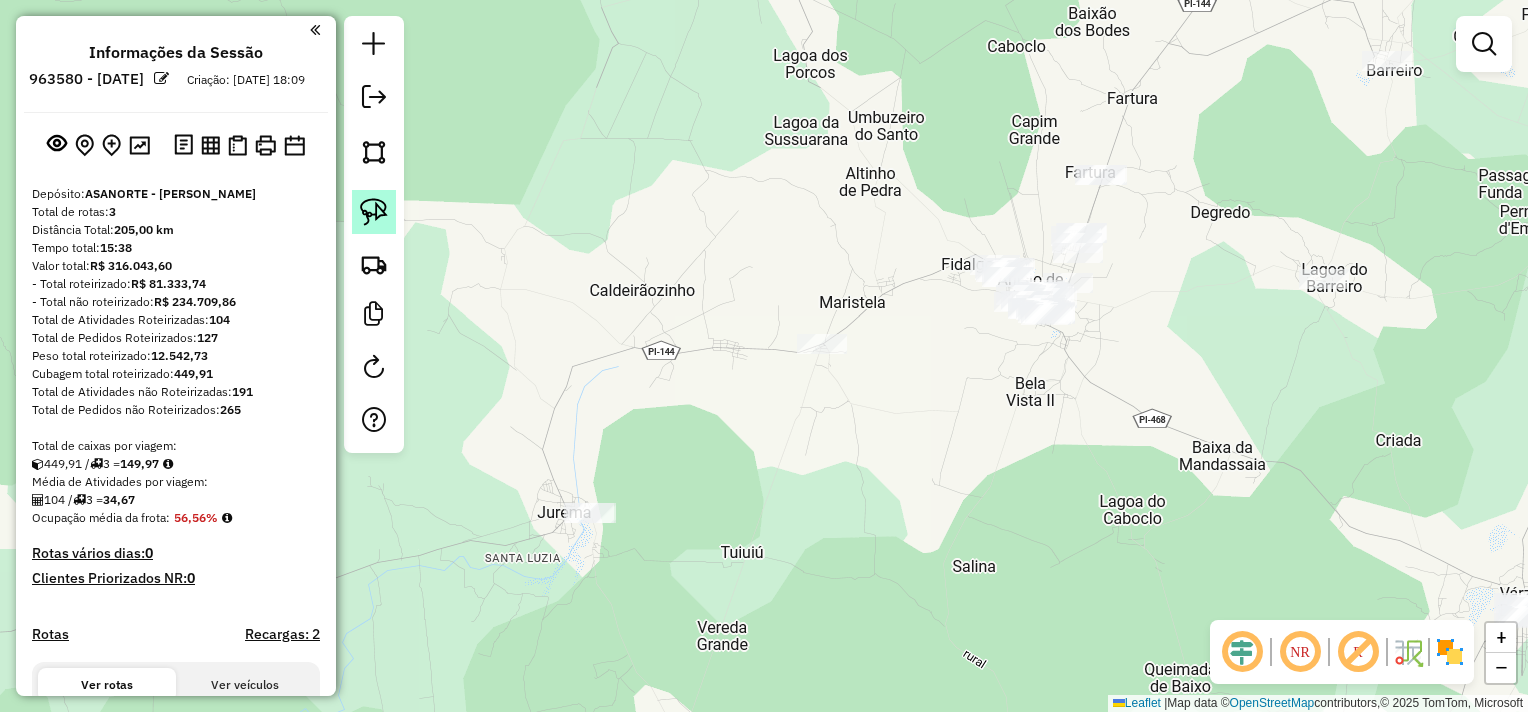 click 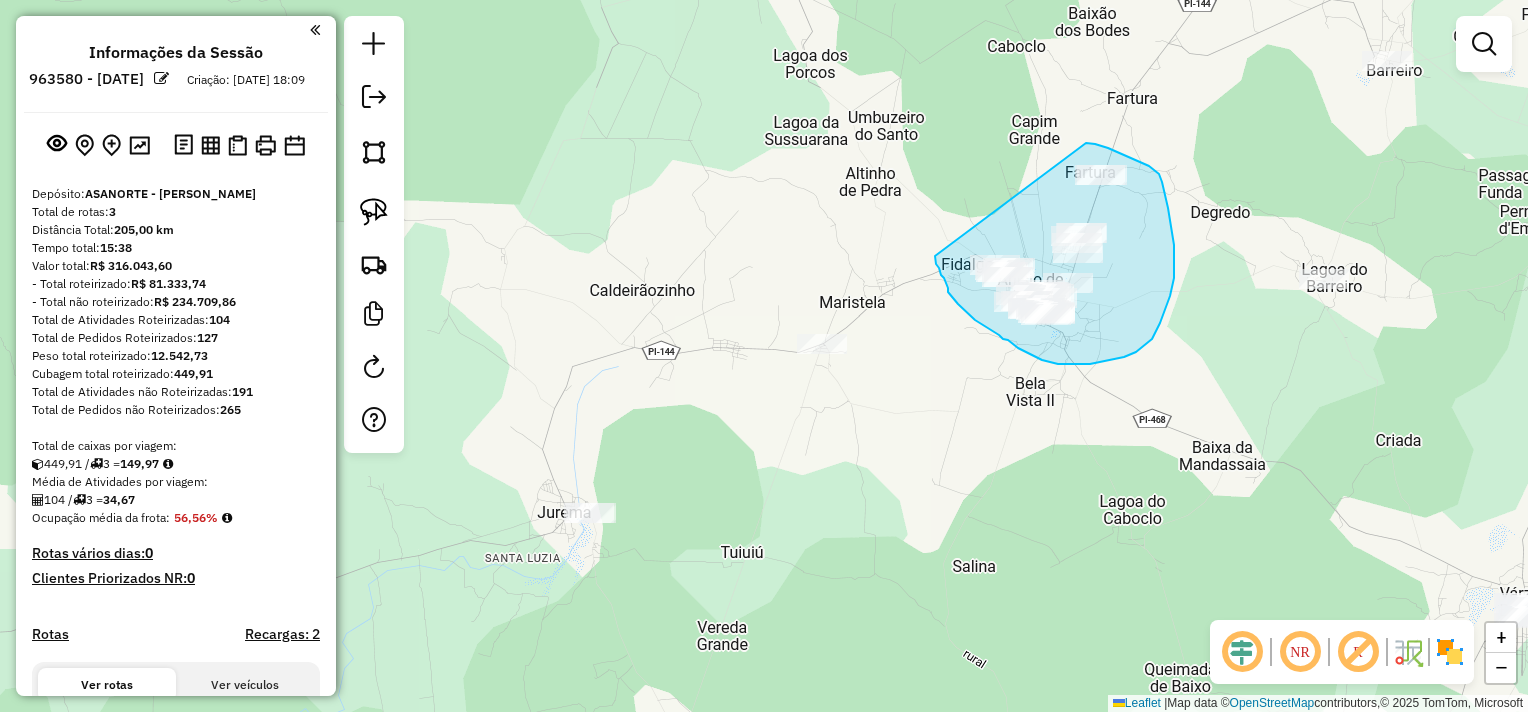 drag, startPoint x: 1086, startPoint y: 143, endPoint x: 935, endPoint y: 256, distance: 188.60011 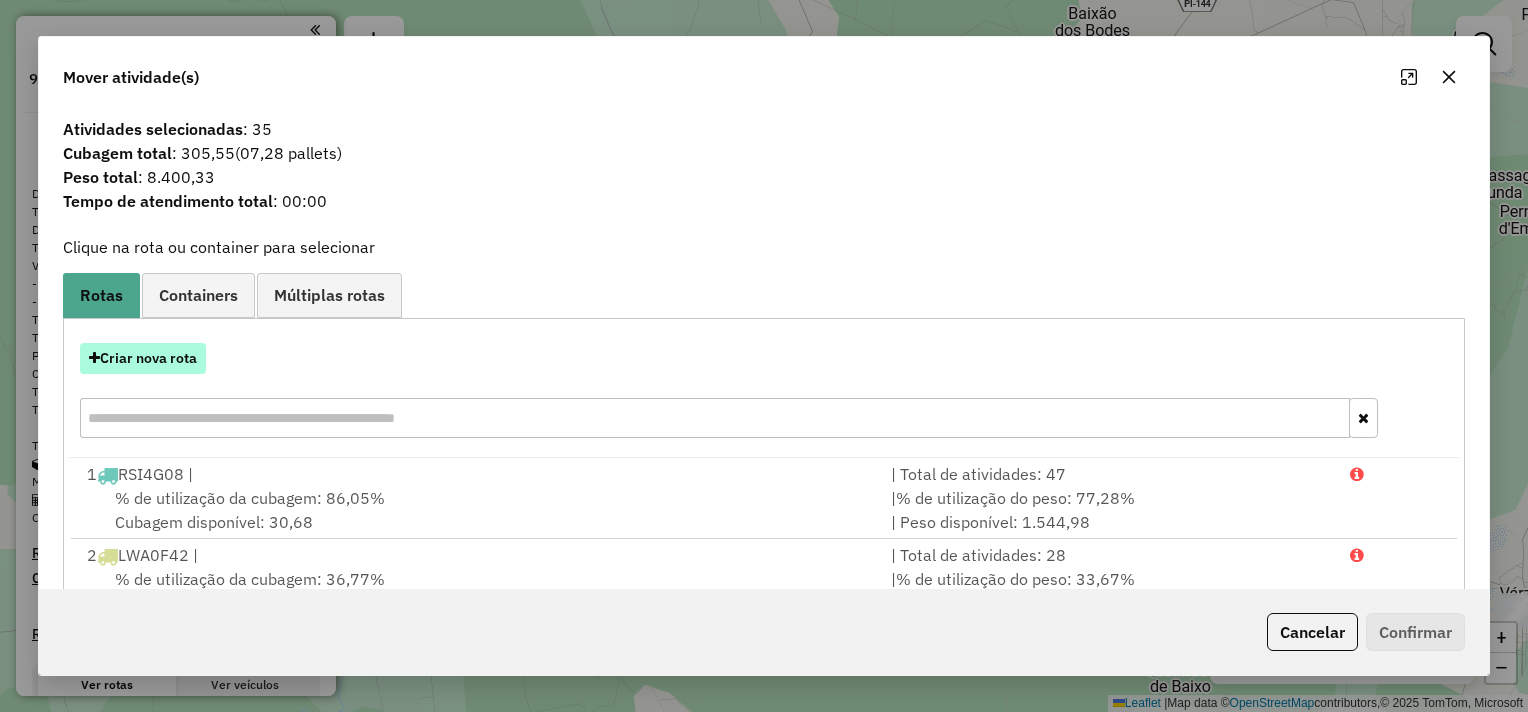 click on "Criar nova rota" at bounding box center (143, 358) 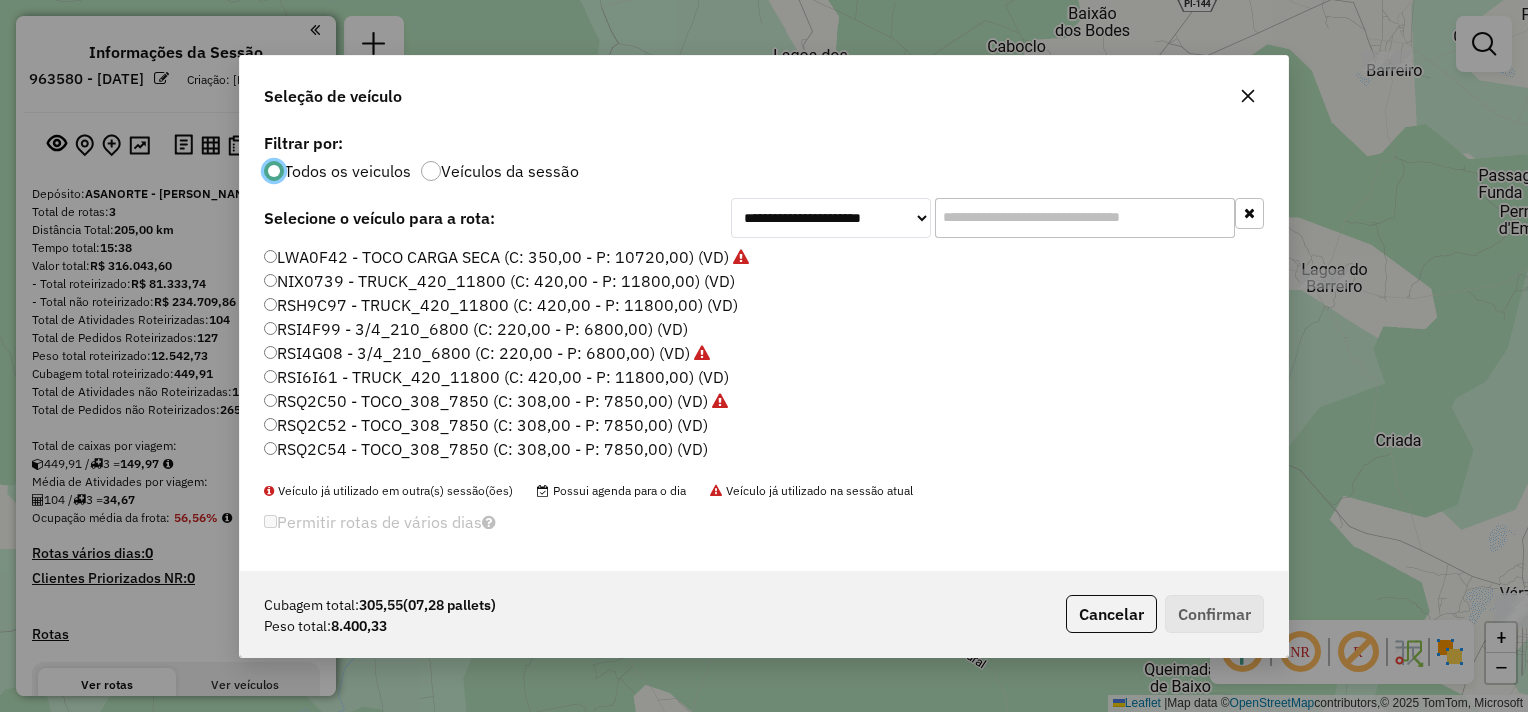 scroll, scrollTop: 10, scrollLeft: 6, axis: both 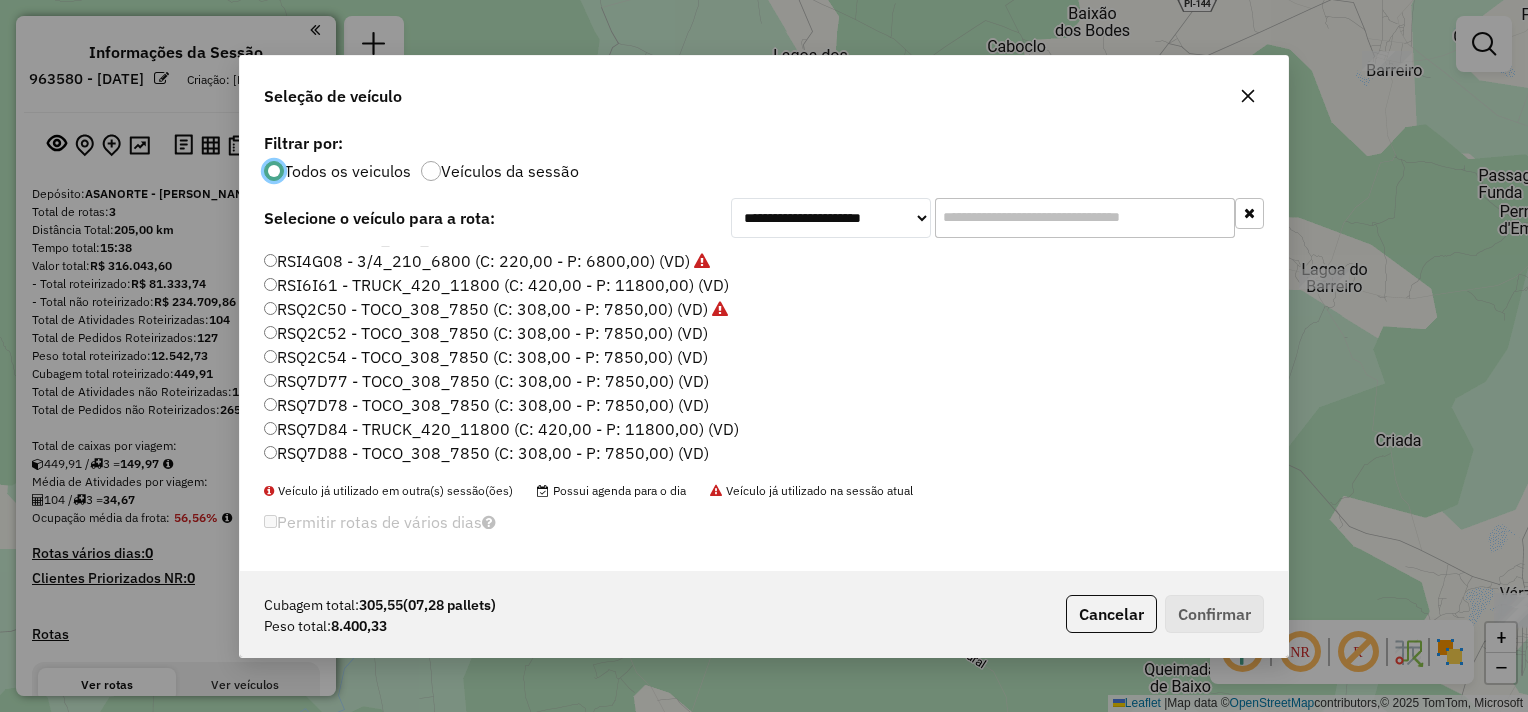 click on "RSQ7D84 - TRUCK_420_11800 (C: 420,00 - P: 11800,00) (VD)" 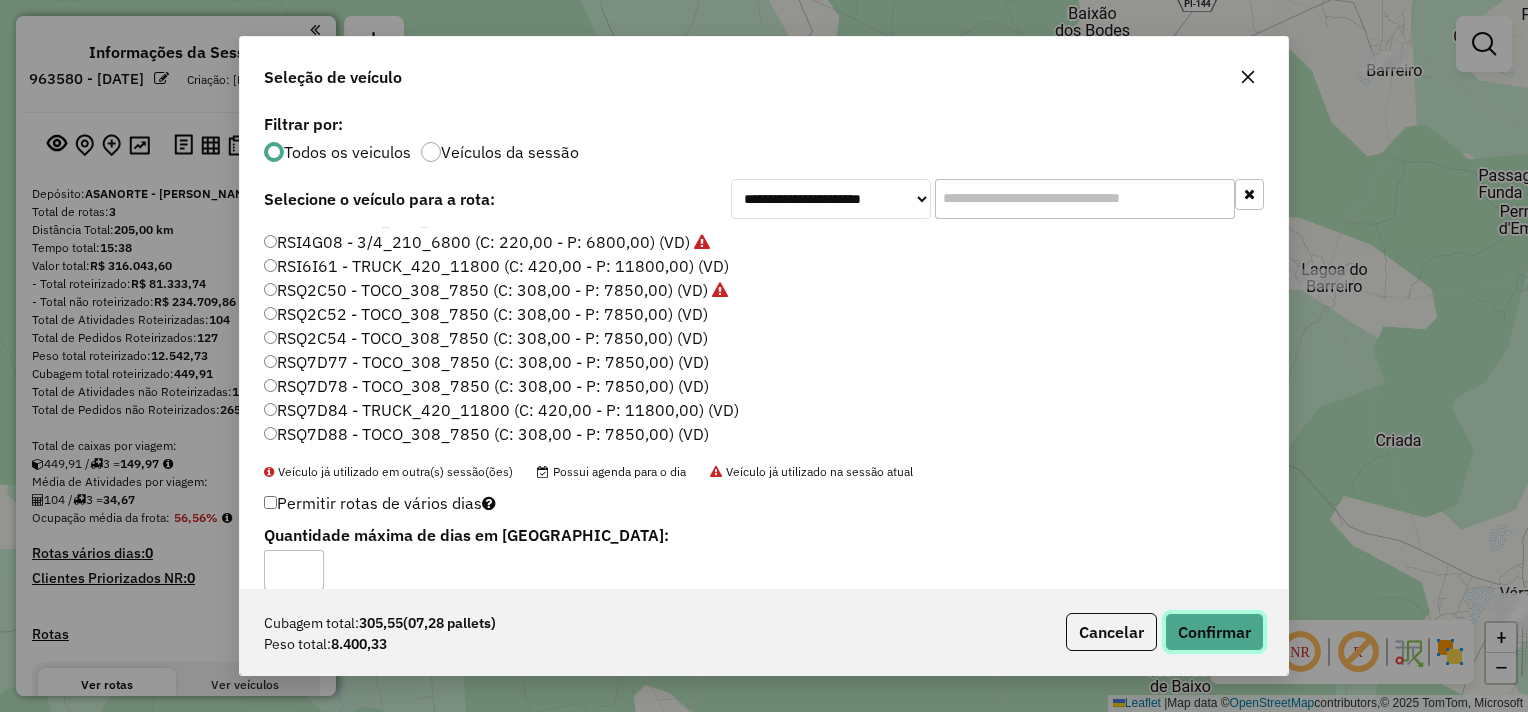 drag, startPoint x: 1190, startPoint y: 636, endPoint x: 1131, endPoint y: 624, distance: 60.207973 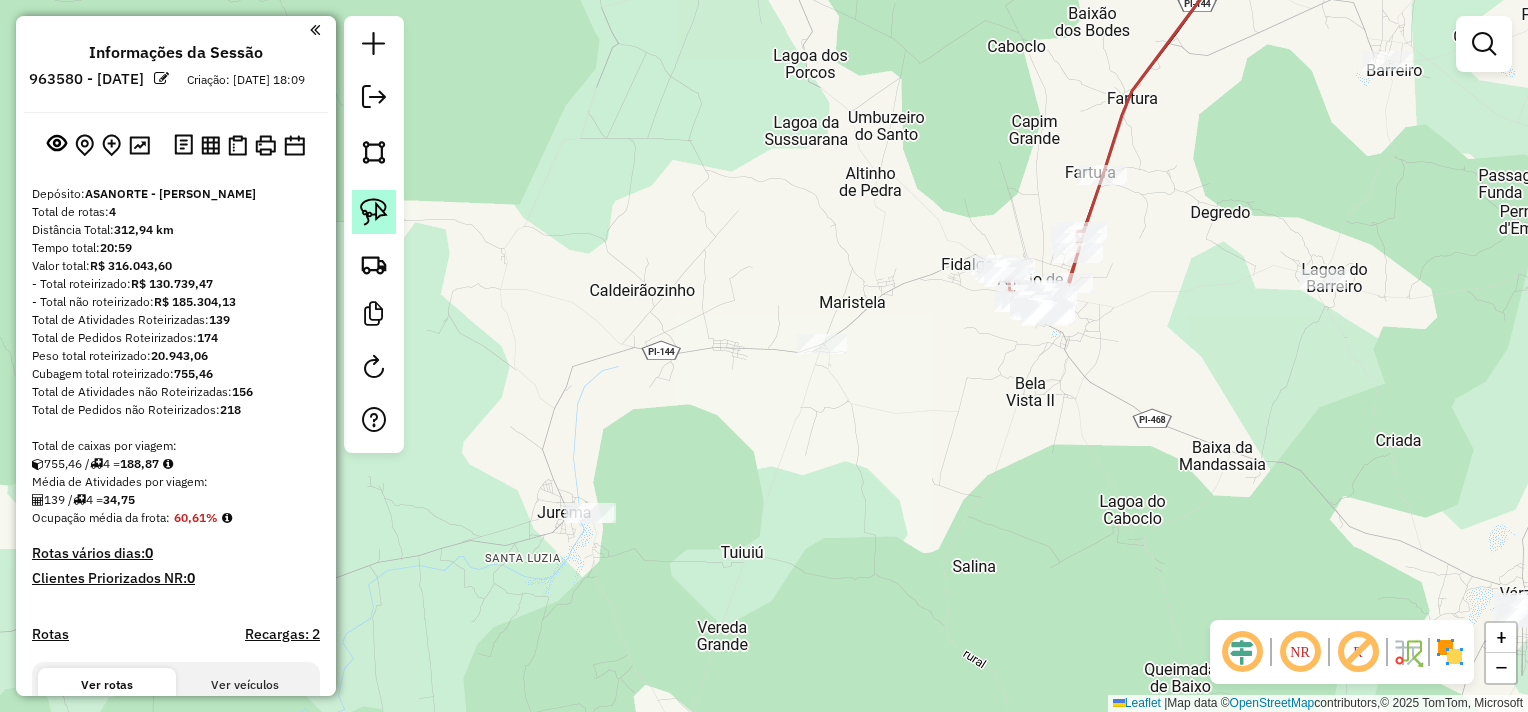 click 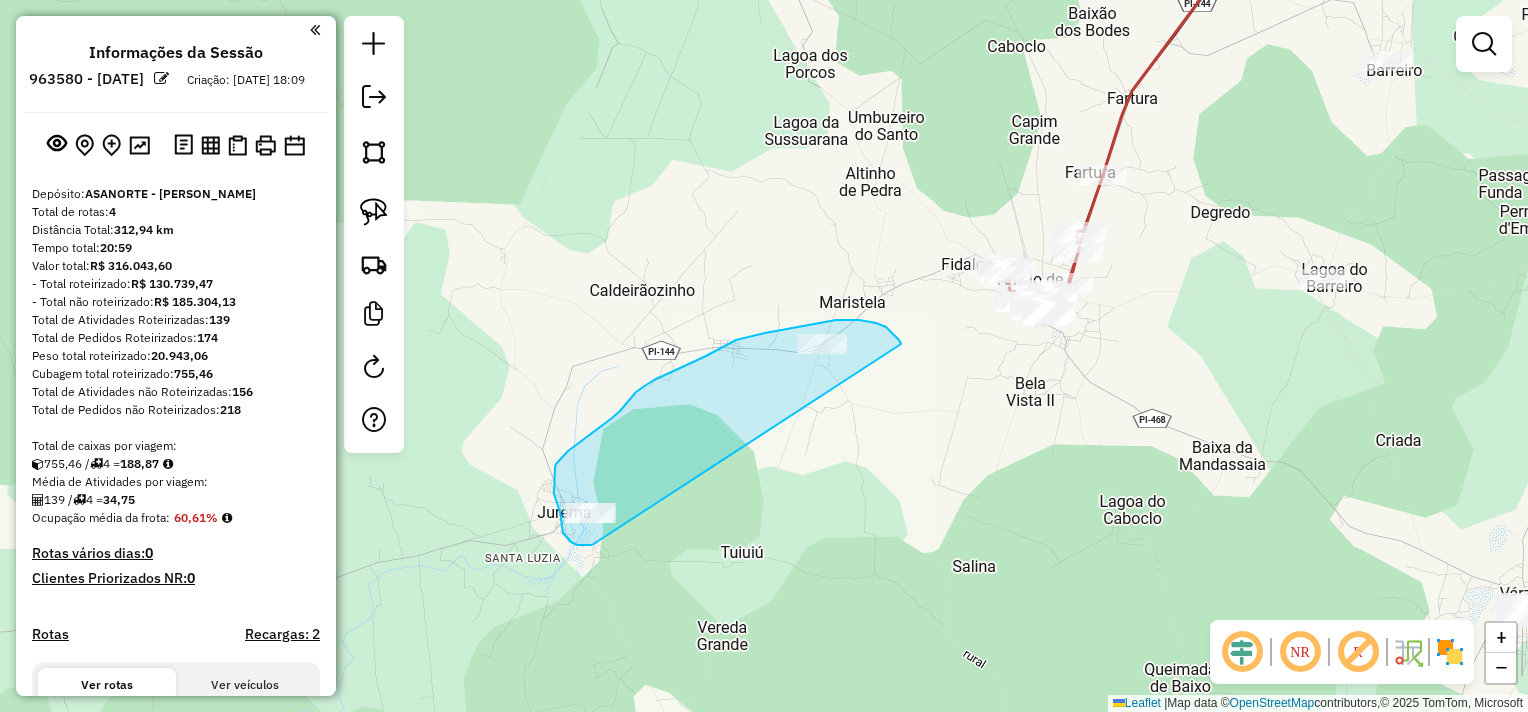 drag, startPoint x: 897, startPoint y: 339, endPoint x: 592, endPoint y: 545, distance: 368.05026 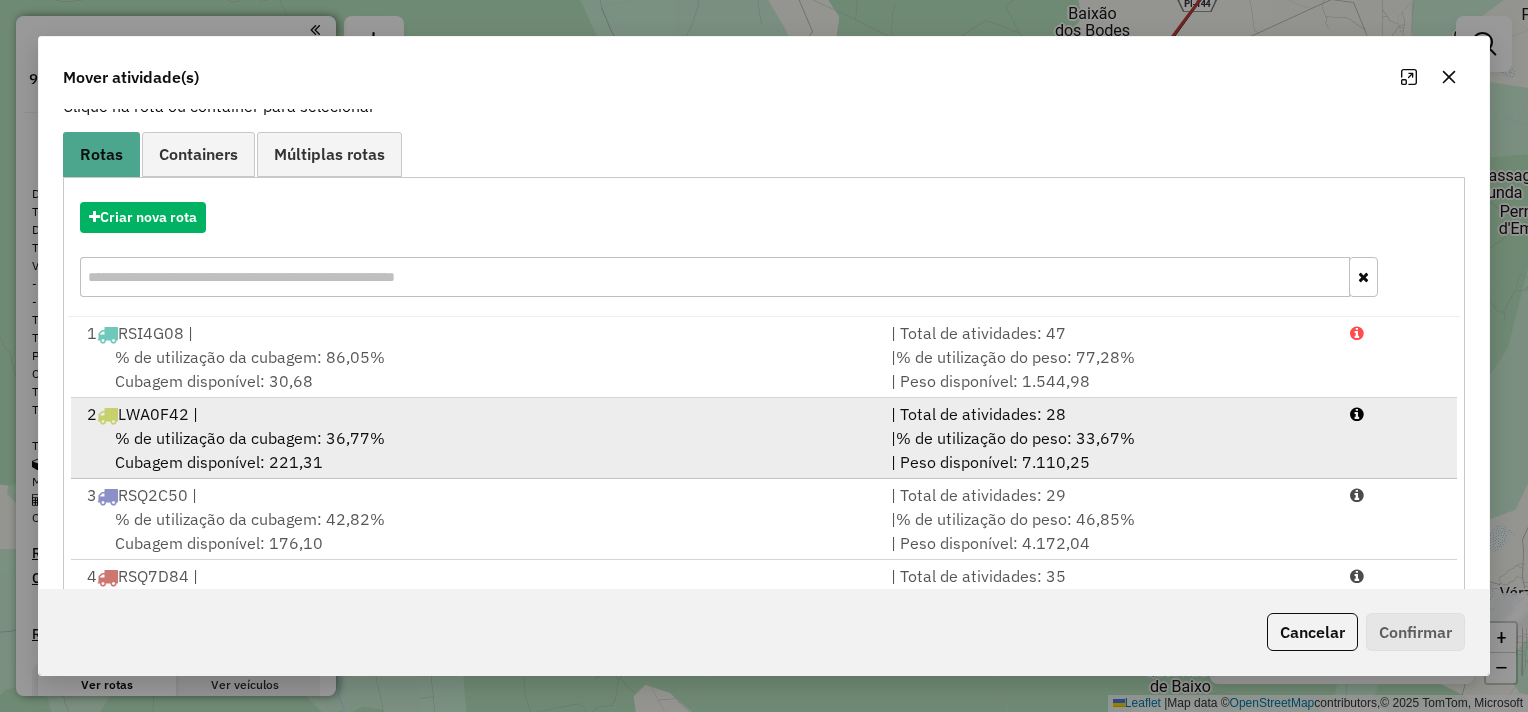 scroll, scrollTop: 225, scrollLeft: 0, axis: vertical 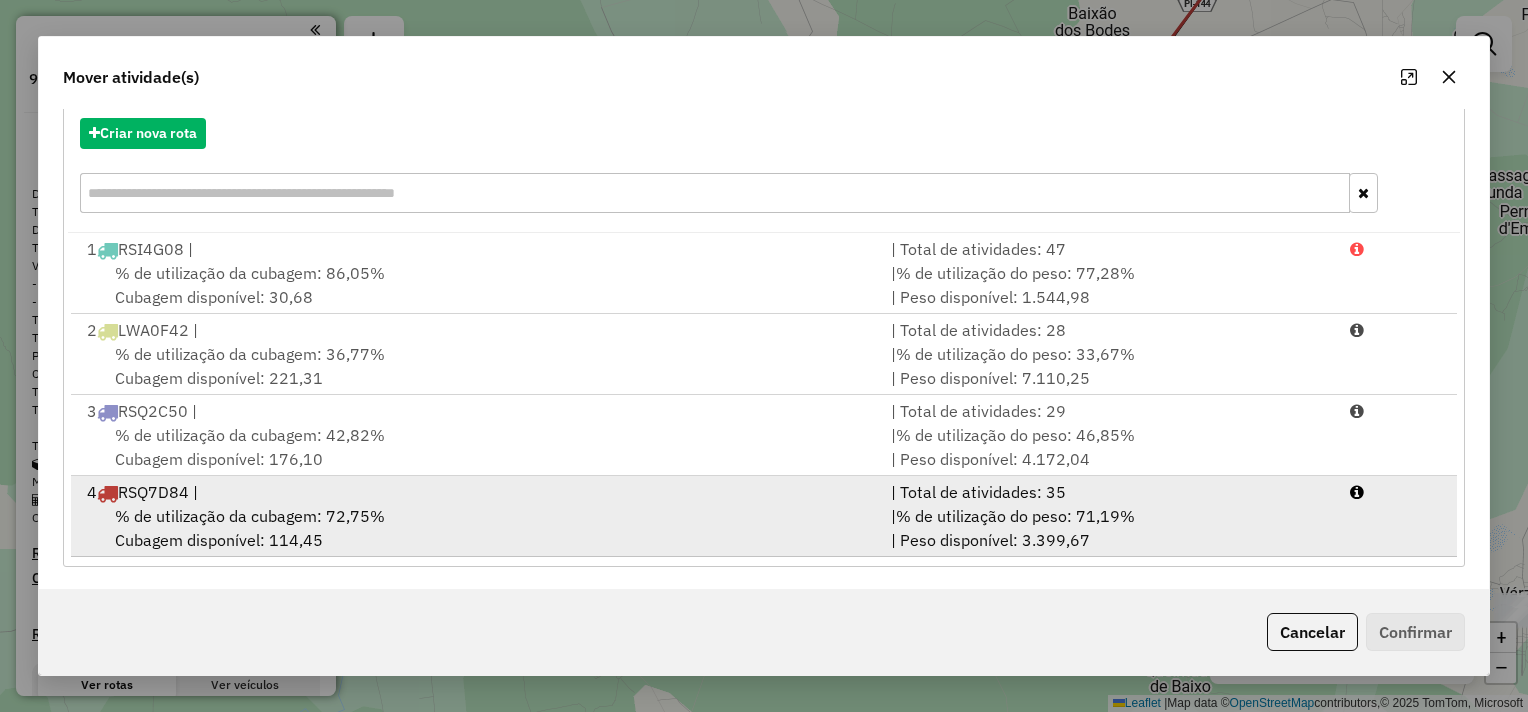 click on "% de utilização da cubagem: 72,75%  Cubagem disponível: 114,45" at bounding box center (477, 528) 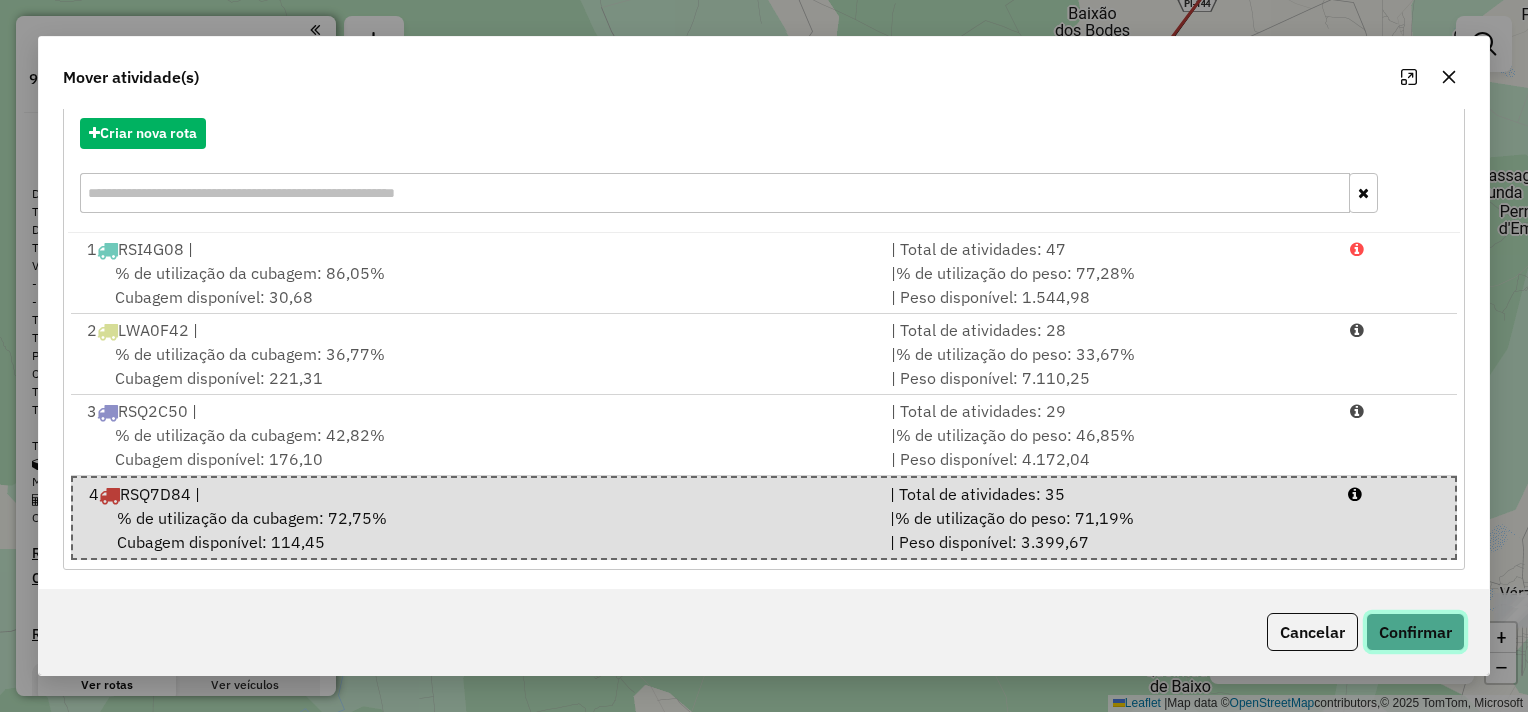 click on "Confirmar" 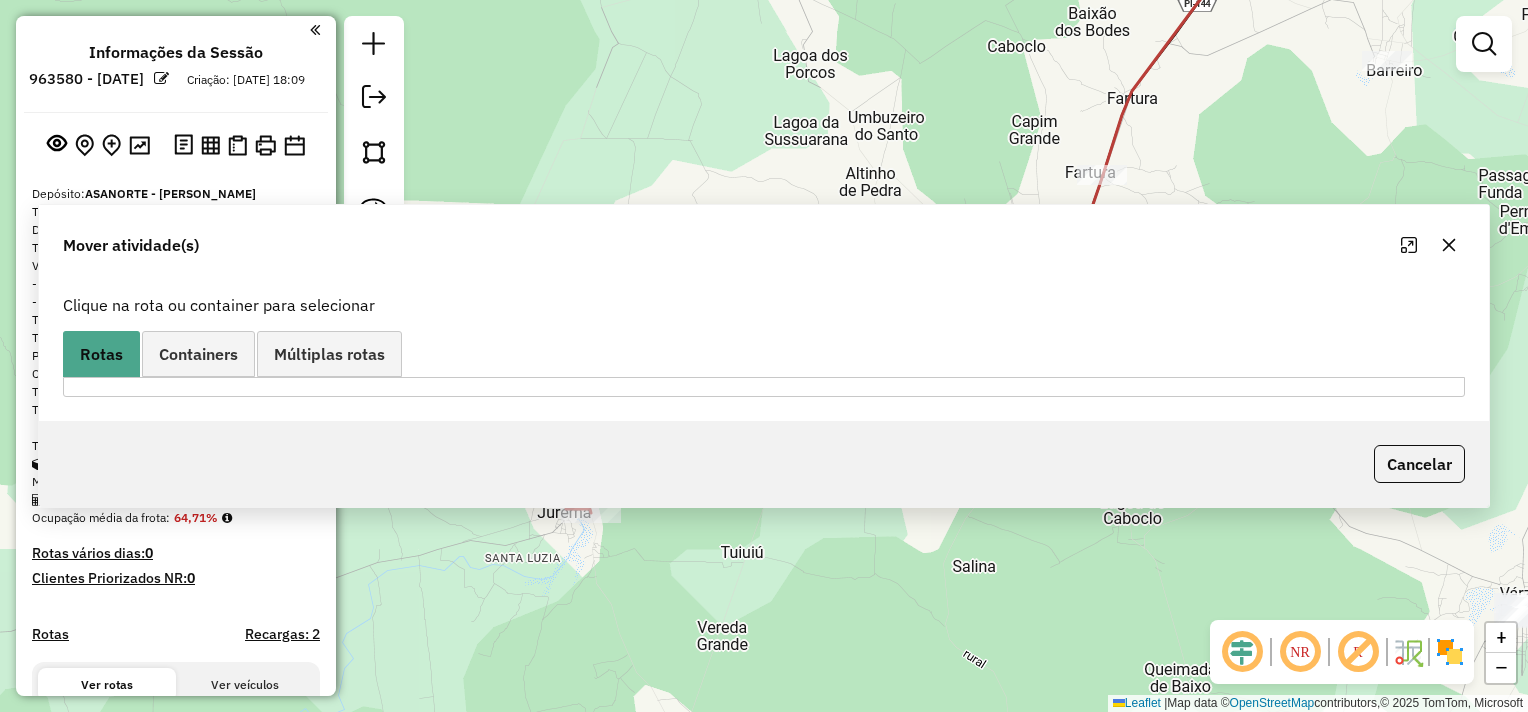 scroll, scrollTop: 0, scrollLeft: 0, axis: both 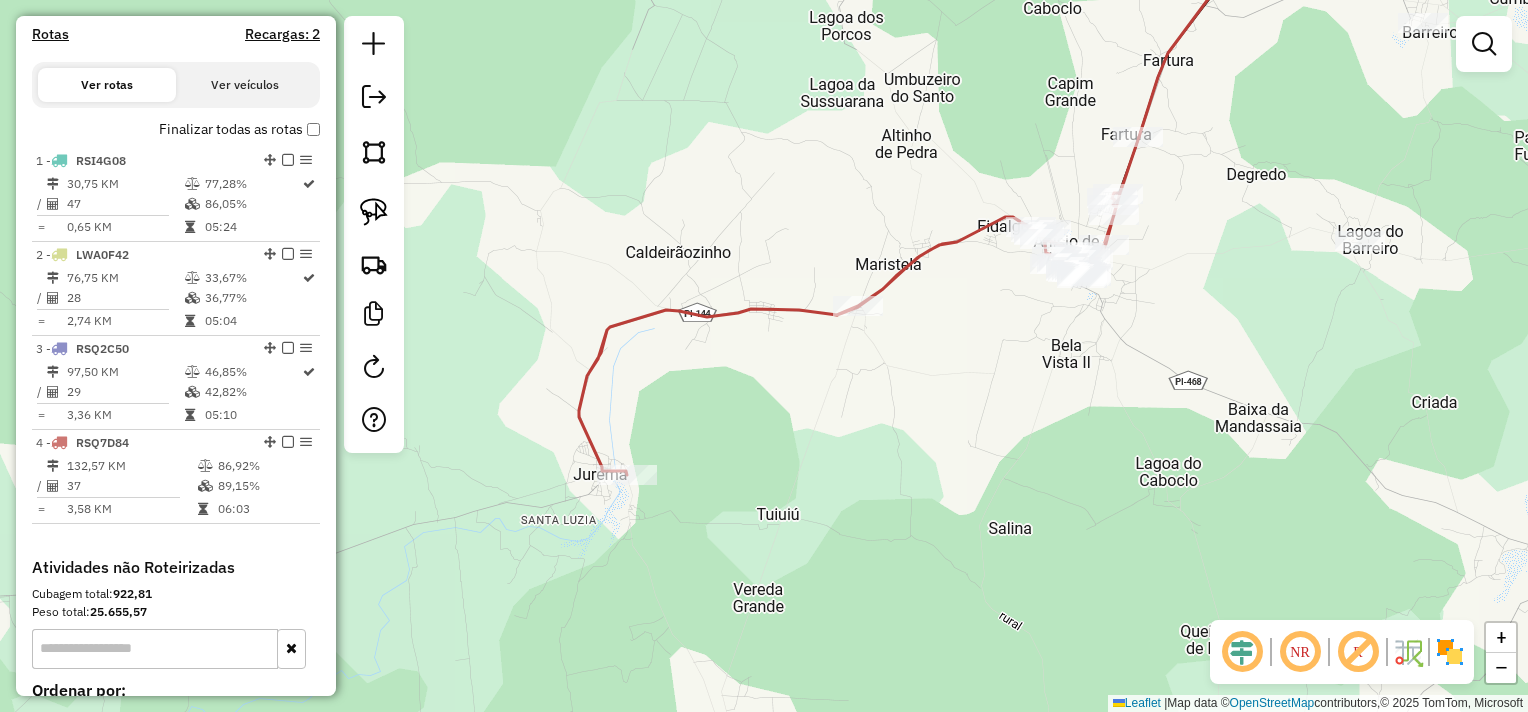 drag, startPoint x: 756, startPoint y: 536, endPoint x: 918, endPoint y: 404, distance: 208.9689 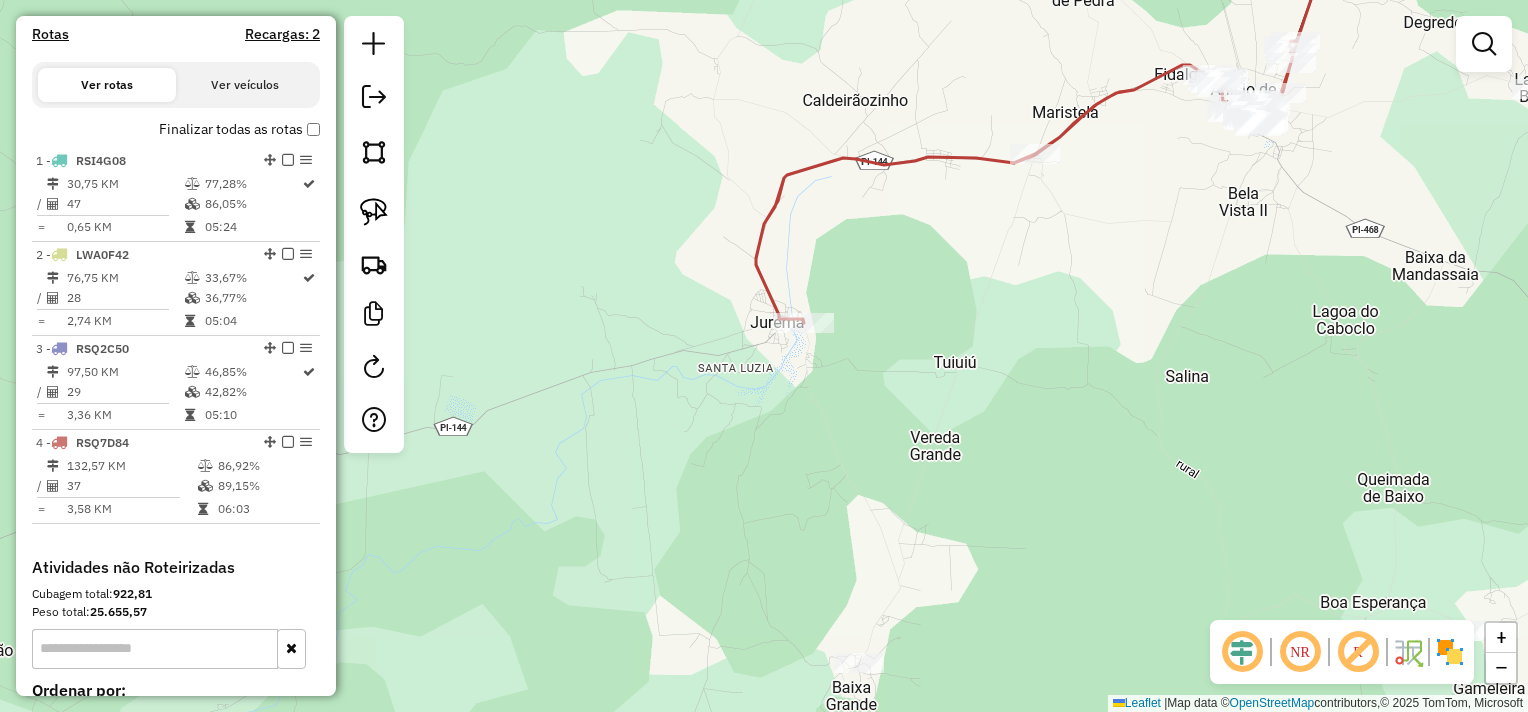 click on "Janela de atendimento Grade de atendimento Capacidade Transportadoras Veículos Cliente Pedidos  Rotas Selecione os dias de semana para filtrar as janelas de atendimento  Seg   Ter   Qua   Qui   Sex   Sáb   Dom  Informe o período da janela de atendimento: De: Até:  Filtrar exatamente a janela do cliente  Considerar janela de atendimento padrão  Selecione os dias de semana para filtrar as grades de atendimento  Seg   Ter   Qua   Qui   Sex   Sáb   Dom   Considerar clientes sem dia de atendimento cadastrado  Clientes fora do dia de atendimento selecionado Filtrar as atividades entre os valores definidos abaixo:  Peso mínimo:   Peso máximo:   Cubagem mínima:   Cubagem máxima:   De:   Até:  Filtrar as atividades entre o tempo de atendimento definido abaixo:  De:   Até:   Considerar capacidade total dos clientes não roteirizados Transportadora: Selecione um ou mais itens Tipo de veículo: Selecione um ou mais itens Veículo: Selecione um ou mais itens Motorista: Selecione um ou mais itens Nome: Rótulo:" 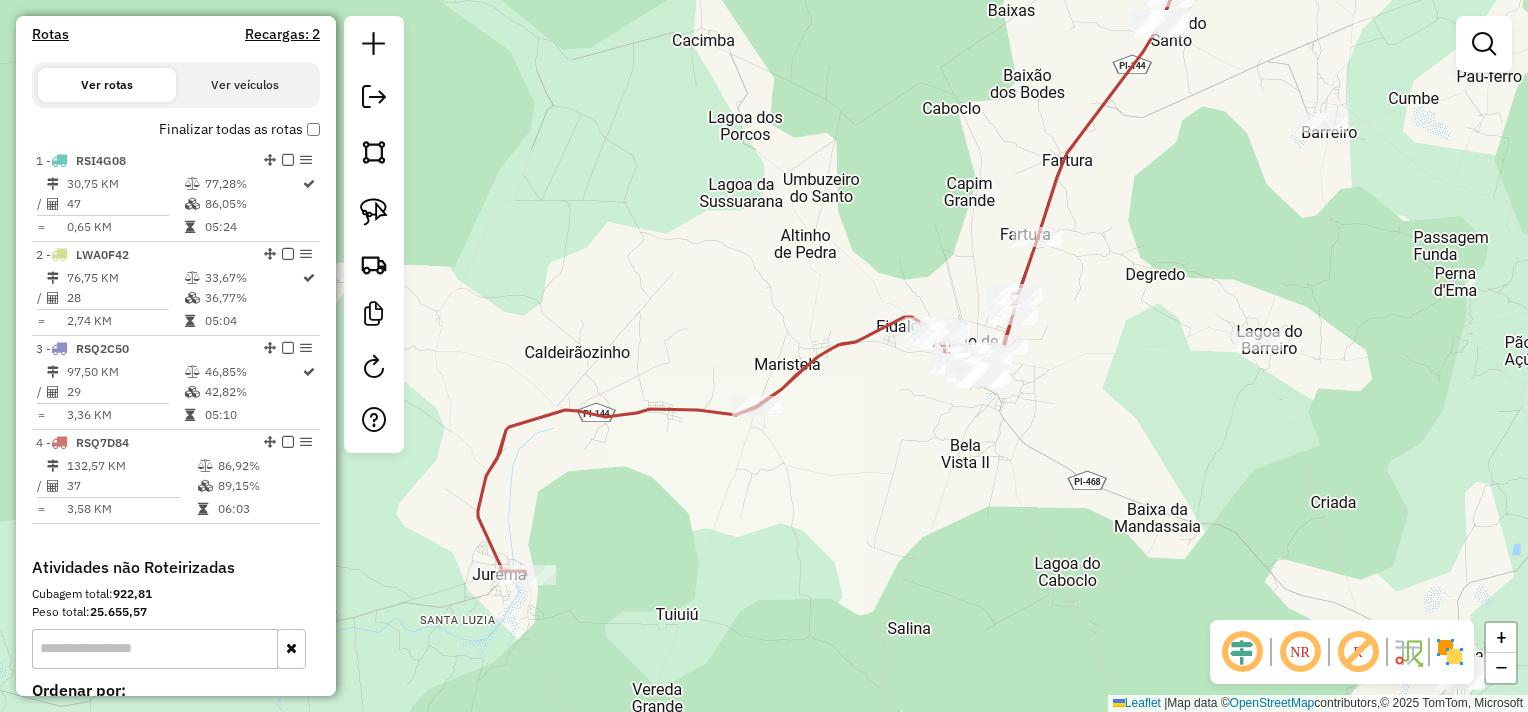 drag, startPoint x: 1024, startPoint y: 537, endPoint x: 1001, endPoint y: 608, distance: 74.63243 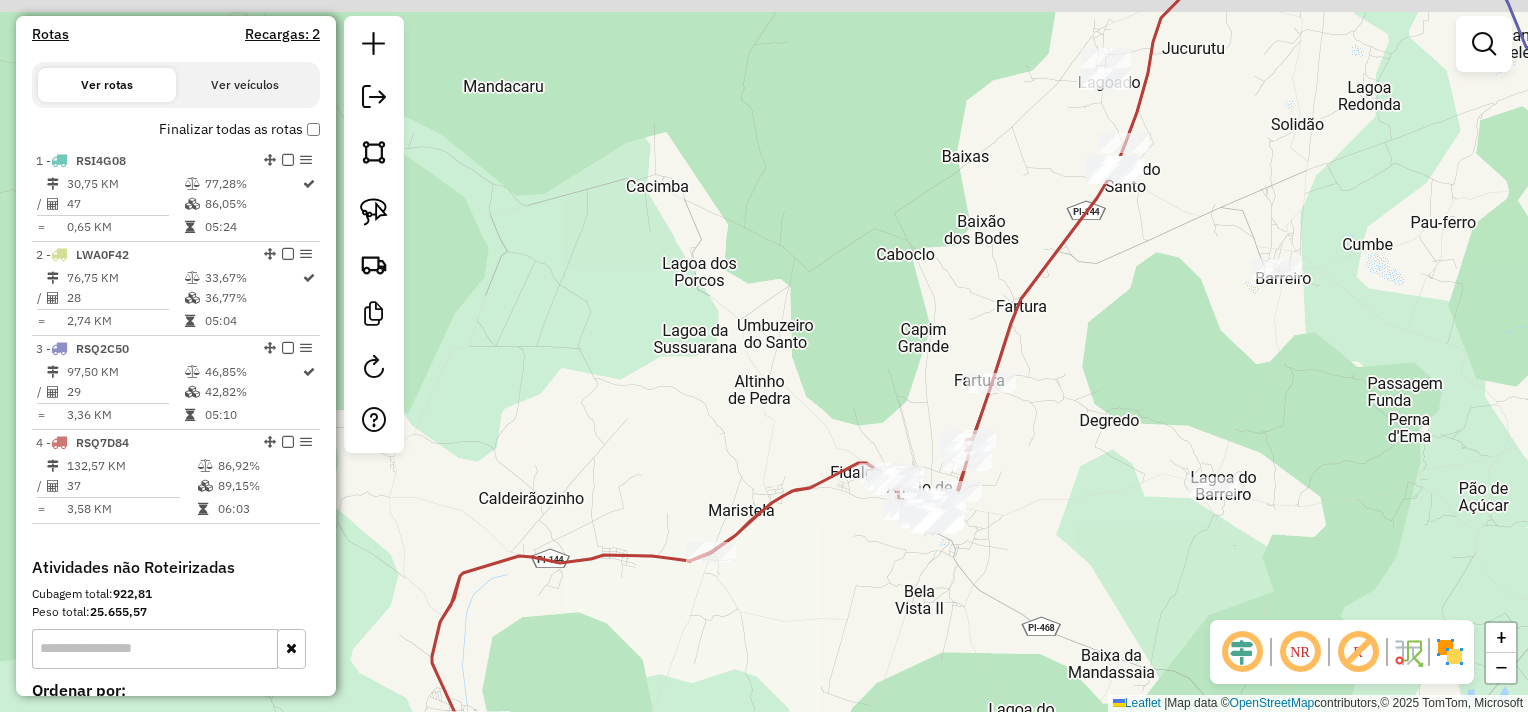click on "Janela de atendimento Grade de atendimento Capacidade Transportadoras Veículos Cliente Pedidos  Rotas Selecione os dias de semana para filtrar as janelas de atendimento  Seg   Ter   Qua   Qui   Sex   Sáb   Dom  Informe o período da janela de atendimento: De: Até:  Filtrar exatamente a janela do cliente  Considerar janela de atendimento padrão  Selecione os dias de semana para filtrar as grades de atendimento  Seg   Ter   Qua   Qui   Sex   Sáb   Dom   Considerar clientes sem dia de atendimento cadastrado  Clientes fora do dia de atendimento selecionado Filtrar as atividades entre os valores definidos abaixo:  Peso mínimo:   Peso máximo:   Cubagem mínima:   Cubagem máxima:   De:   Até:  Filtrar as atividades entre o tempo de atendimento definido abaixo:  De:   Até:   Considerar capacidade total dos clientes não roteirizados Transportadora: Selecione um ou mais itens Tipo de veículo: Selecione um ou mais itens Veículo: Selecione um ou mais itens Motorista: Selecione um ou mais itens Nome: Rótulo:" 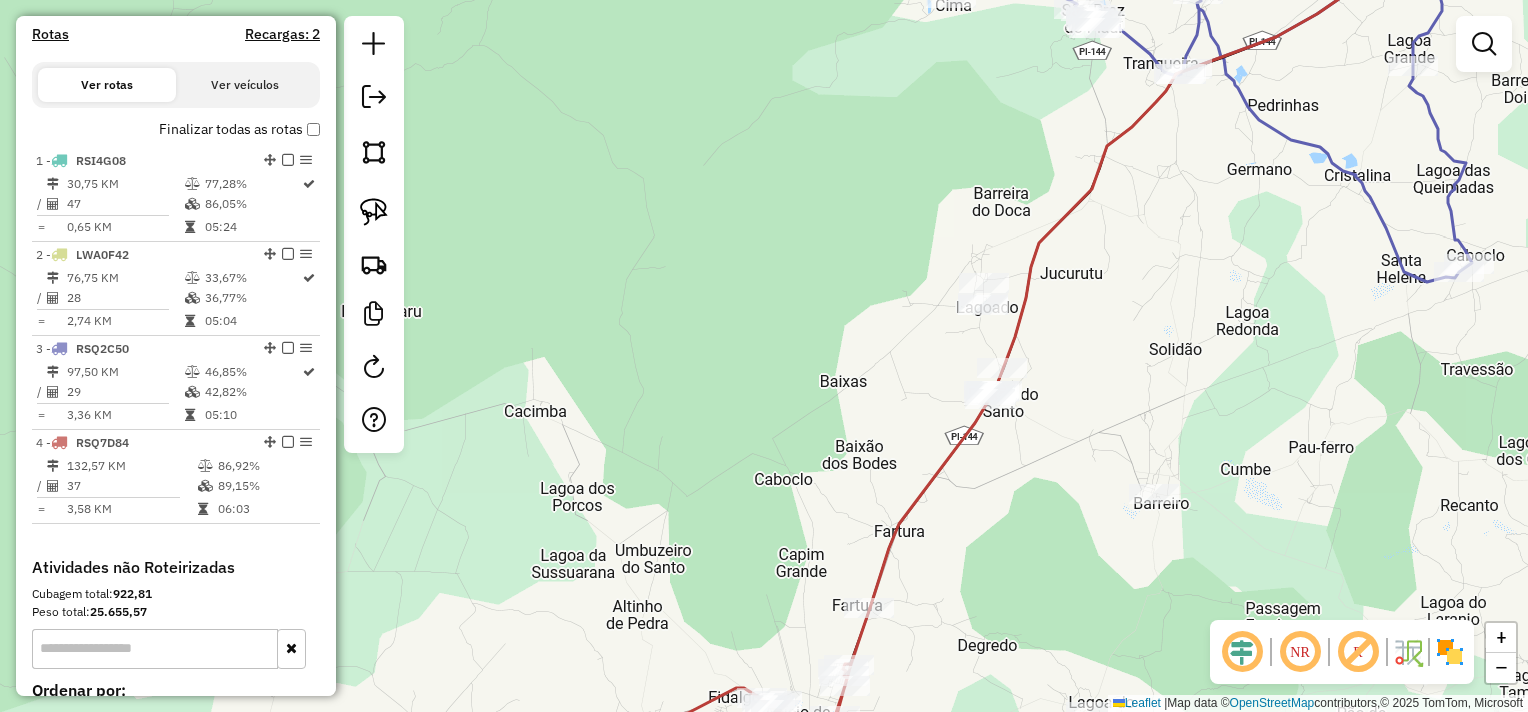 drag, startPoint x: 1058, startPoint y: 478, endPoint x: 1032, endPoint y: 559, distance: 85.07056 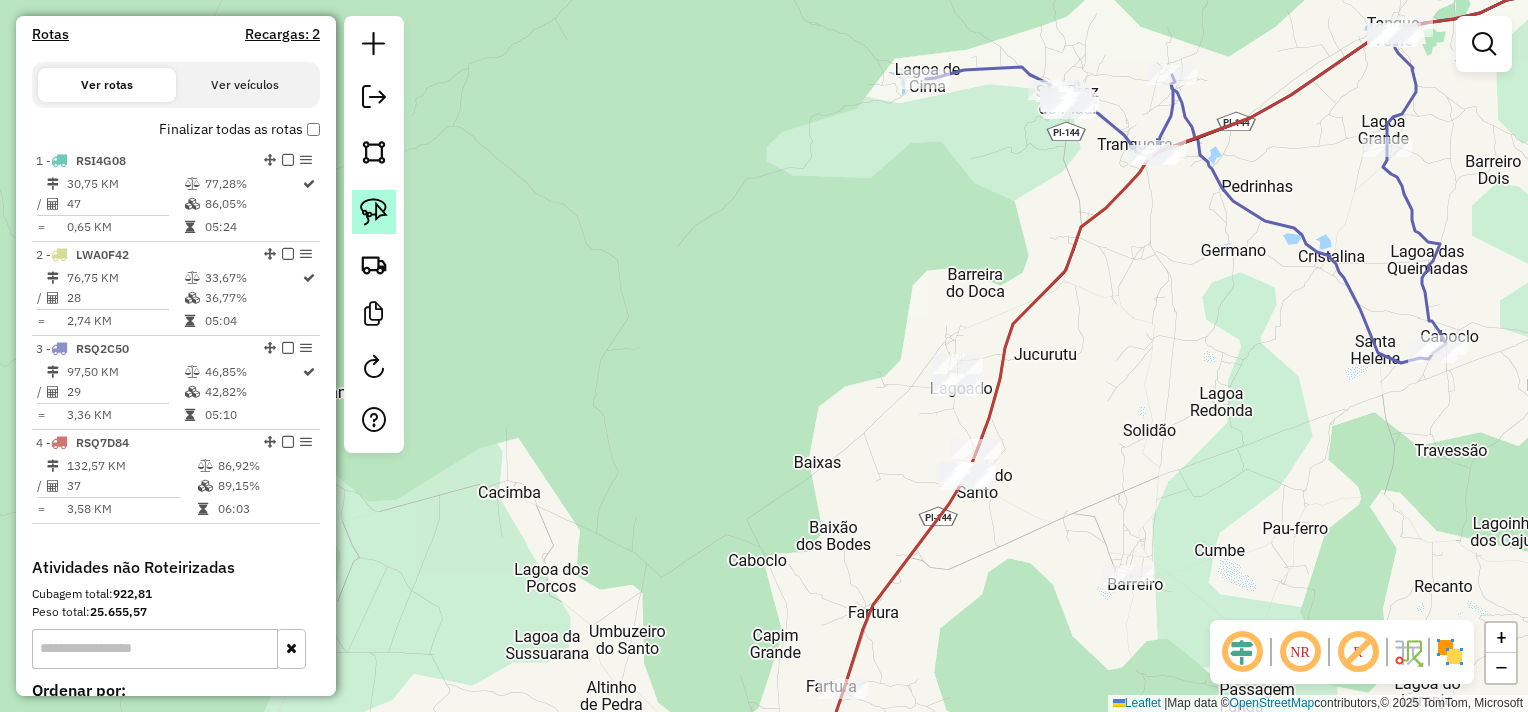 click 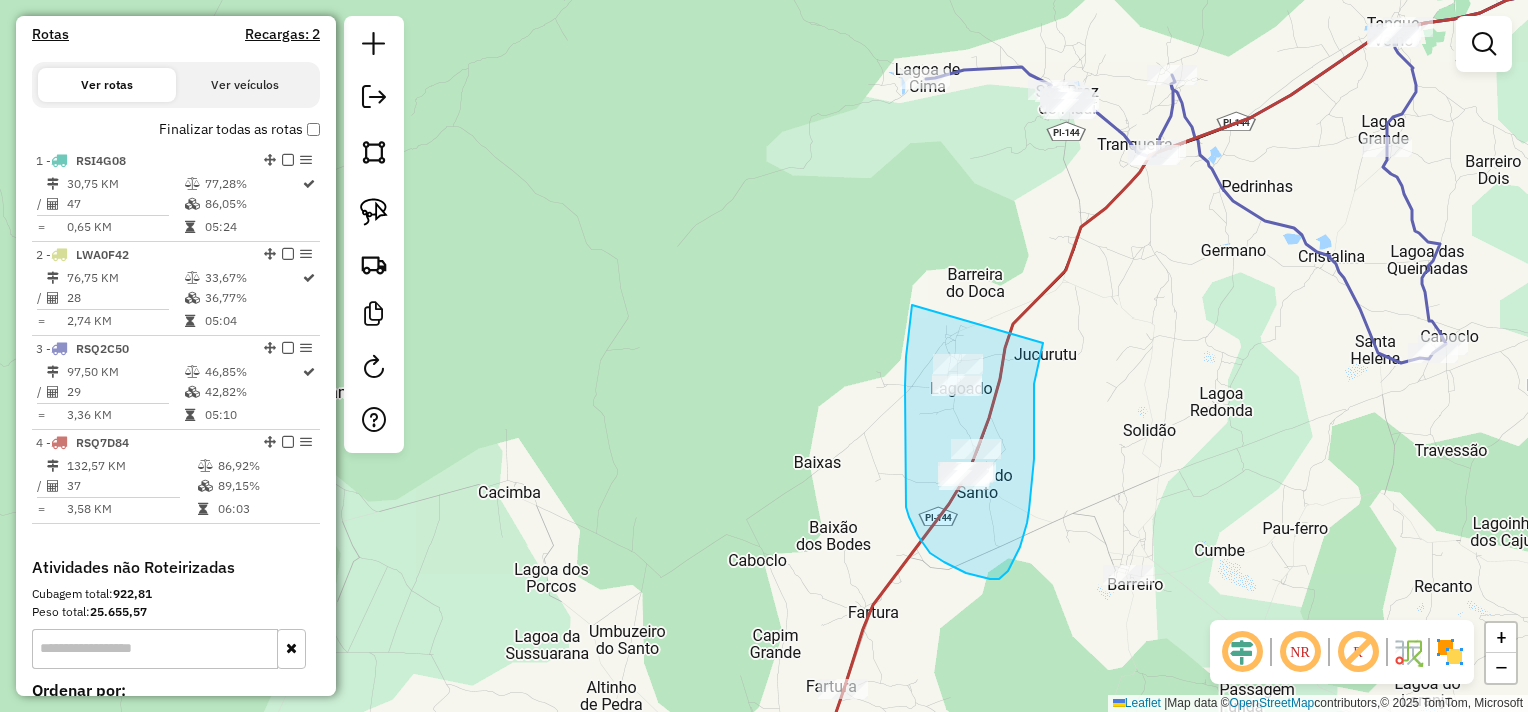 drag, startPoint x: 906, startPoint y: 357, endPoint x: 1052, endPoint y: 312, distance: 152.77762 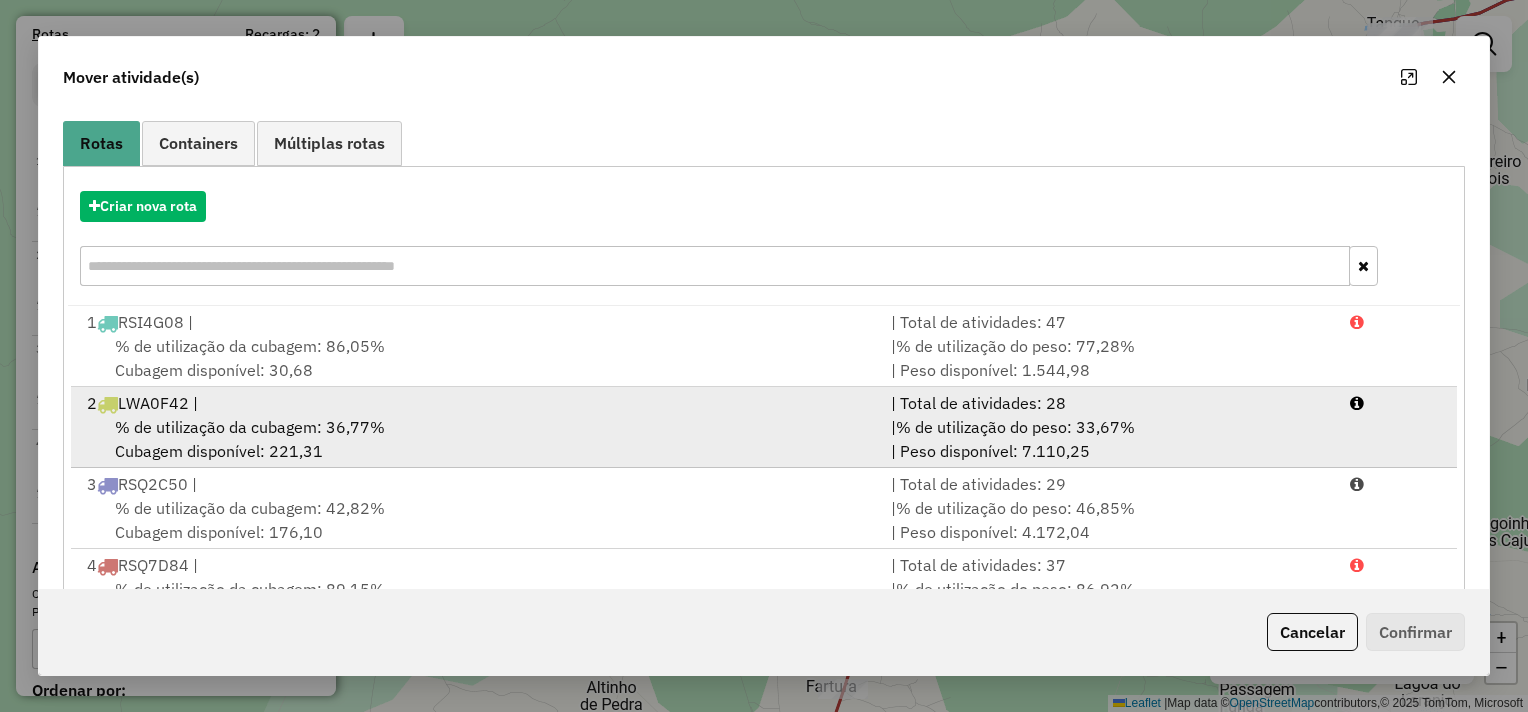 scroll, scrollTop: 225, scrollLeft: 0, axis: vertical 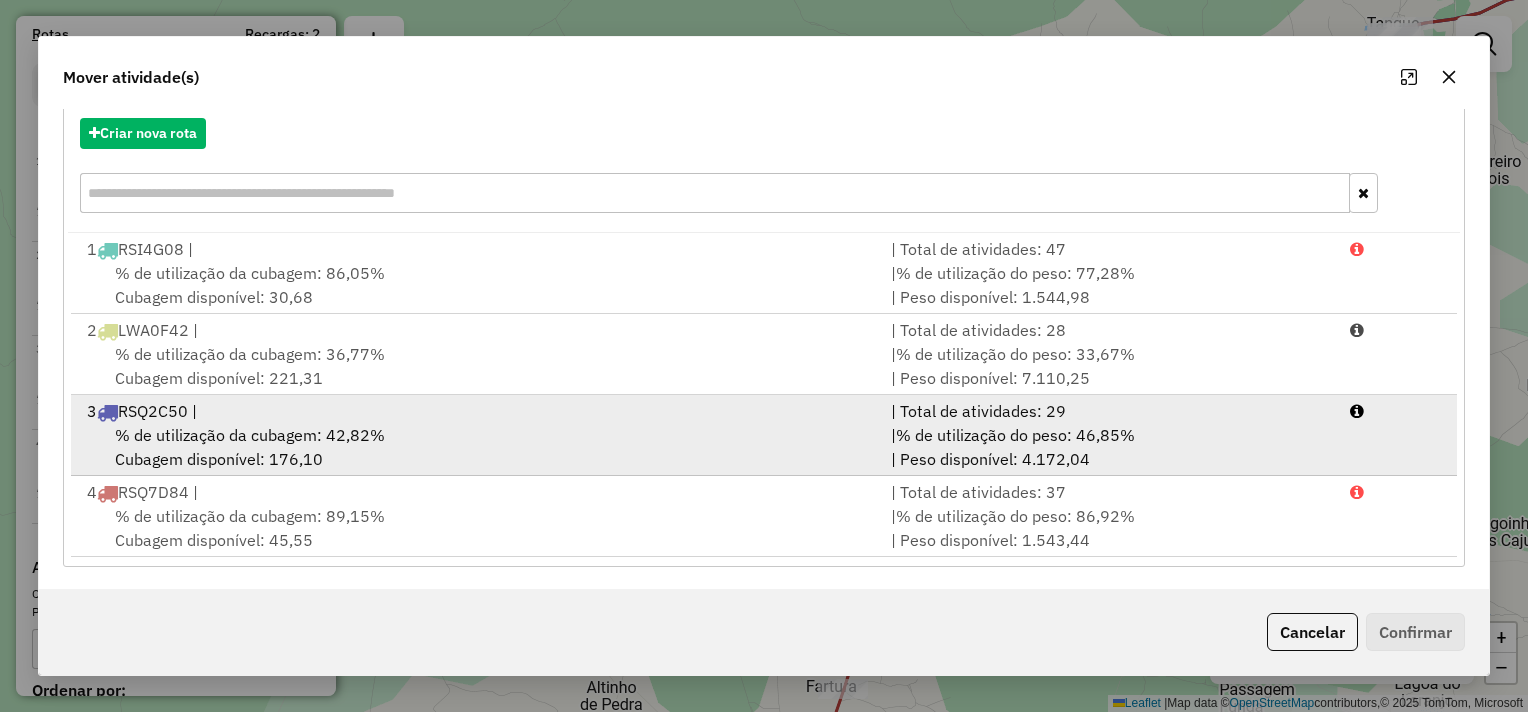 click on "% de utilização da cubagem: 42,82%  Cubagem disponível: 176,10" at bounding box center [477, 447] 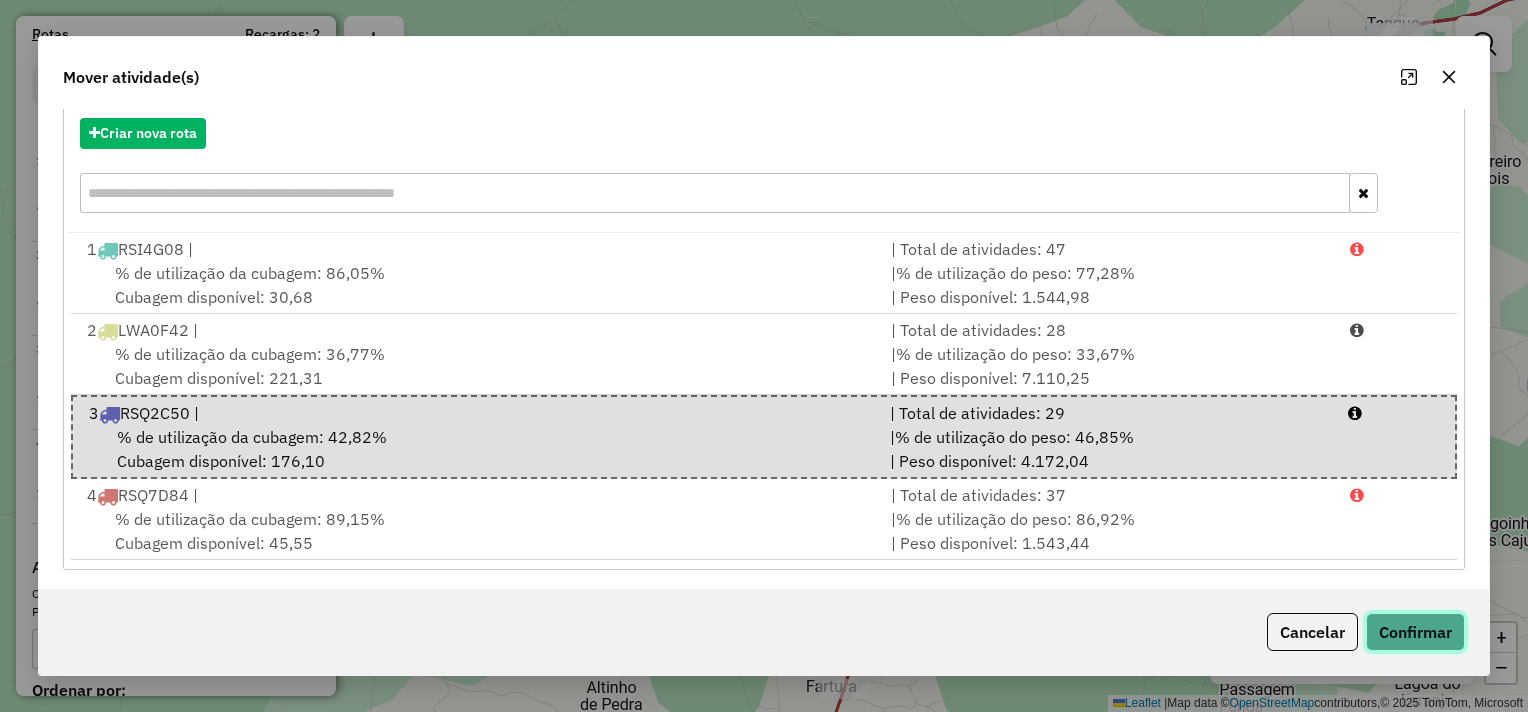 click on "Confirmar" 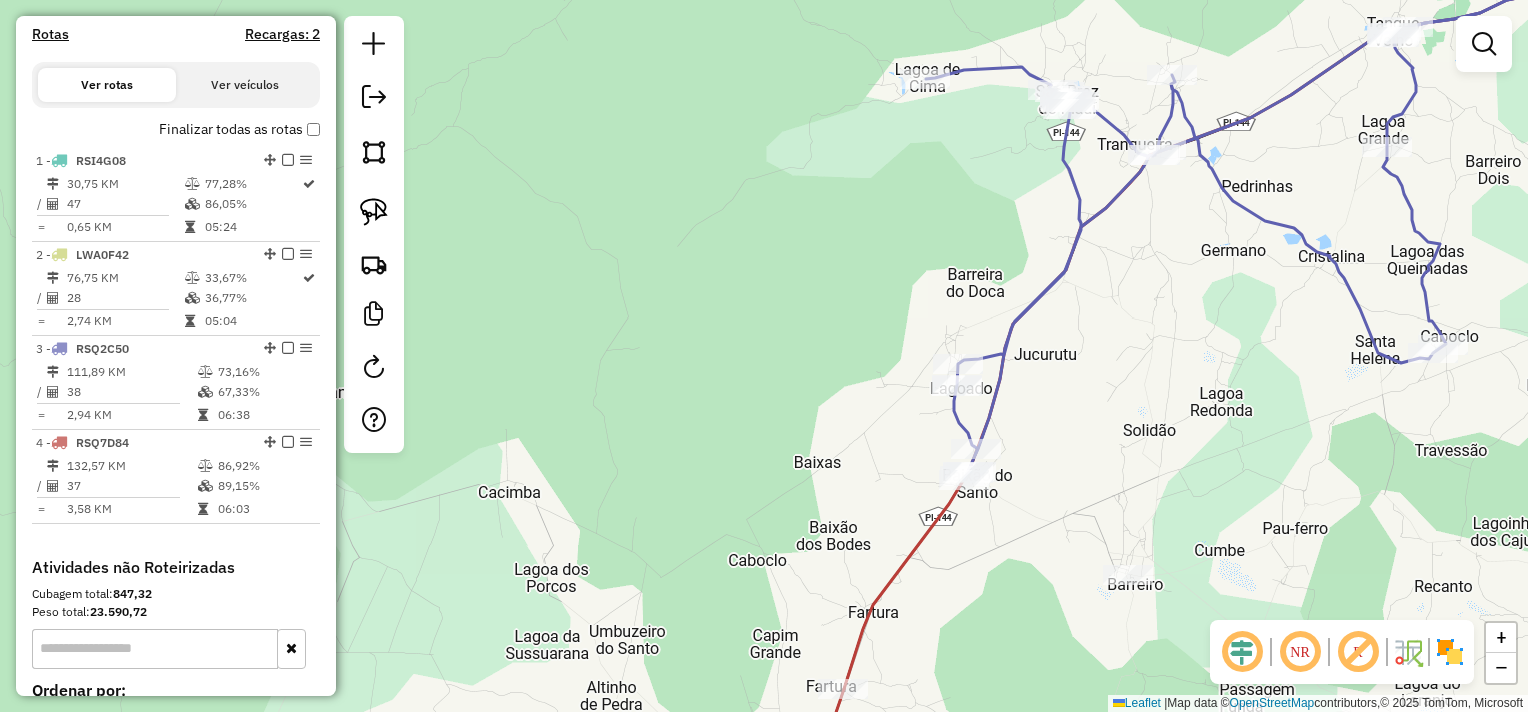 scroll, scrollTop: 0, scrollLeft: 0, axis: both 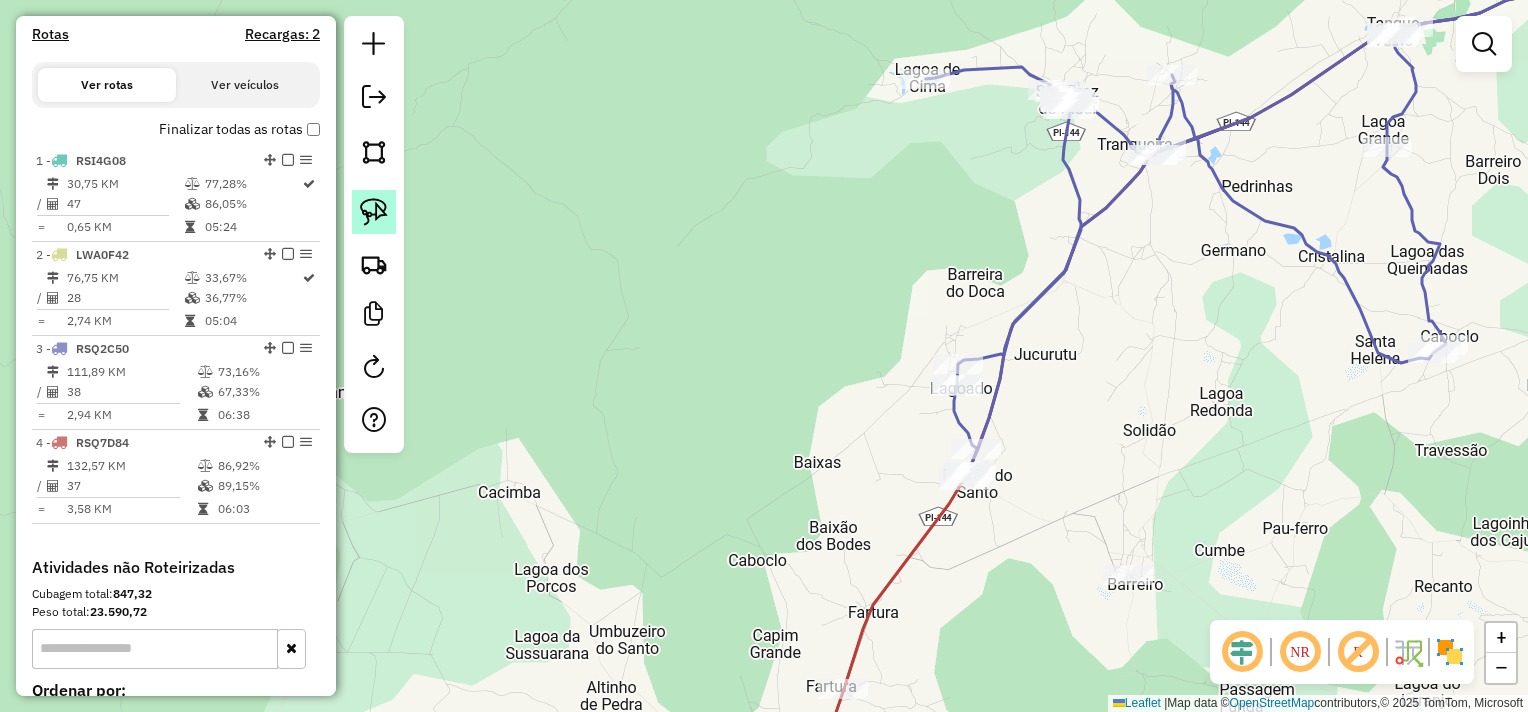 click 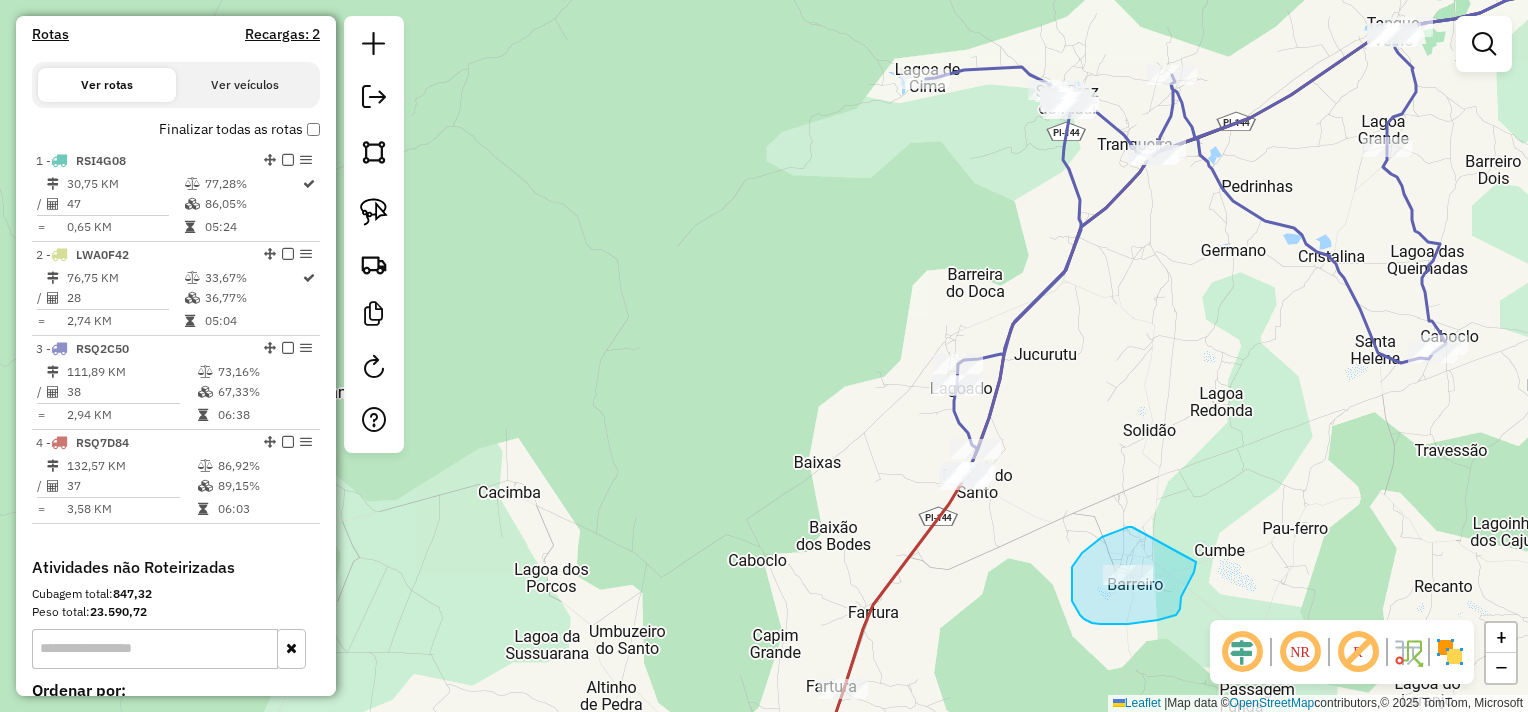 drag, startPoint x: 1132, startPoint y: 527, endPoint x: 1196, endPoint y: 562, distance: 72.94518 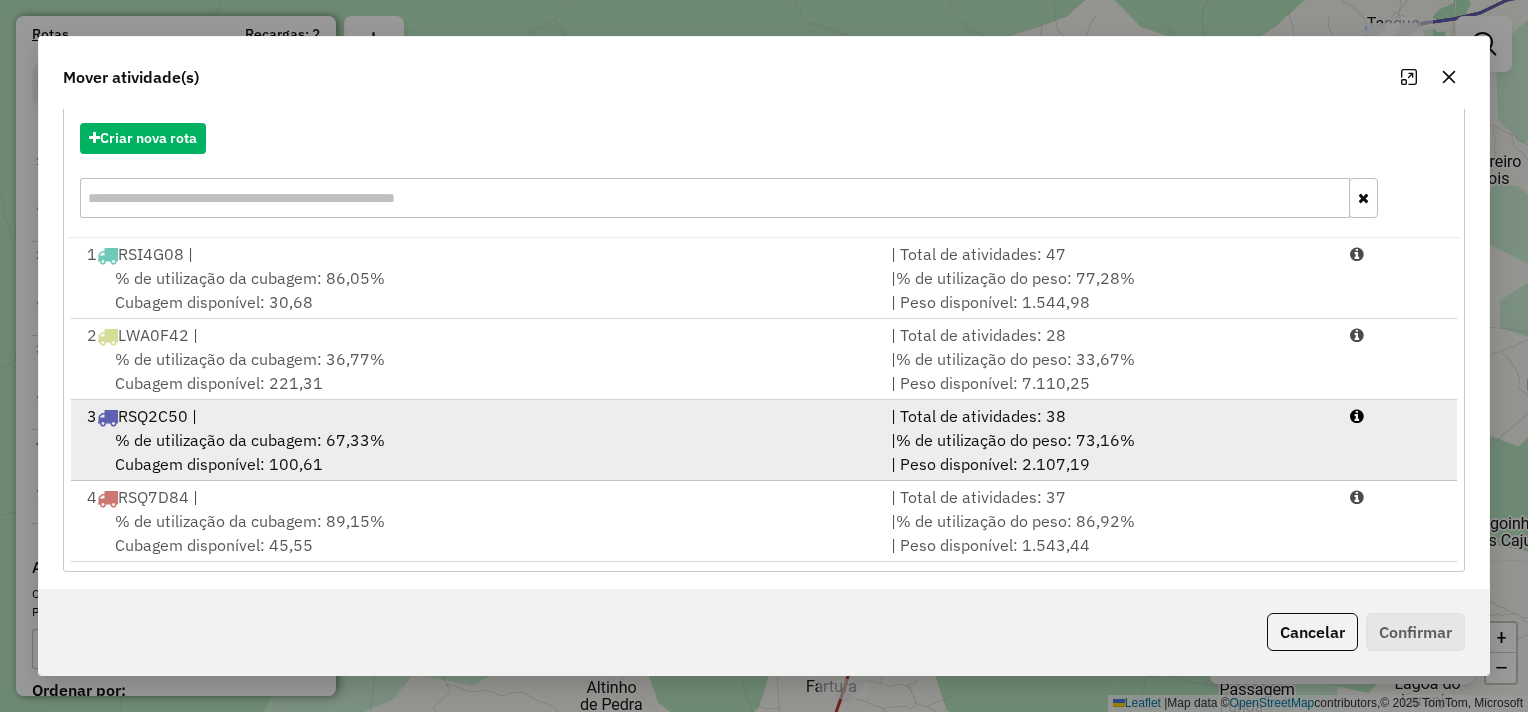 scroll, scrollTop: 225, scrollLeft: 0, axis: vertical 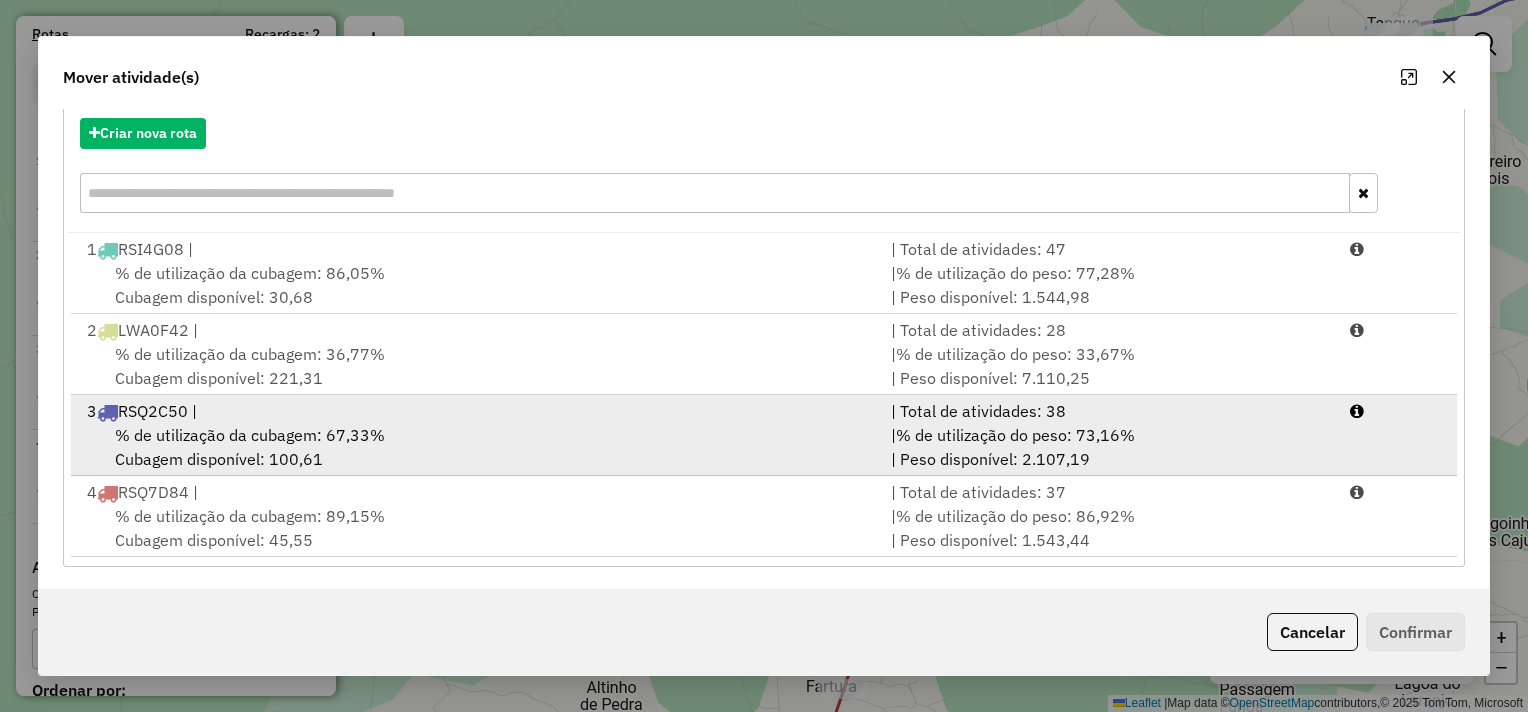 click on "% de utilização da cubagem: 67,33%  Cubagem disponível: 100,61" at bounding box center (477, 447) 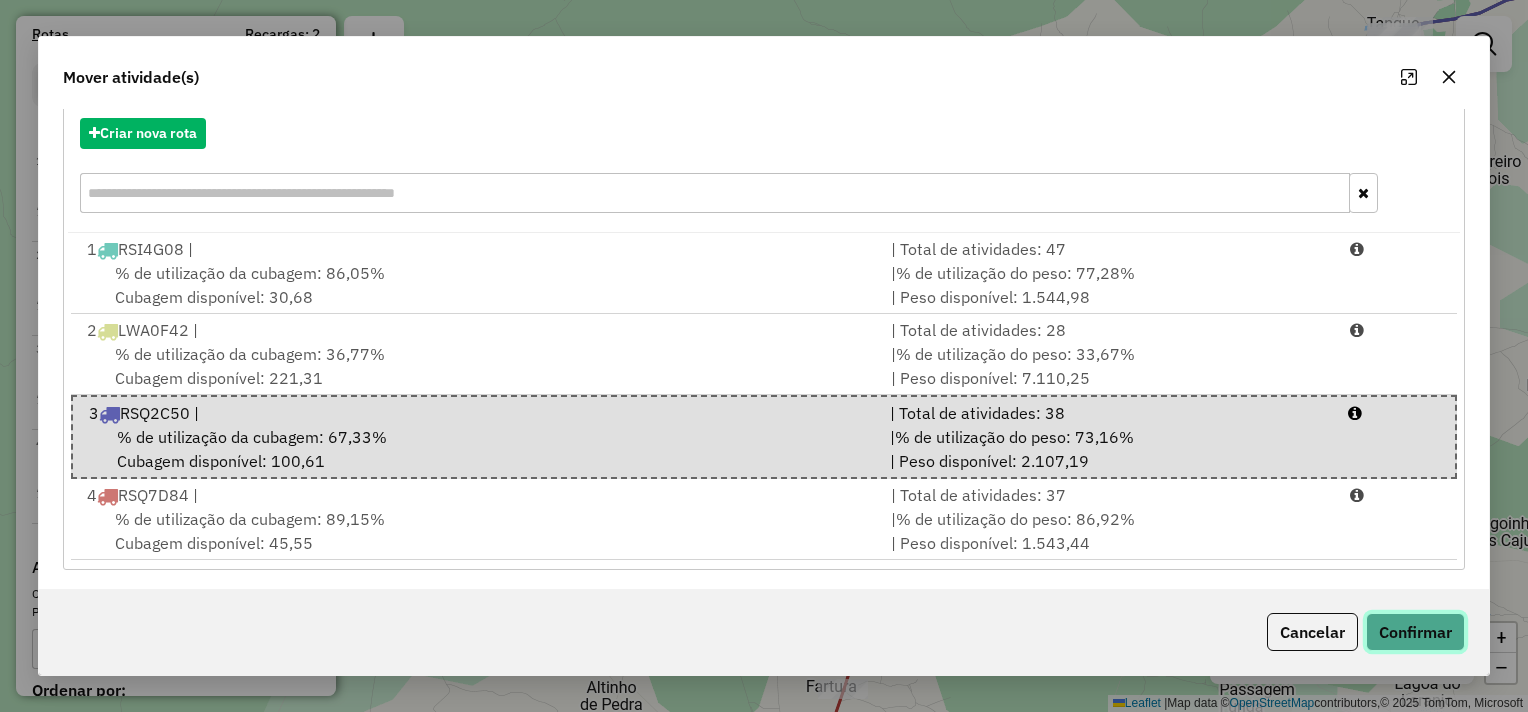 click on "Confirmar" 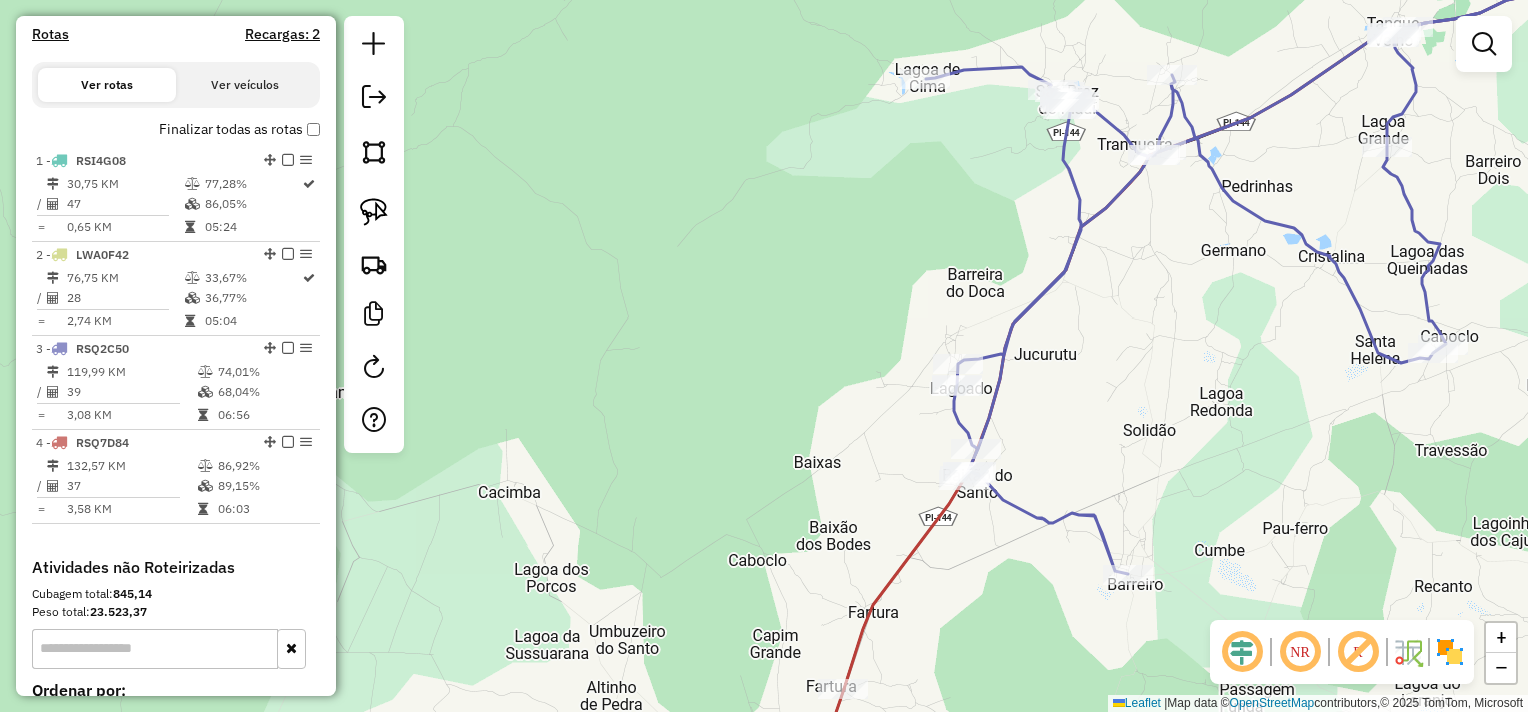scroll, scrollTop: 0, scrollLeft: 0, axis: both 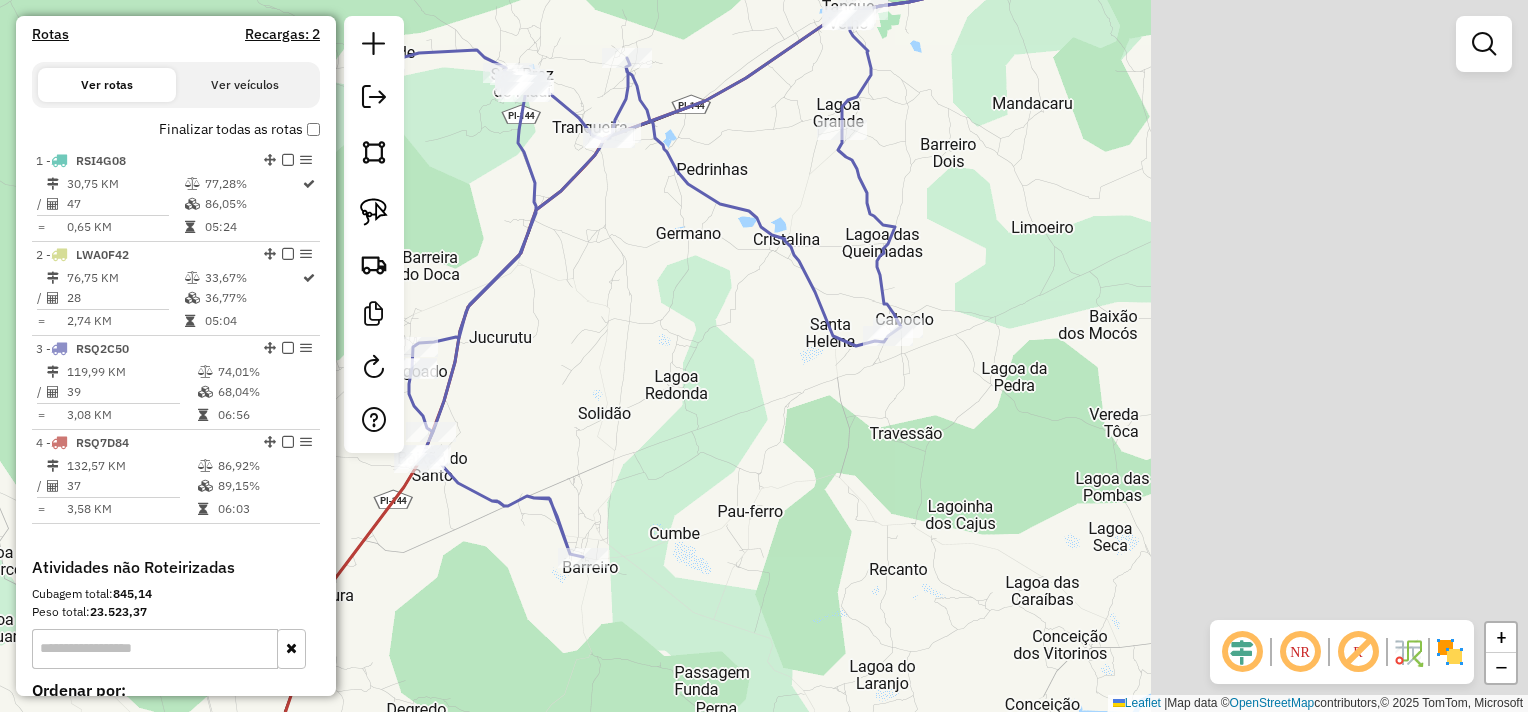 drag, startPoint x: 1029, startPoint y: 420, endPoint x: 860, endPoint y: 403, distance: 169.85287 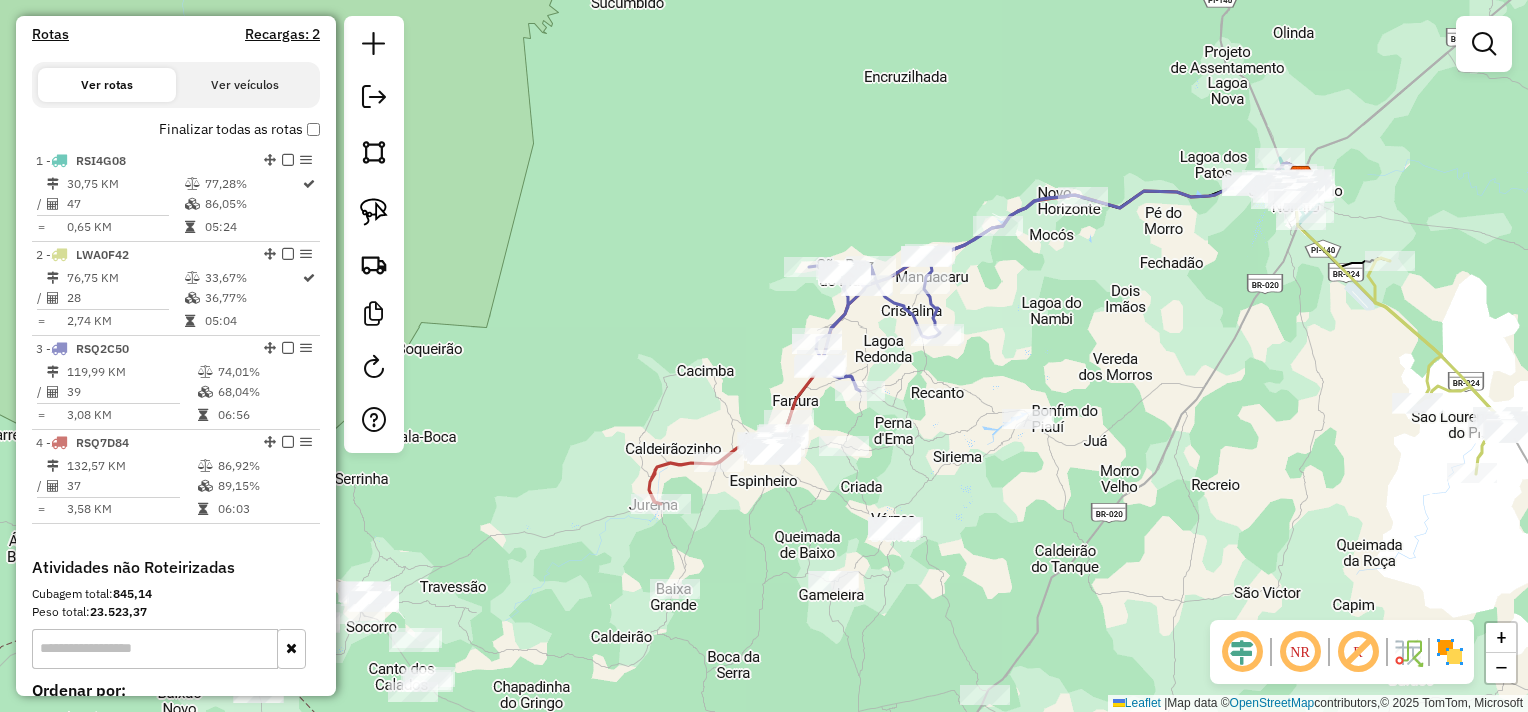 drag, startPoint x: 1064, startPoint y: 370, endPoint x: 1071, endPoint y: 327, distance: 43.56604 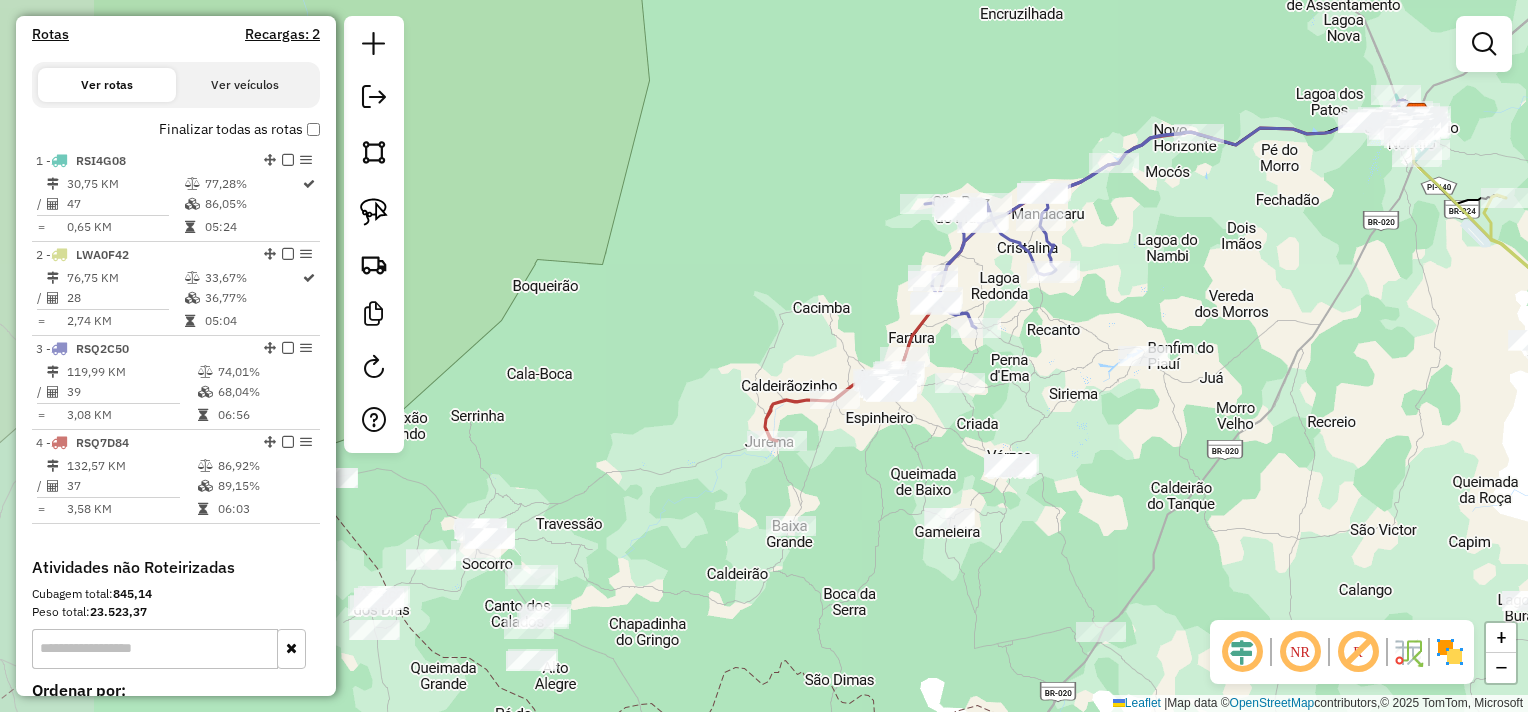 drag, startPoint x: 967, startPoint y: 411, endPoint x: 1082, endPoint y: 352, distance: 129.2517 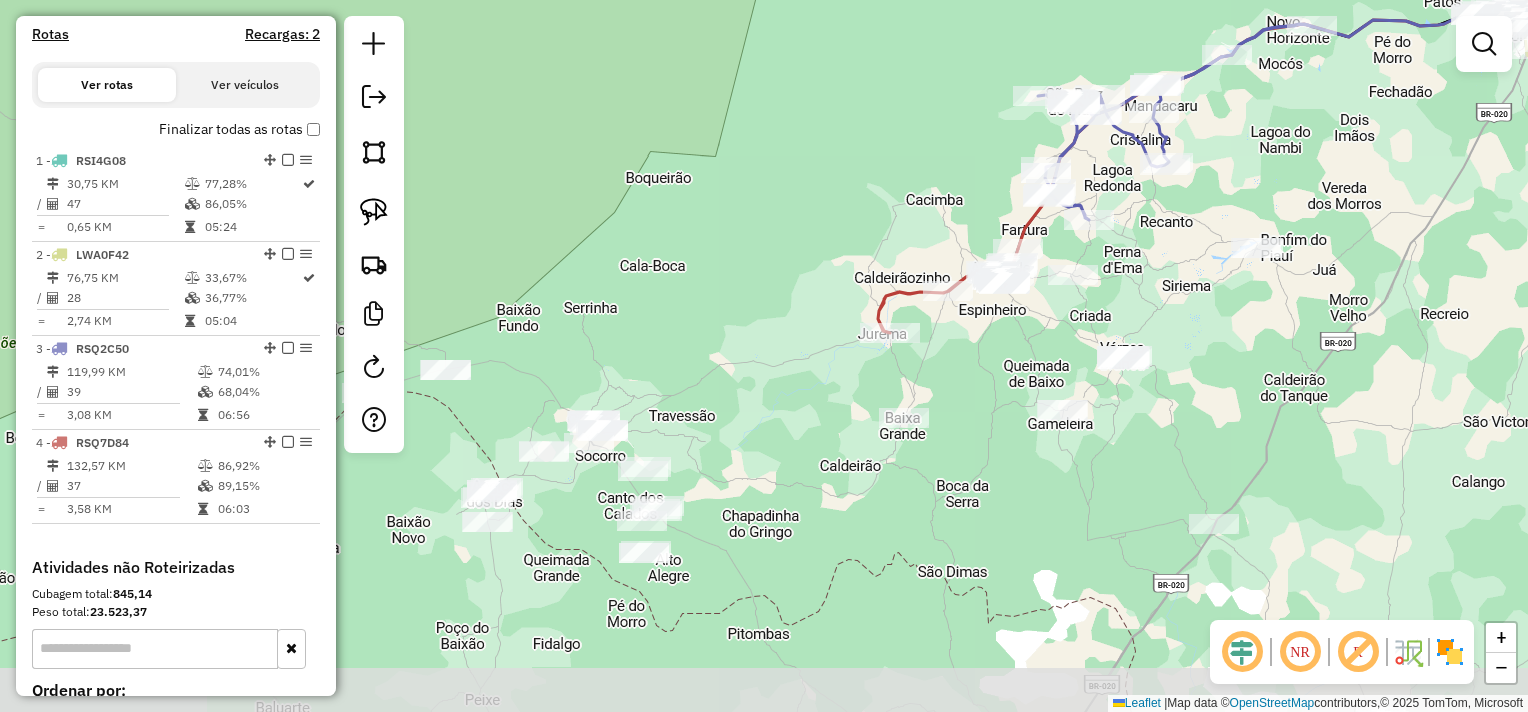 drag, startPoint x: 880, startPoint y: 548, endPoint x: 985, endPoint y: 442, distance: 149.2012 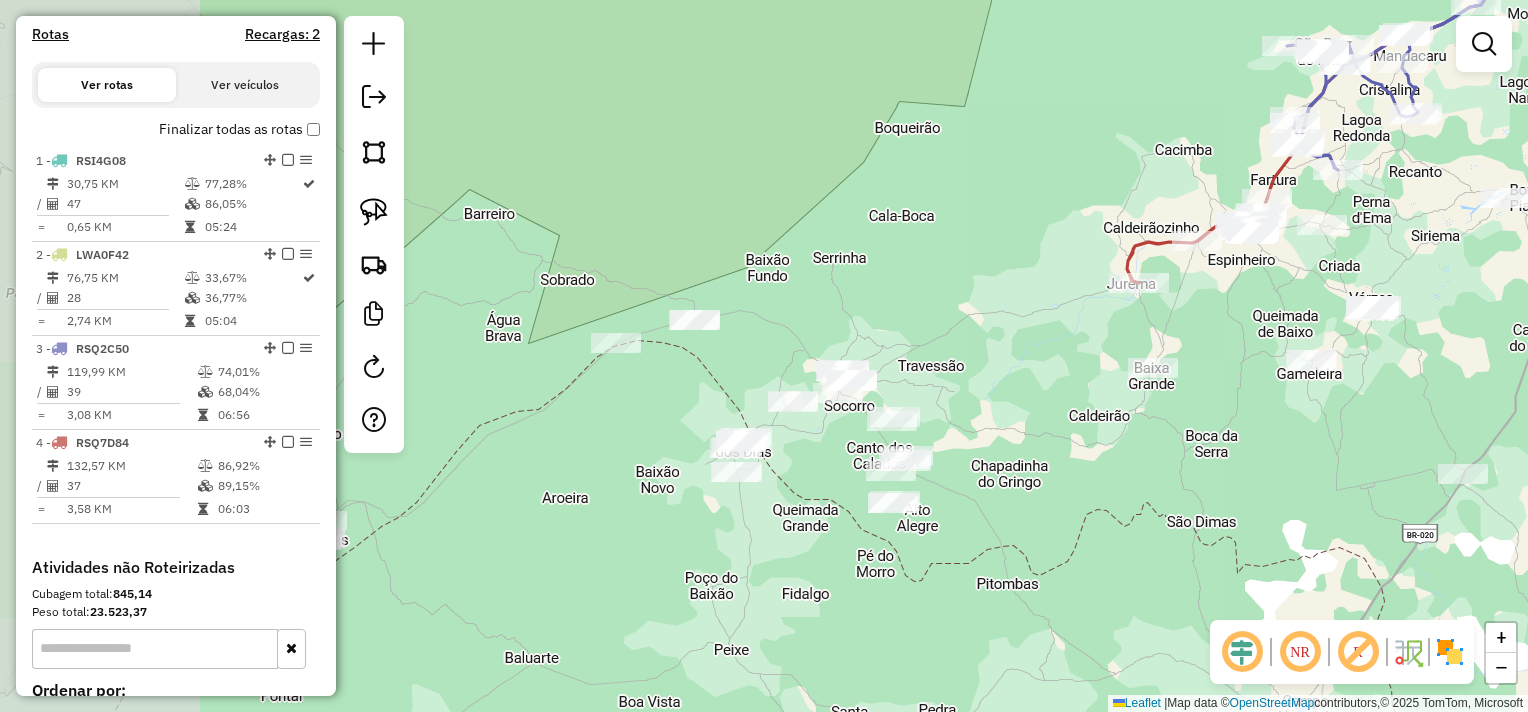 drag, startPoint x: 848, startPoint y: 523, endPoint x: 1110, endPoint y: 481, distance: 265.34506 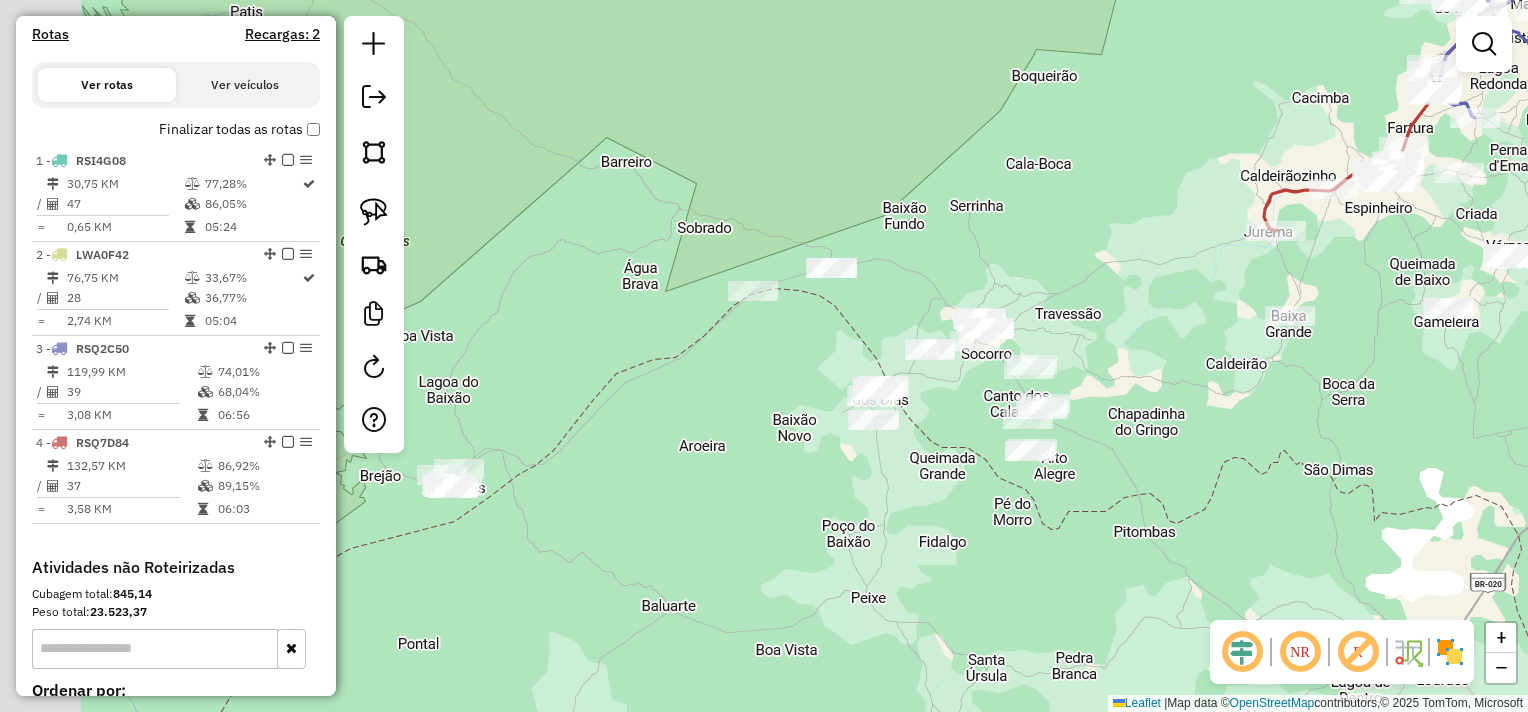 drag, startPoint x: 679, startPoint y: 512, endPoint x: 839, endPoint y: 430, distance: 179.78876 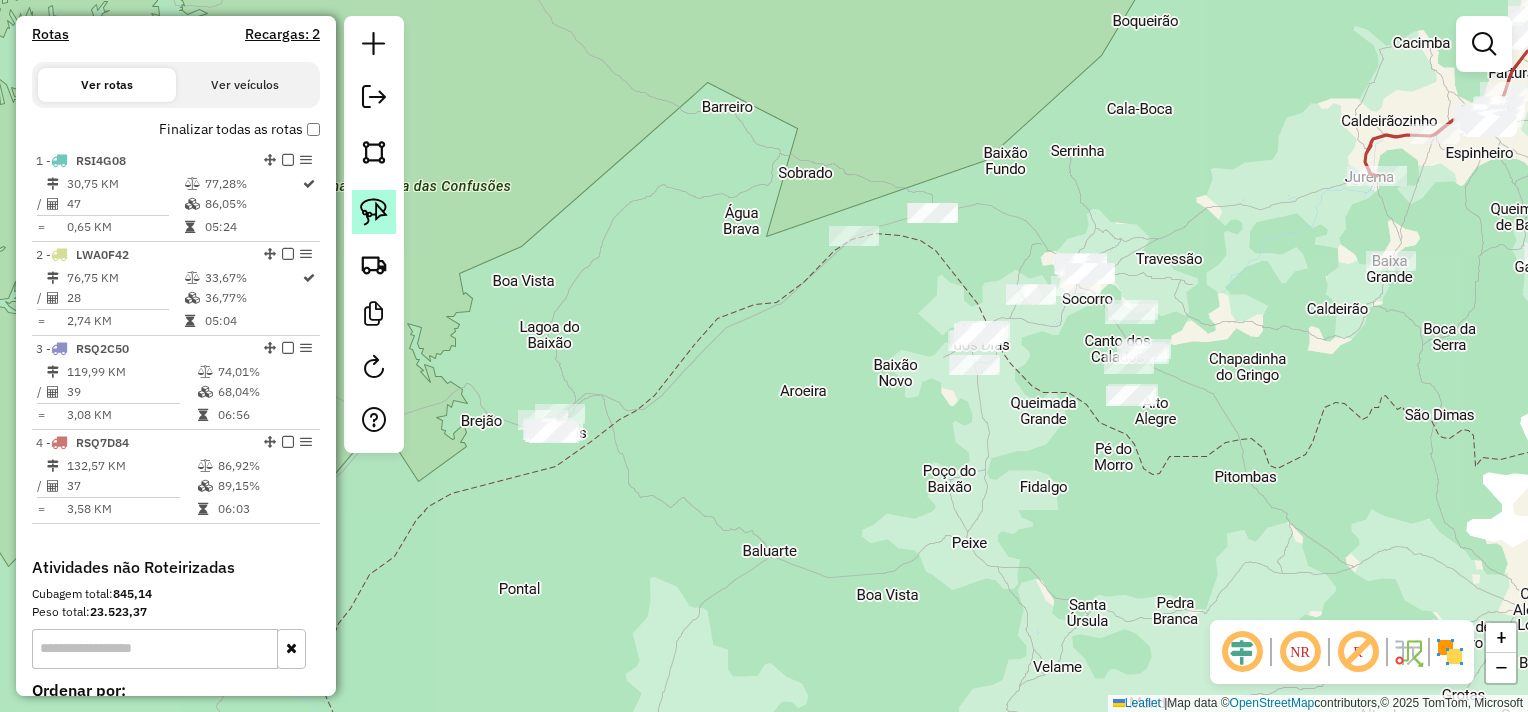 click 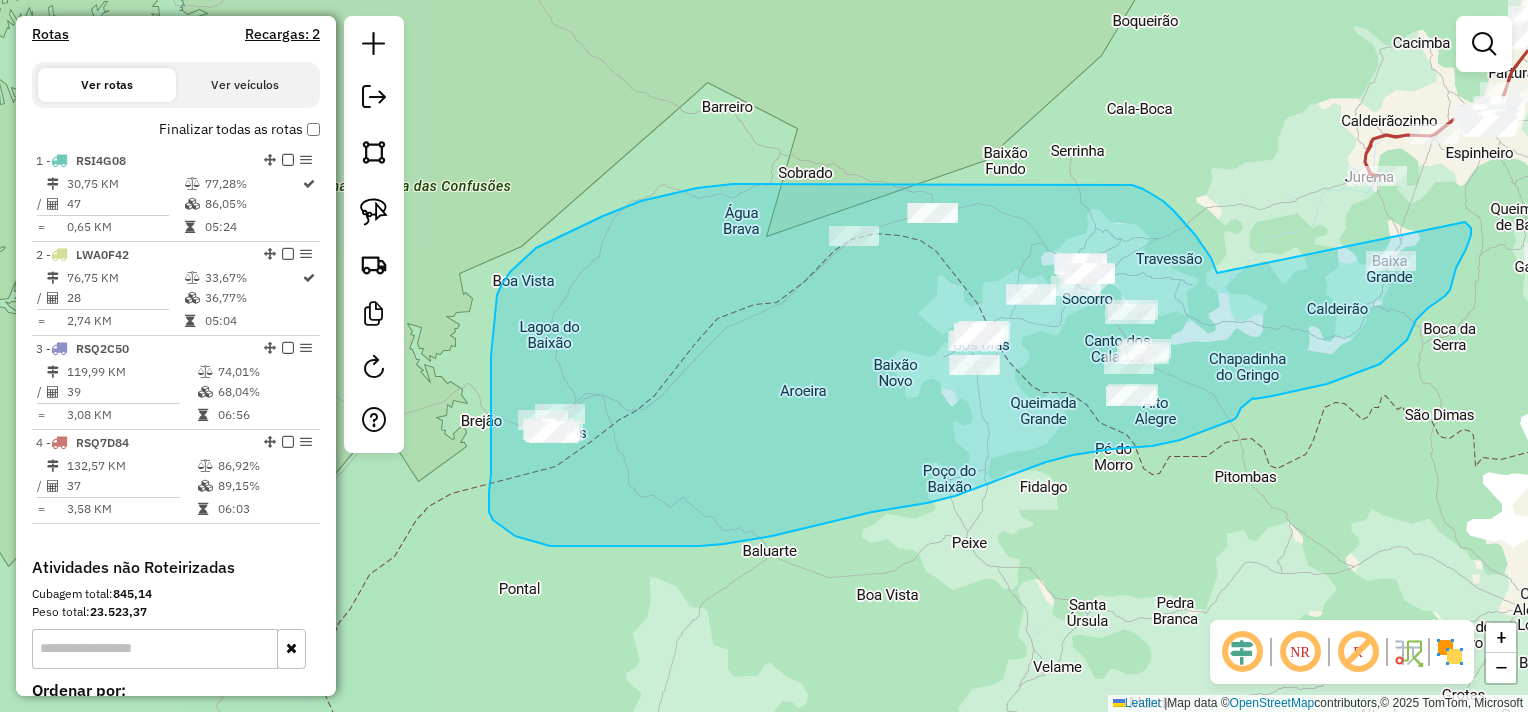 drag, startPoint x: 1207, startPoint y: 252, endPoint x: 1465, endPoint y: 222, distance: 259.73834 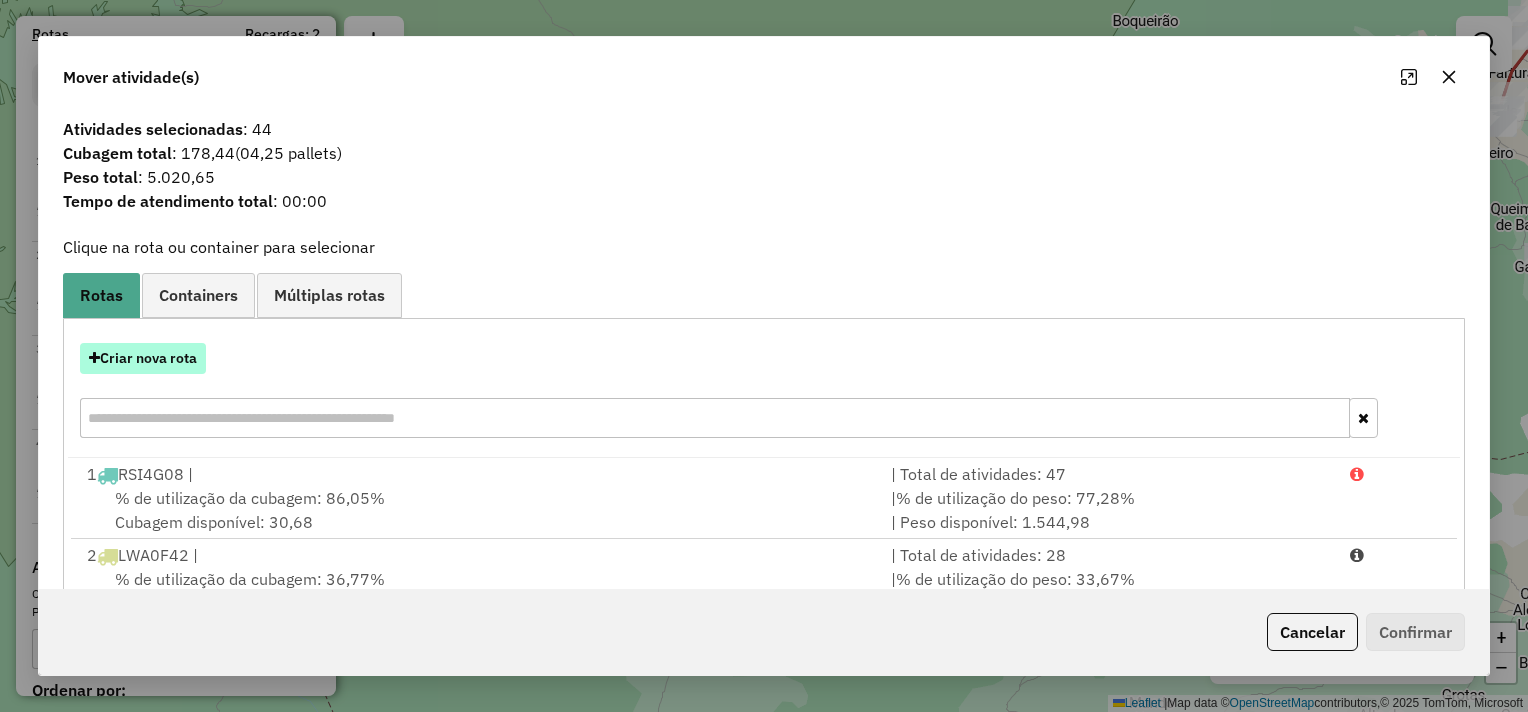 click on "Criar nova rota" at bounding box center [143, 358] 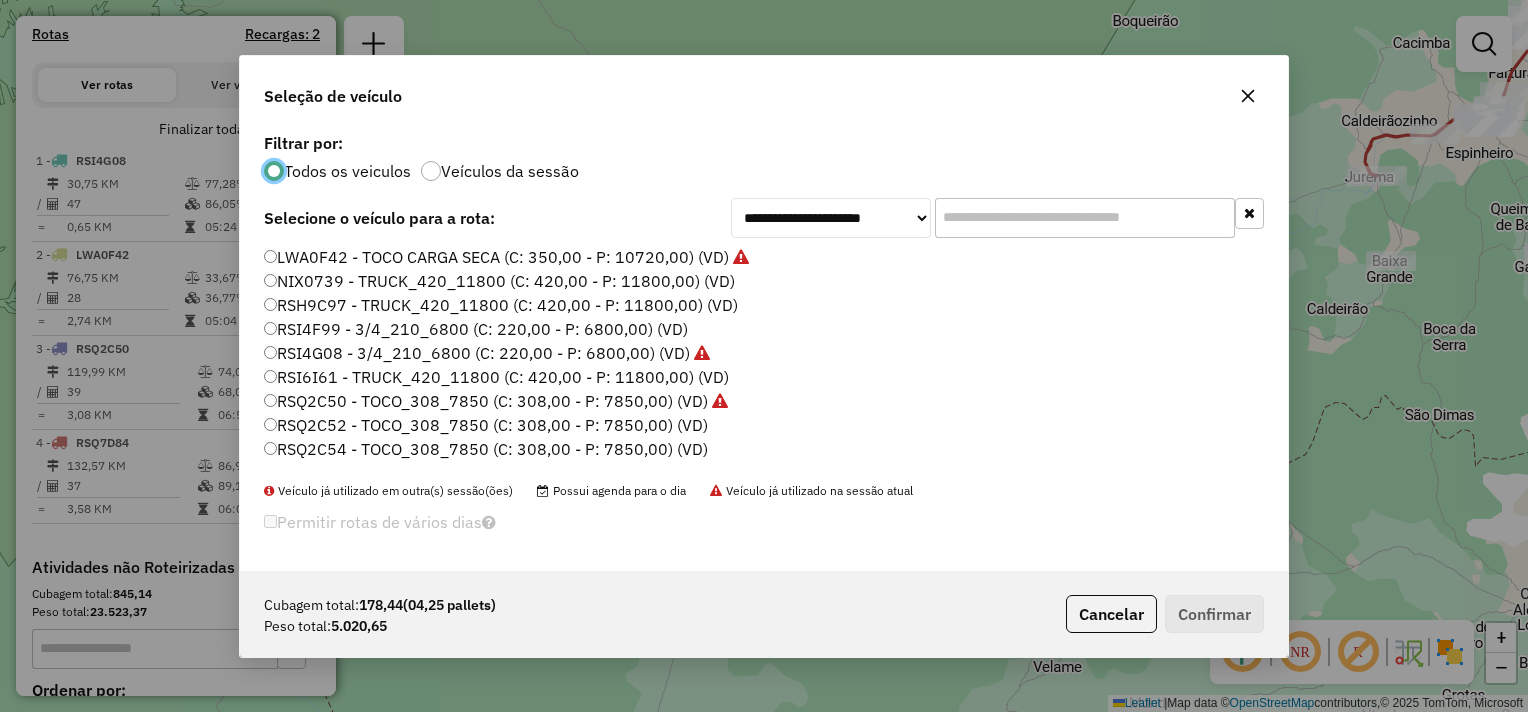 scroll, scrollTop: 10, scrollLeft: 6, axis: both 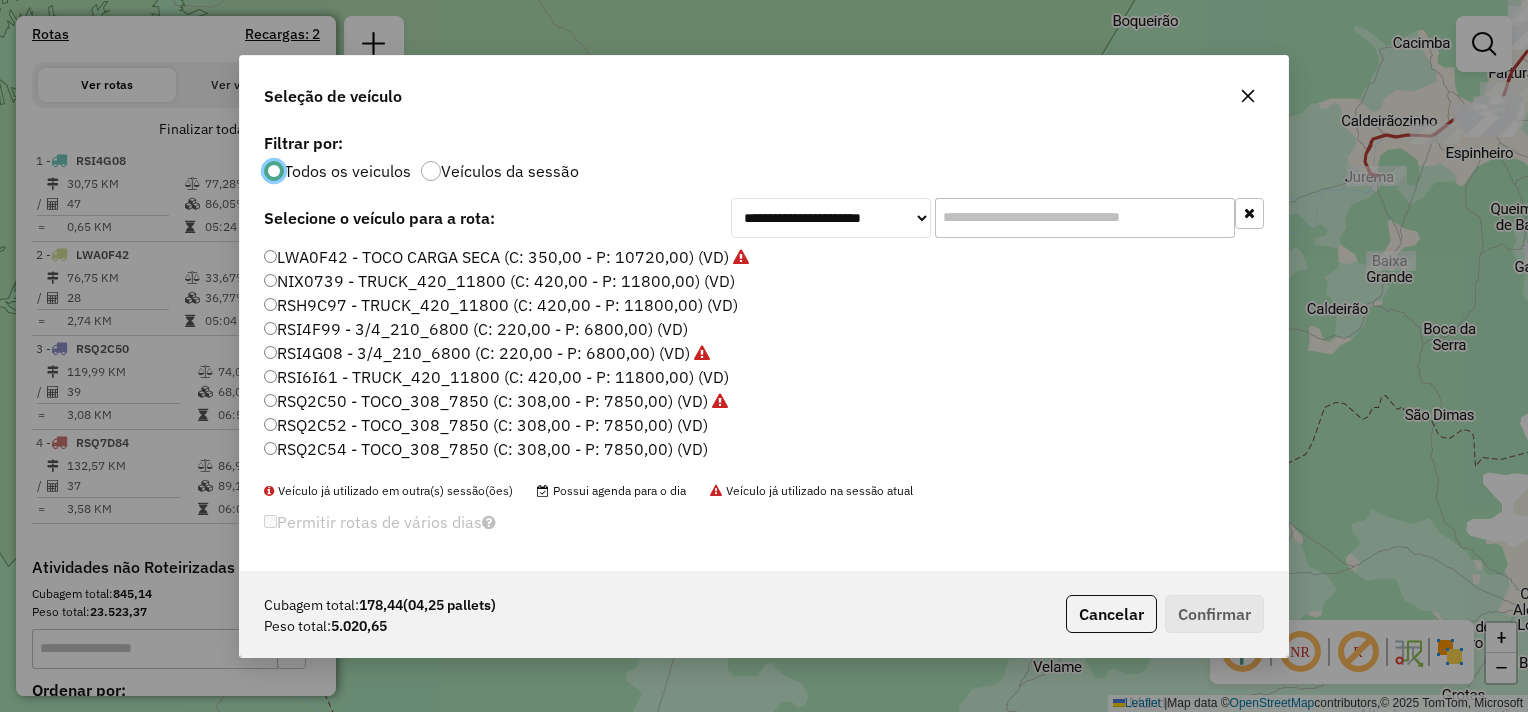 click on "RSQ2C54 - TOCO_308_7850 (C: 308,00 - P: 7850,00) (VD)" 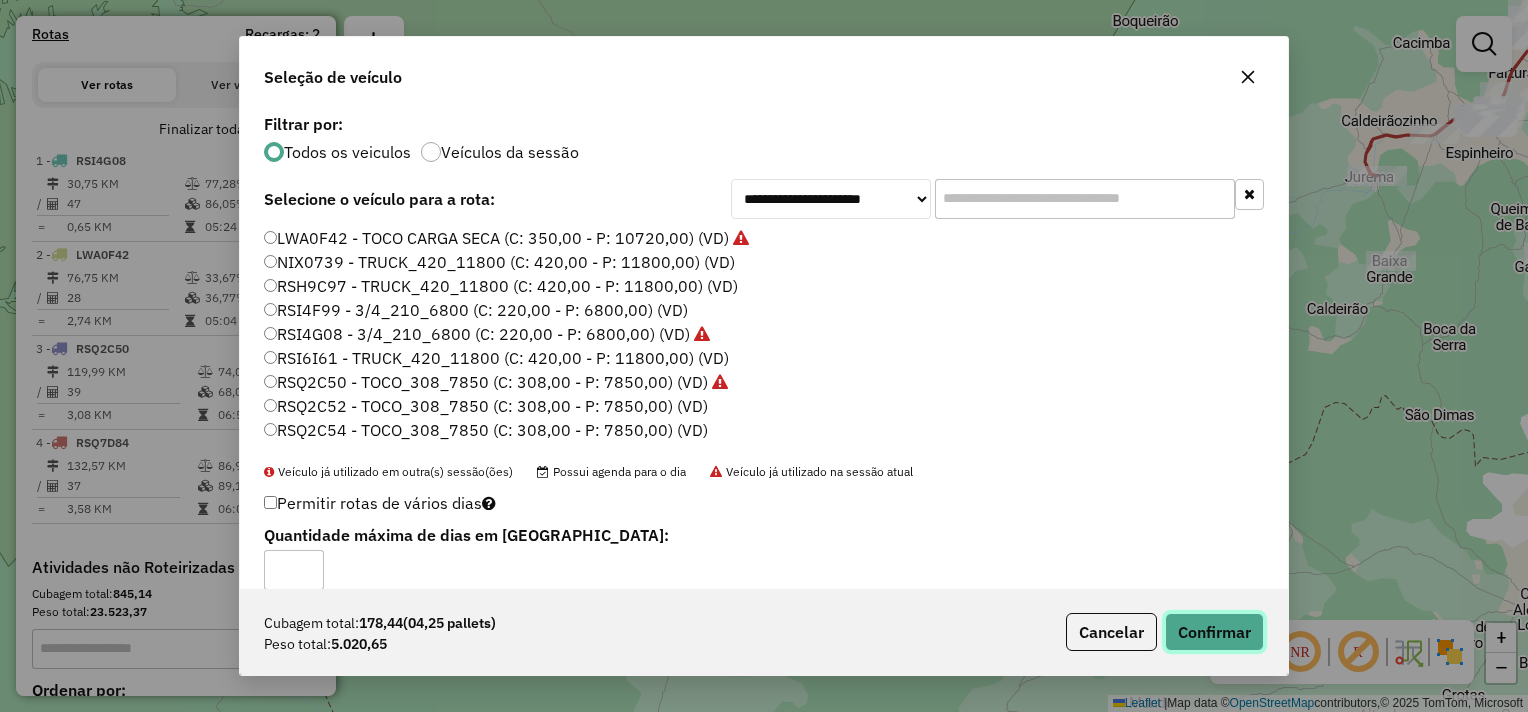click on "Confirmar" 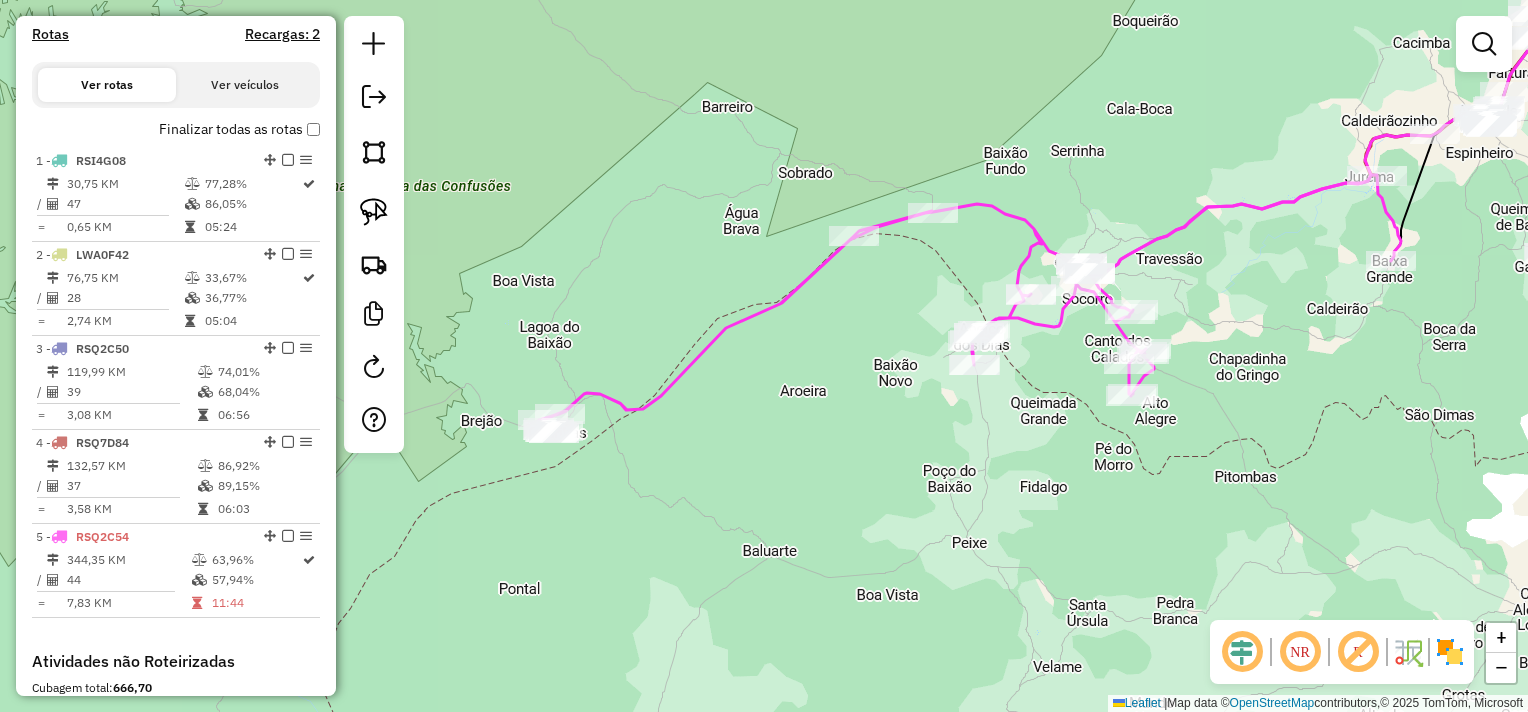 drag, startPoint x: 777, startPoint y: 624, endPoint x: 761, endPoint y: 631, distance: 17.464249 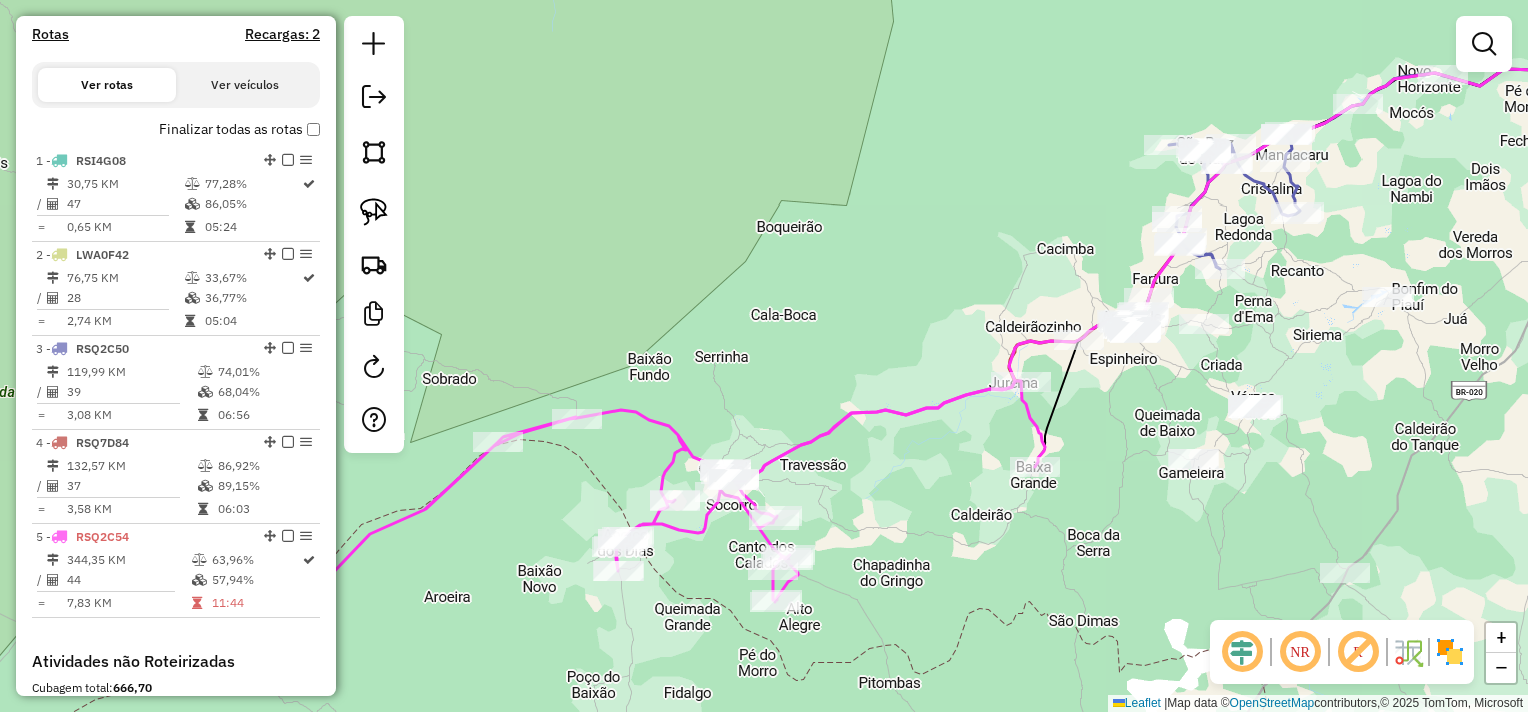 drag, startPoint x: 1009, startPoint y: 476, endPoint x: 880, endPoint y: 626, distance: 197.84085 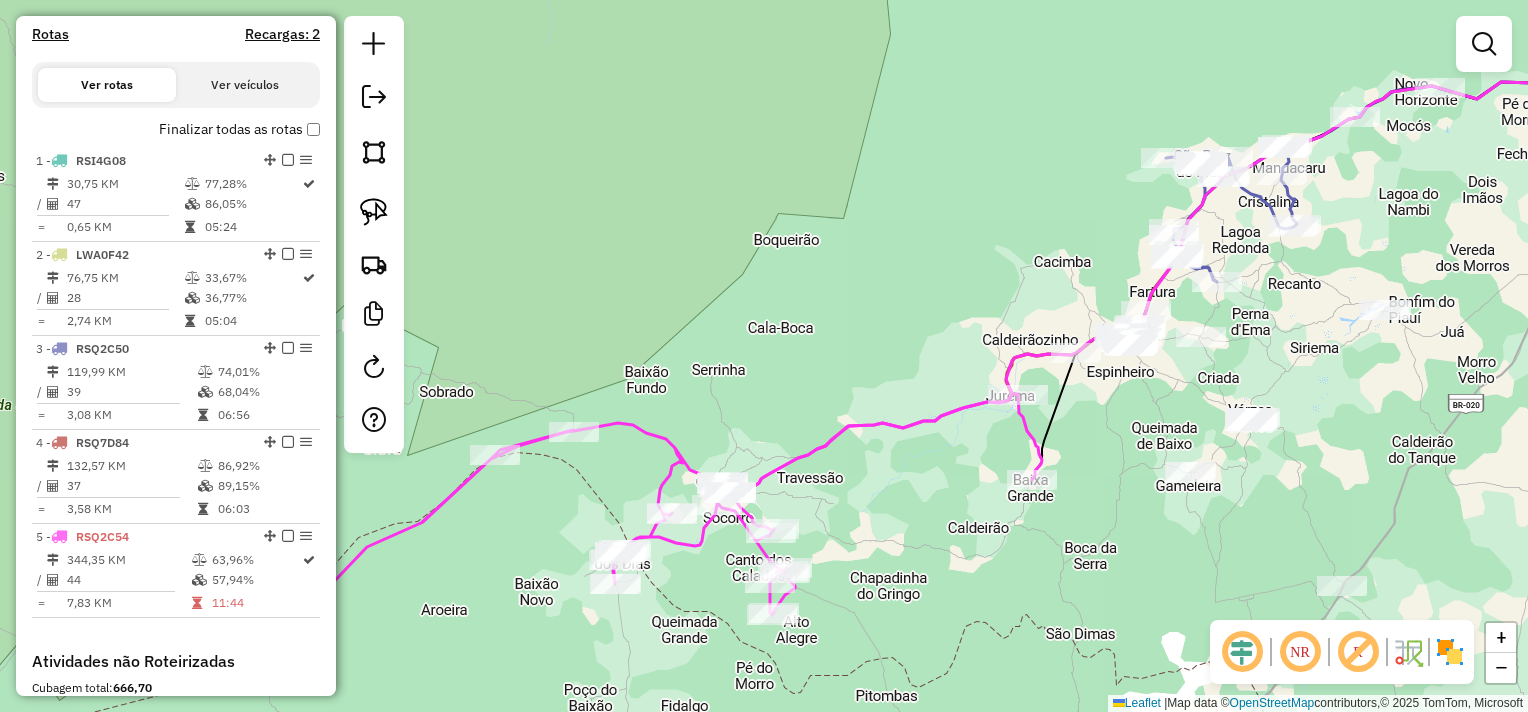 drag, startPoint x: 1070, startPoint y: 565, endPoint x: 952, endPoint y: 634, distance: 136.69308 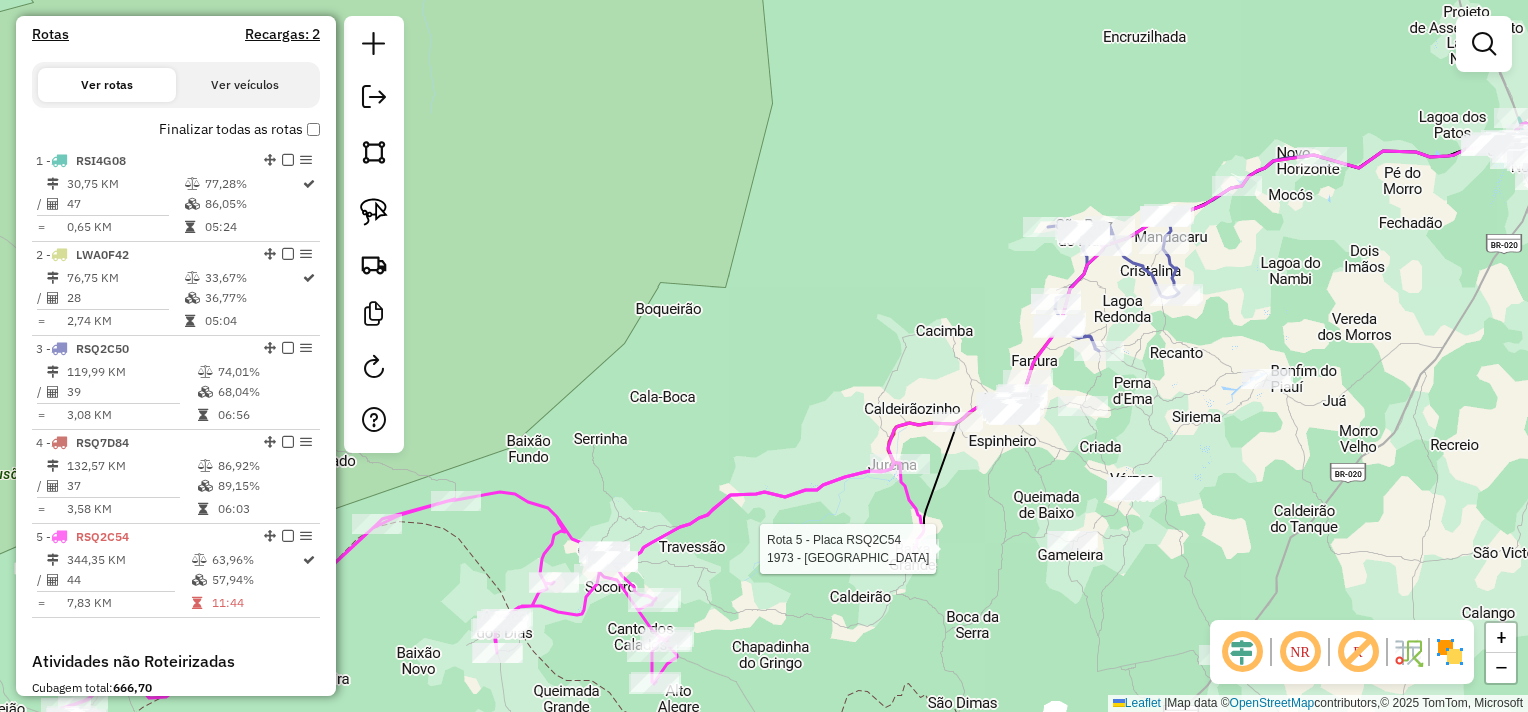 select on "**********" 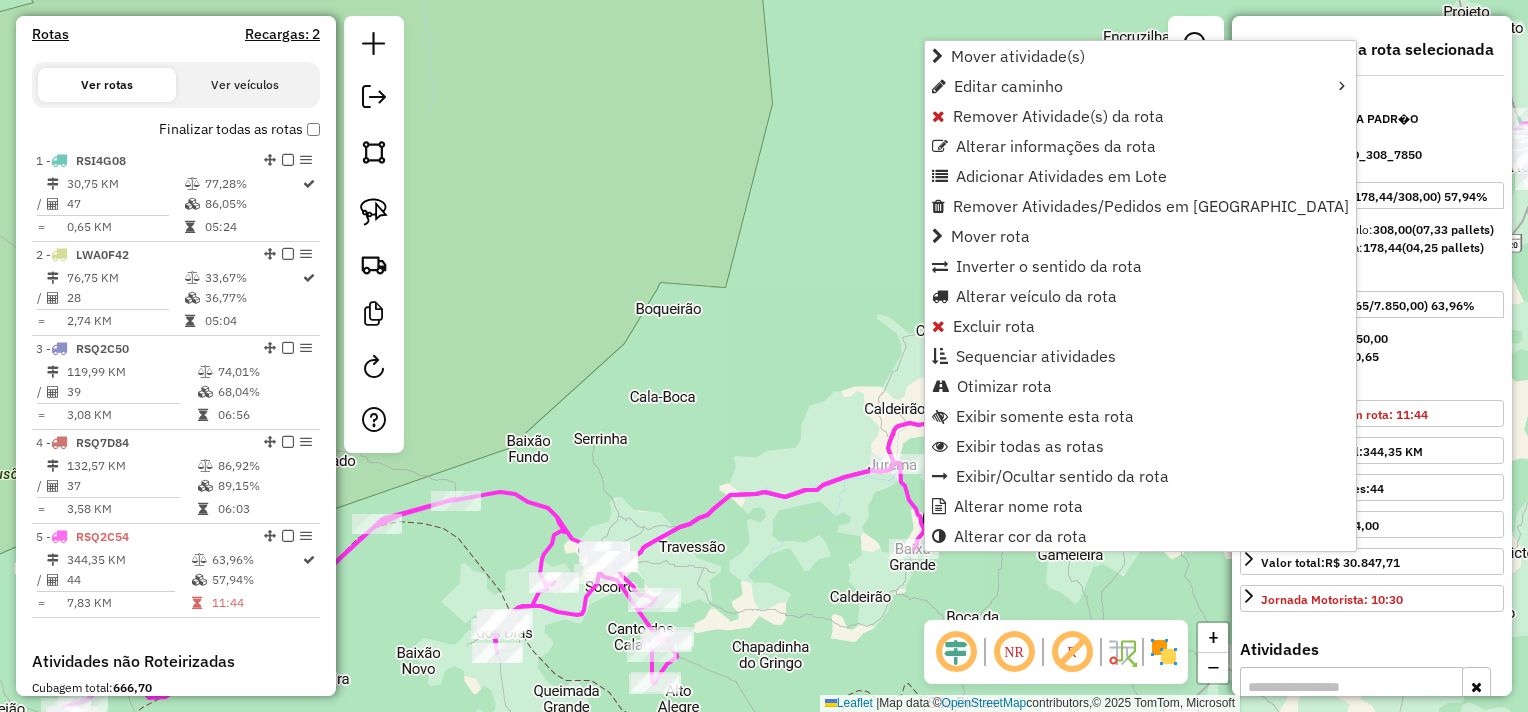 scroll, scrollTop: 931, scrollLeft: 0, axis: vertical 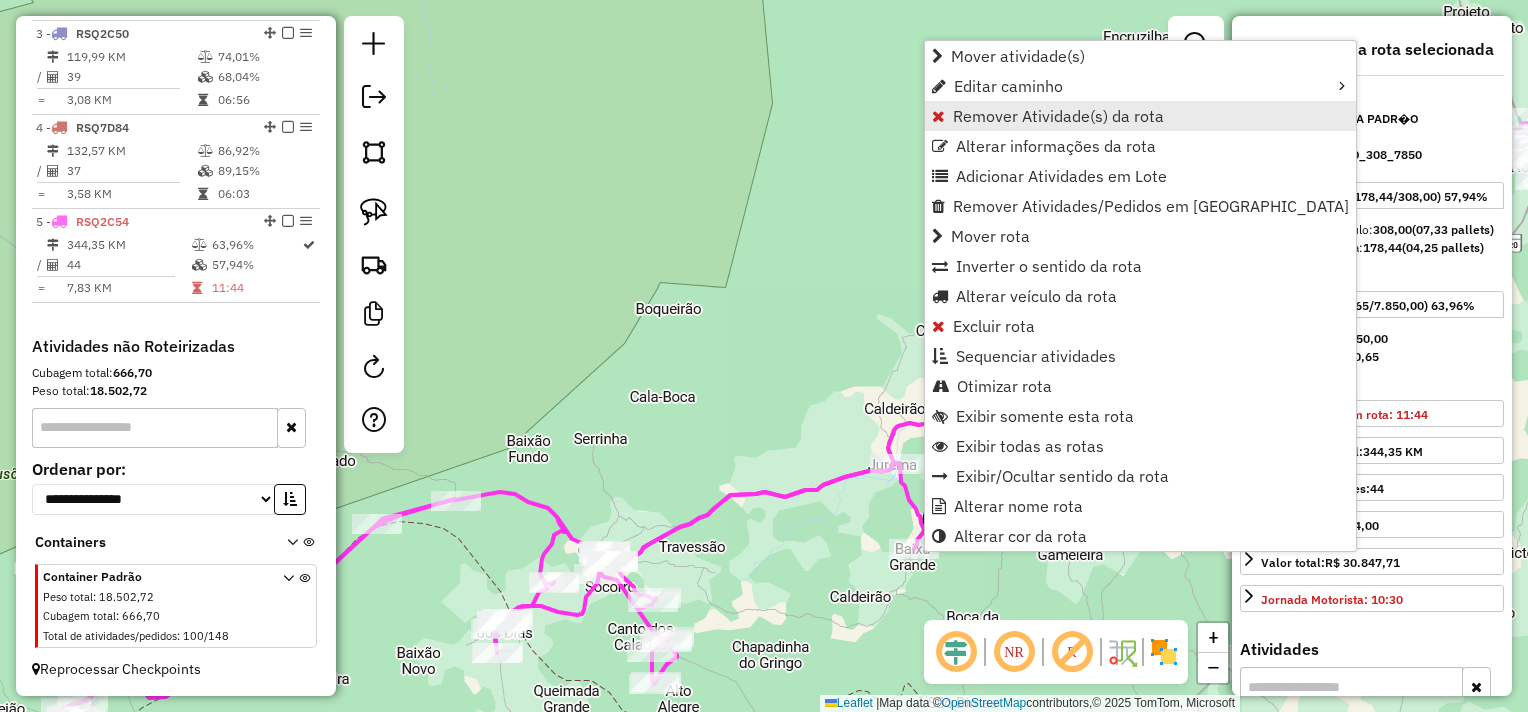 click on "Remover Atividade(s) da rota" at bounding box center (1058, 116) 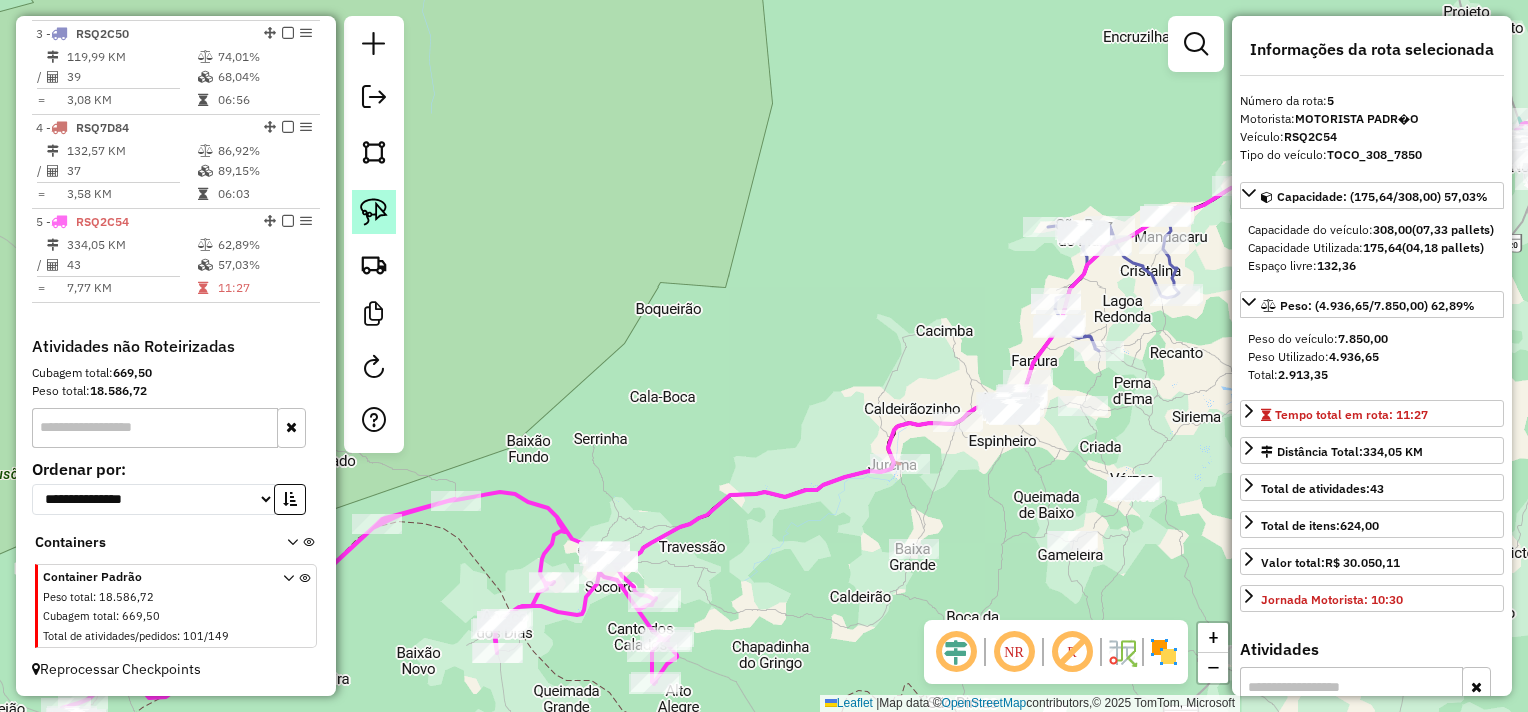 click 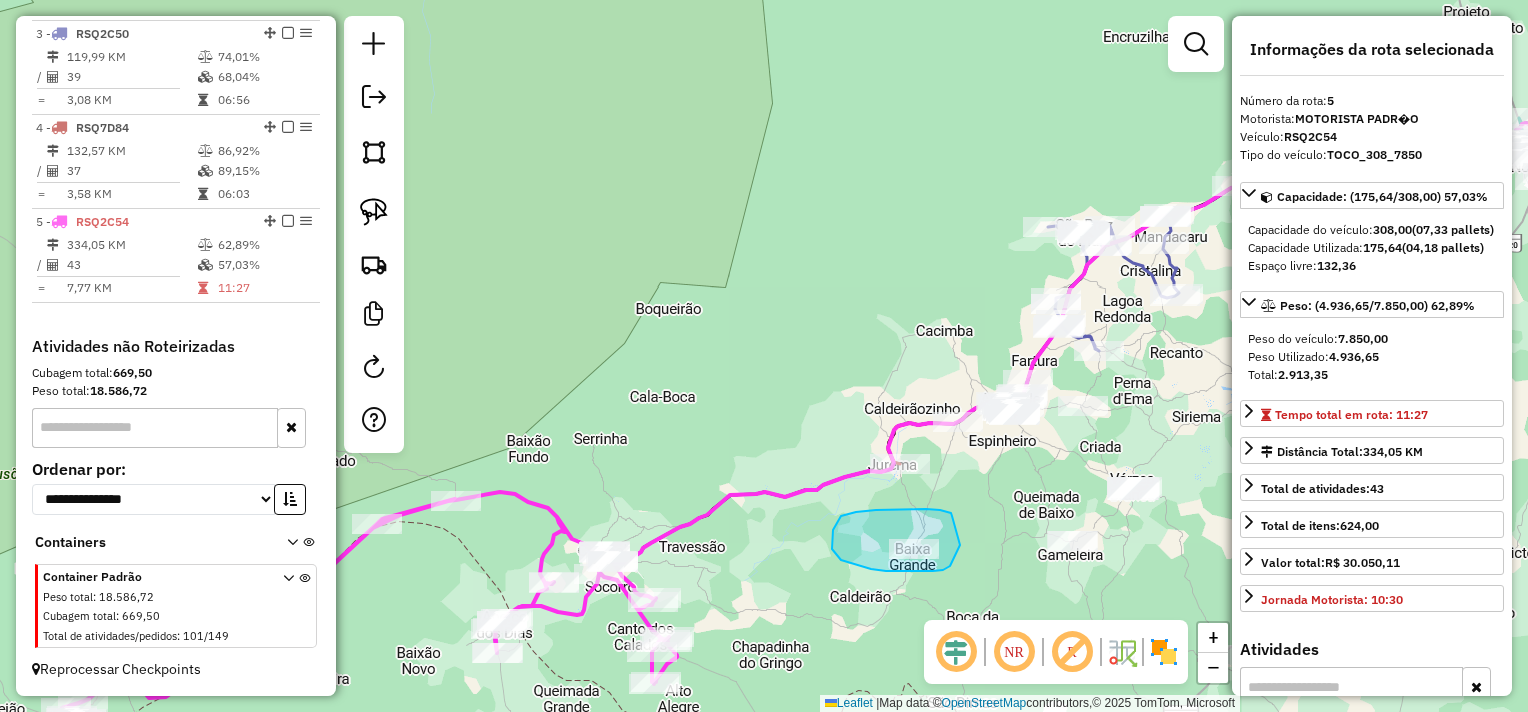 drag, startPoint x: 952, startPoint y: 516, endPoint x: 960, endPoint y: 545, distance: 30.083218 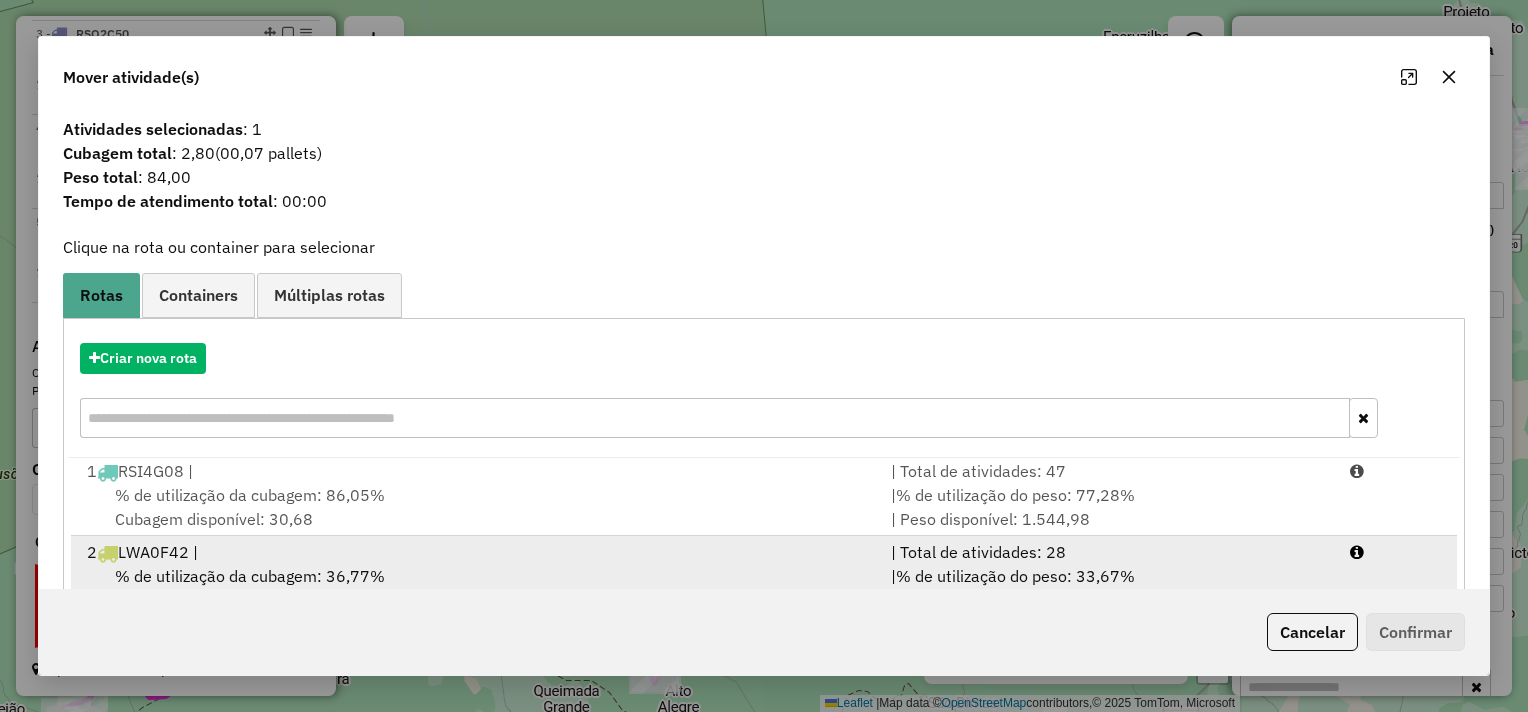 scroll, scrollTop: 4, scrollLeft: 0, axis: vertical 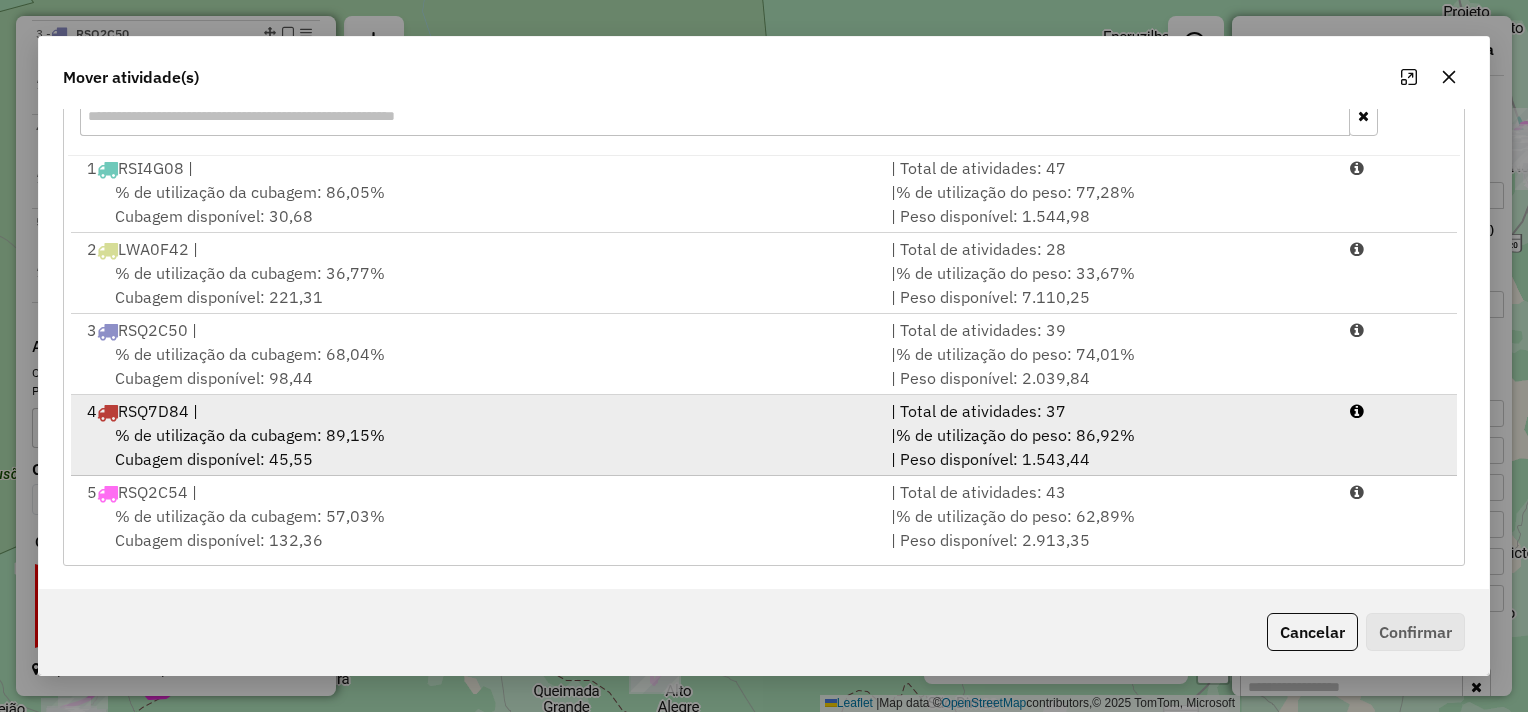 click on "% de utilização da cubagem: 89,15%" at bounding box center (250, 435) 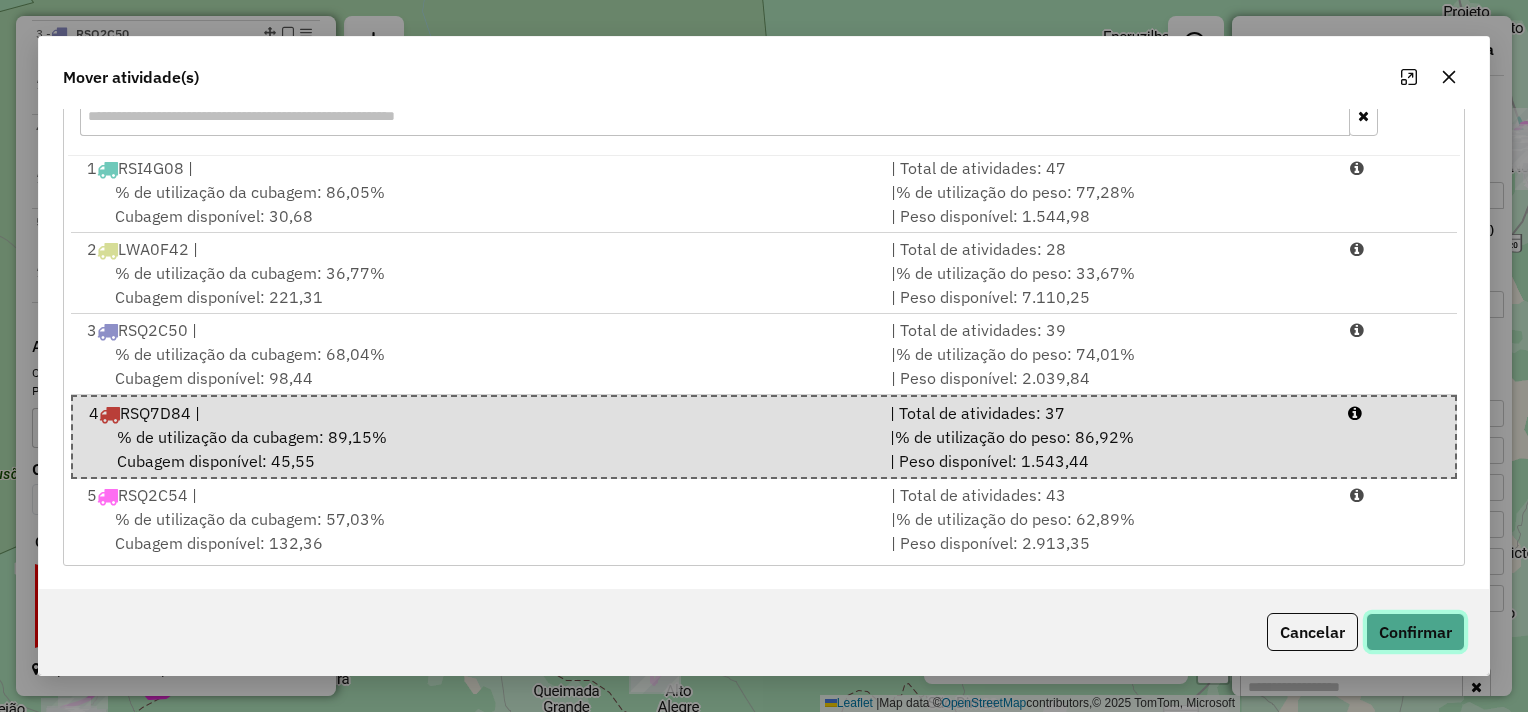 click on "Confirmar" 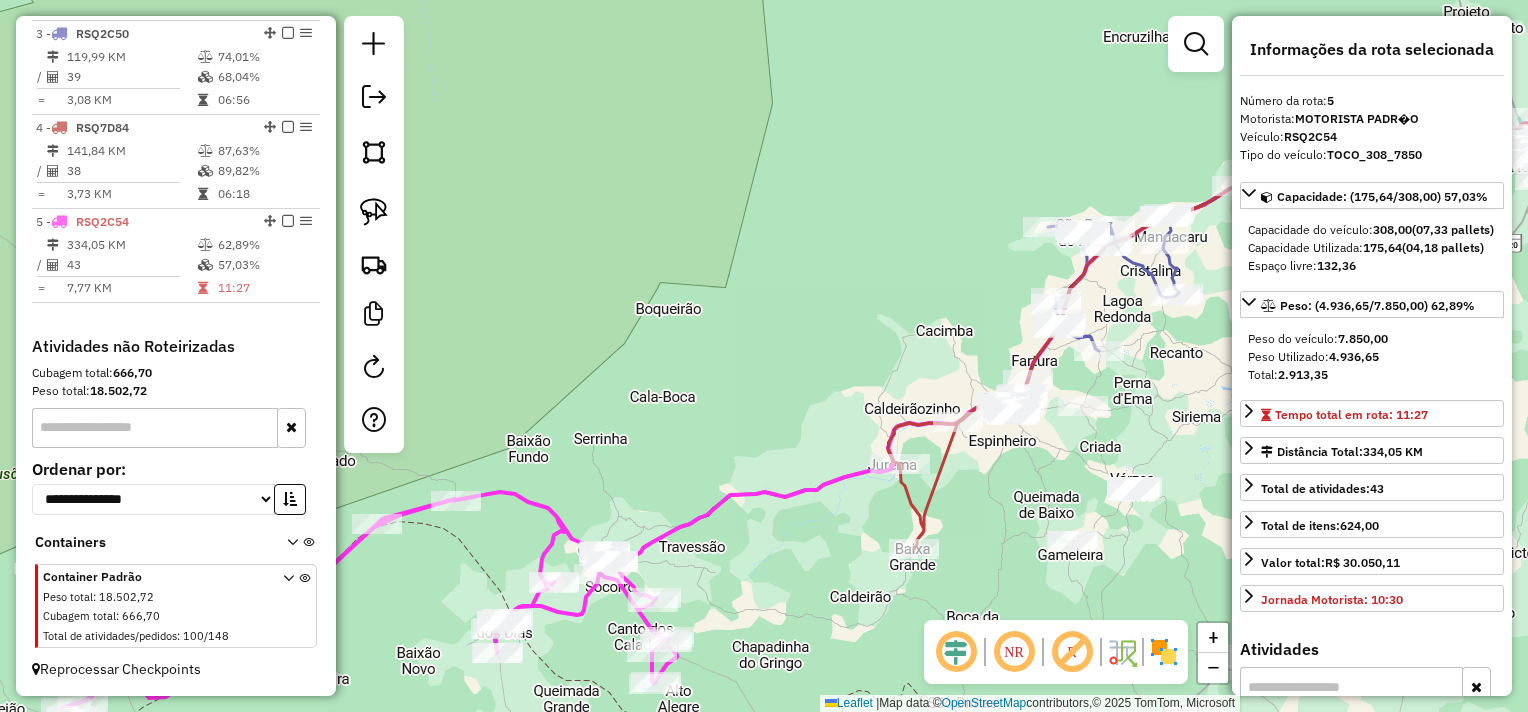 scroll, scrollTop: 0, scrollLeft: 0, axis: both 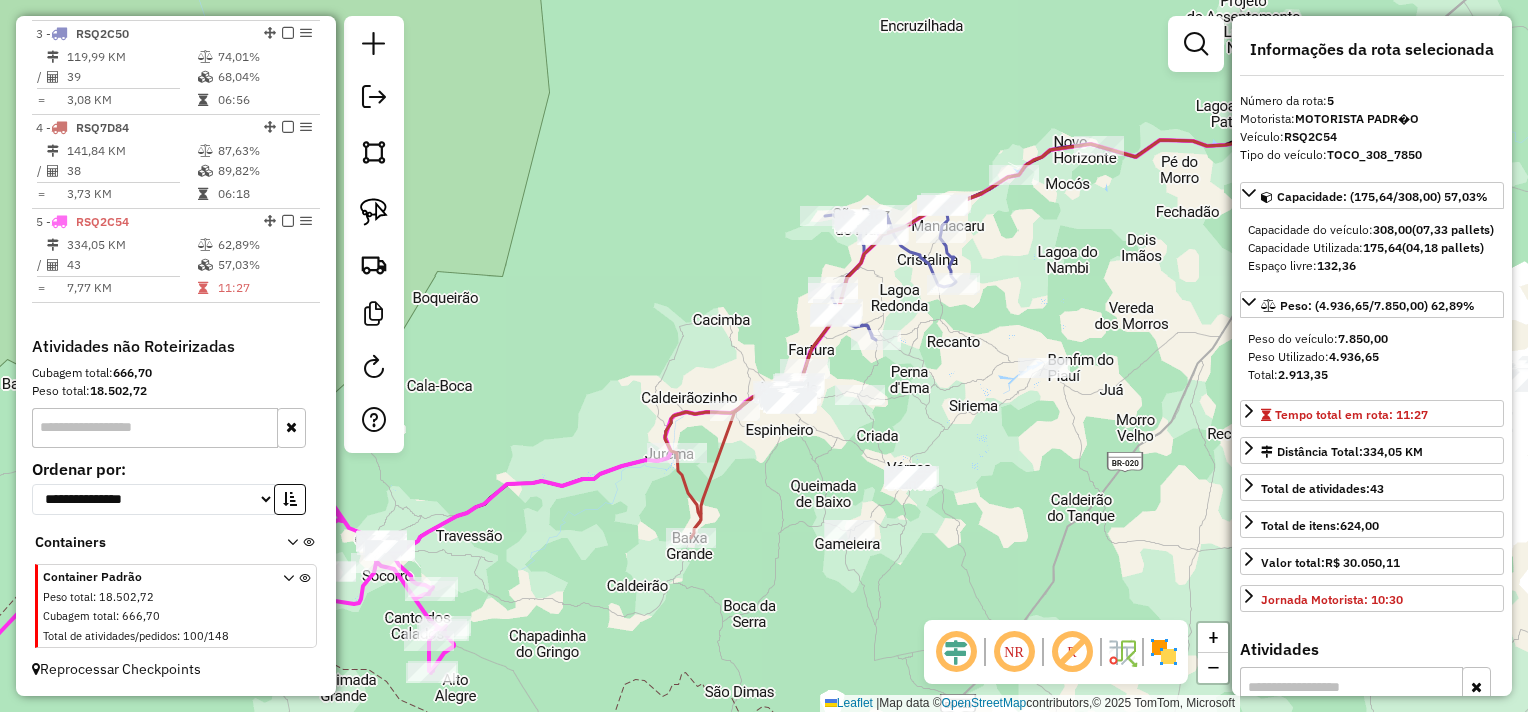 drag, startPoint x: 1060, startPoint y: 483, endPoint x: 830, endPoint y: 465, distance: 230.70328 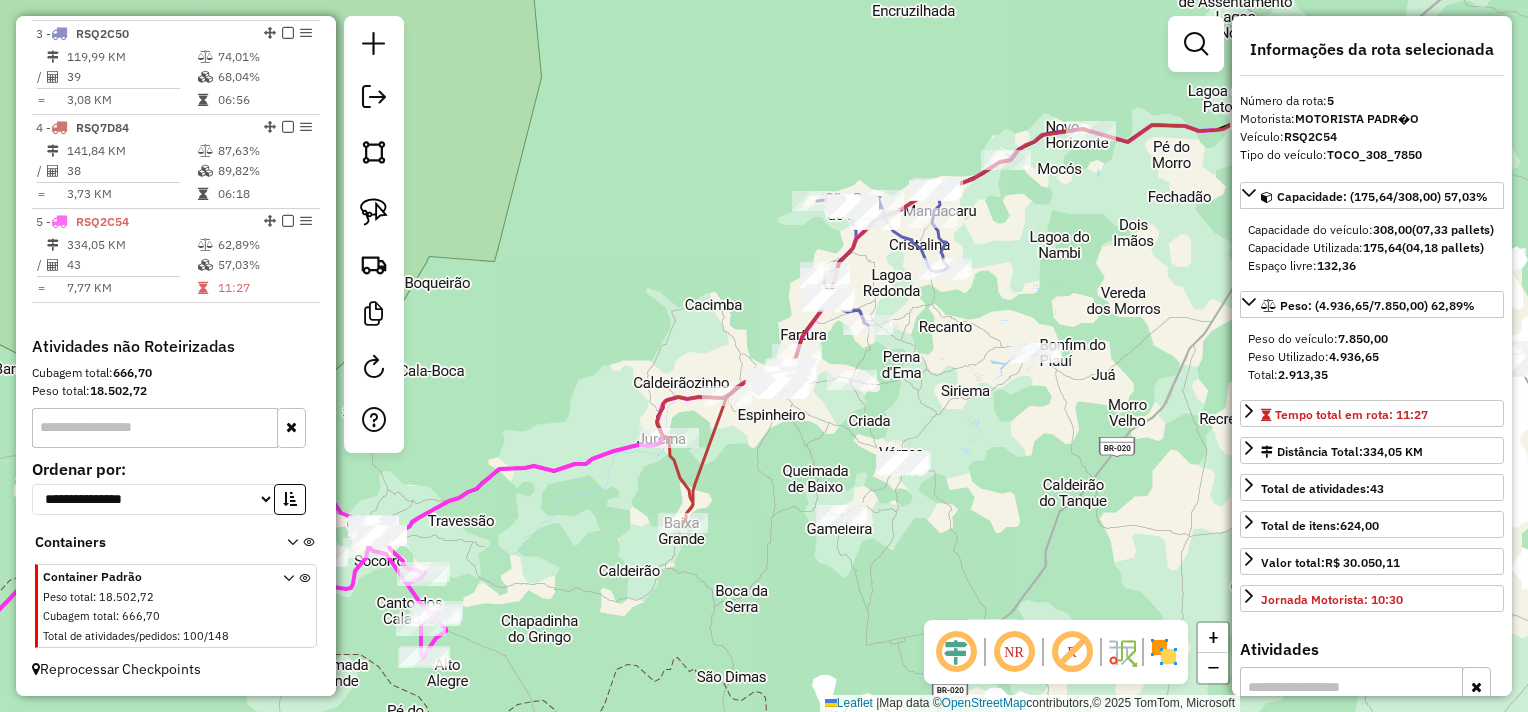 drag, startPoint x: 953, startPoint y: 519, endPoint x: 898, endPoint y: 441, distance: 95.44108 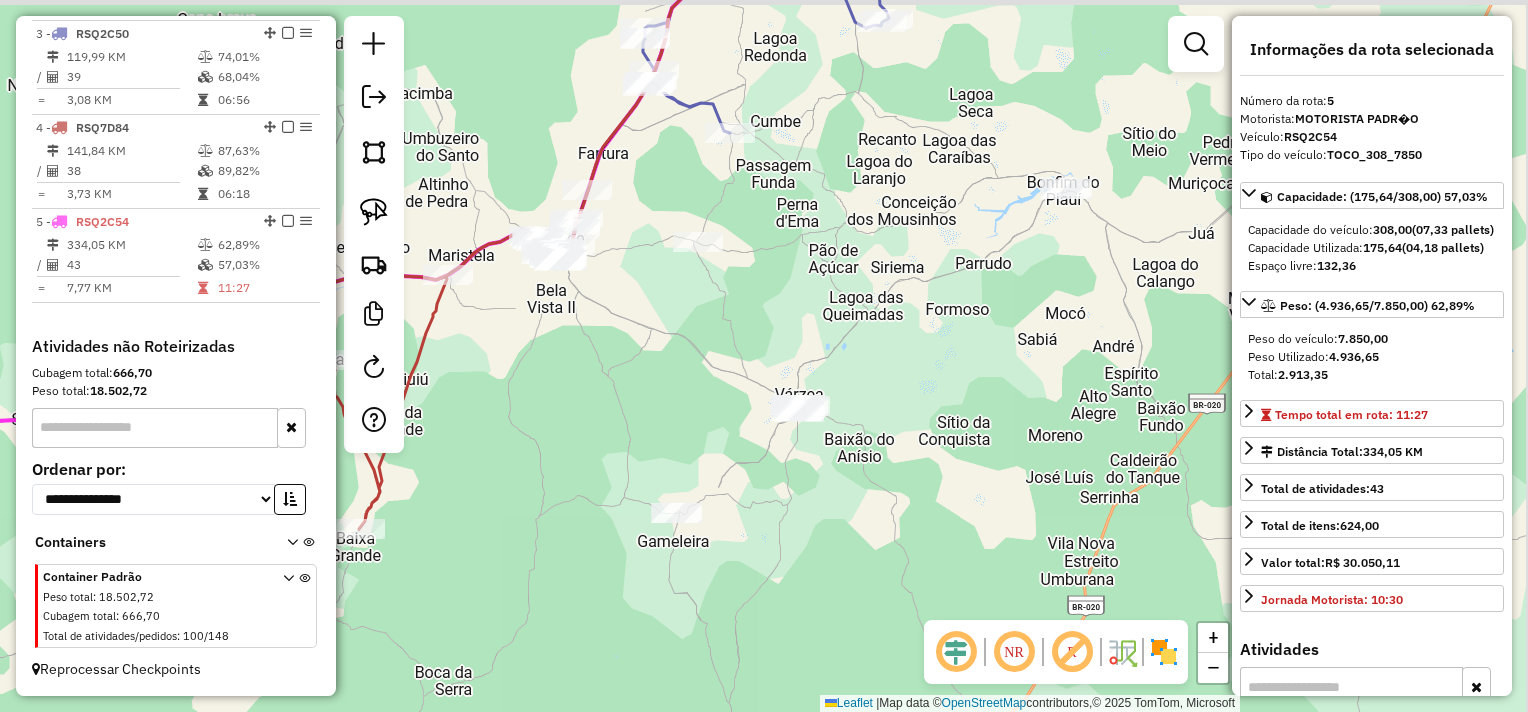 drag, startPoint x: 996, startPoint y: 352, endPoint x: 913, endPoint y: 373, distance: 85.61542 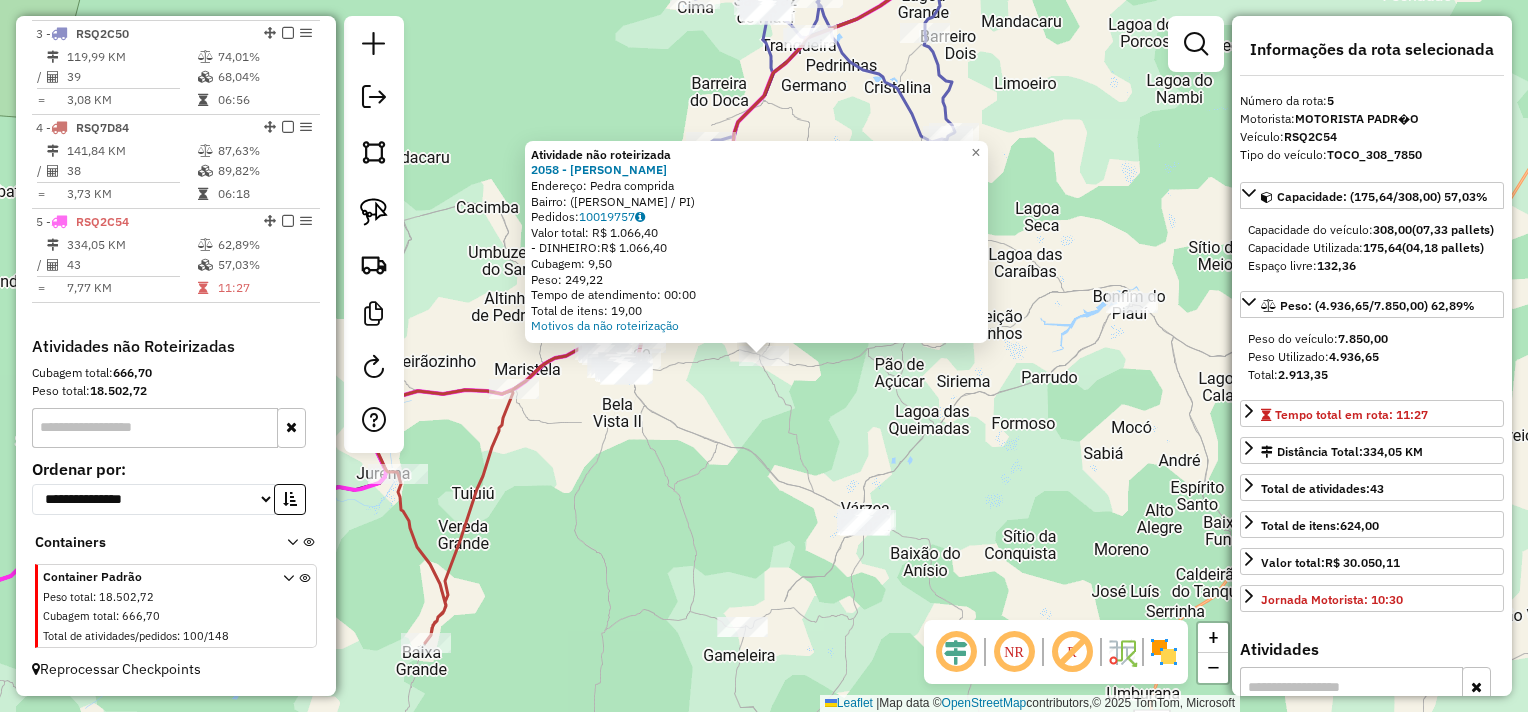 click on "Atividade não roteirizada 2058 - FABIO ROCHA  Endereço: Pedra comprida   Bairro:  (ANISIO DE ABREU / PI)   Pedidos:  10019757   Valor total: R$ 1.066,40   - DINHEIRO:  R$ 1.066,40   Cubagem: 9,50   Peso: 249,22   Tempo de atendimento: 00:00   Total de itens: 19,00  Motivos da não roteirização × Janela de atendimento Grade de atendimento Capacidade Transportadoras Veículos Cliente Pedidos  Rotas Selecione os dias de semana para filtrar as janelas de atendimento  Seg   Ter   Qua   Qui   Sex   Sáb   Dom  Informe o período da janela de atendimento: De: Até:  Filtrar exatamente a janela do cliente  Considerar janela de atendimento padrão  Selecione os dias de semana para filtrar as grades de atendimento  Seg   Ter   Qua   Qui   Sex   Sáb   Dom   Considerar clientes sem dia de atendimento cadastrado  Clientes fora do dia de atendimento selecionado Filtrar as atividades entre os valores definidos abaixo:  Peso mínimo:   Peso máximo:   Cubagem mínima:   Cubagem máxima:   De:   Até:   De:   Até:  De:" 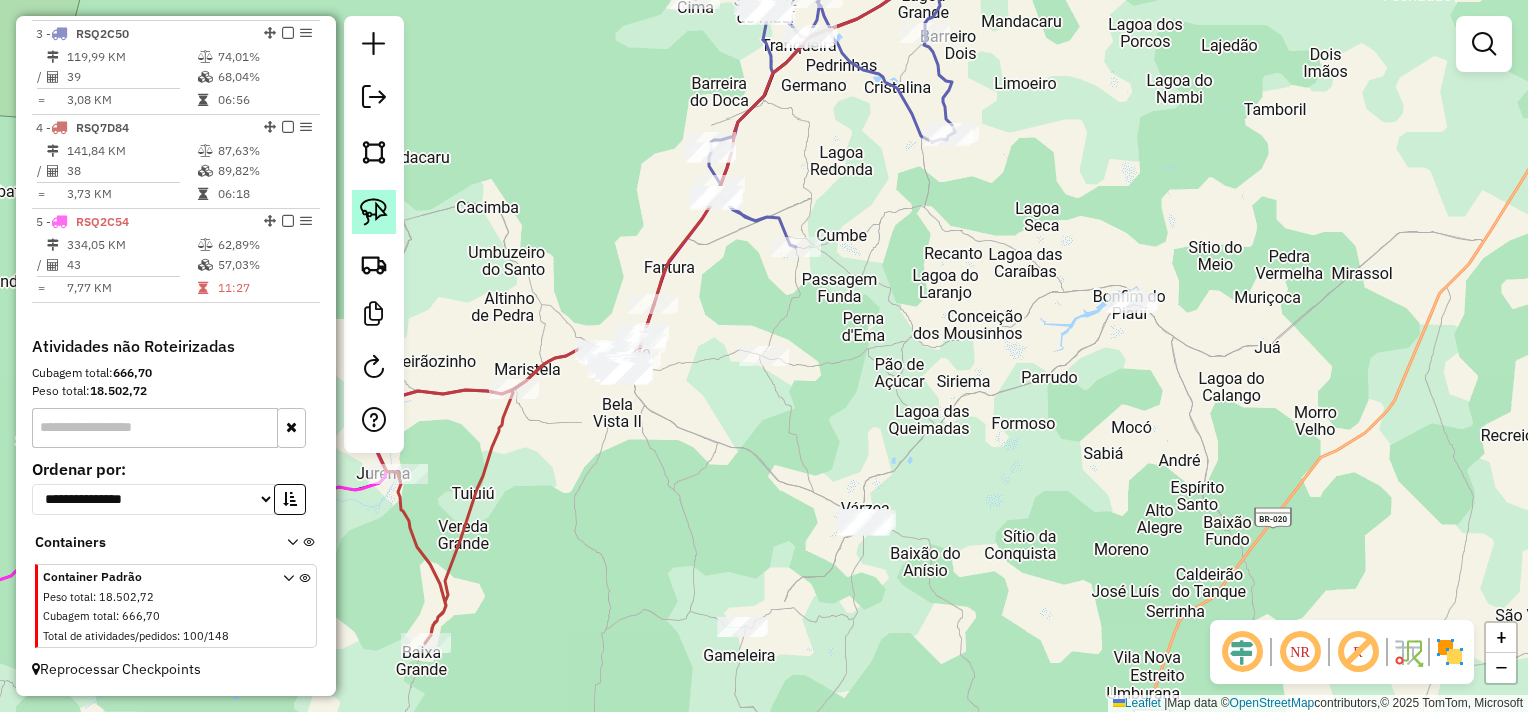 click 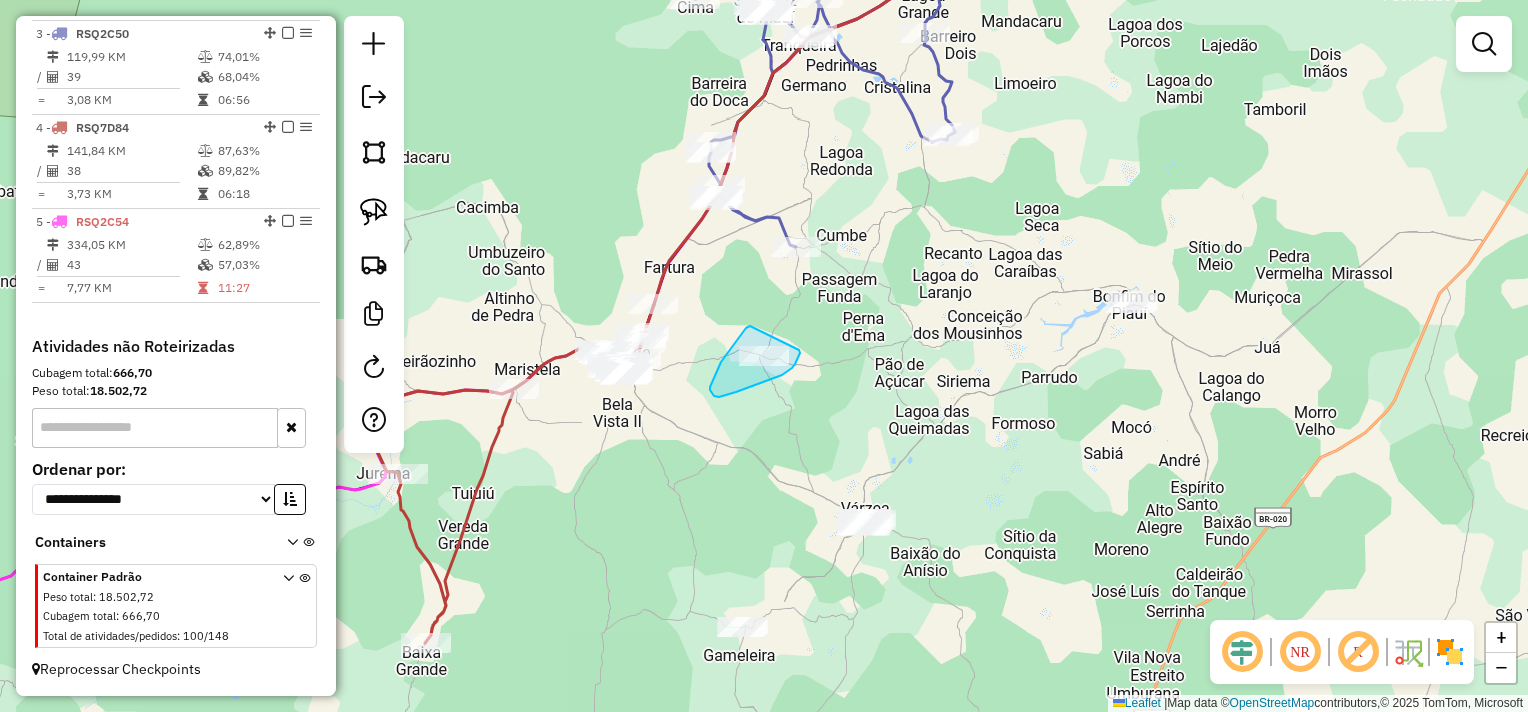 drag, startPoint x: 724, startPoint y: 357, endPoint x: 799, endPoint y: 350, distance: 75.32596 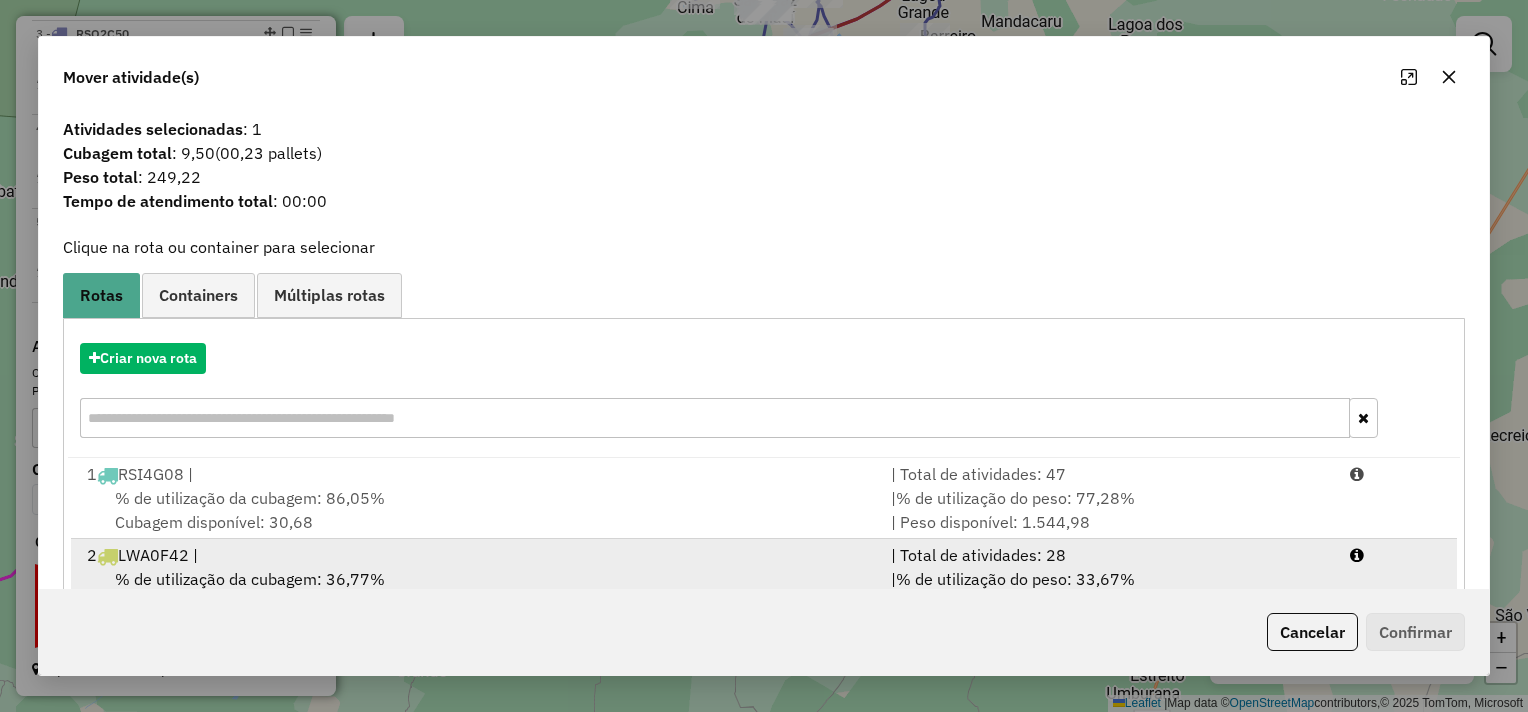 scroll, scrollTop: 4, scrollLeft: 0, axis: vertical 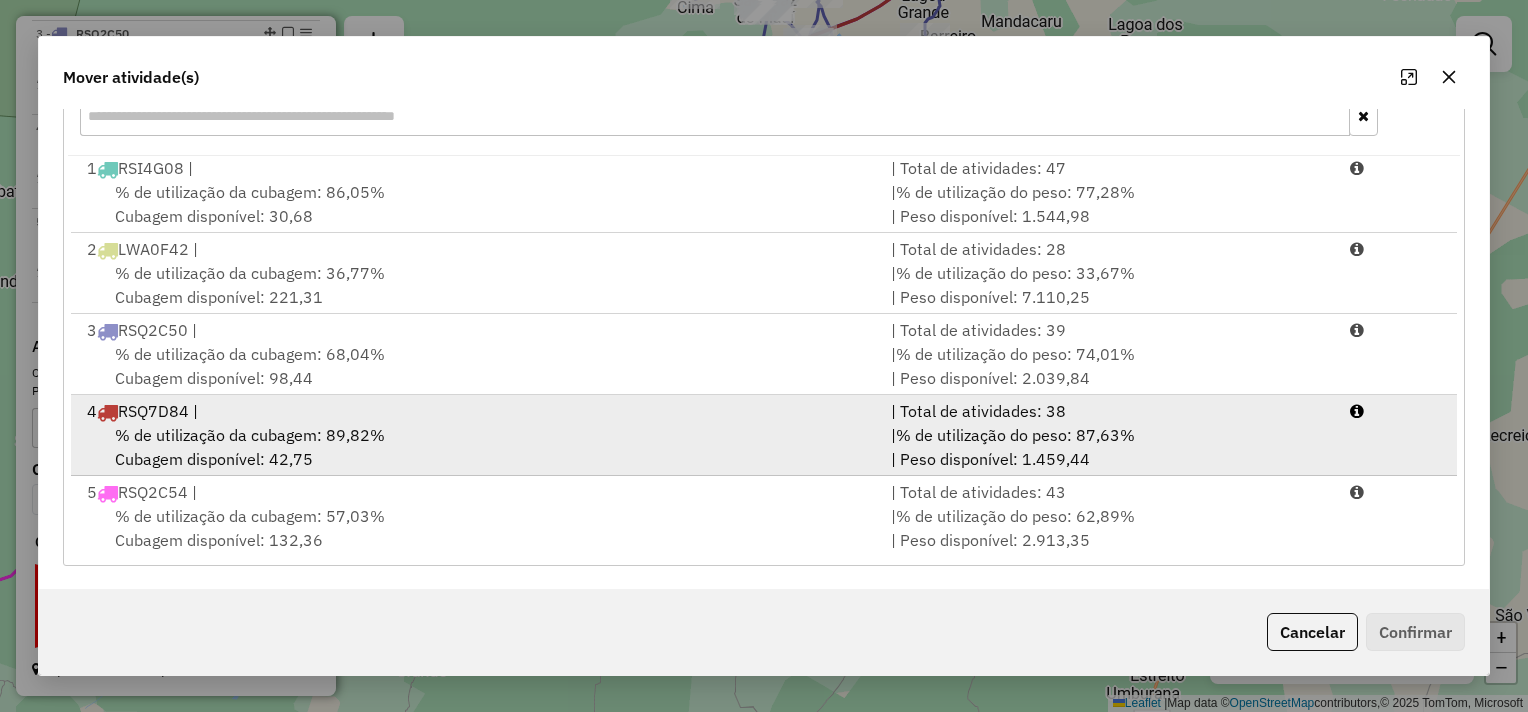 click on "4  RSQ7D84 |" at bounding box center (477, 411) 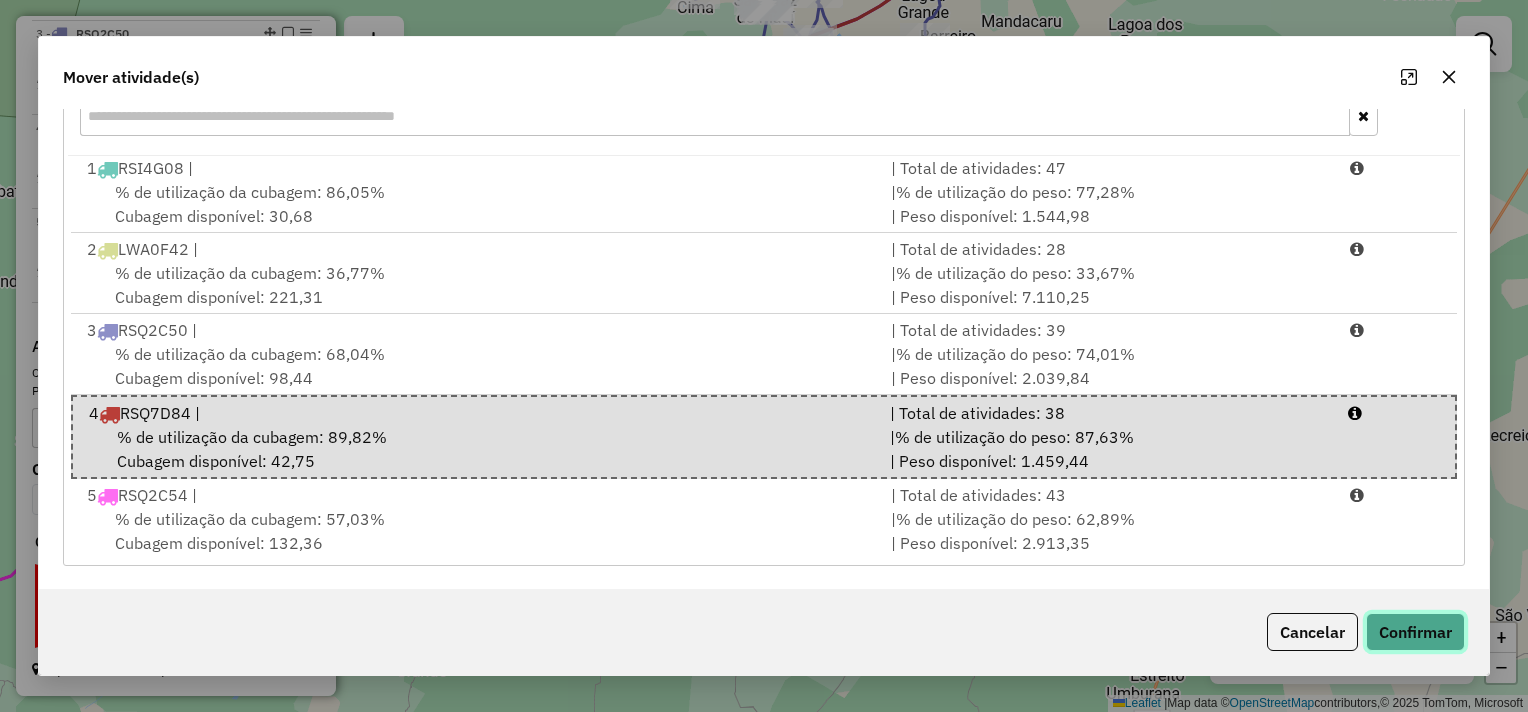 click on "Confirmar" 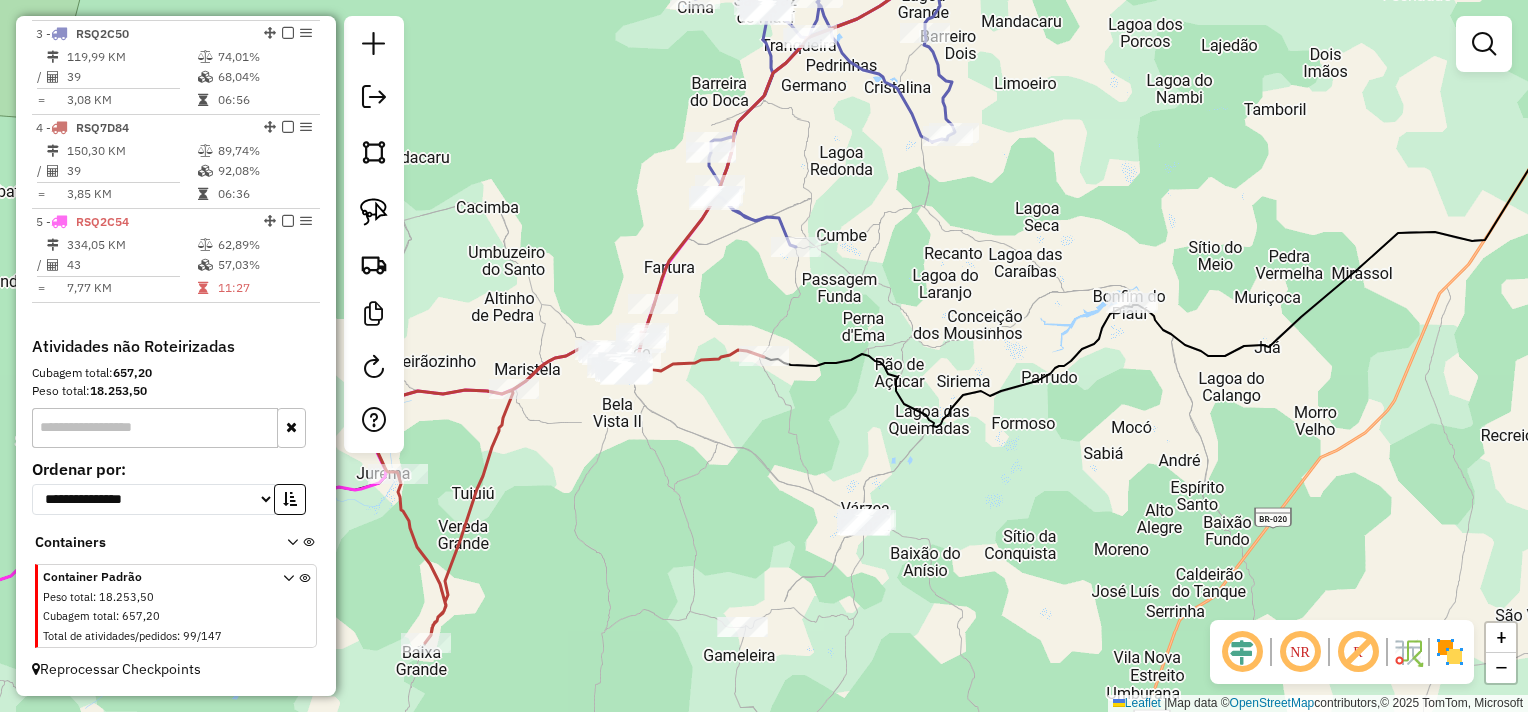 scroll, scrollTop: 0, scrollLeft: 0, axis: both 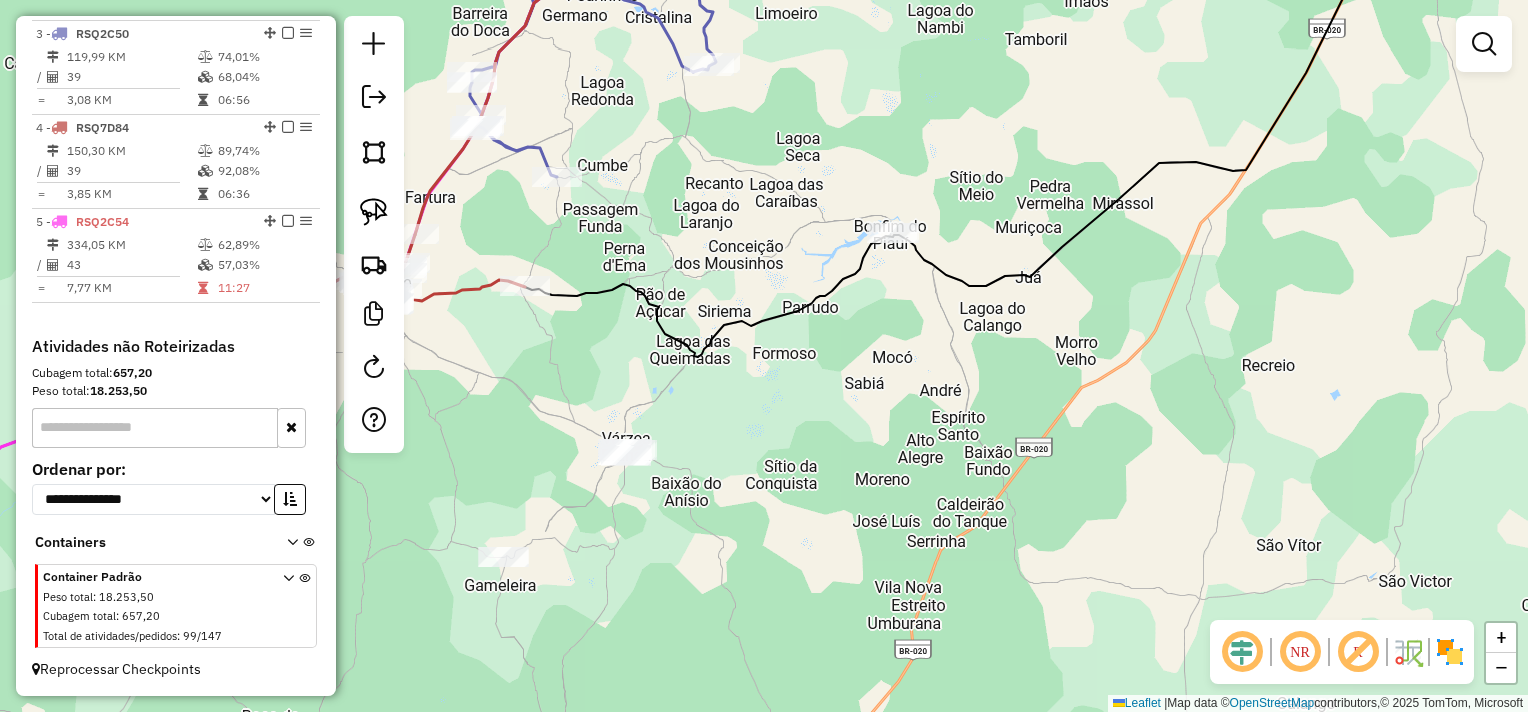drag, startPoint x: 1084, startPoint y: 450, endPoint x: 850, endPoint y: 386, distance: 242.59431 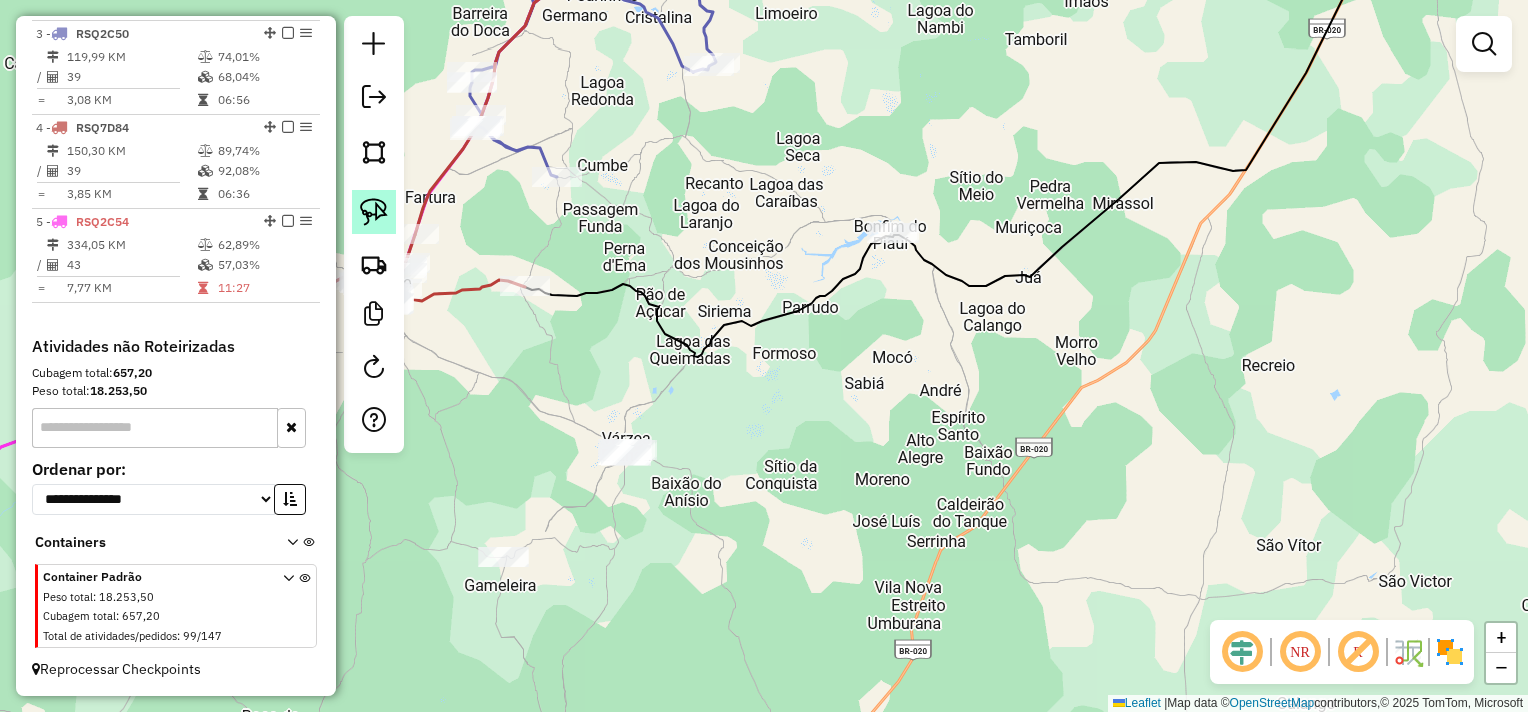 click 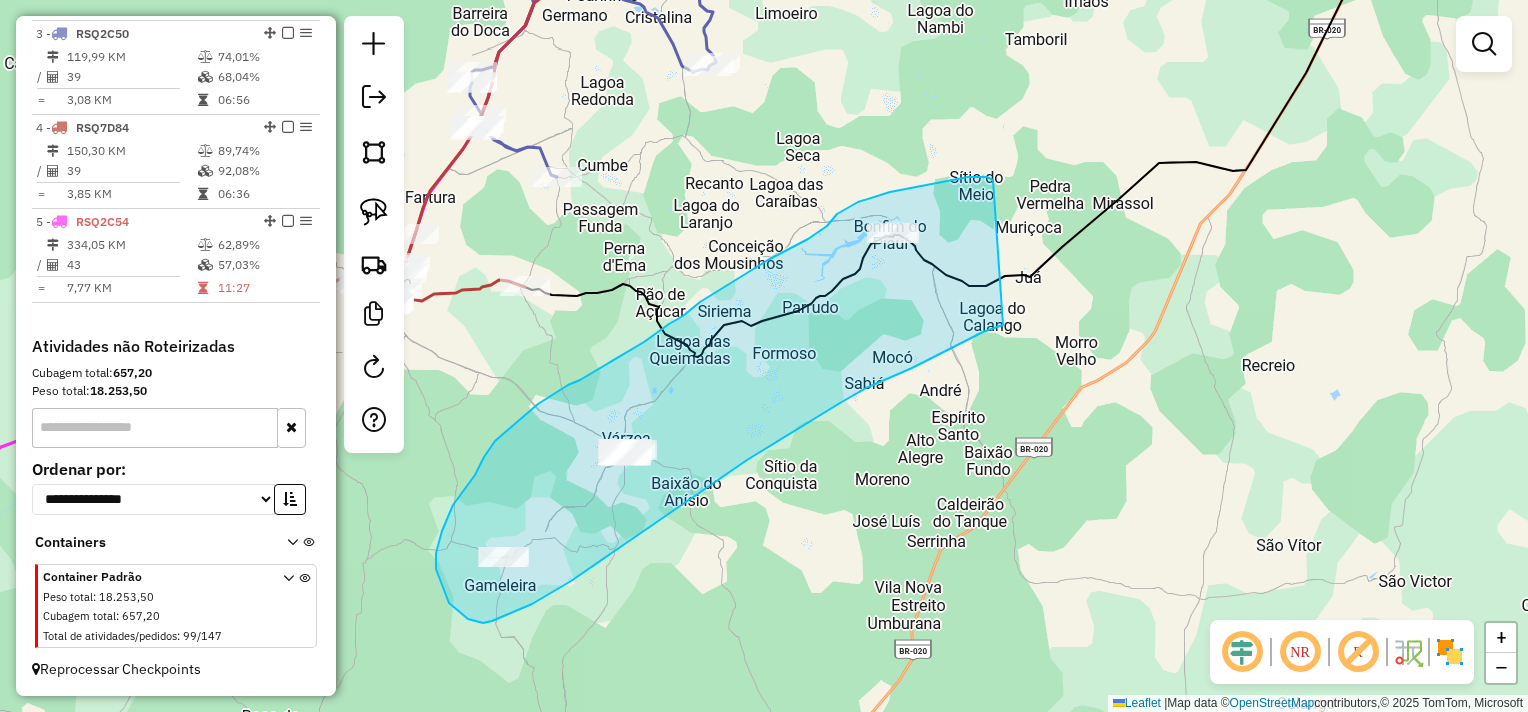 drag, startPoint x: 950, startPoint y: 180, endPoint x: 1003, endPoint y: 325, distance: 154.38264 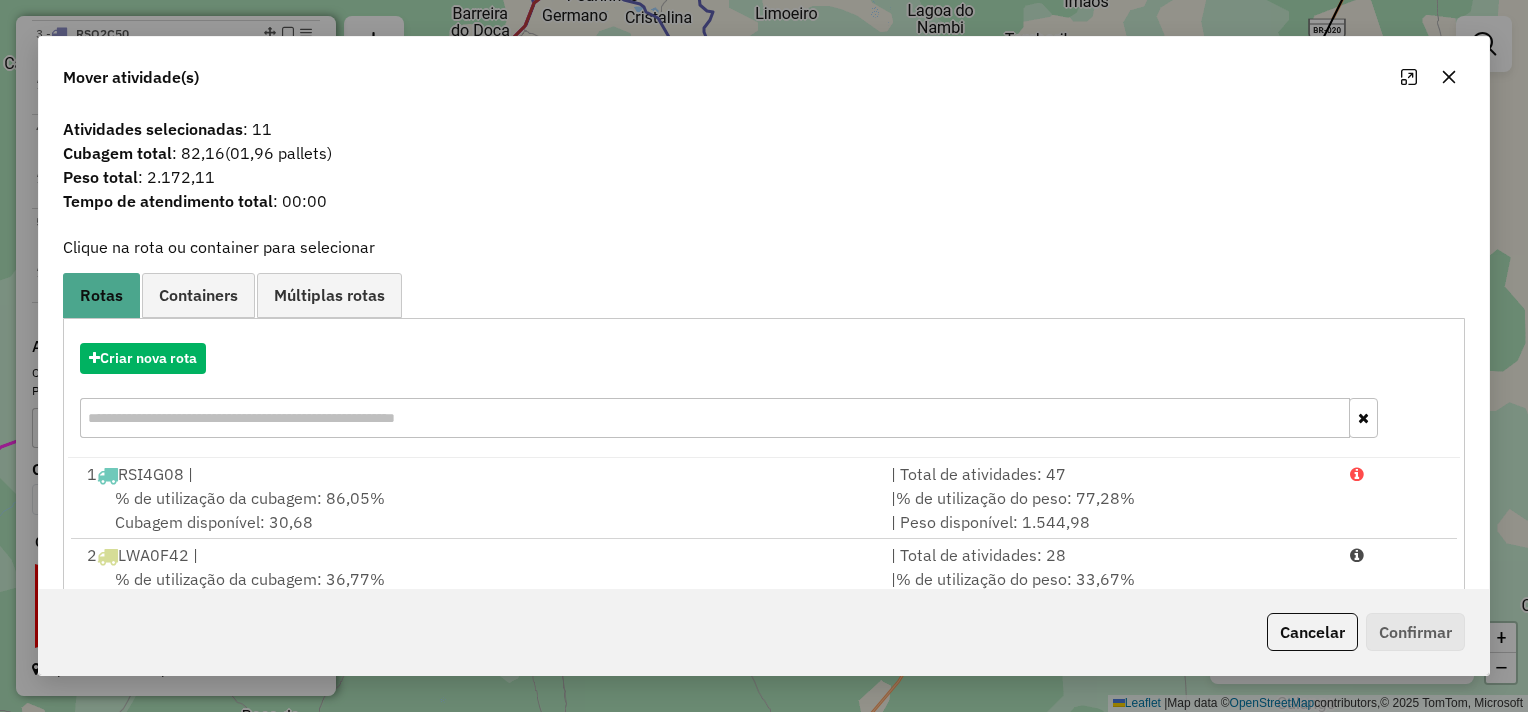 click 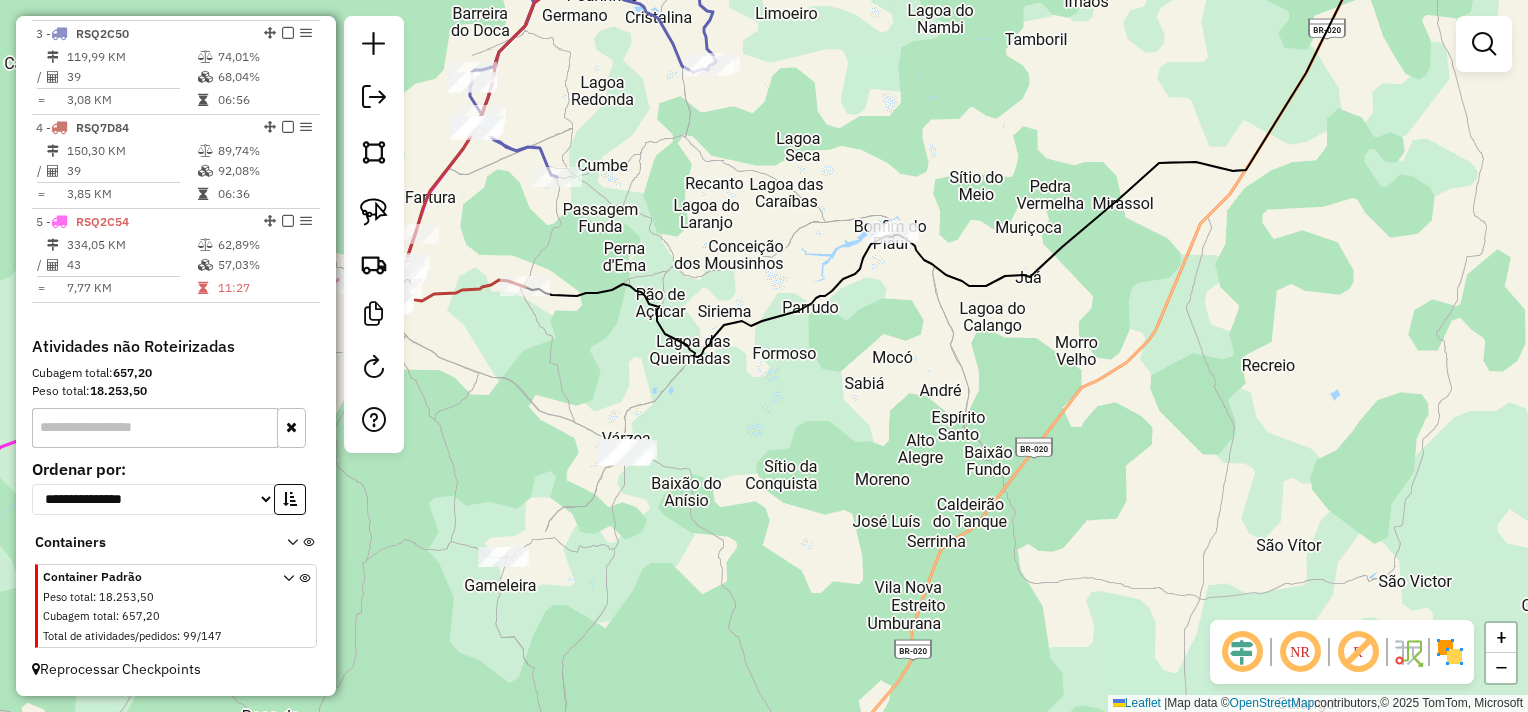 drag, startPoint x: 1095, startPoint y: 500, endPoint x: 1009, endPoint y: 308, distance: 210.3806 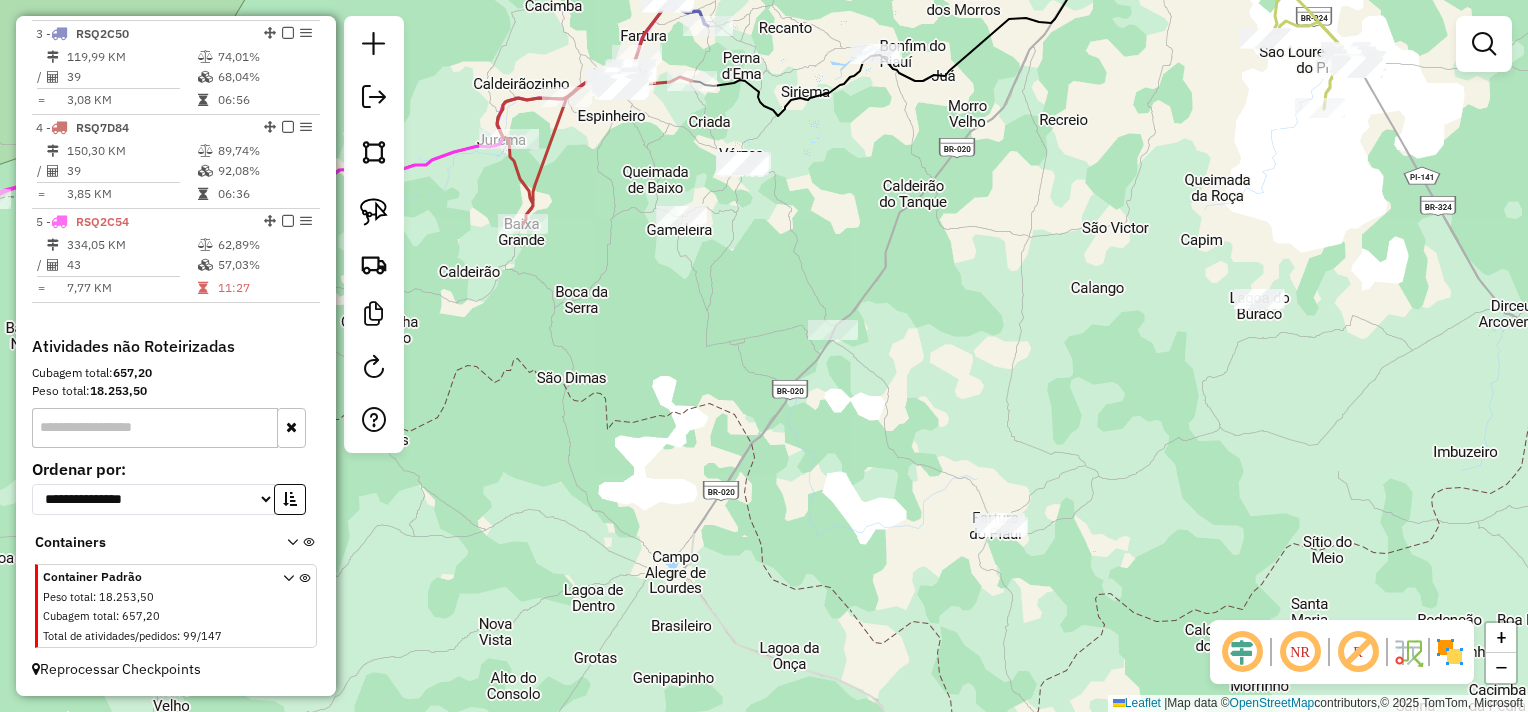 drag, startPoint x: 1019, startPoint y: 490, endPoint x: 996, endPoint y: 336, distance: 155.70805 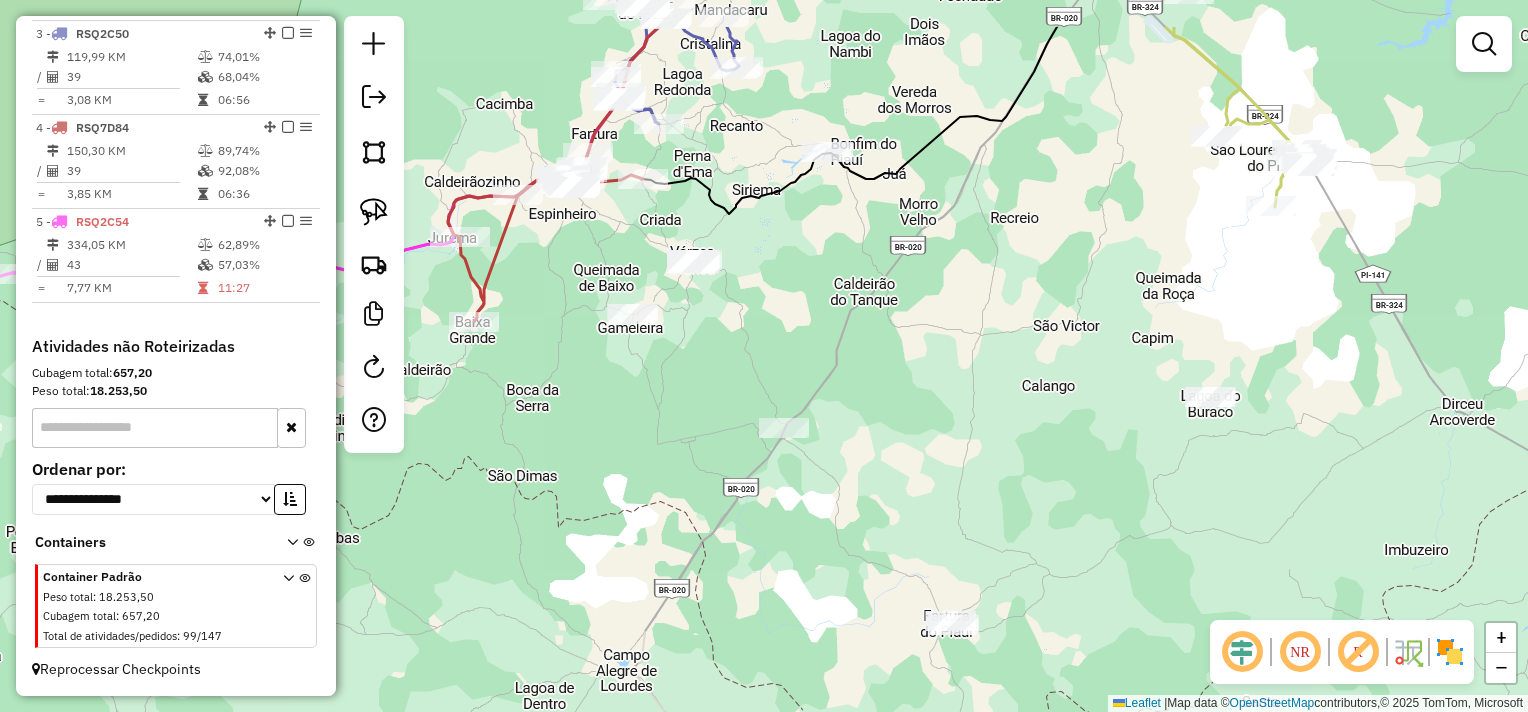 drag, startPoint x: 1023, startPoint y: 374, endPoint x: 974, endPoint y: 472, distance: 109.56733 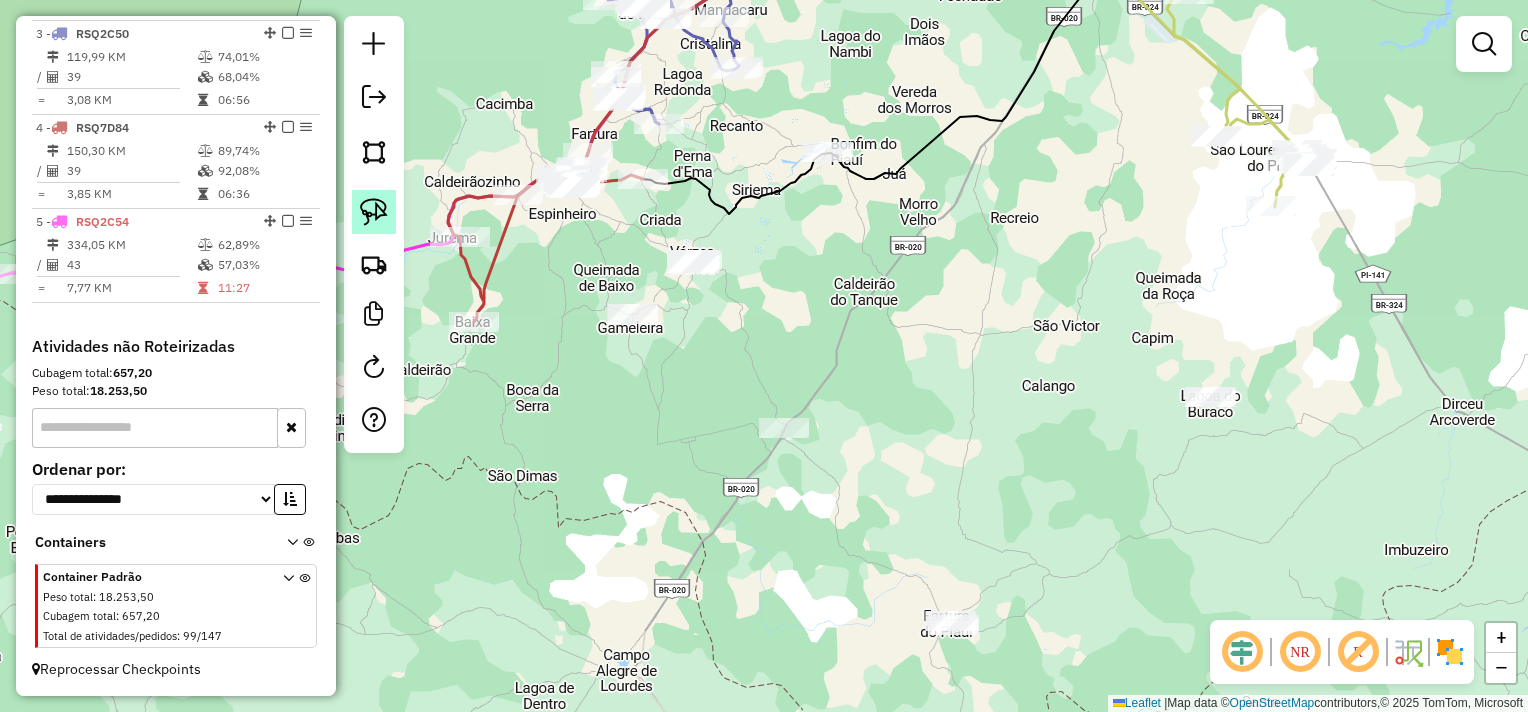 click 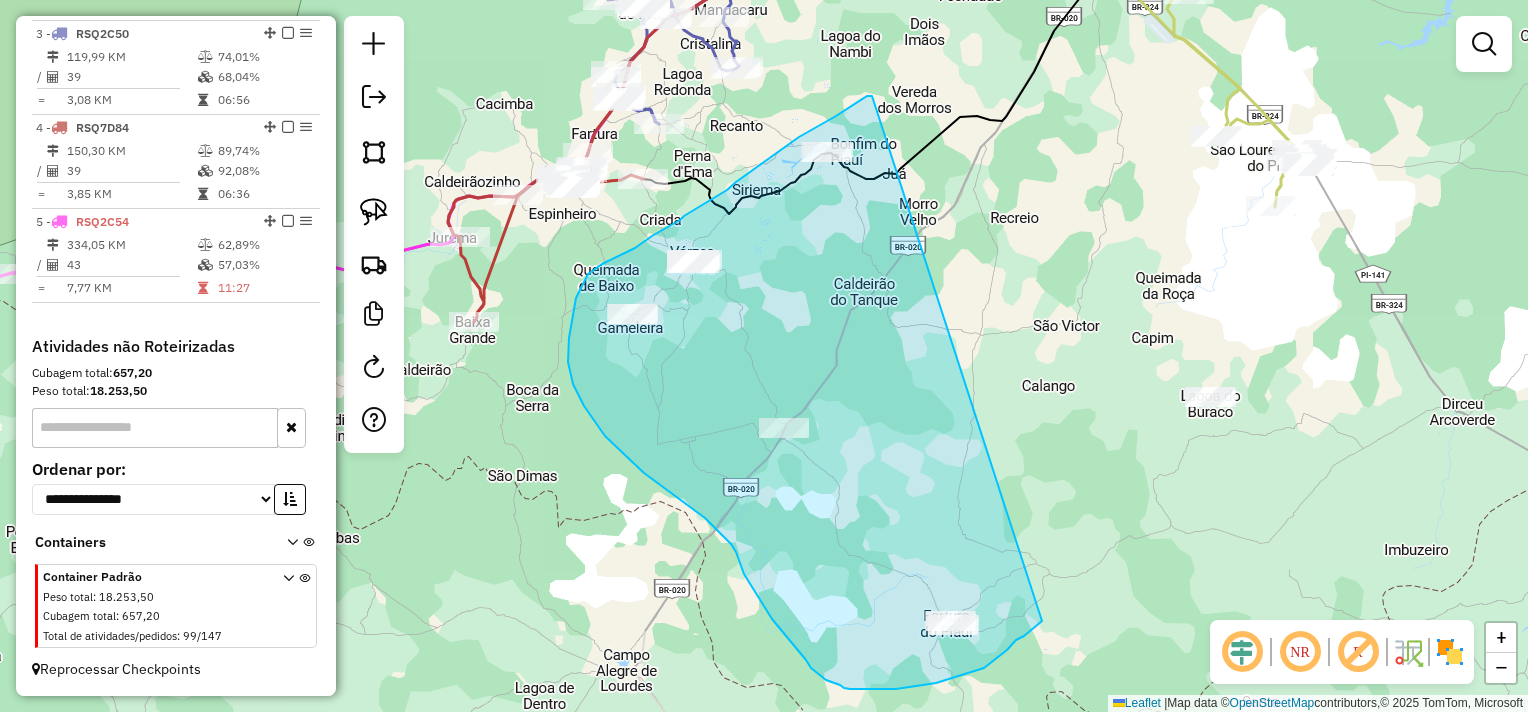 drag, startPoint x: 872, startPoint y: 96, endPoint x: 1043, endPoint y: 614, distance: 545.4952 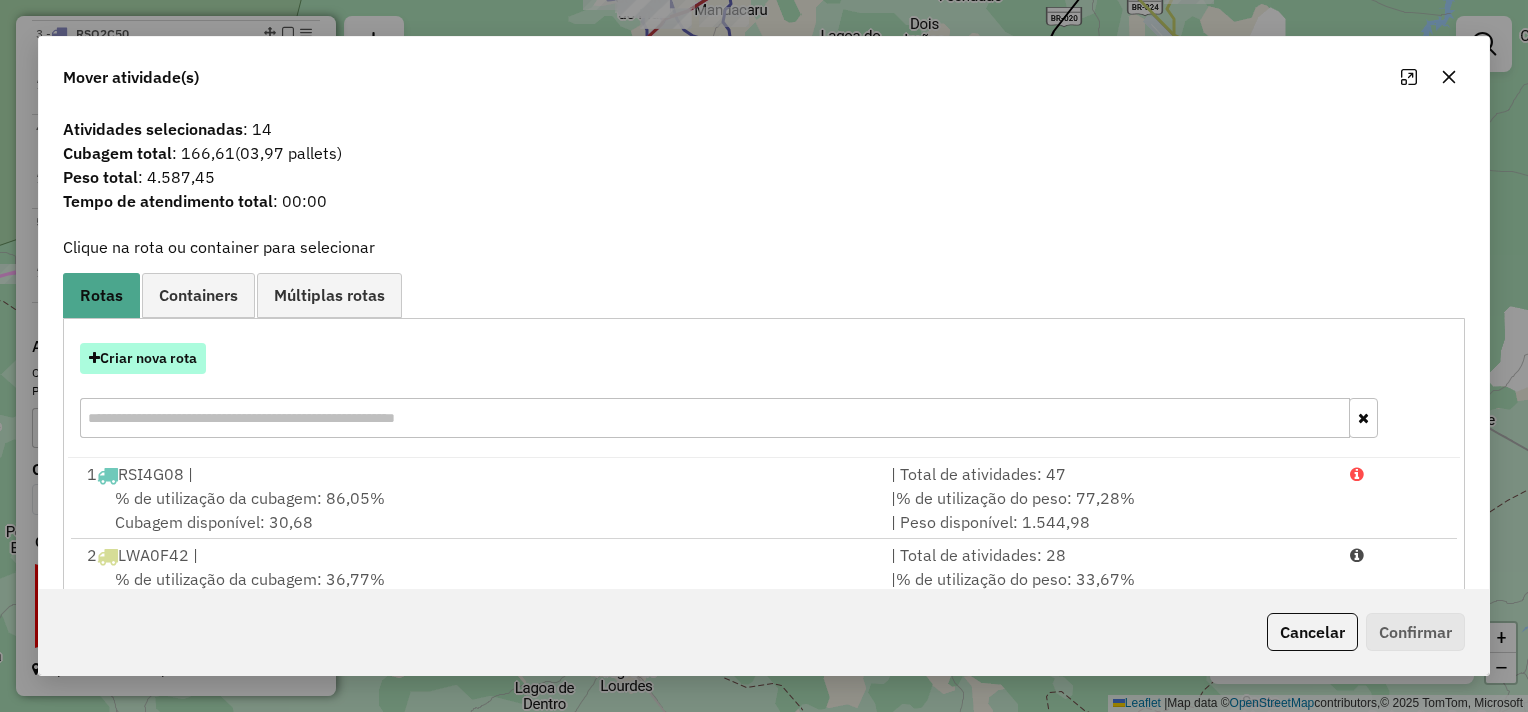 click on "Criar nova rota" at bounding box center (143, 358) 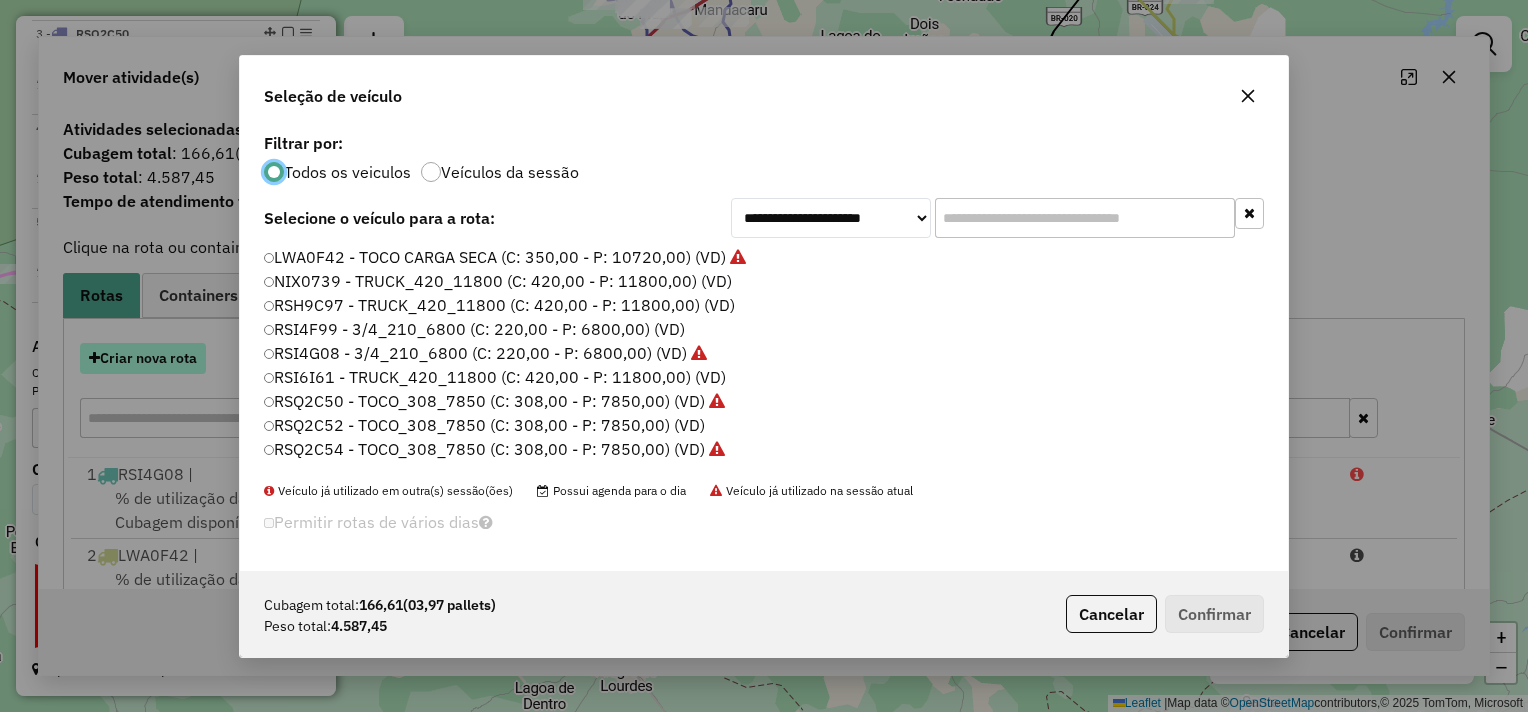 scroll, scrollTop: 10, scrollLeft: 6, axis: both 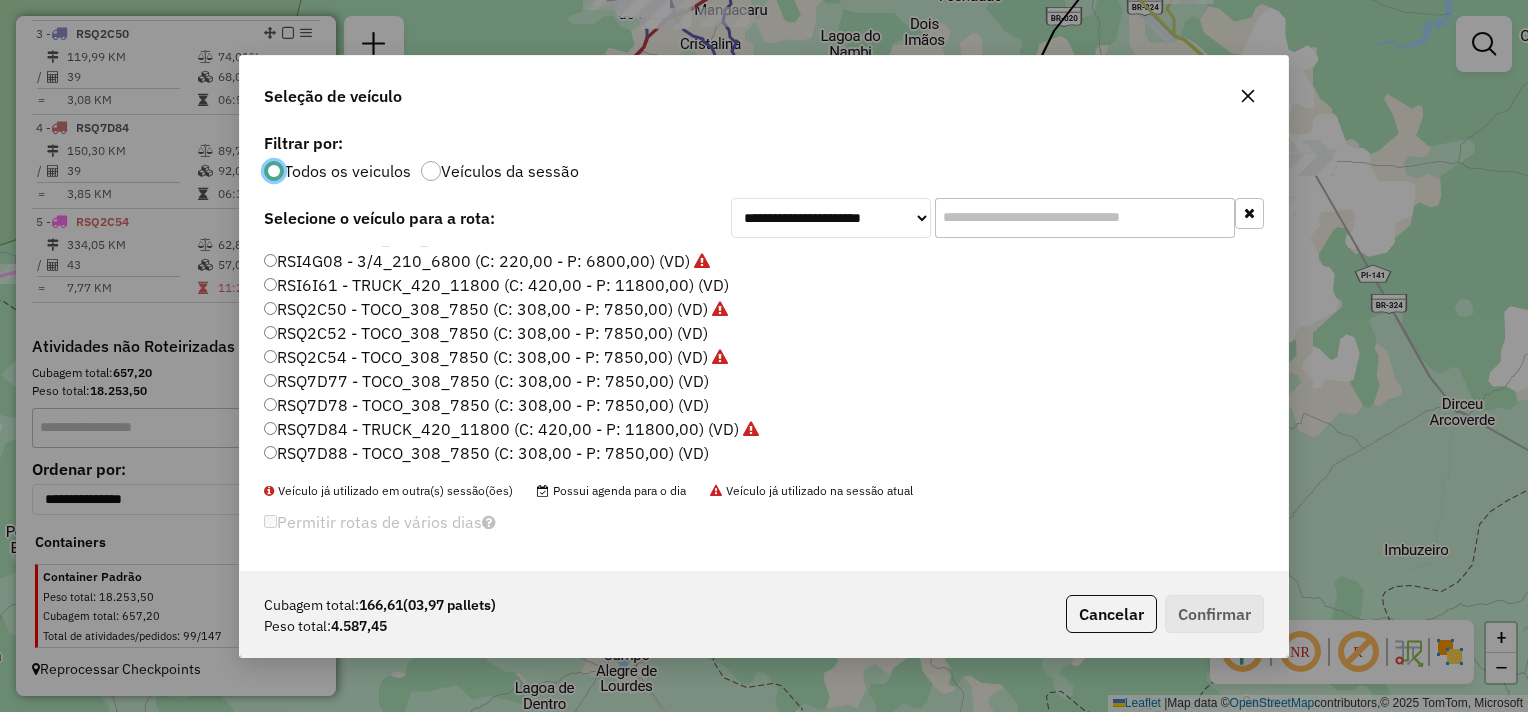 click on "RSQ7D77 - TOCO_308_7850 (C: 308,00 - P: 7850,00) (VD)" 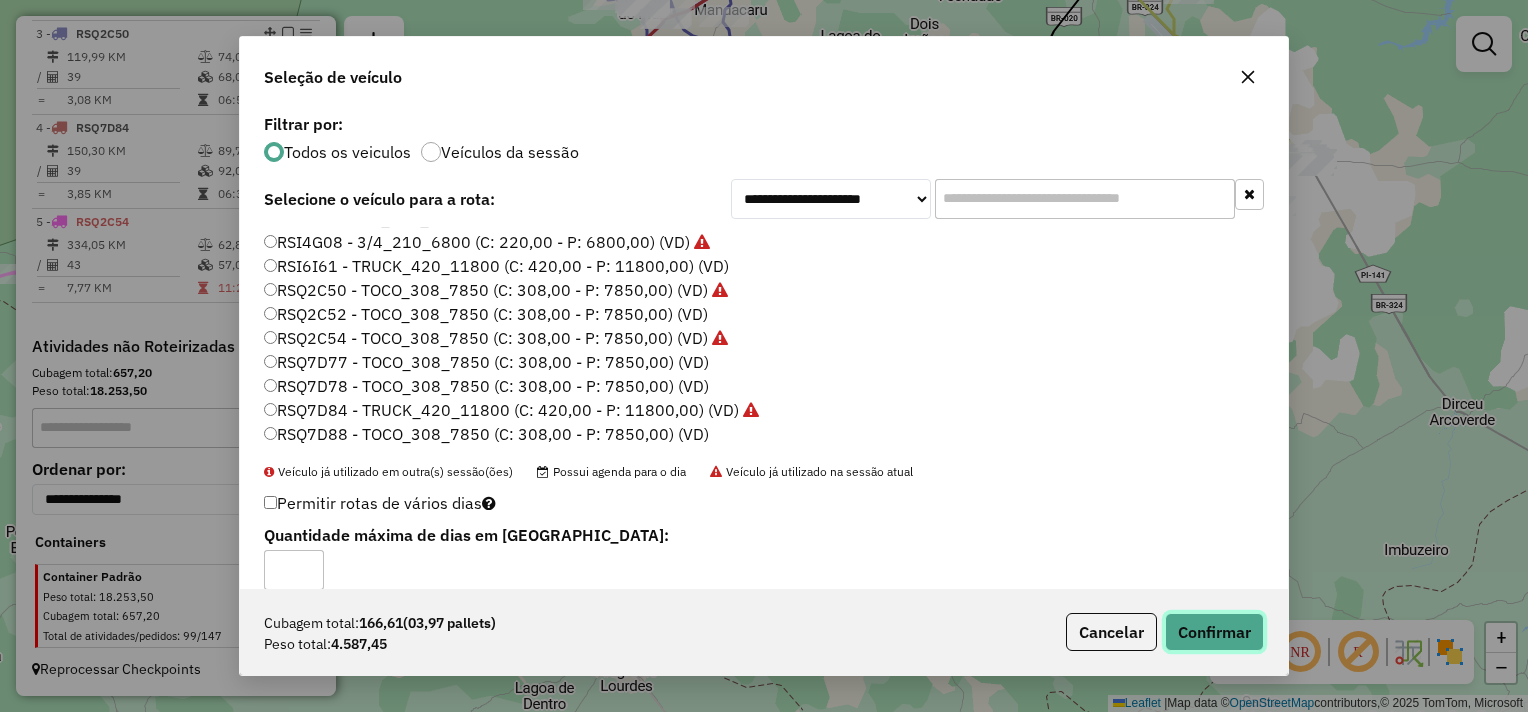 click on "Confirmar" 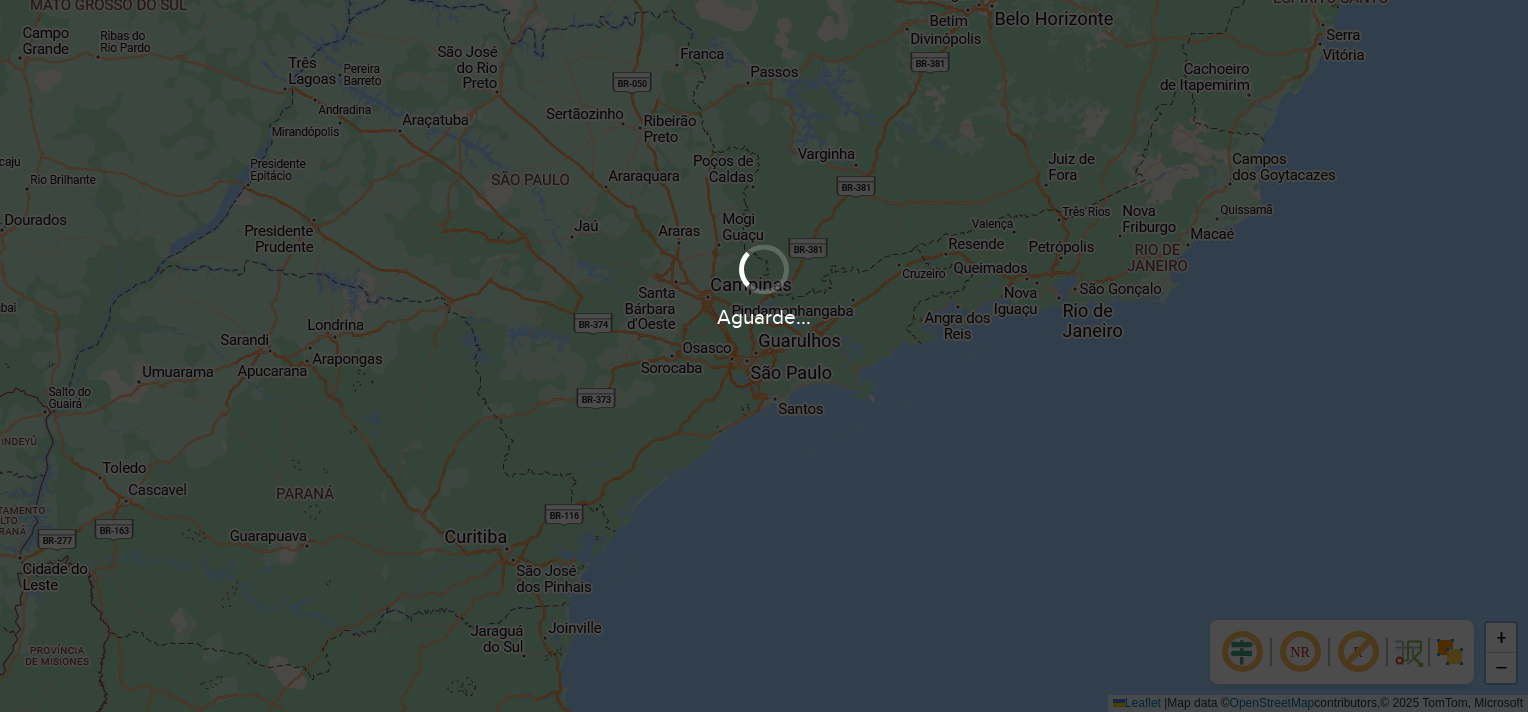 scroll, scrollTop: 0, scrollLeft: 0, axis: both 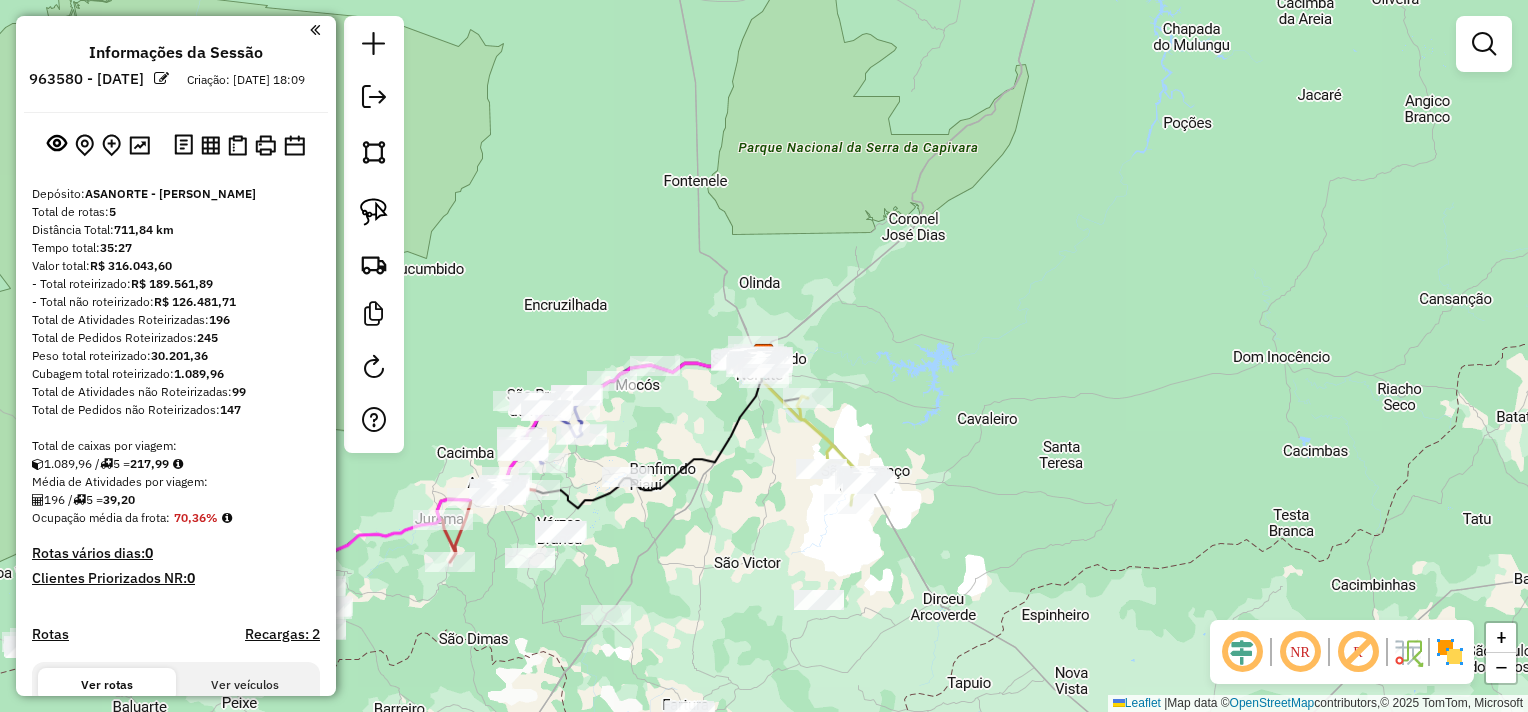 click on "Janela de atendimento Grade de atendimento Capacidade Transportadoras Veículos Cliente Pedidos  Rotas Selecione os dias de semana para filtrar as janelas de atendimento  Seg   Ter   Qua   Qui   Sex   Sáb   Dom  Informe o período da janela de atendimento: De: Até:  Filtrar exatamente a janela do cliente  Considerar janela de atendimento padrão  Selecione os dias de semana para filtrar as grades de atendimento  Seg   Ter   Qua   Qui   Sex   Sáb   Dom   Considerar clientes sem dia de atendimento cadastrado  Clientes fora do dia de atendimento selecionado Filtrar as atividades entre os valores definidos abaixo:  Peso mínimo:   Peso máximo:   Cubagem mínima:   Cubagem máxima:   De:   Até:  Filtrar as atividades entre o tempo de atendimento definido abaixo:  De:   Até:   Considerar capacidade total dos clientes não roteirizados Transportadora: Selecione um ou mais itens Tipo de veículo: Selecione um ou mais itens Veículo: Selecione um ou mais itens Motorista: Selecione um ou mais itens Nome: Rótulo:" 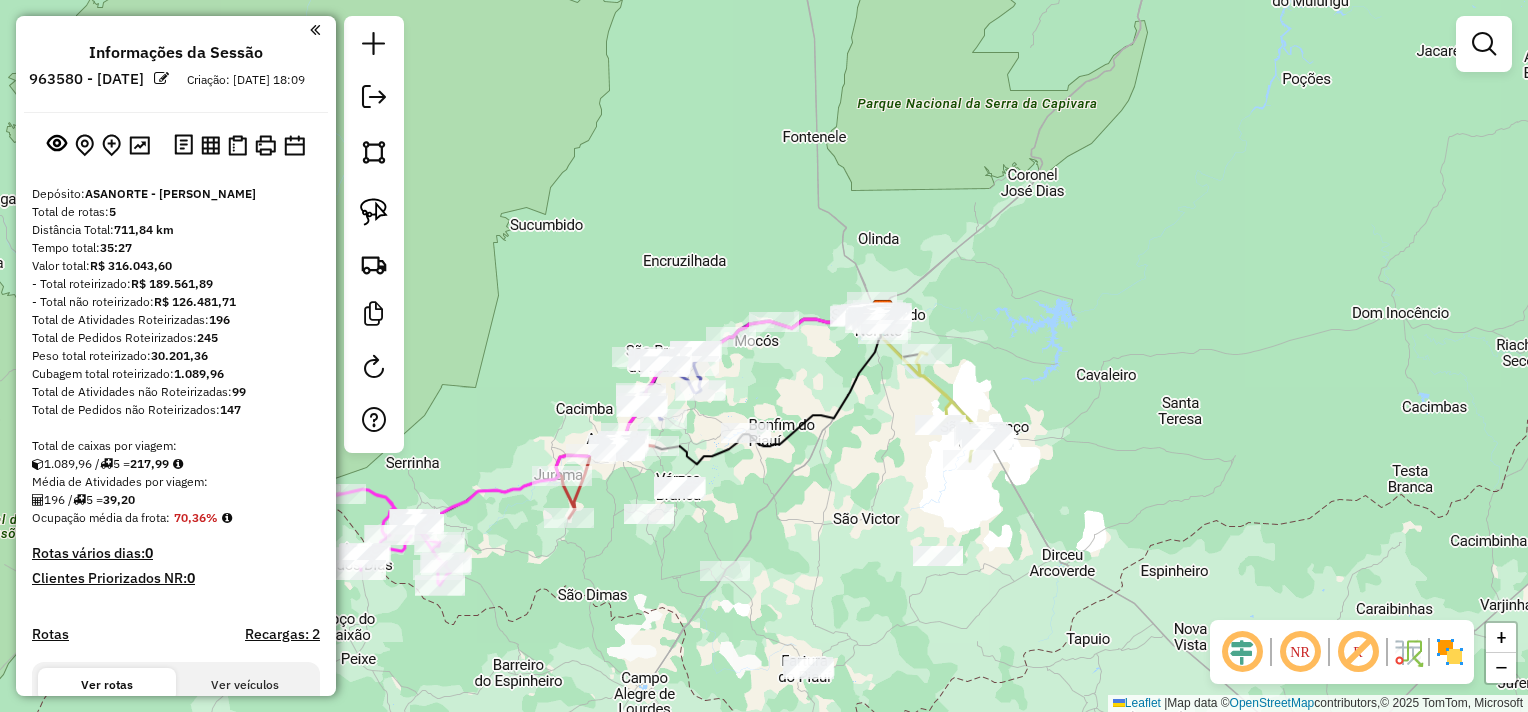 drag, startPoint x: 971, startPoint y: 344, endPoint x: 1040, endPoint y: 301, distance: 81.3019 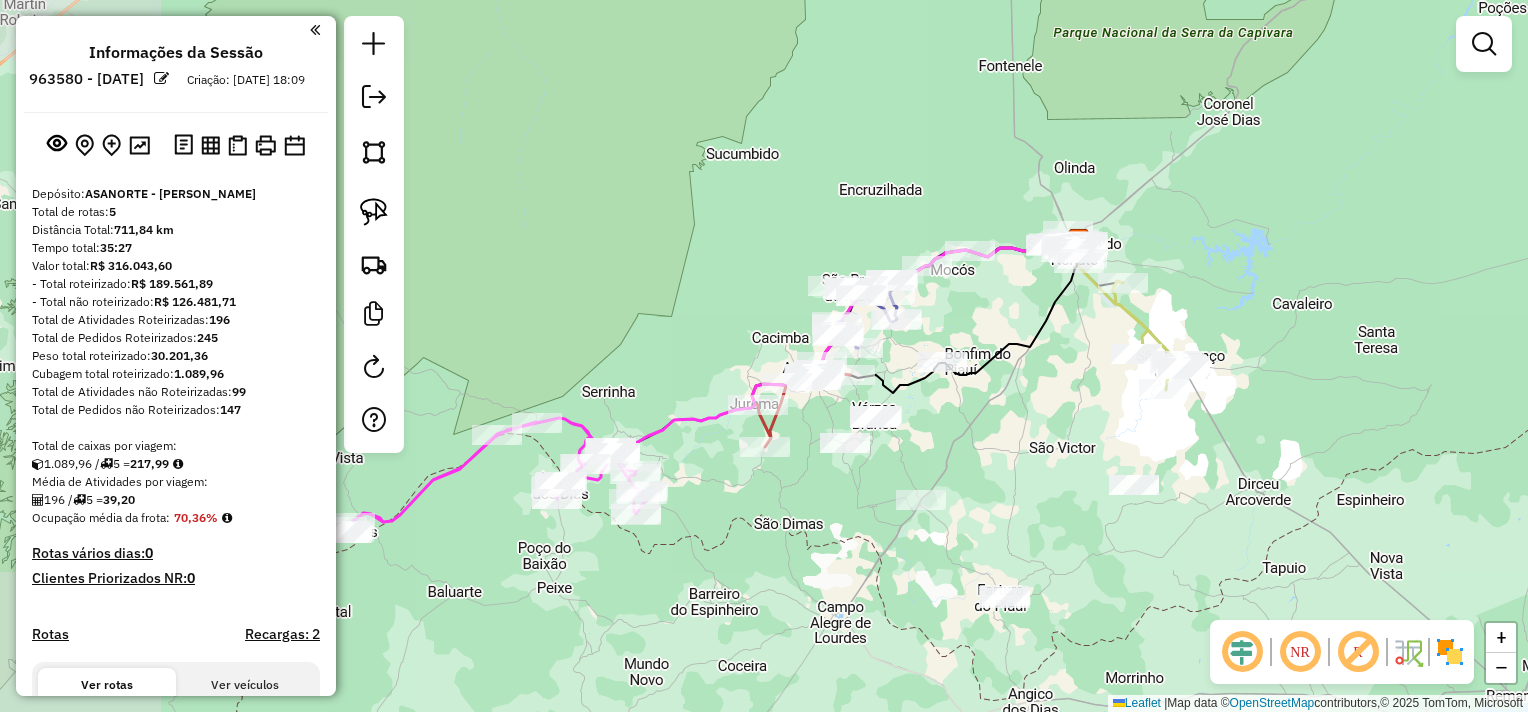 drag, startPoint x: 837, startPoint y: 487, endPoint x: 1001, endPoint y: 448, distance: 168.57343 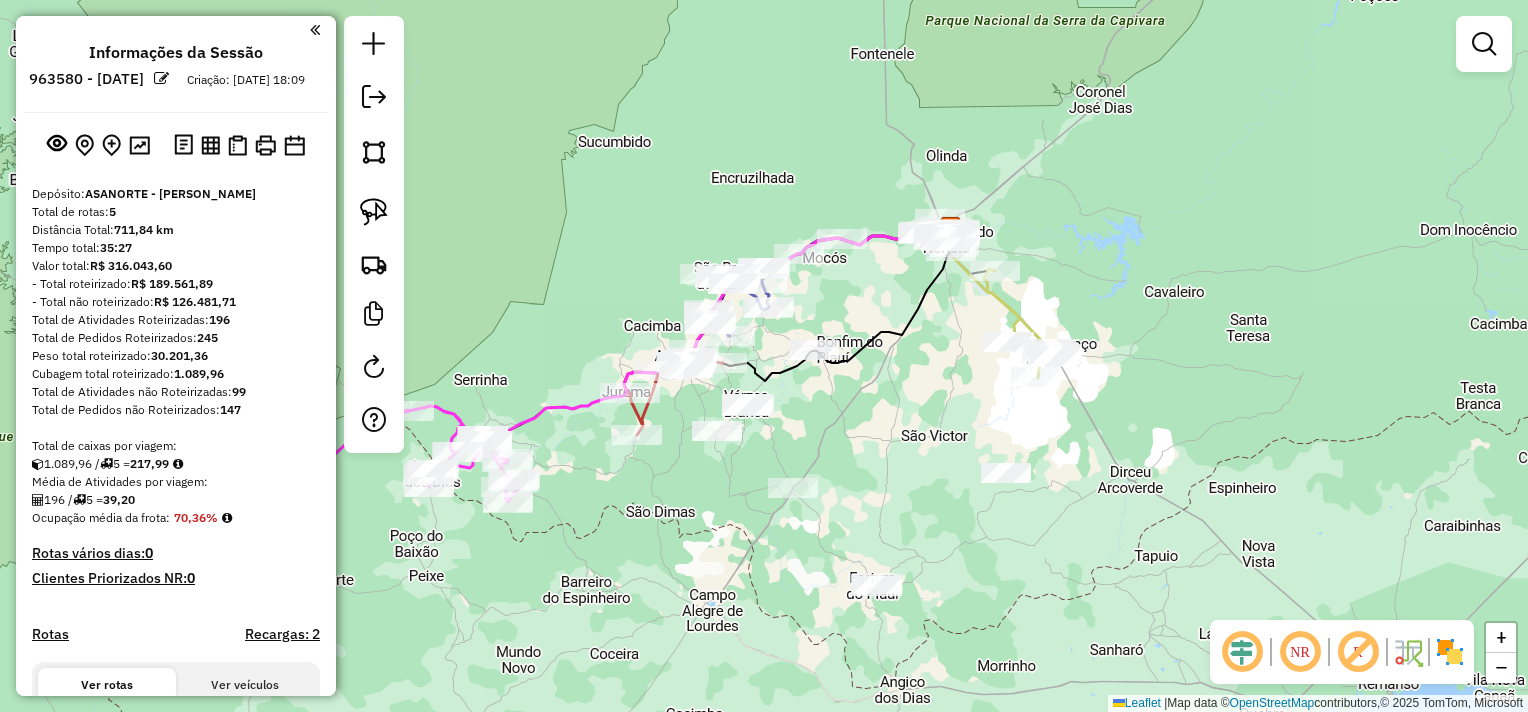 drag, startPoint x: 984, startPoint y: 428, endPoint x: 855, endPoint y: 416, distance: 129.55693 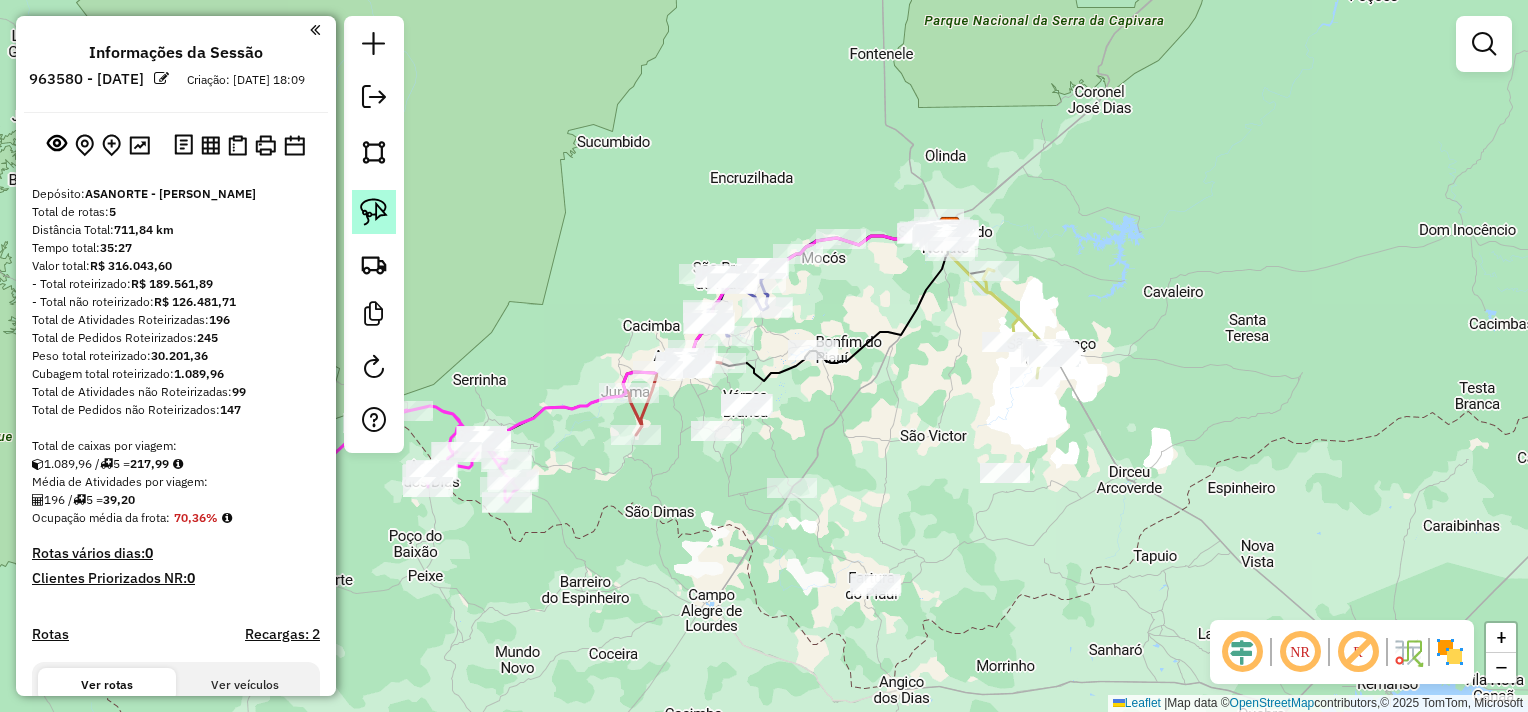 click 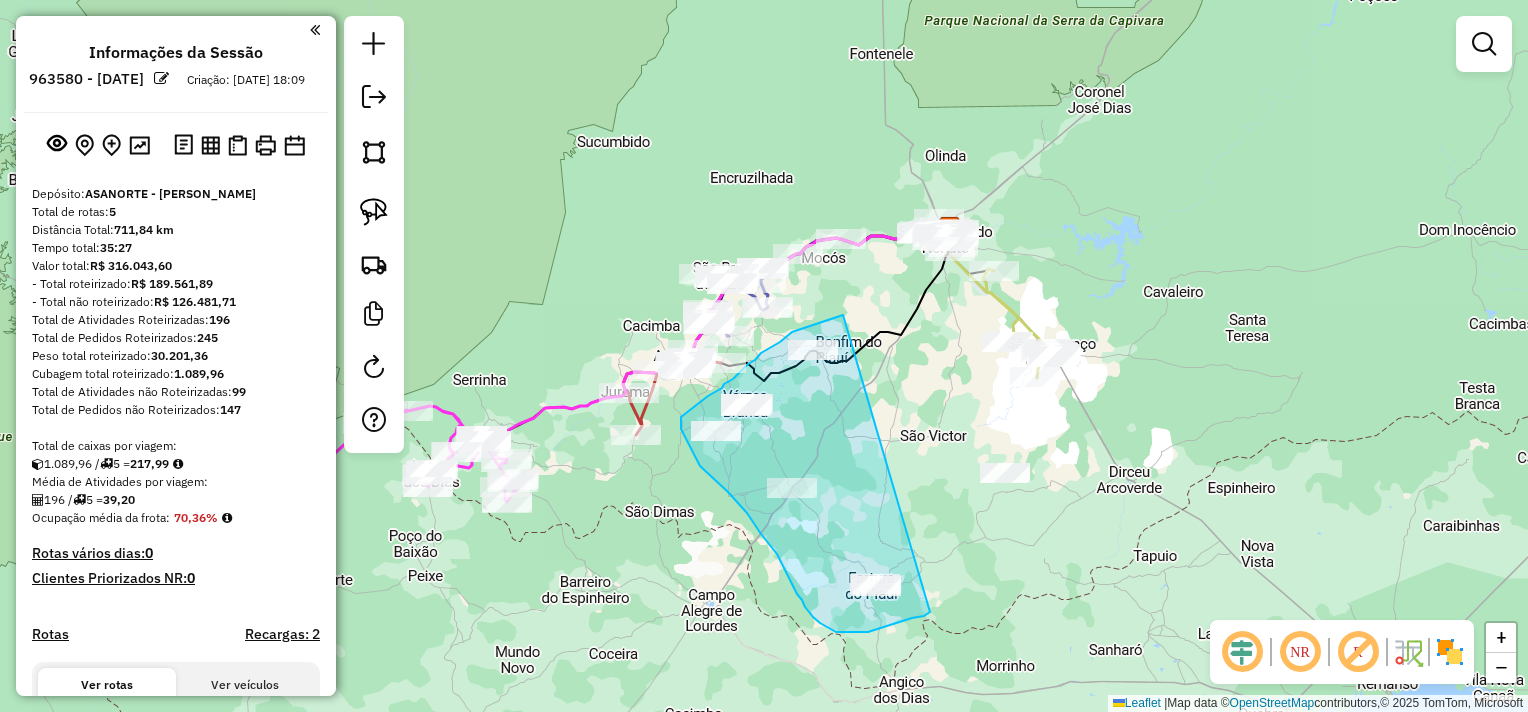 drag, startPoint x: 843, startPoint y: 315, endPoint x: 930, endPoint y: 612, distance: 309.48022 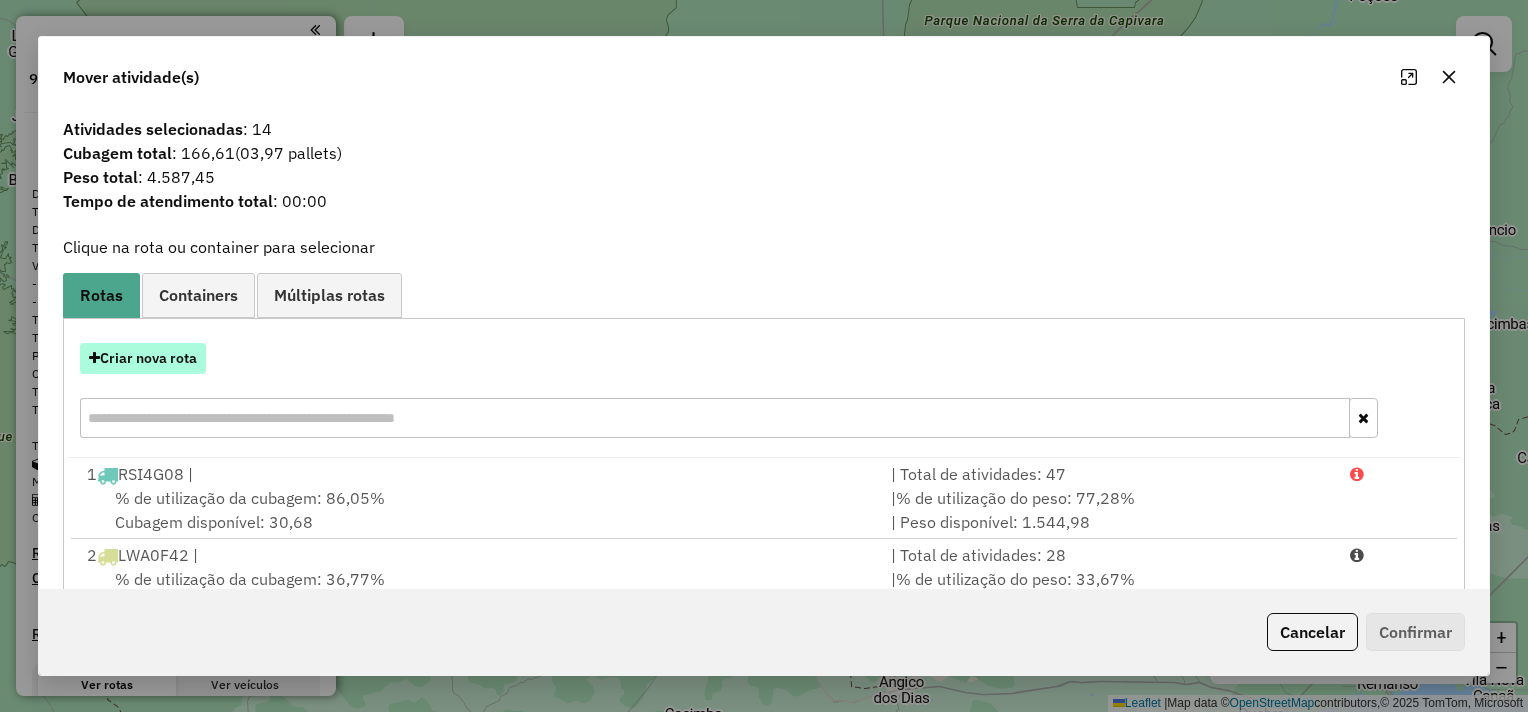 click on "Criar nova rota" at bounding box center (143, 358) 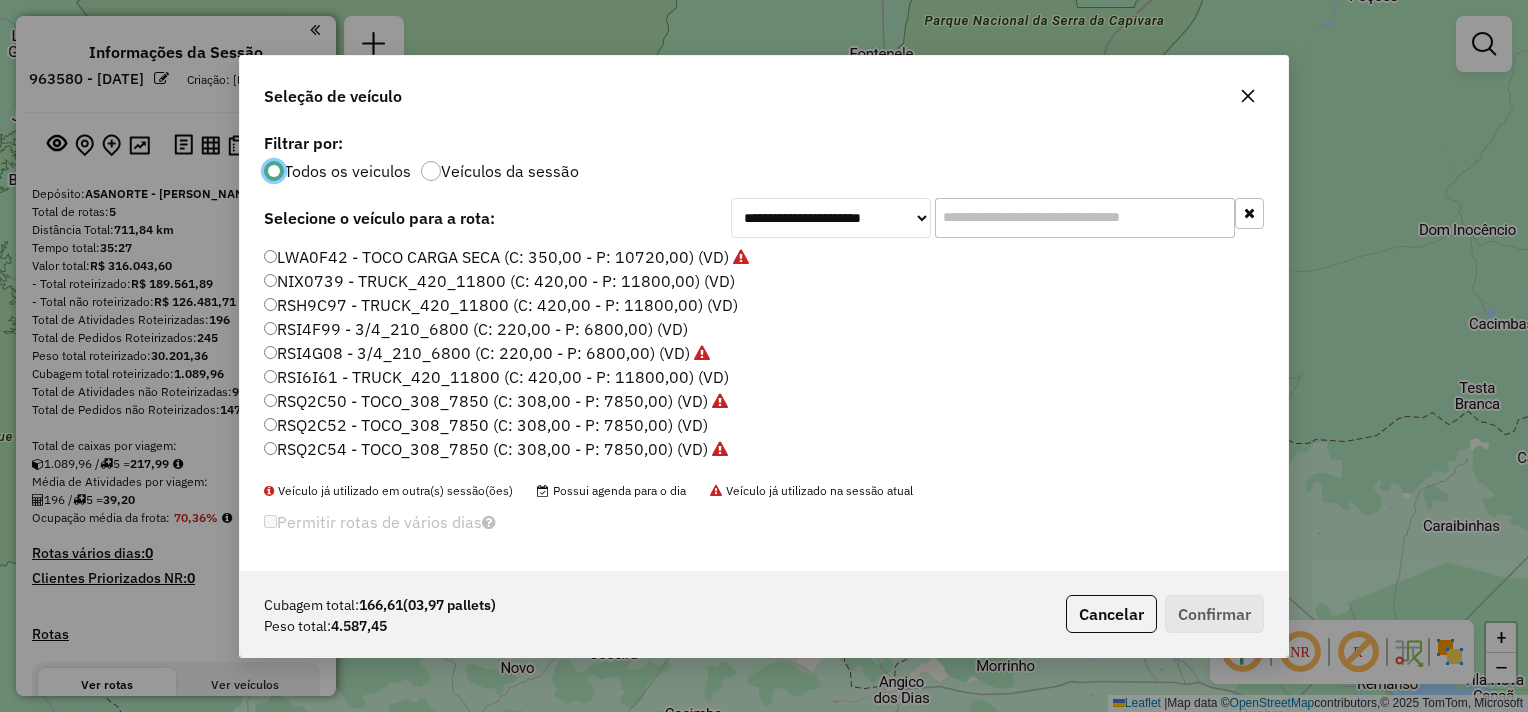 scroll, scrollTop: 10, scrollLeft: 6, axis: both 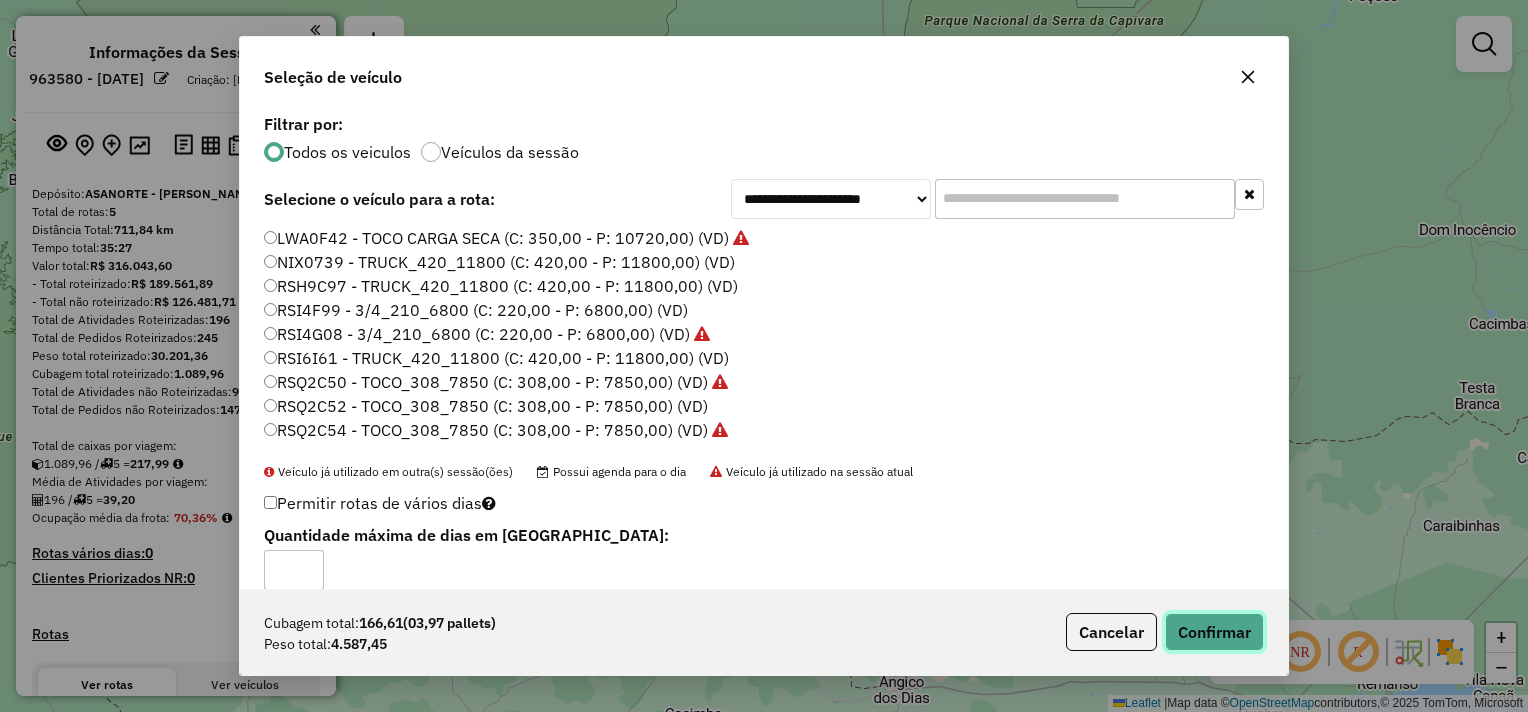 click on "Confirmar" 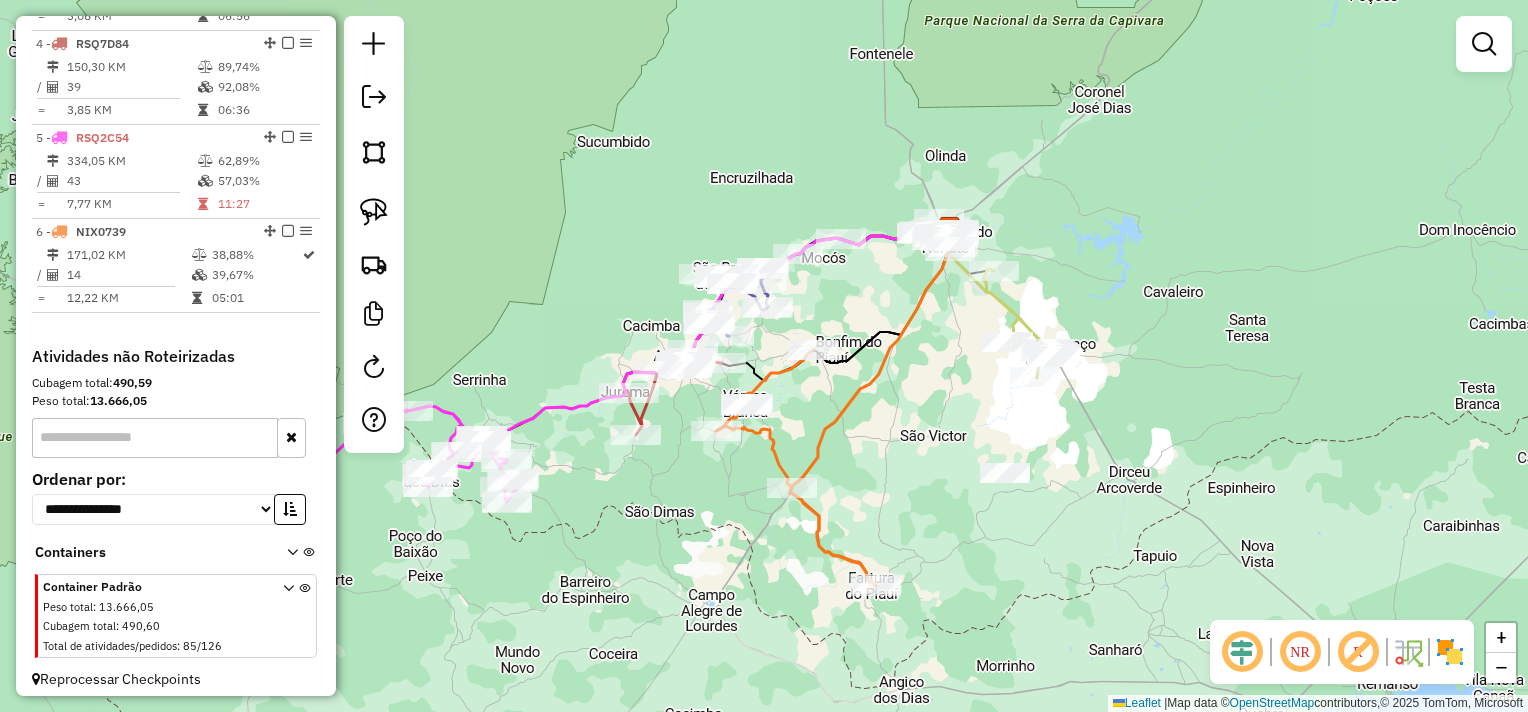 scroll, scrollTop: 1000, scrollLeft: 0, axis: vertical 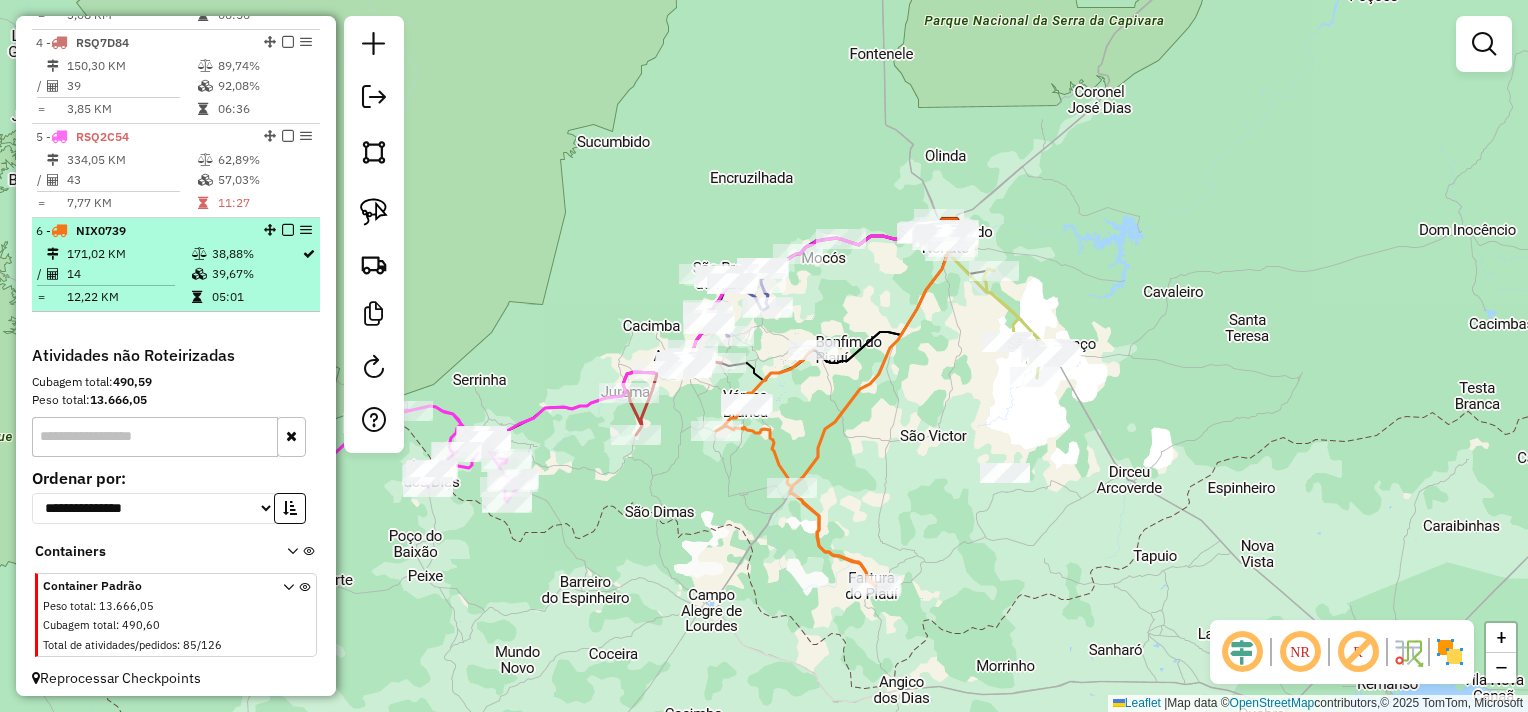 click on "171,02 KM" at bounding box center [128, 254] 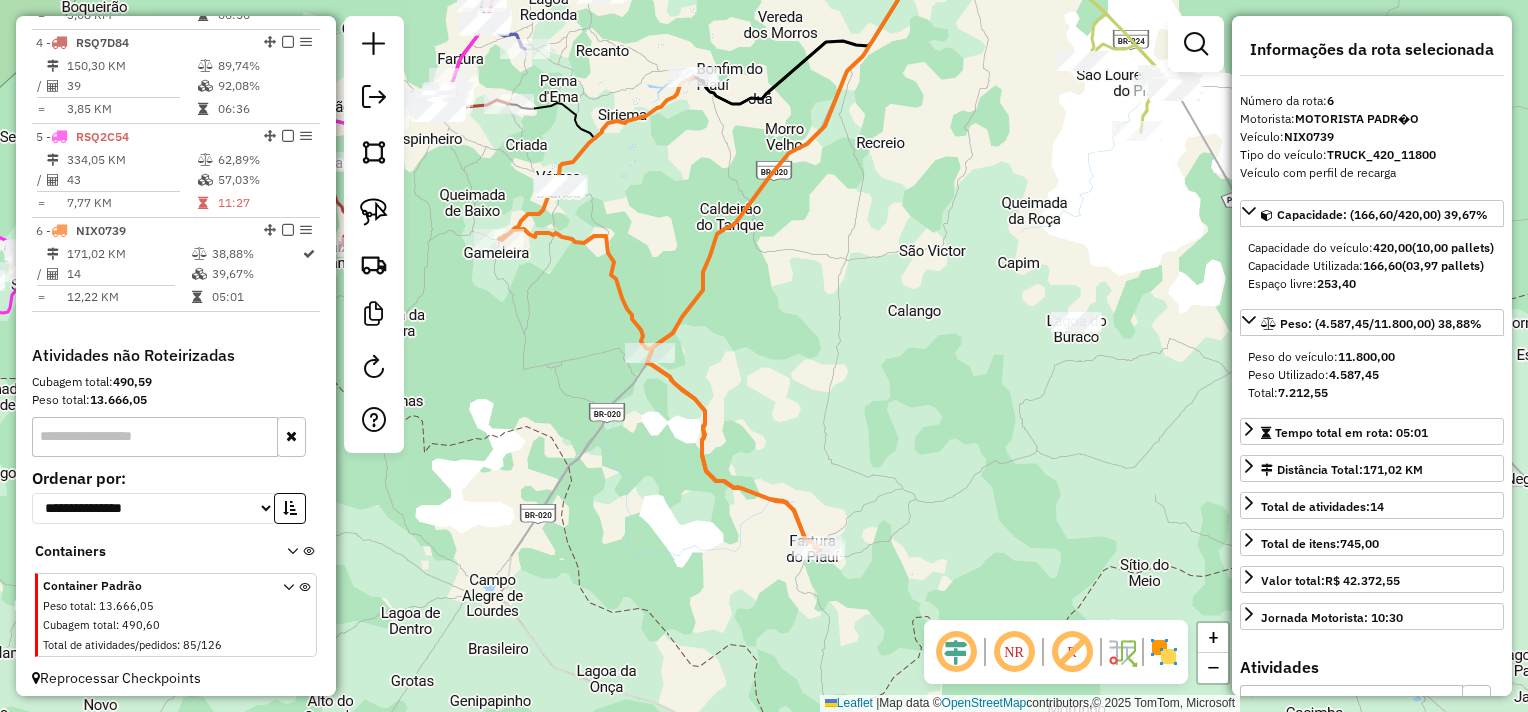 drag, startPoint x: 912, startPoint y: 472, endPoint x: 883, endPoint y: 306, distance: 168.5141 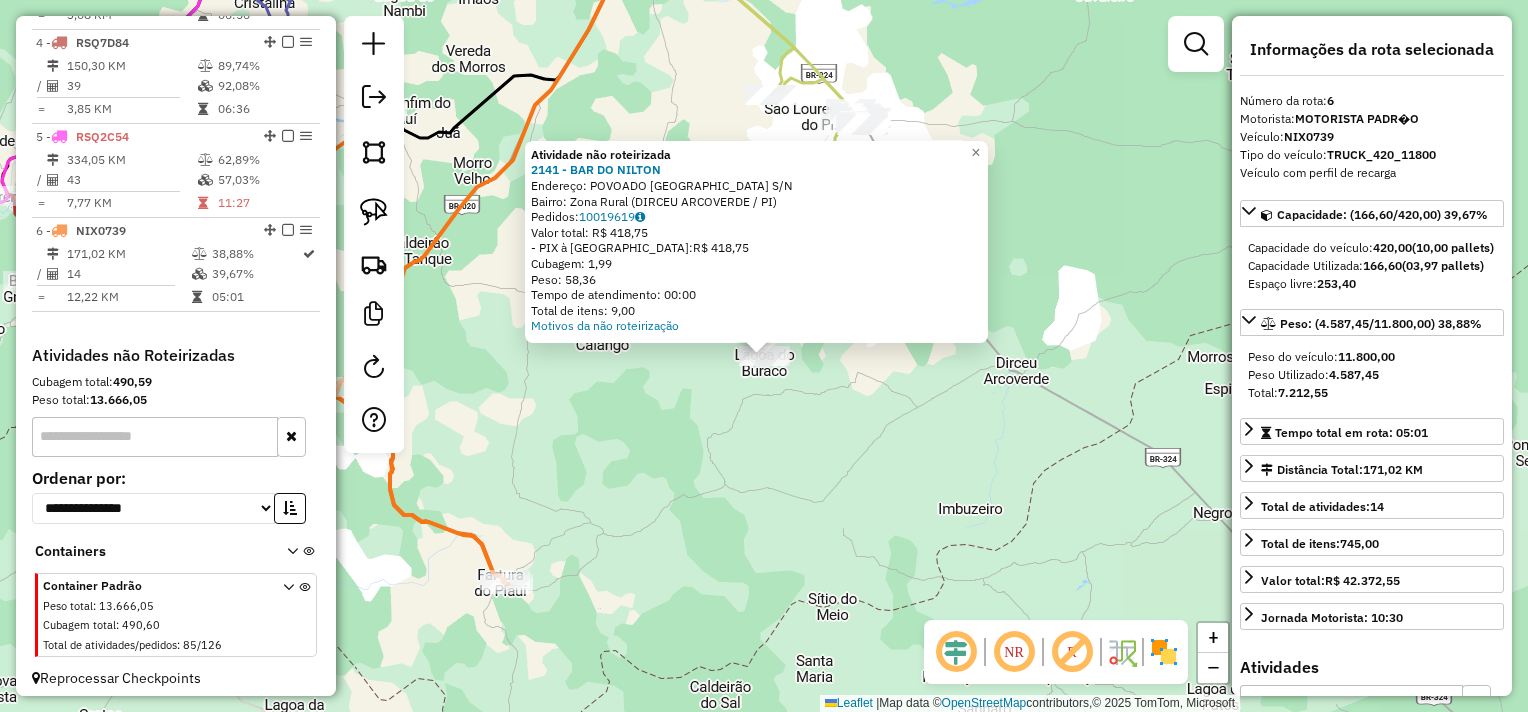 click on "Atividade não roteirizada 2141 - BAR DO NILTON  Endereço:  POVOADO LAGOA DO CAPIM S/N   Bairro: Zona Rural (DIRCEU ARCOVERDE / PI)   Pedidos:  10019619   Valor total: R$ 418,75   - PIX à Vista:  R$ 418,75   Cubagem: 1,99   Peso: 58,36   Tempo de atendimento: 00:00   Total de itens: 9,00  Motivos da não roteirização × Janela de atendimento Grade de atendimento Capacidade Transportadoras Veículos Cliente Pedidos  Rotas Selecione os dias de semana para filtrar as janelas de atendimento  Seg   Ter   Qua   Qui   Sex   Sáb   Dom  Informe o período da janela de atendimento: De: Até:  Filtrar exatamente a janela do cliente  Considerar janela de atendimento padrão  Selecione os dias de semana para filtrar as grades de atendimento  Seg   Ter   Qua   Qui   Sex   Sáb   Dom   Considerar clientes sem dia de atendimento cadastrado  Clientes fora do dia de atendimento selecionado Filtrar as atividades entre os valores definidos abaixo:  Peso mínimo:   Peso máximo:   Cubagem mínima:   Cubagem máxima:   De:  +" 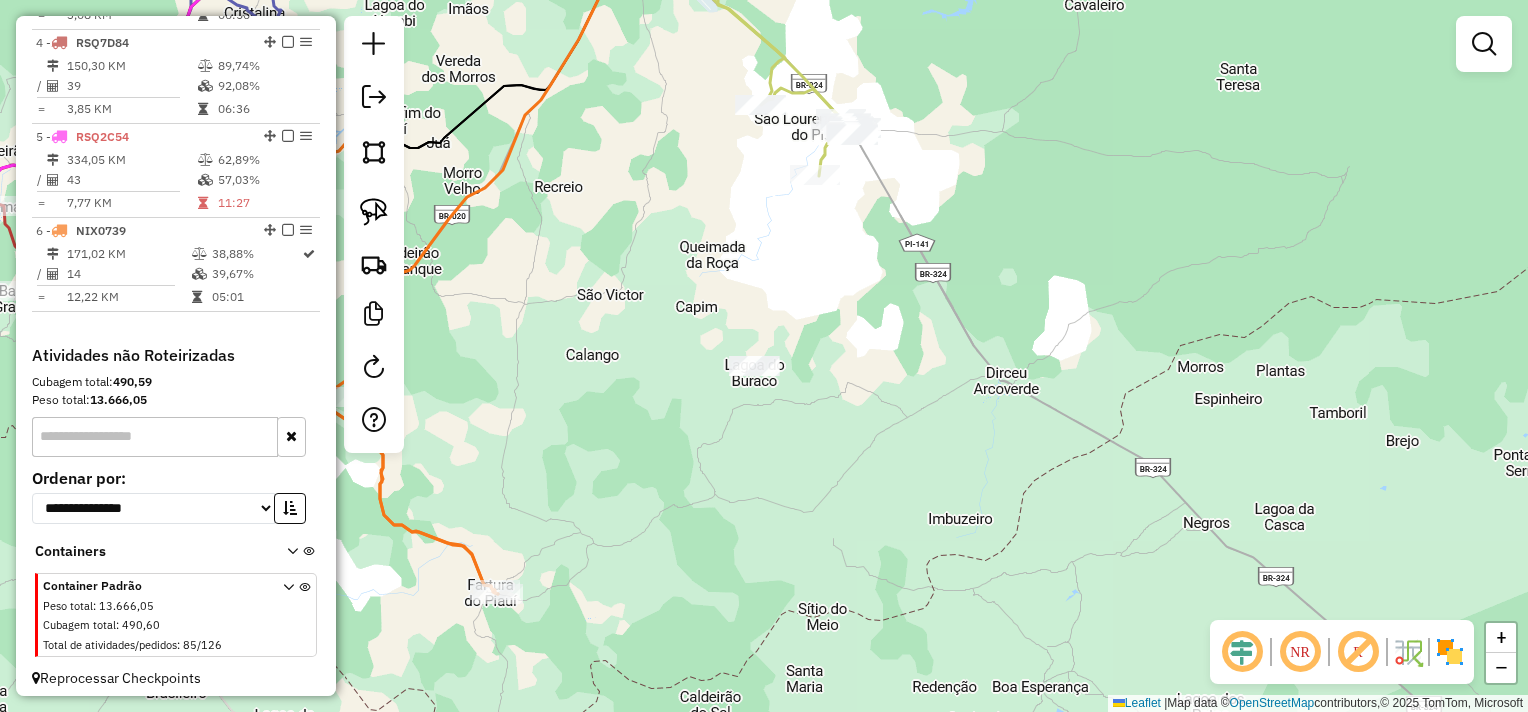 drag, startPoint x: 898, startPoint y: 396, endPoint x: 750, endPoint y: 556, distance: 217.95412 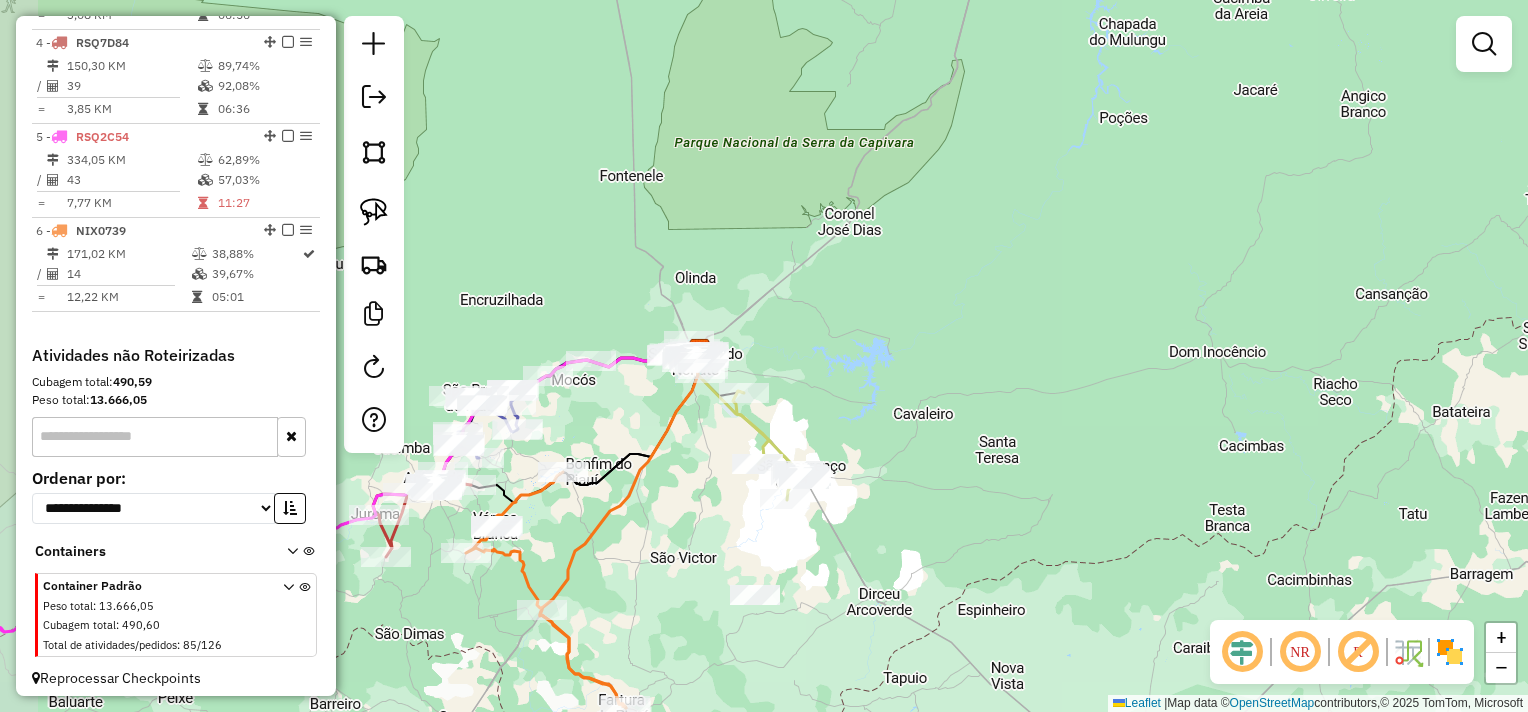 drag, startPoint x: 870, startPoint y: 437, endPoint x: 935, endPoint y: 438, distance: 65.00769 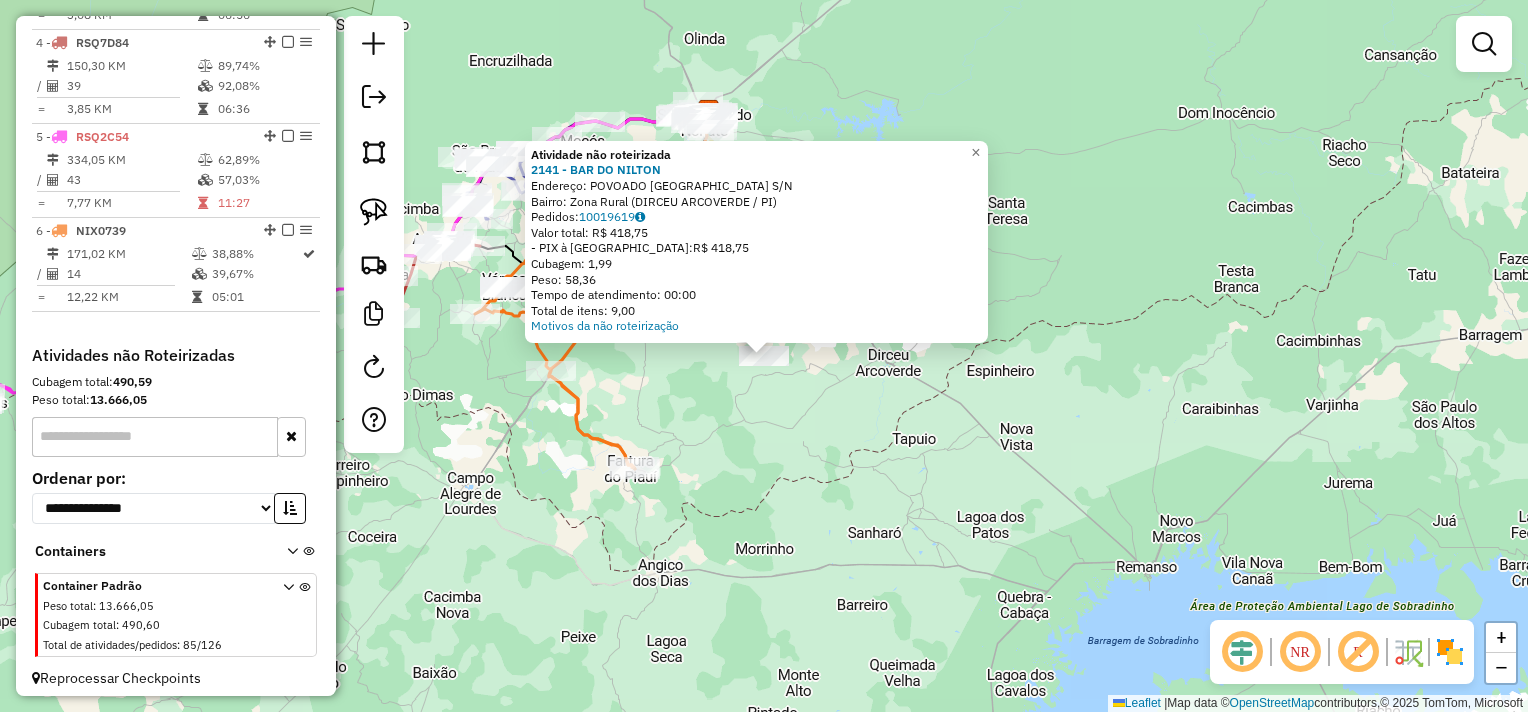 click on "Atividade não roteirizada 2141 - BAR DO NILTON  Endereço:  POVOADO LAGOA DO CAPIM S/N   Bairro: Zona Rural (DIRCEU ARCOVERDE / PI)   Pedidos:  10019619   Valor total: R$ 418,75   - PIX à Vista:  R$ 418,75   Cubagem: 1,99   Peso: 58,36   Tempo de atendimento: 00:00   Total de itens: 9,00  Motivos da não roteirização × Janela de atendimento Grade de atendimento Capacidade Transportadoras Veículos Cliente Pedidos  Rotas Selecione os dias de semana para filtrar as janelas de atendimento  Seg   Ter   Qua   Qui   Sex   Sáb   Dom  Informe o período da janela de atendimento: De: Até:  Filtrar exatamente a janela do cliente  Considerar janela de atendimento padrão  Selecione os dias de semana para filtrar as grades de atendimento  Seg   Ter   Qua   Qui   Sex   Sáb   Dom   Considerar clientes sem dia de atendimento cadastrado  Clientes fora do dia de atendimento selecionado Filtrar as atividades entre os valores definidos abaixo:  Peso mínimo:   Peso máximo:   Cubagem mínima:   Cubagem máxima:   De:  +" 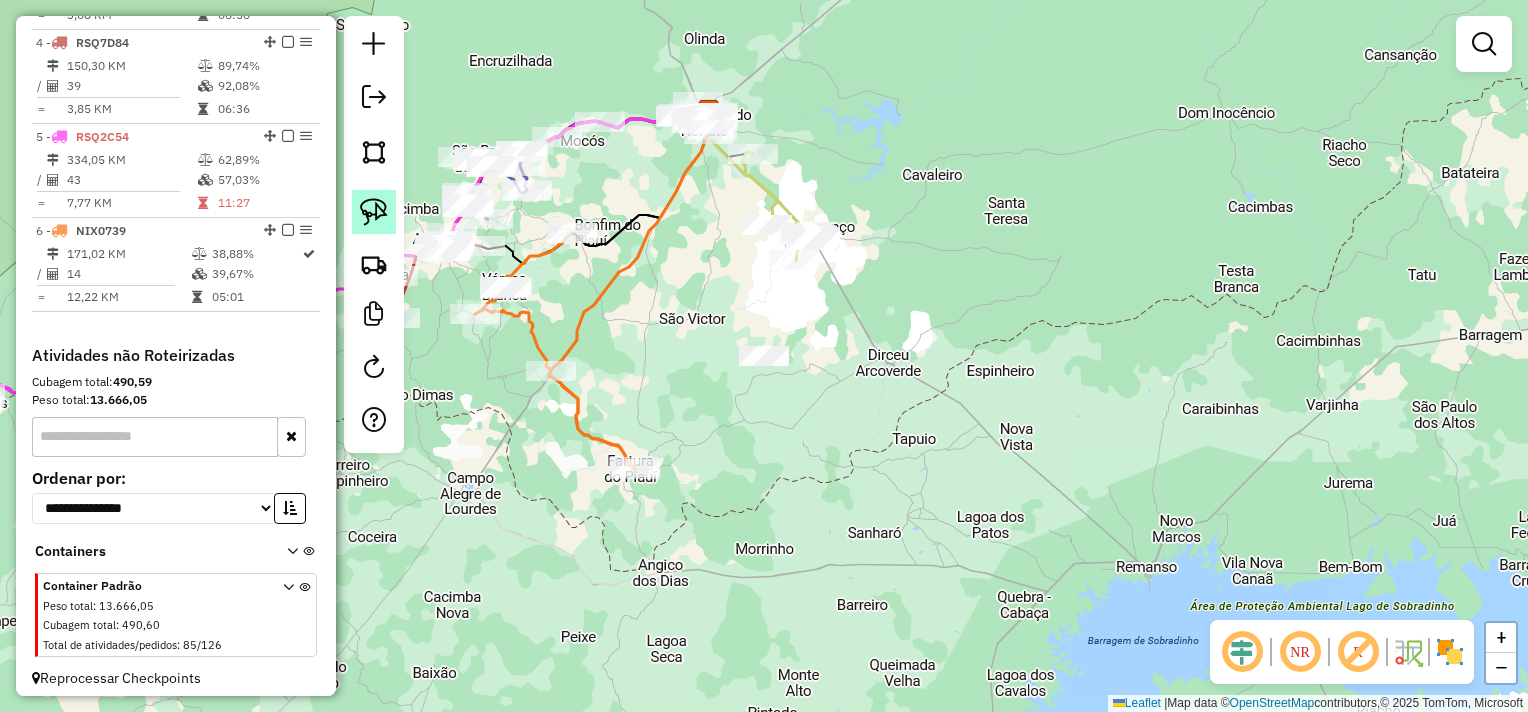 click 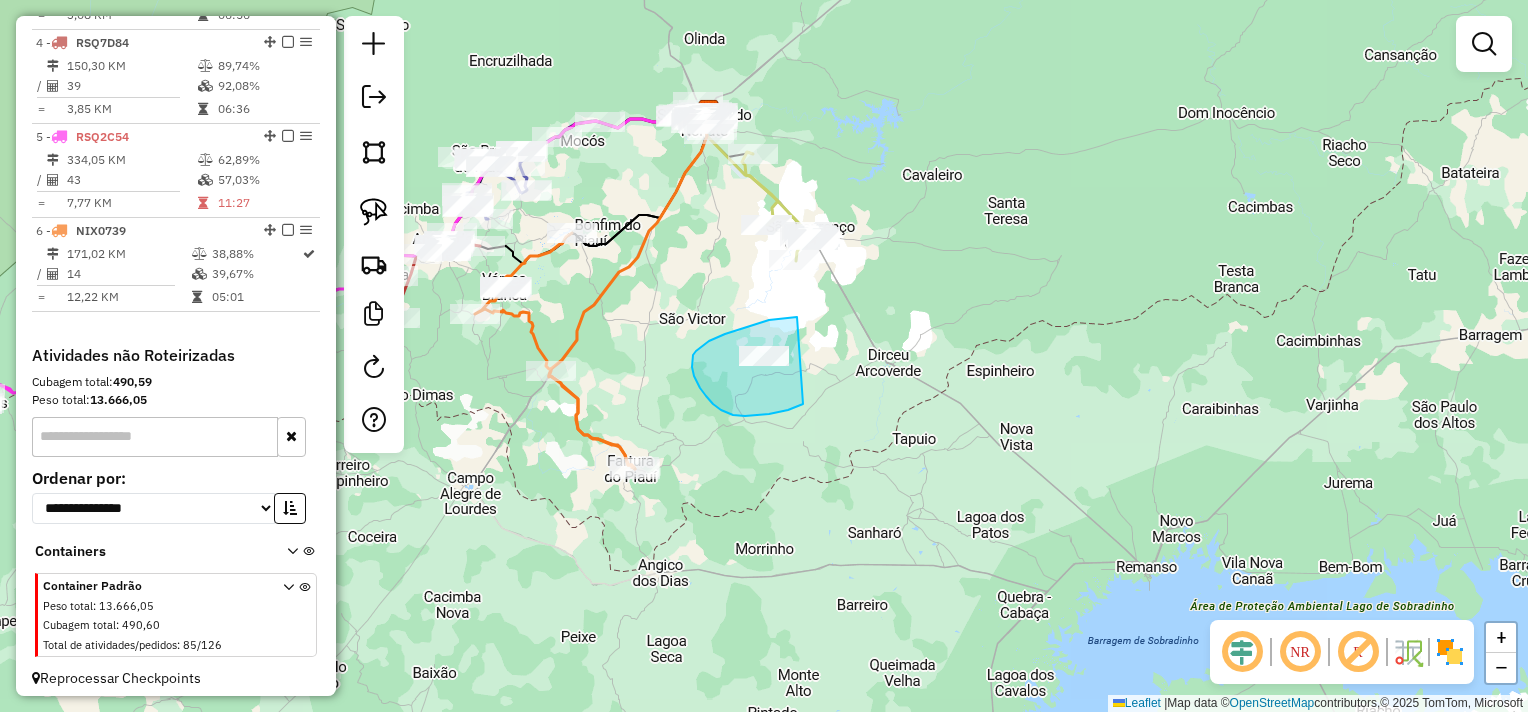 drag, startPoint x: 769, startPoint y: 320, endPoint x: 839, endPoint y: 386, distance: 96.20811 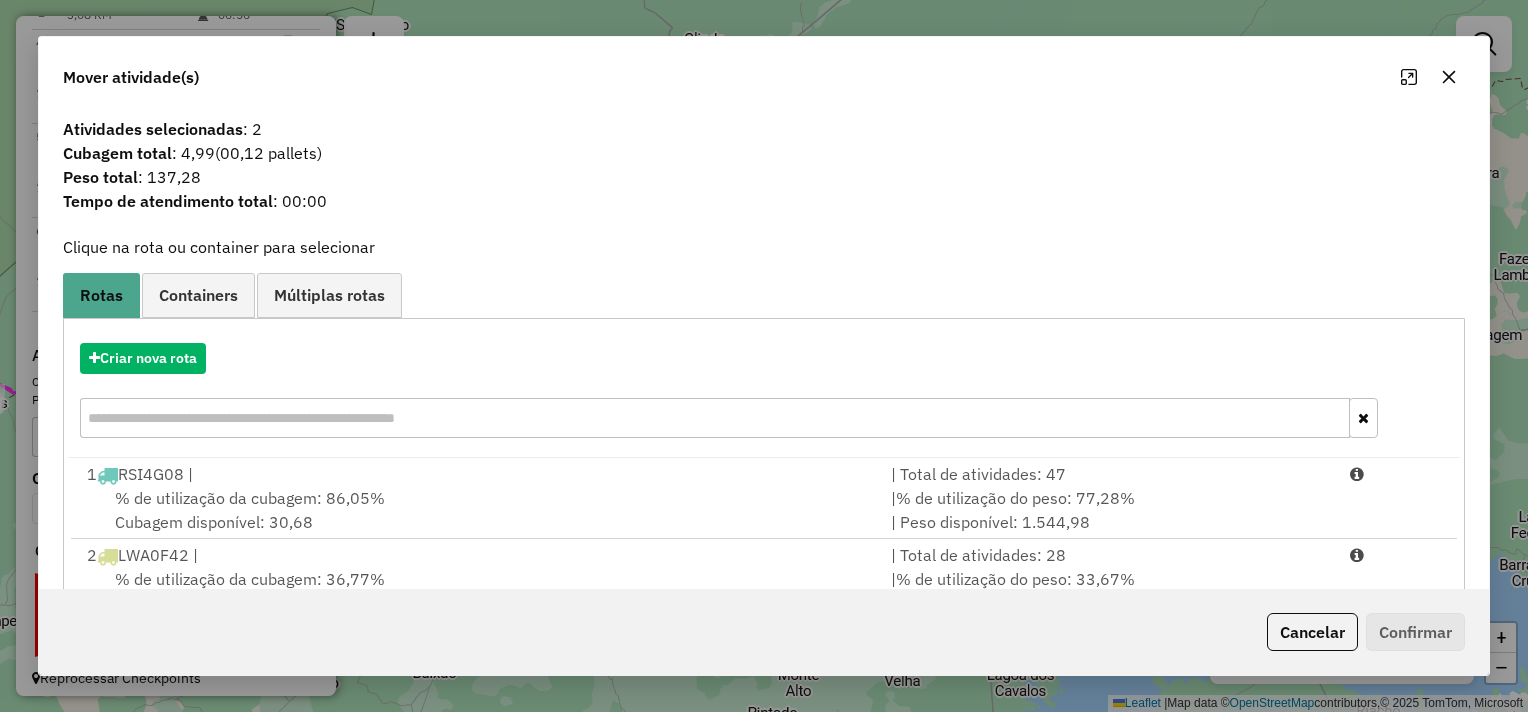 click on "% de utilização da cubagem: 36,77%  Cubagem disponível: 221,31" at bounding box center [477, 591] 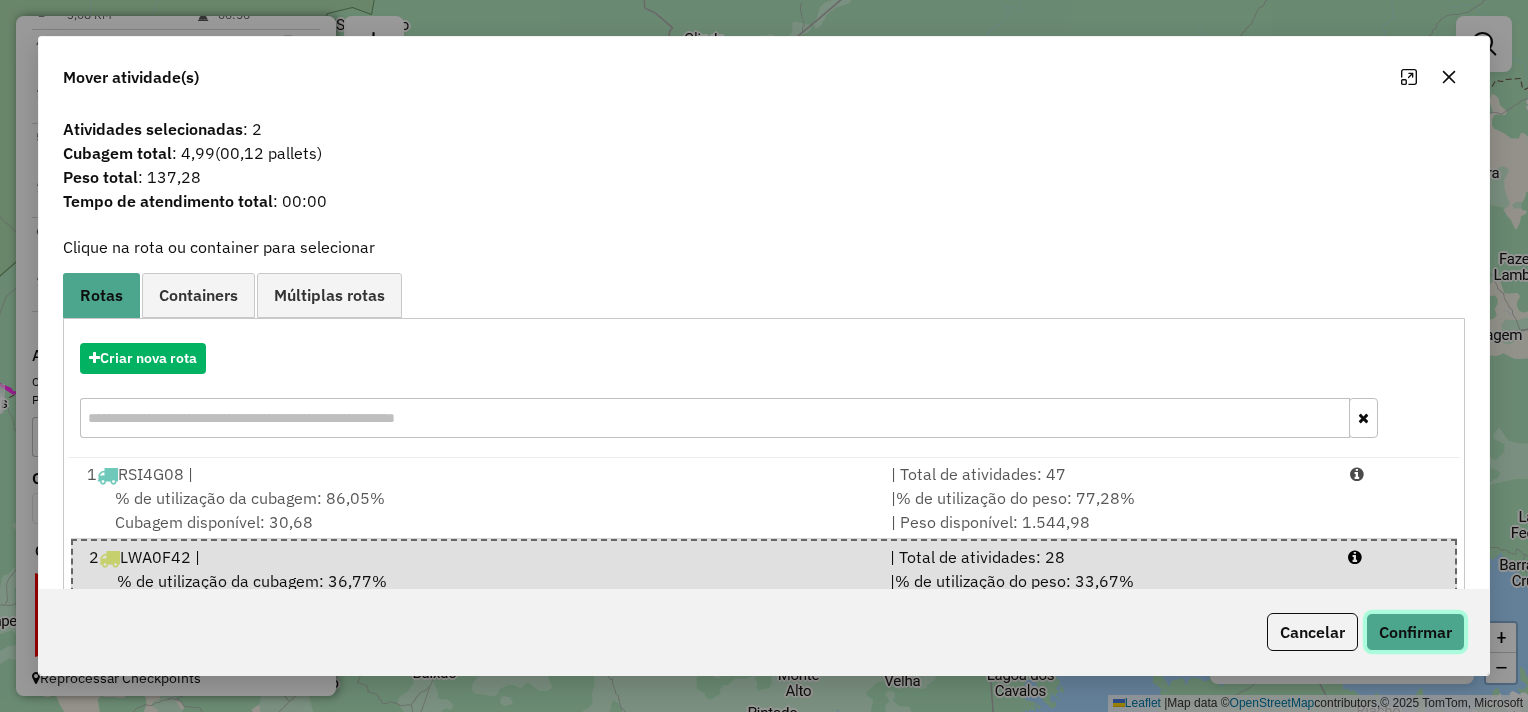 click on "Confirmar" 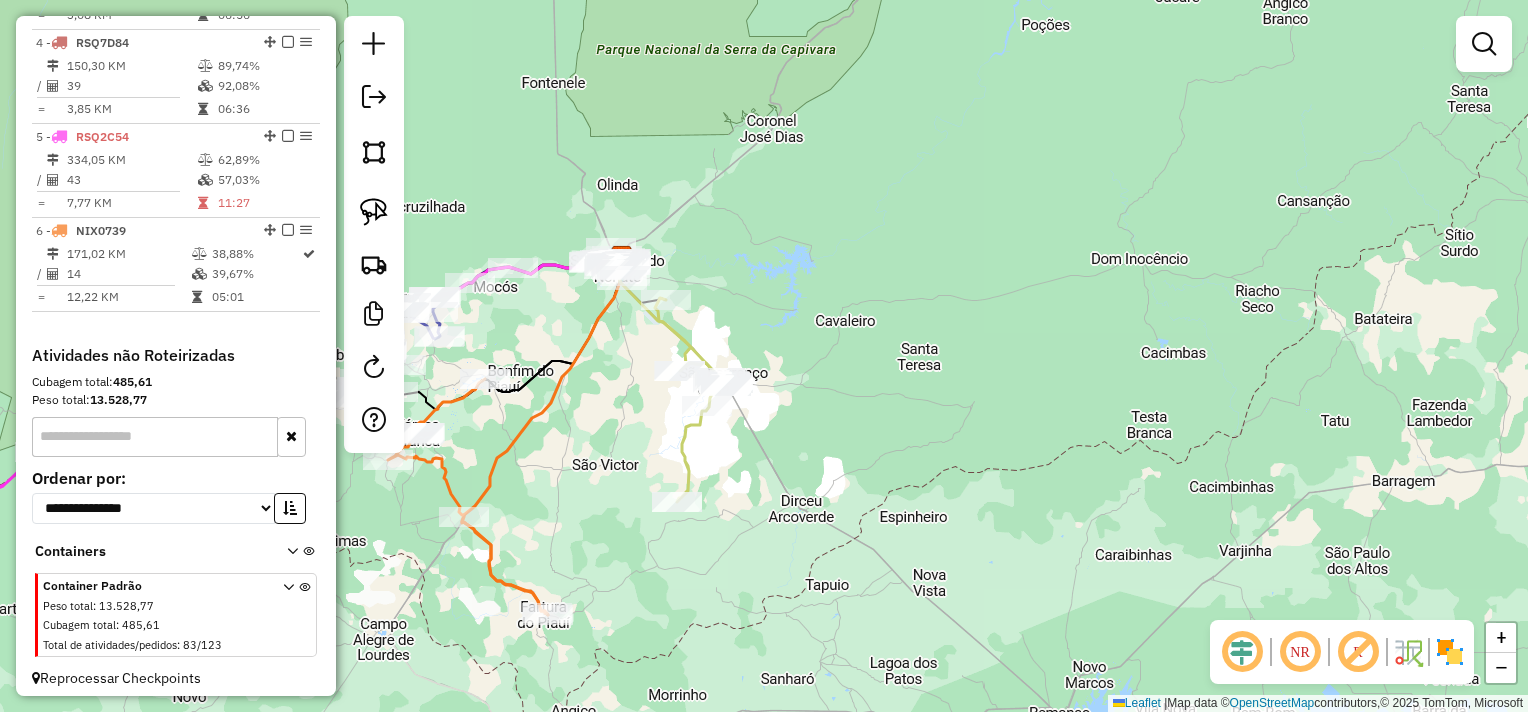 drag, startPoint x: 1076, startPoint y: 236, endPoint x: 996, endPoint y: 397, distance: 179.78043 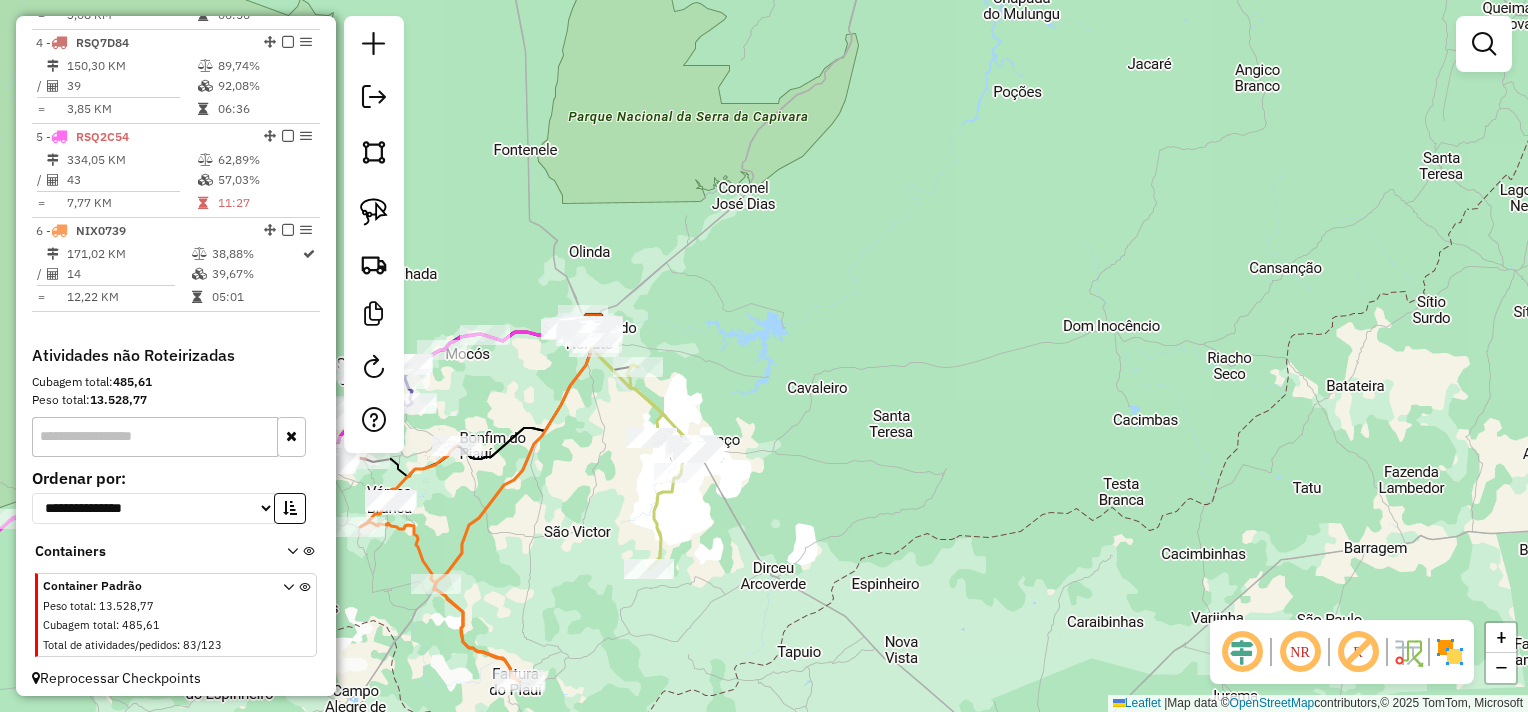 drag, startPoint x: 931, startPoint y: 403, endPoint x: 1079, endPoint y: 536, distance: 198.9799 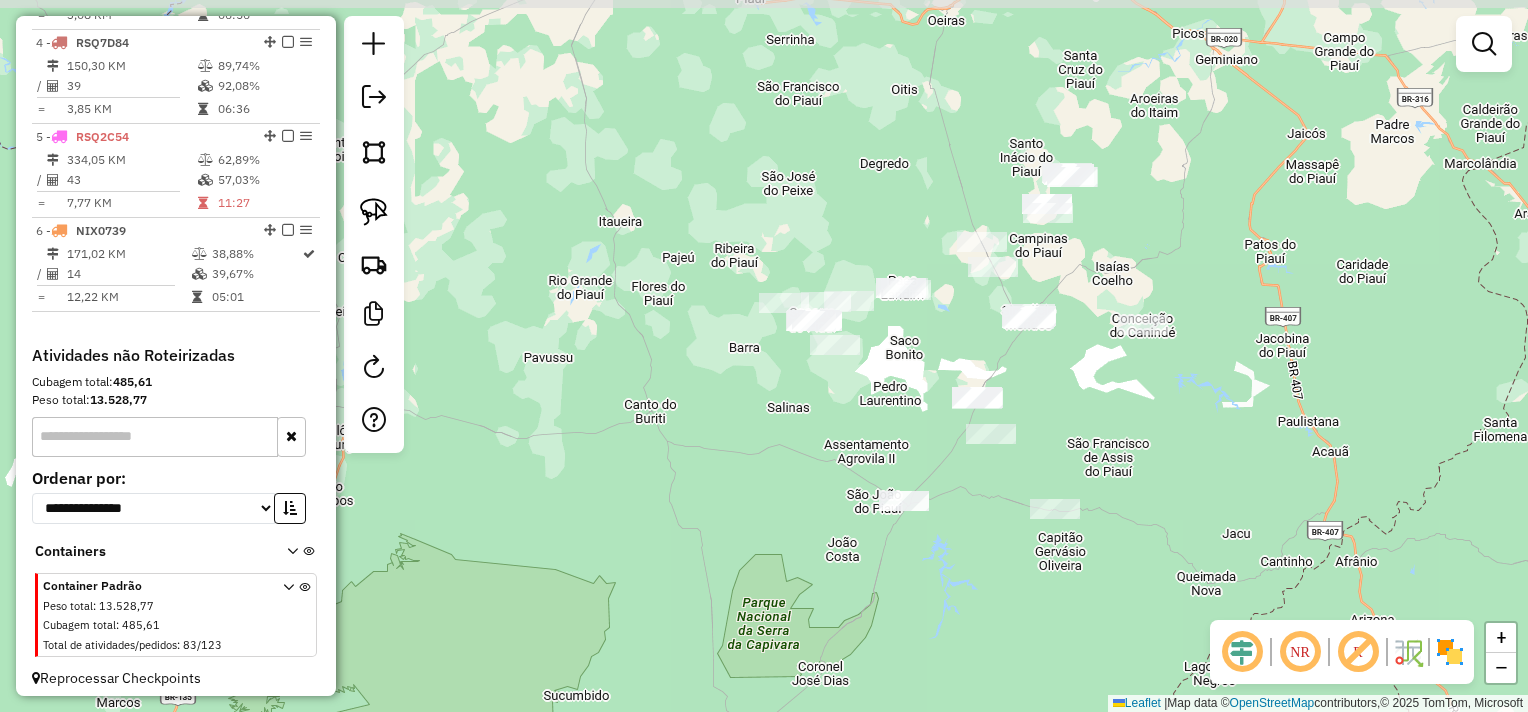 drag, startPoint x: 1036, startPoint y: 569, endPoint x: 1004, endPoint y: 602, distance: 45.96738 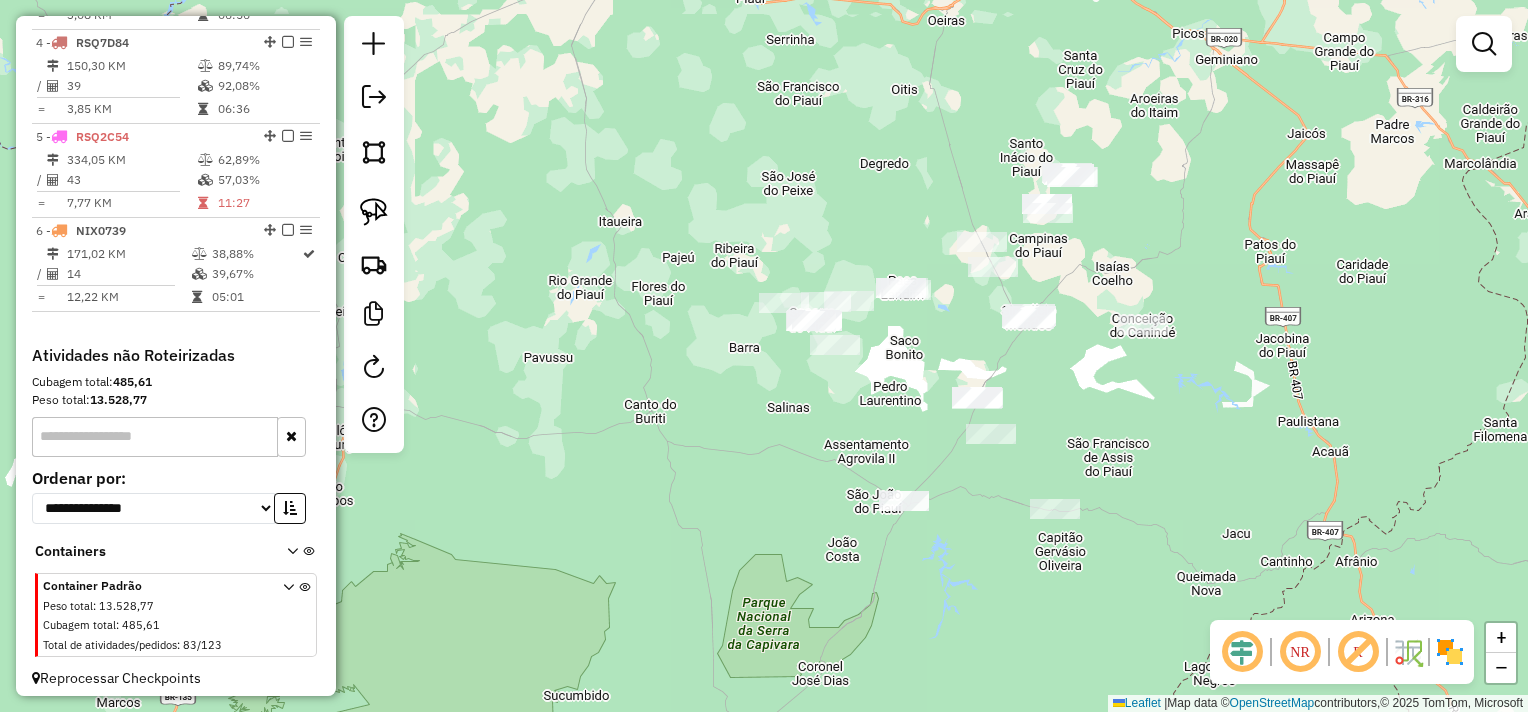 drag, startPoint x: 377, startPoint y: 199, endPoint x: 456, endPoint y: 226, distance: 83.48653 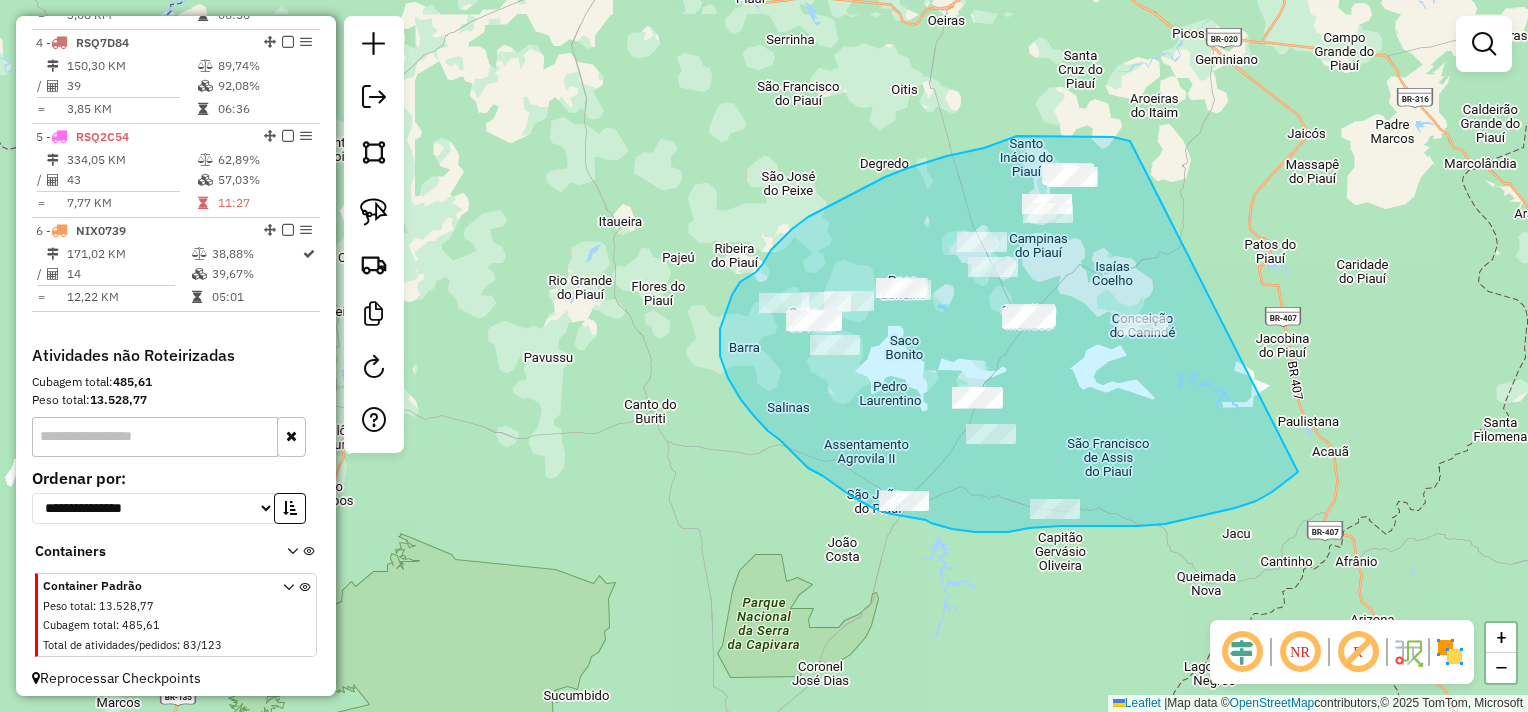 drag, startPoint x: 1130, startPoint y: 141, endPoint x: 1298, endPoint y: 472, distance: 371.19403 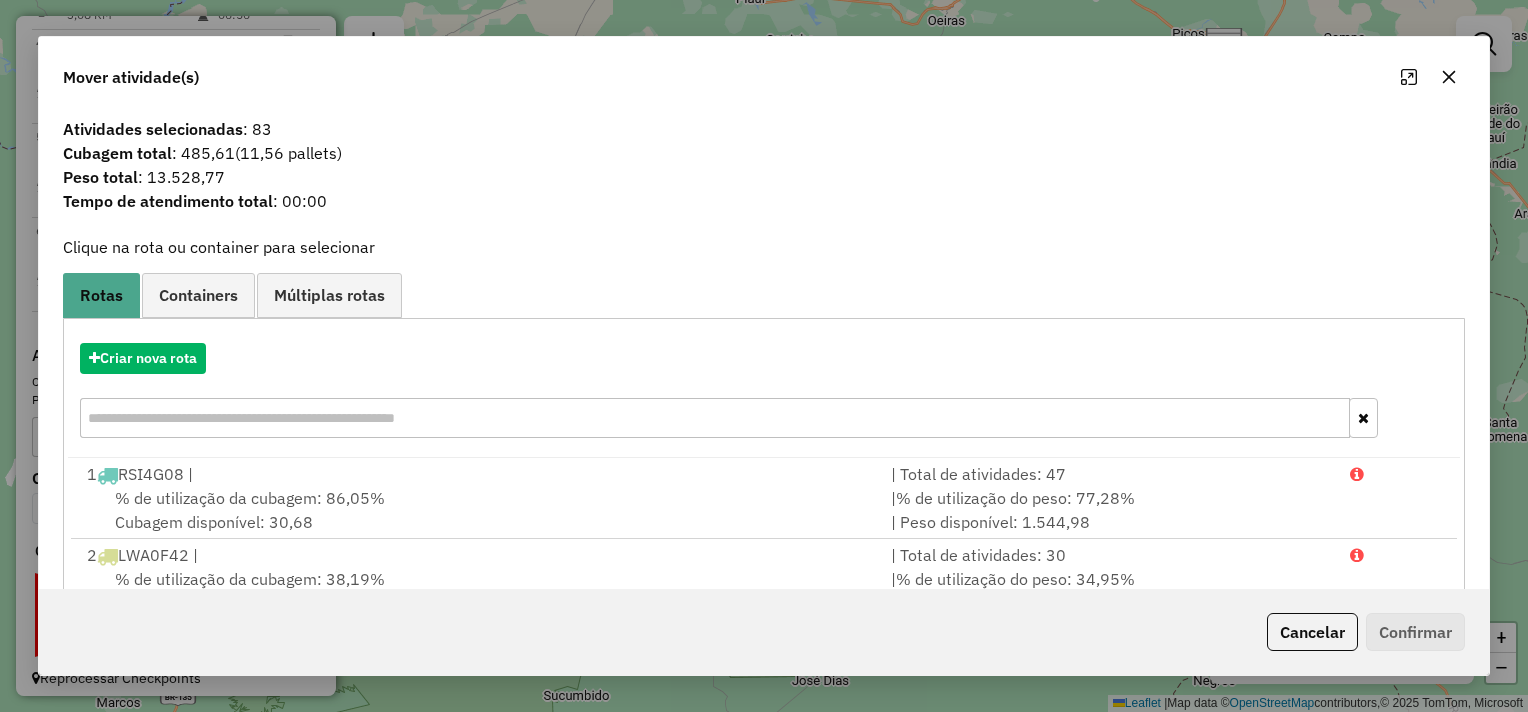 click 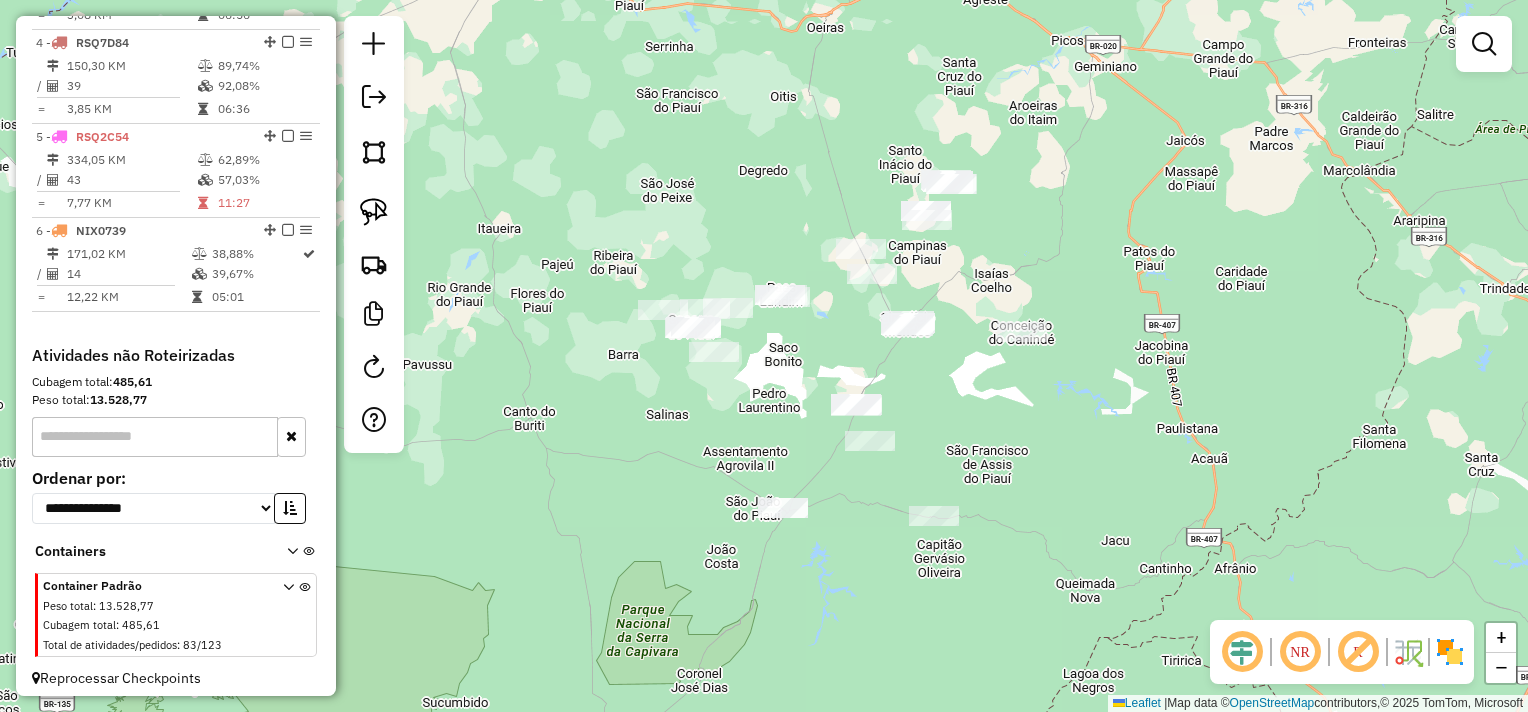 drag, startPoint x: 1173, startPoint y: 449, endPoint x: 1052, endPoint y: 456, distance: 121.20231 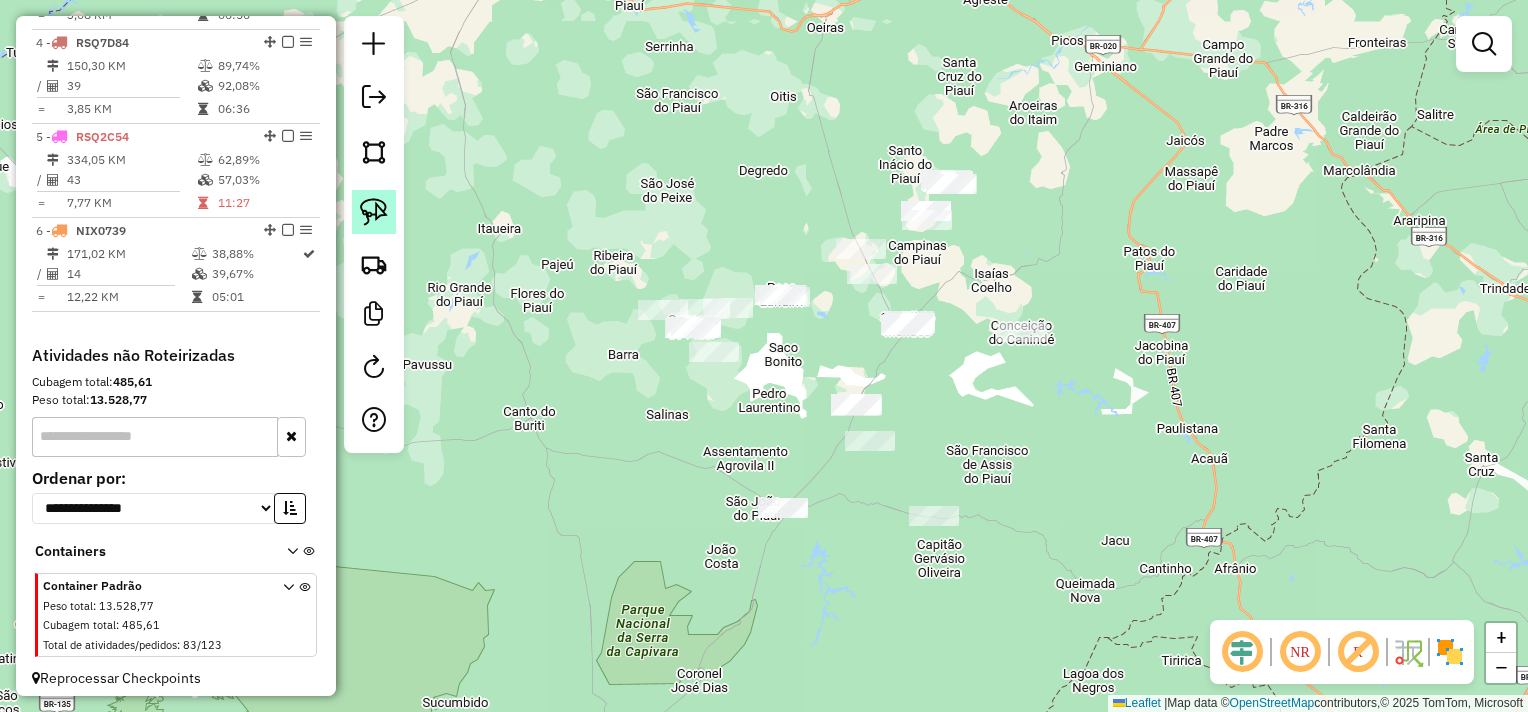 click 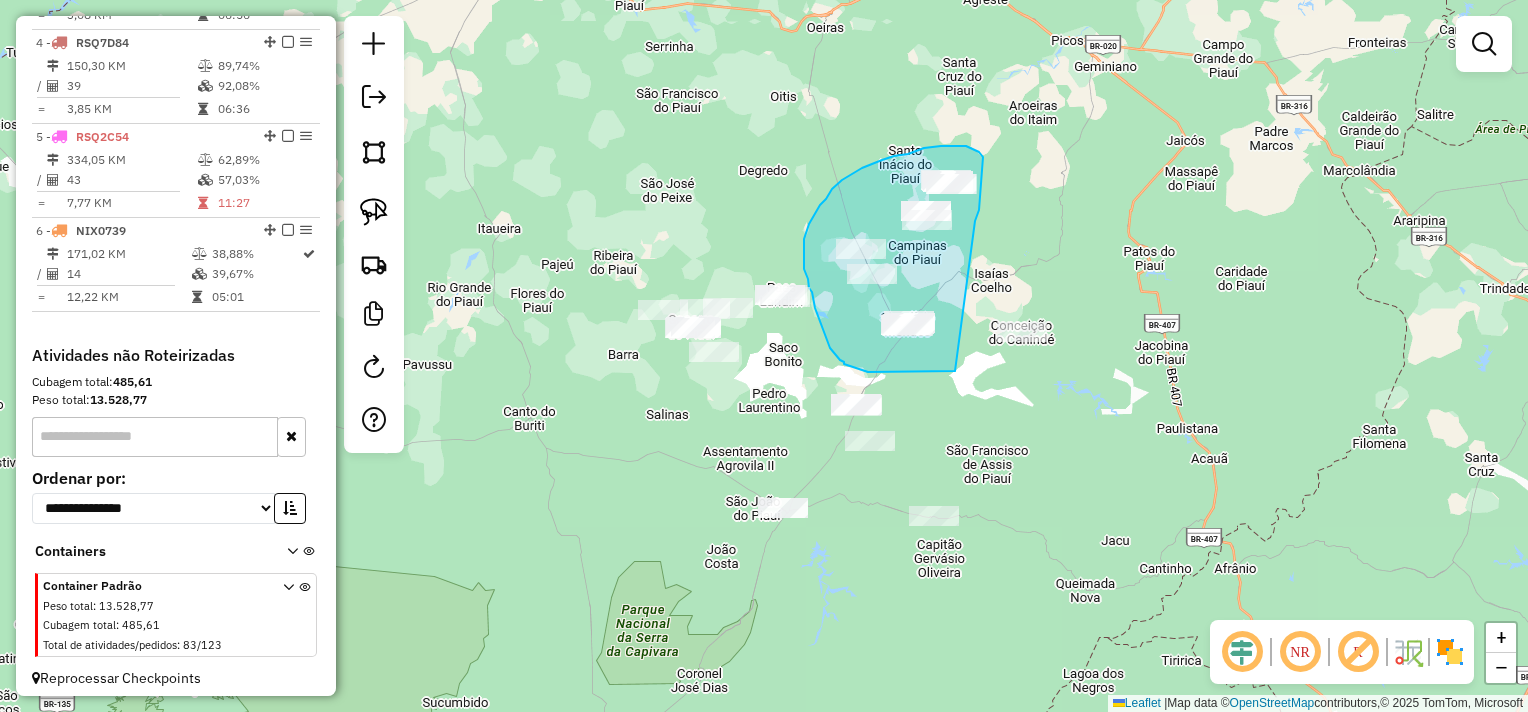 drag, startPoint x: 976, startPoint y: 221, endPoint x: 953, endPoint y: 371, distance: 151.75308 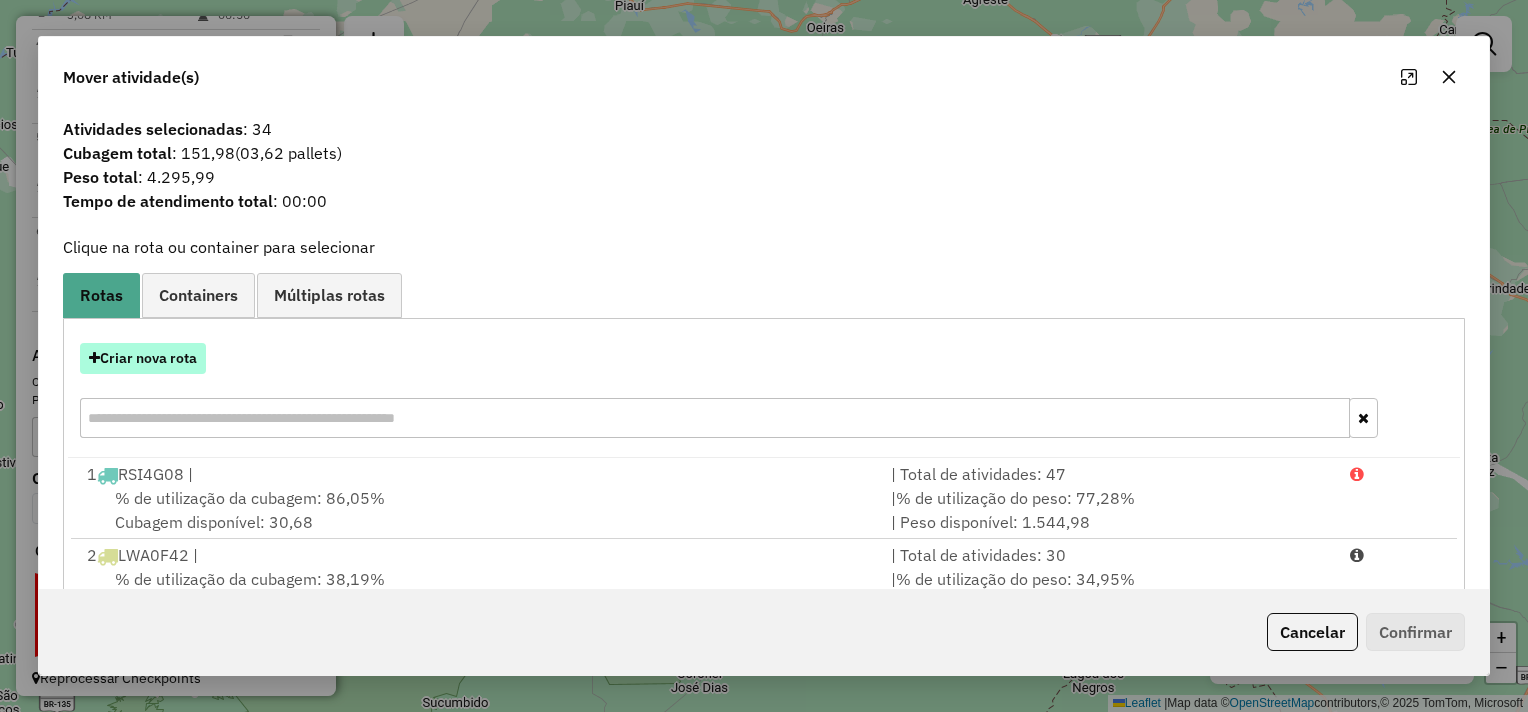 click on "Criar nova rota" at bounding box center [143, 358] 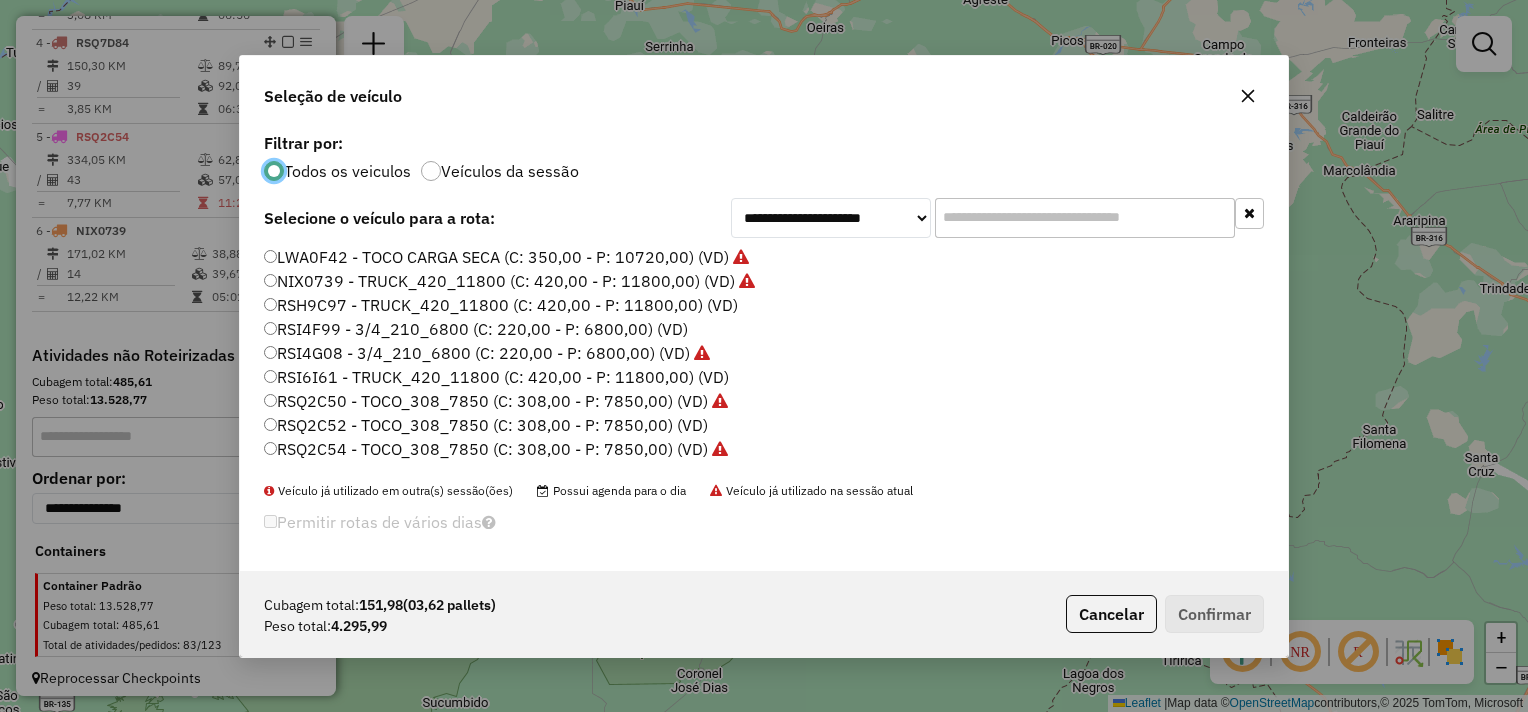 scroll, scrollTop: 10, scrollLeft: 6, axis: both 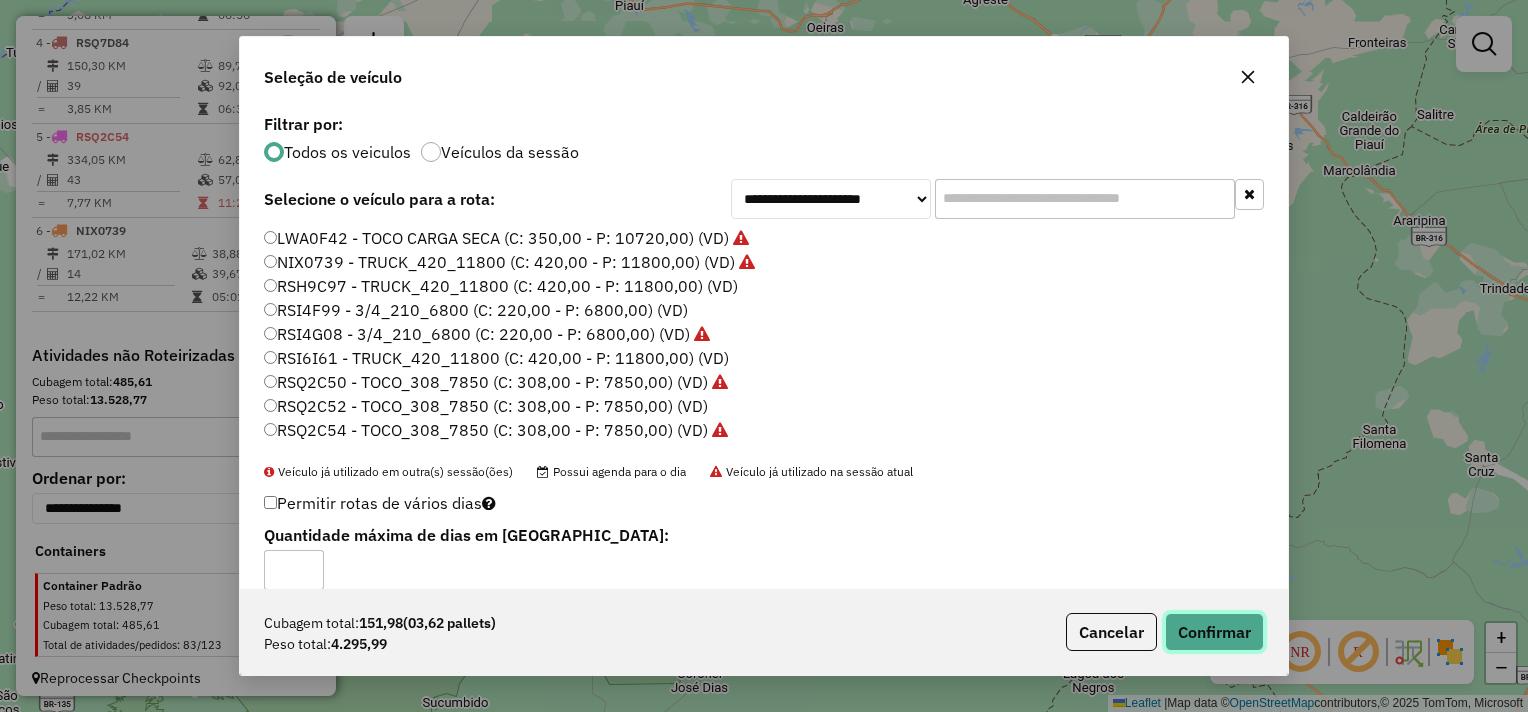 click on "Confirmar" 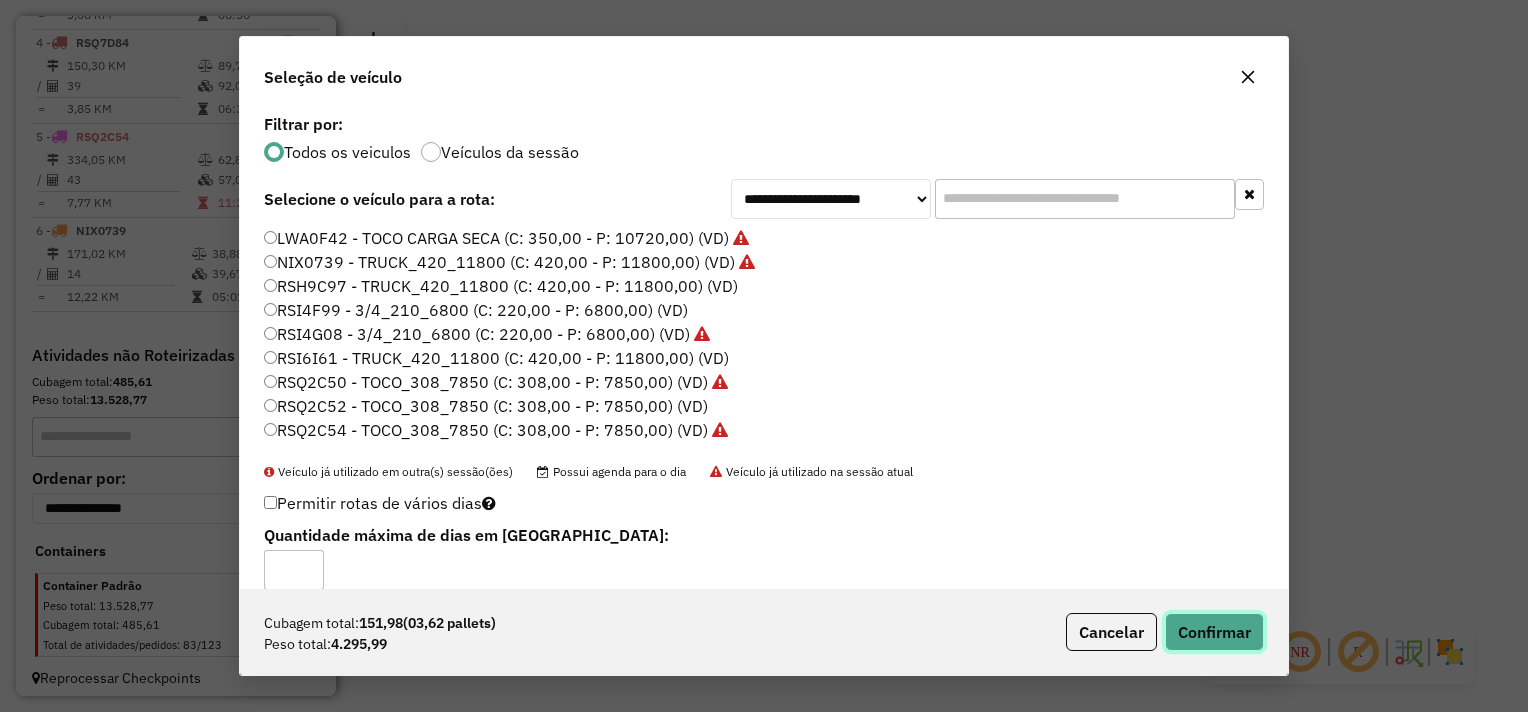 click on "Confirmar" 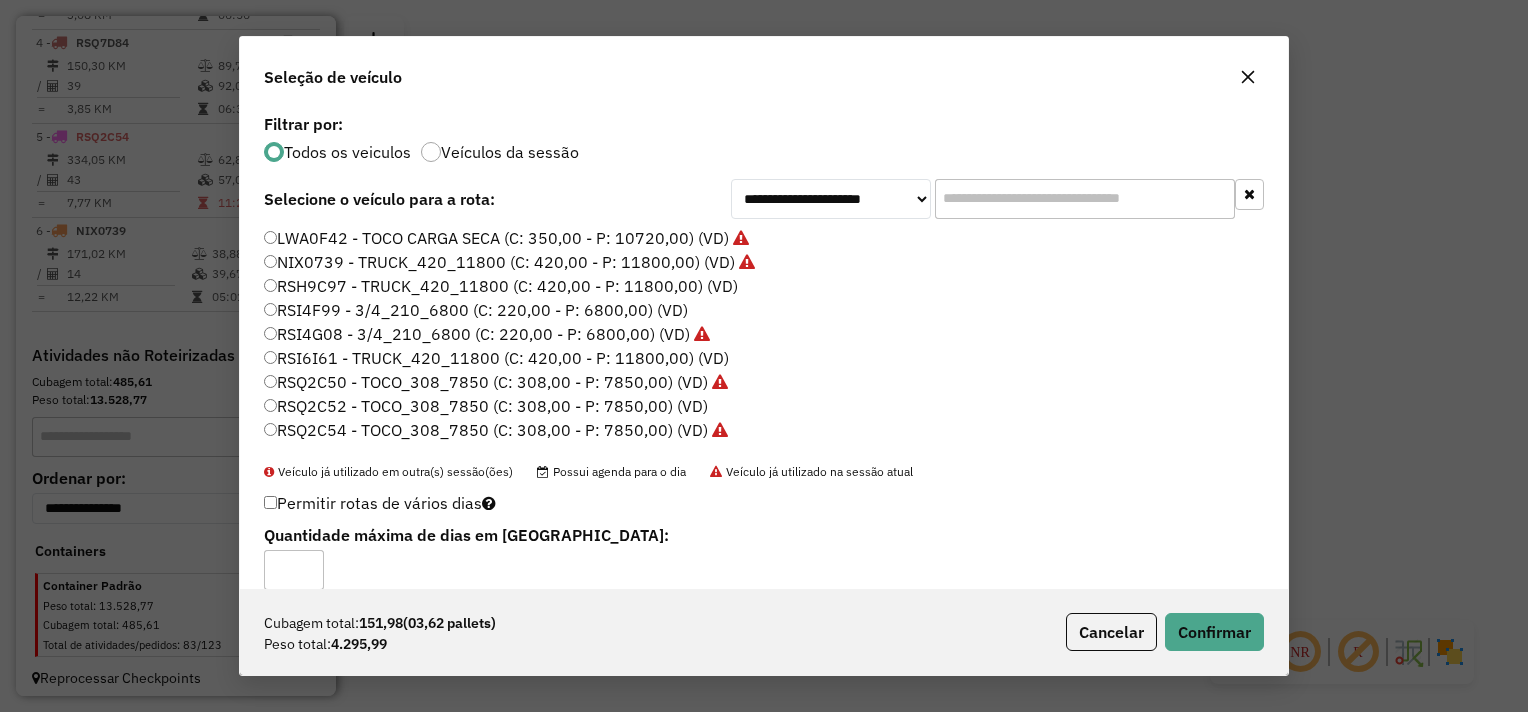 click 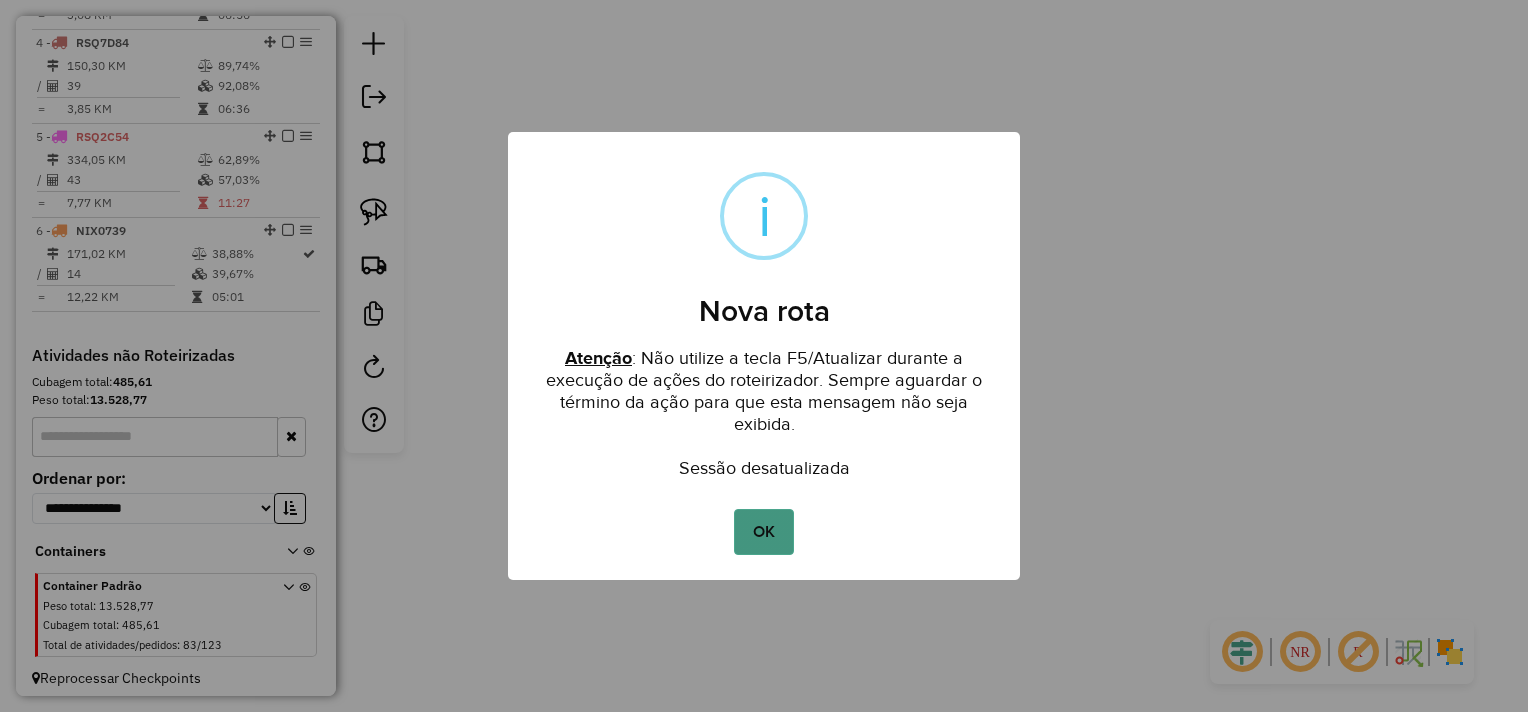 click on "OK" at bounding box center (763, 532) 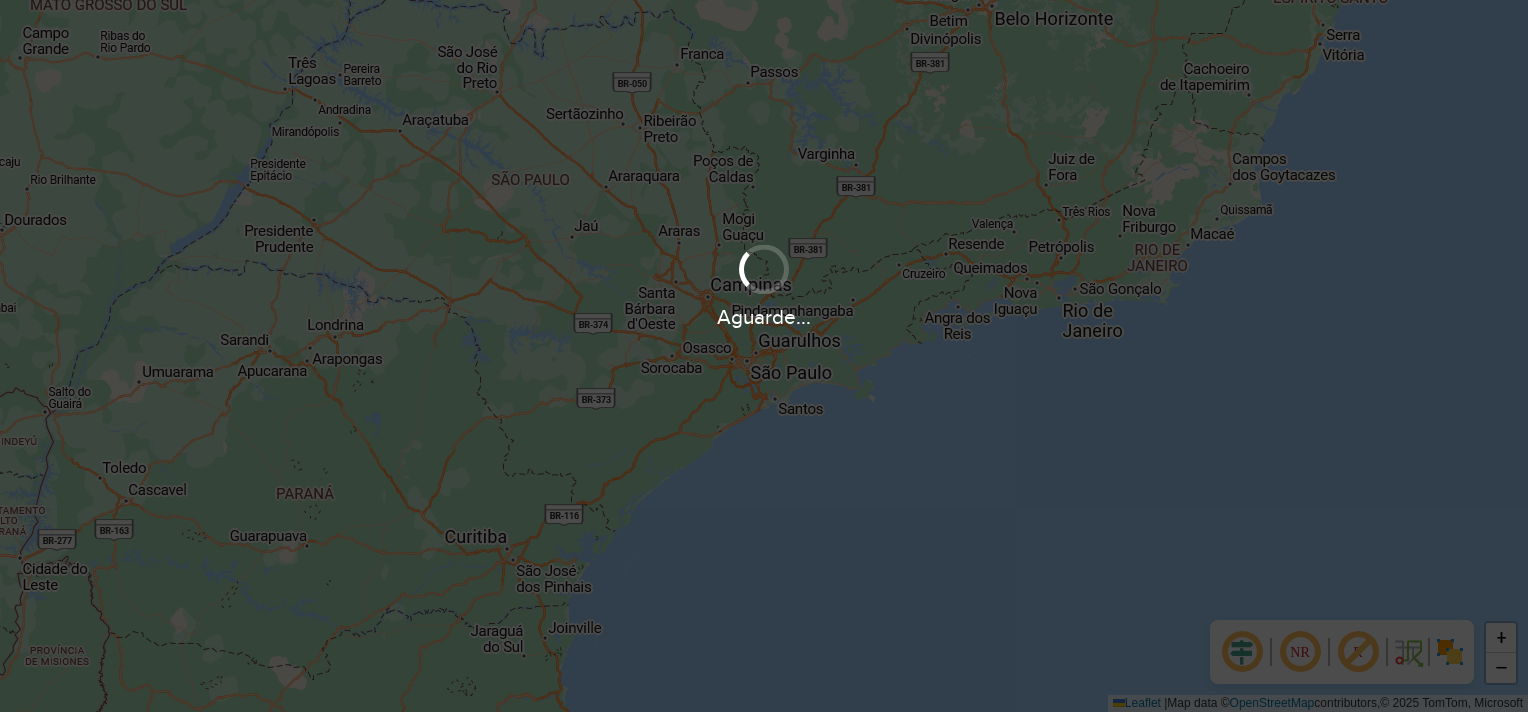 scroll, scrollTop: 0, scrollLeft: 0, axis: both 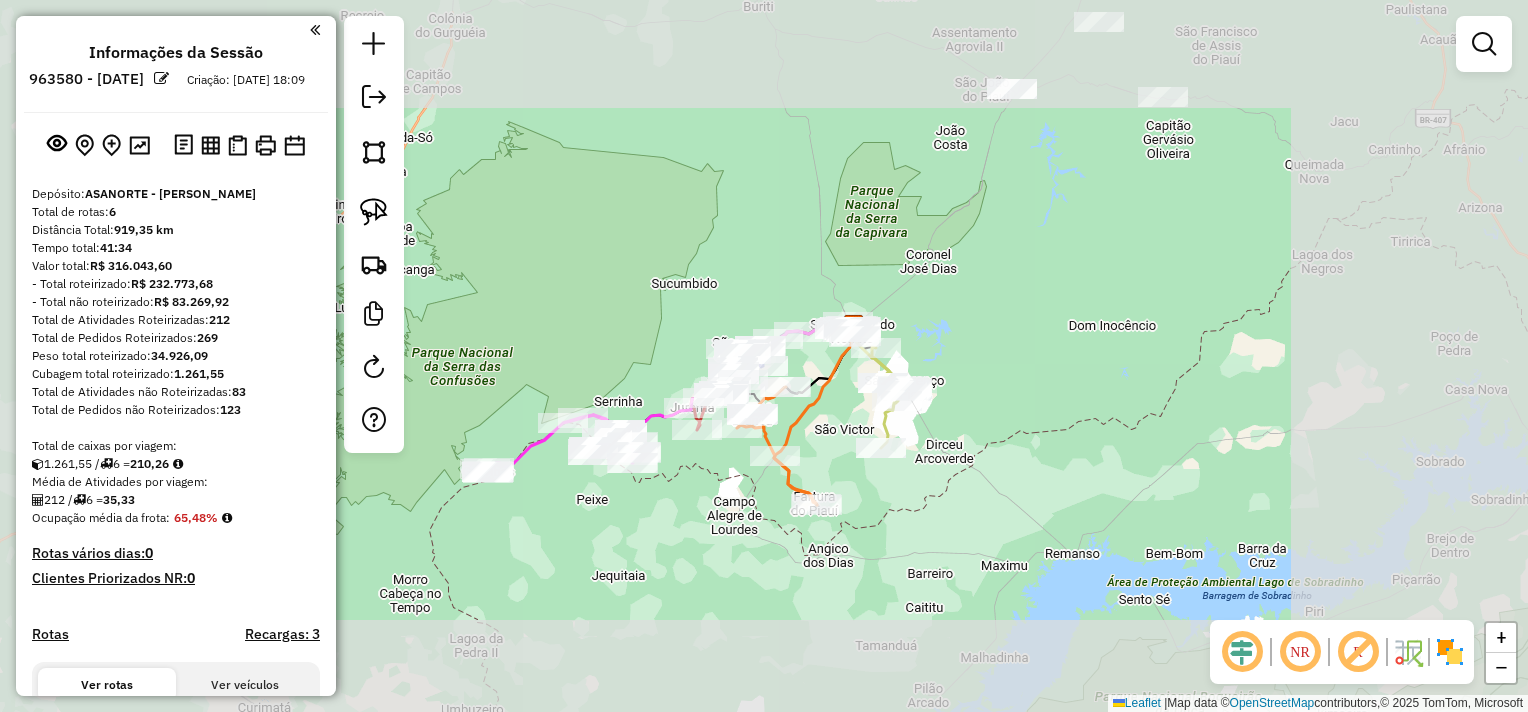 drag, startPoint x: 1120, startPoint y: 232, endPoint x: 1016, endPoint y: 498, distance: 285.60812 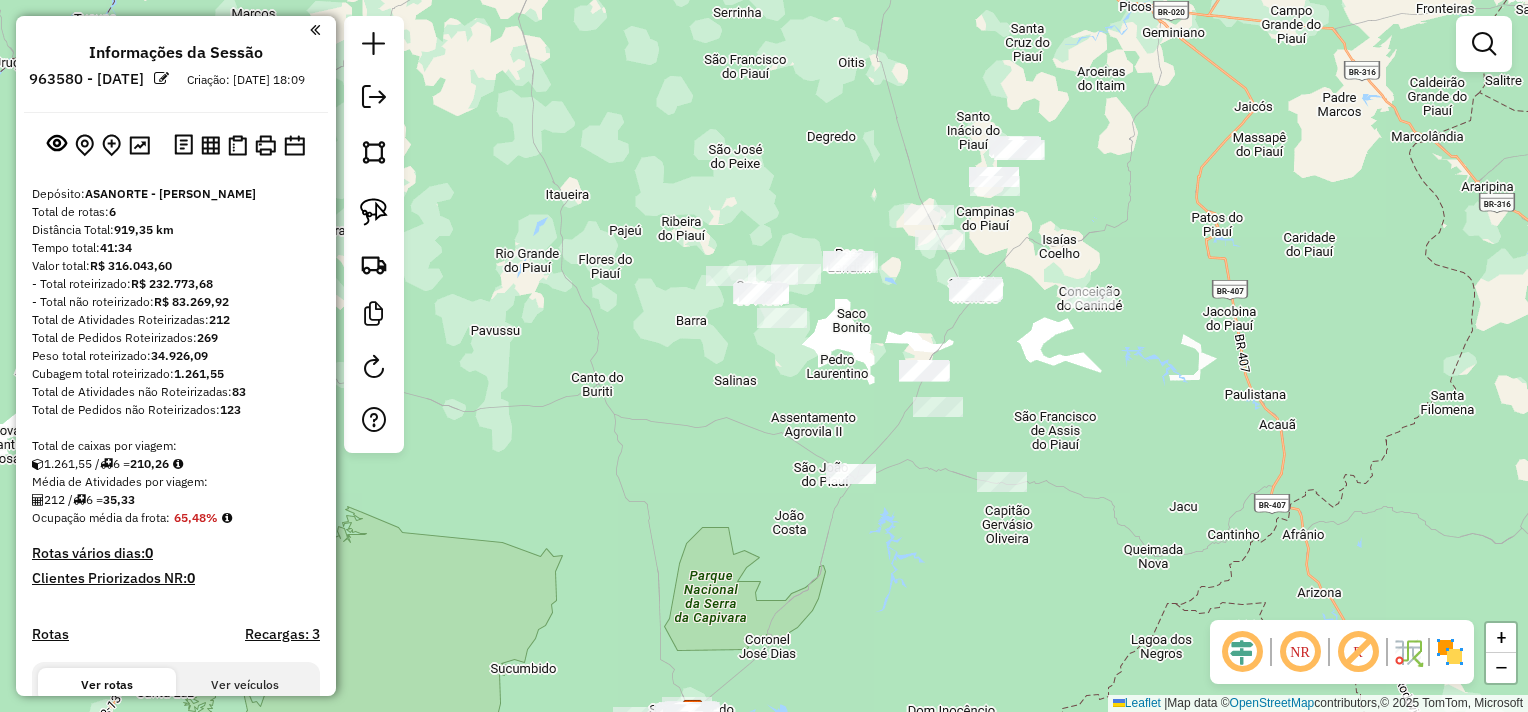 drag, startPoint x: 1100, startPoint y: 324, endPoint x: 1032, endPoint y: 469, distance: 160.15305 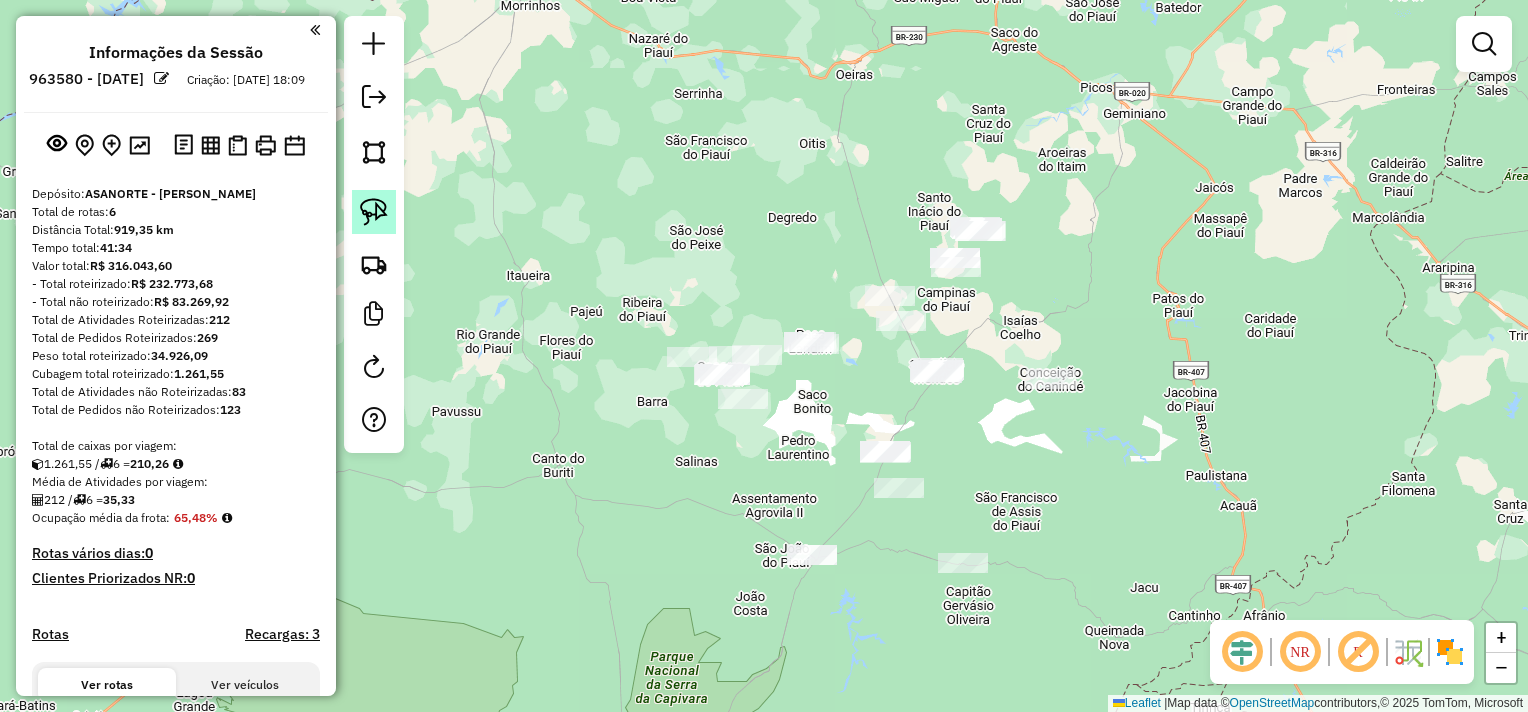 click 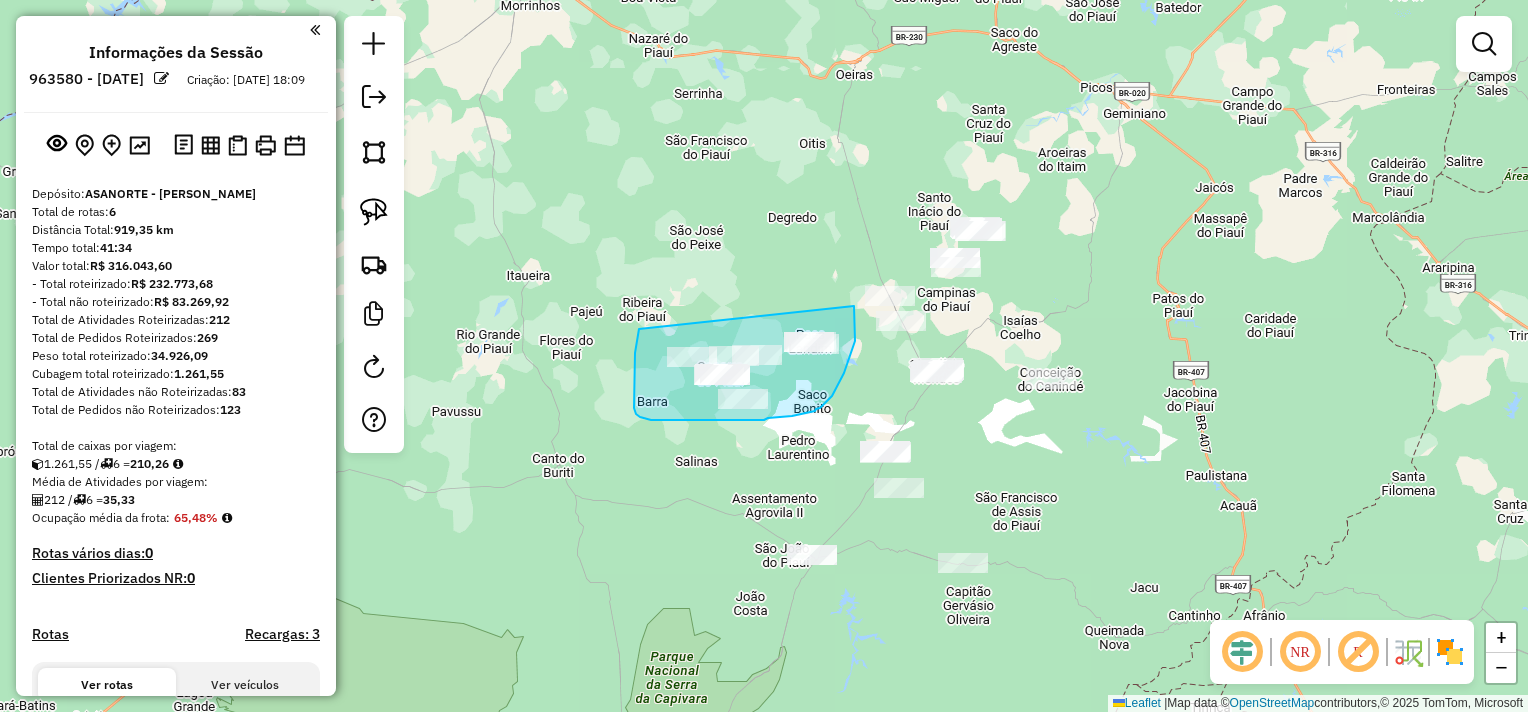 drag, startPoint x: 639, startPoint y: 329, endPoint x: 854, endPoint y: 306, distance: 216.22673 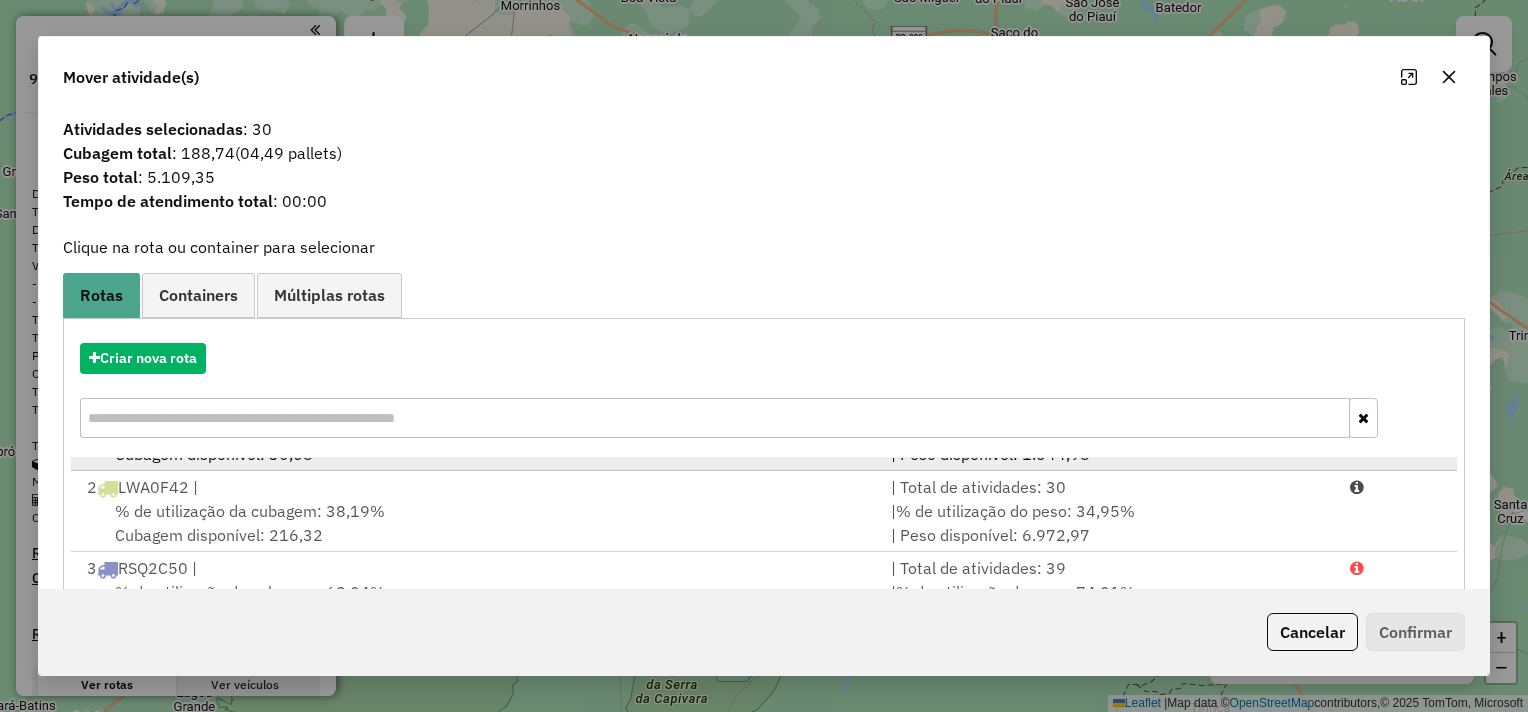 scroll, scrollTop: 84, scrollLeft: 0, axis: vertical 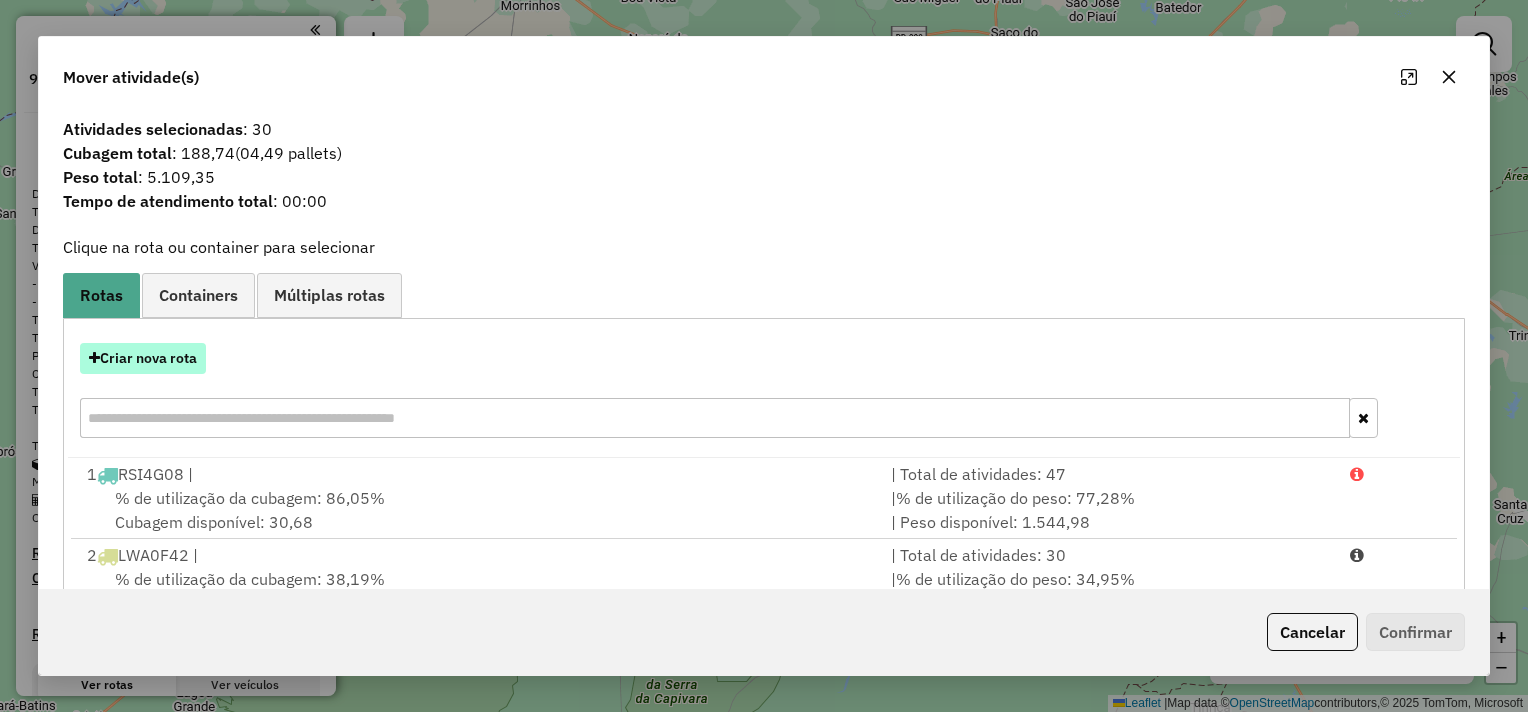 click on "Criar nova rota" at bounding box center [143, 358] 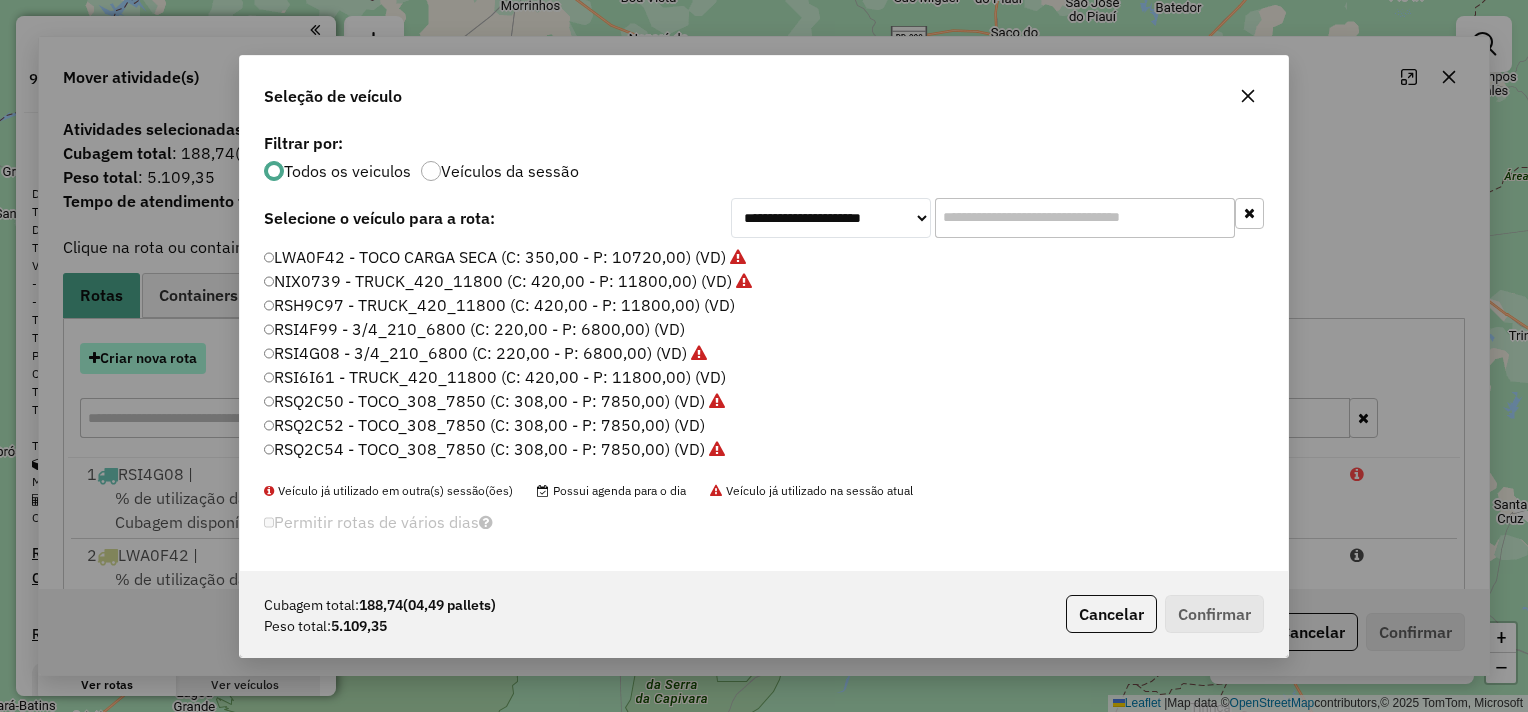scroll, scrollTop: 10, scrollLeft: 6, axis: both 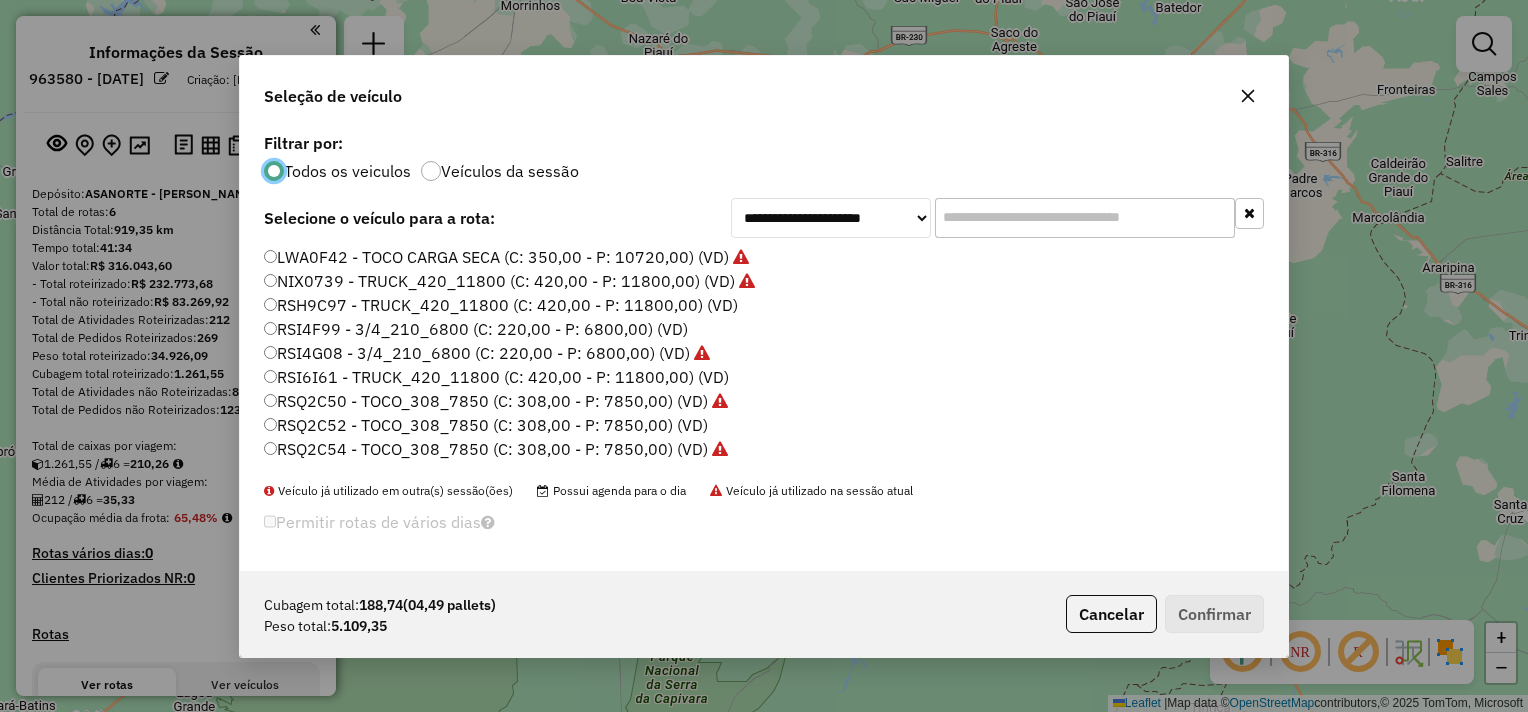click on "RSQ2C52 - TOCO_308_7850 (C: 308,00 - P: 7850,00) (VD)" 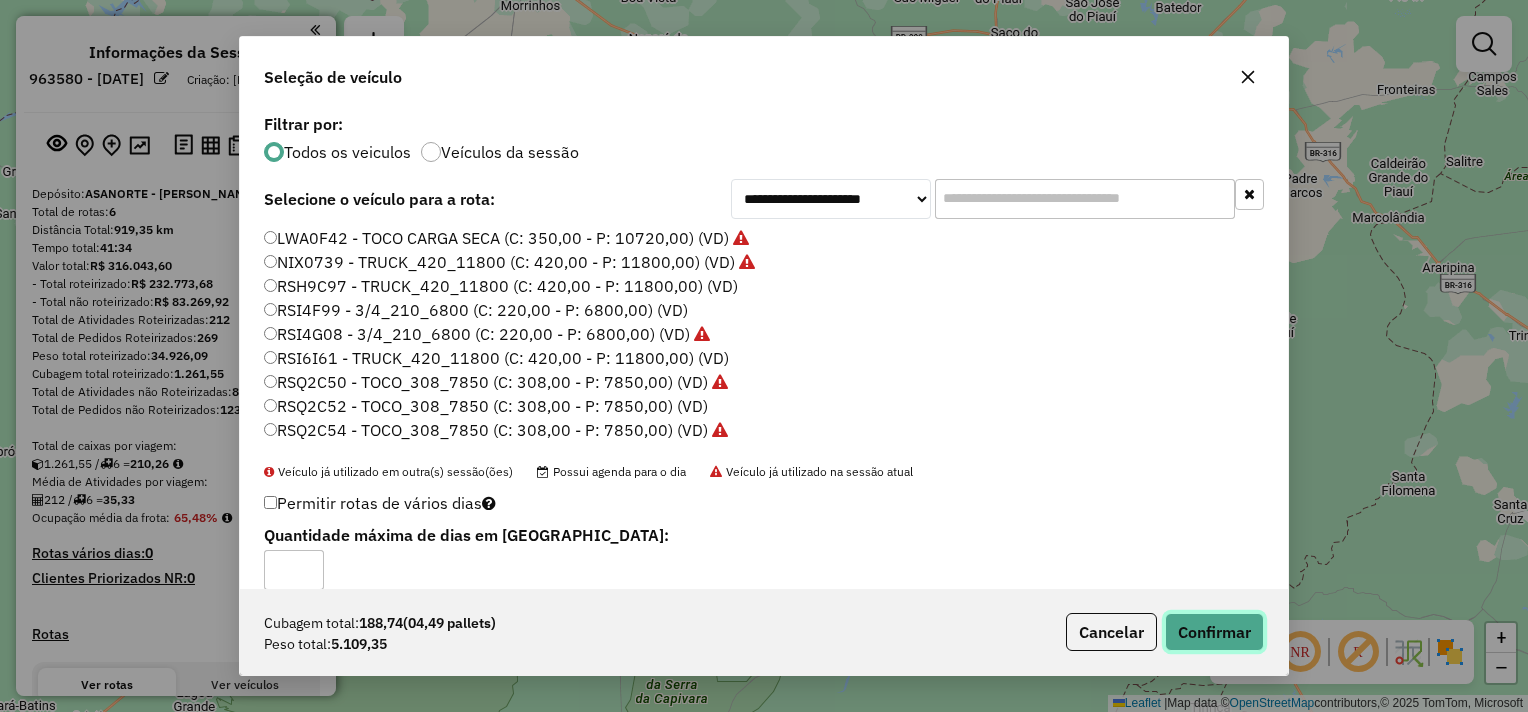 click on "Confirmar" 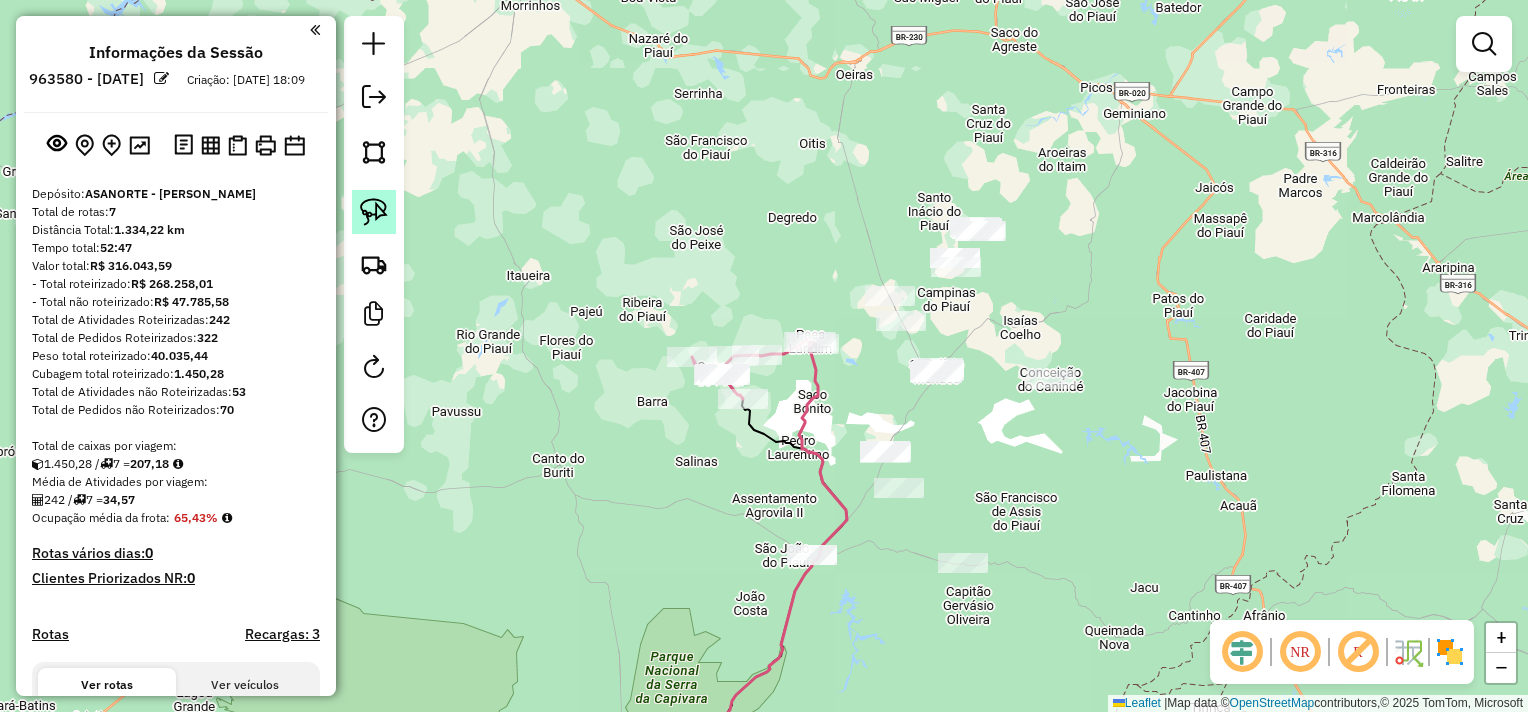 click 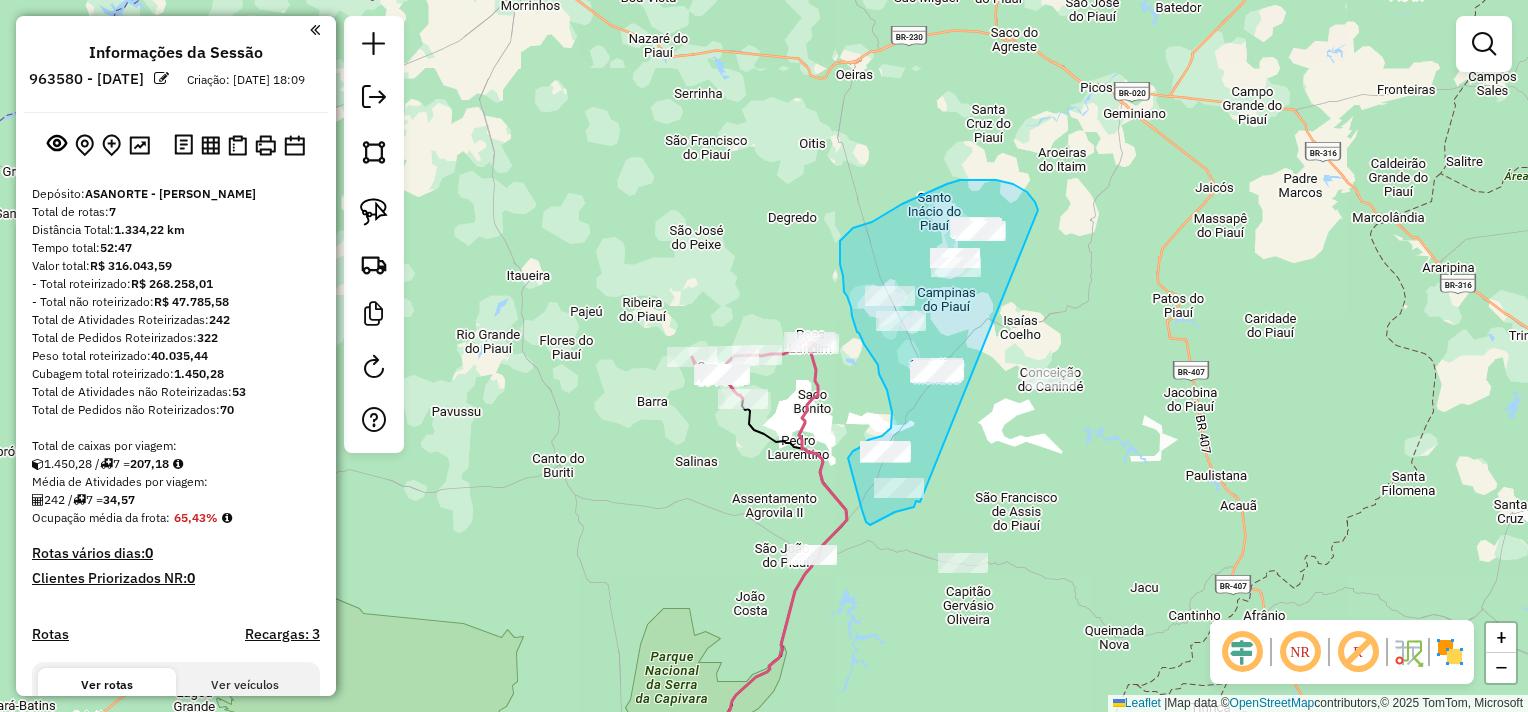 drag, startPoint x: 1038, startPoint y: 210, endPoint x: 921, endPoint y: 502, distance: 314.56796 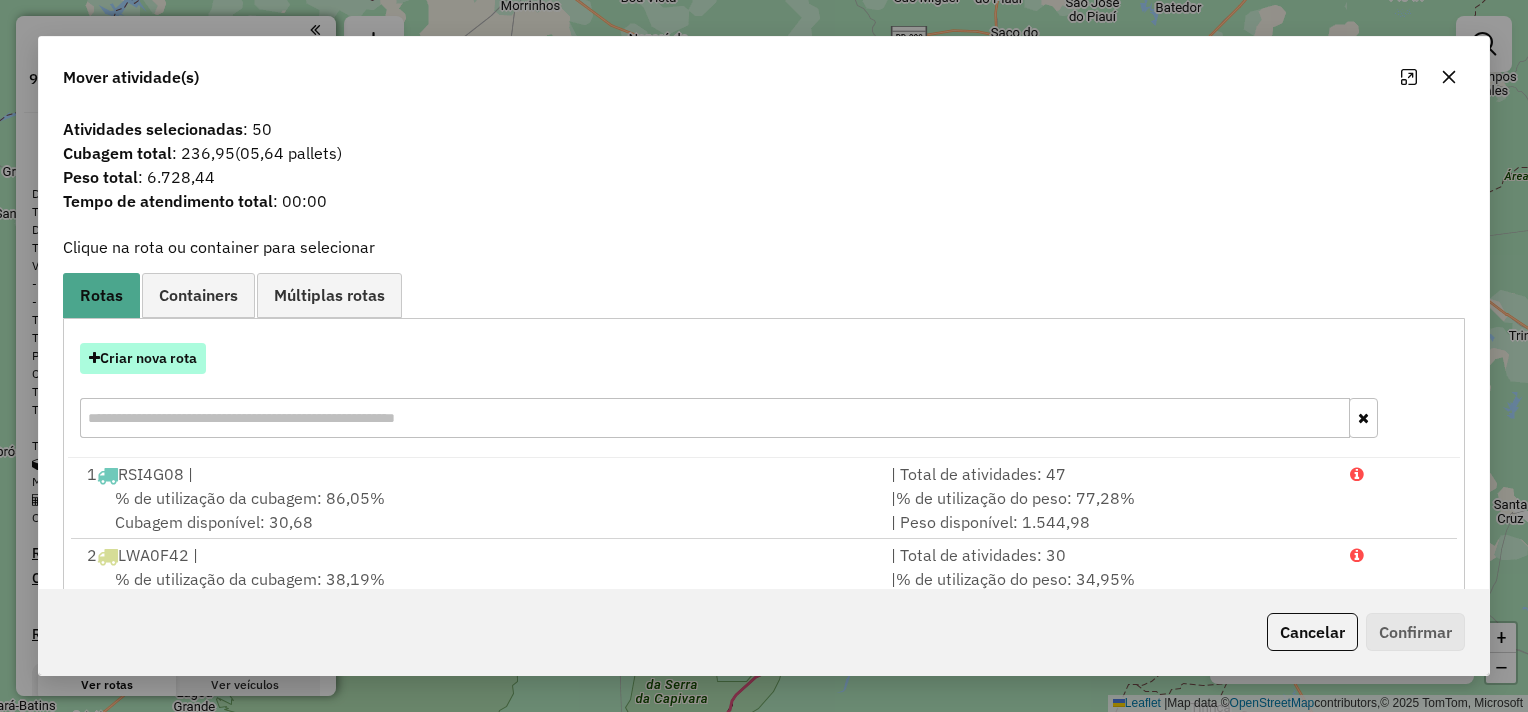 click on "Criar nova rota" at bounding box center (143, 358) 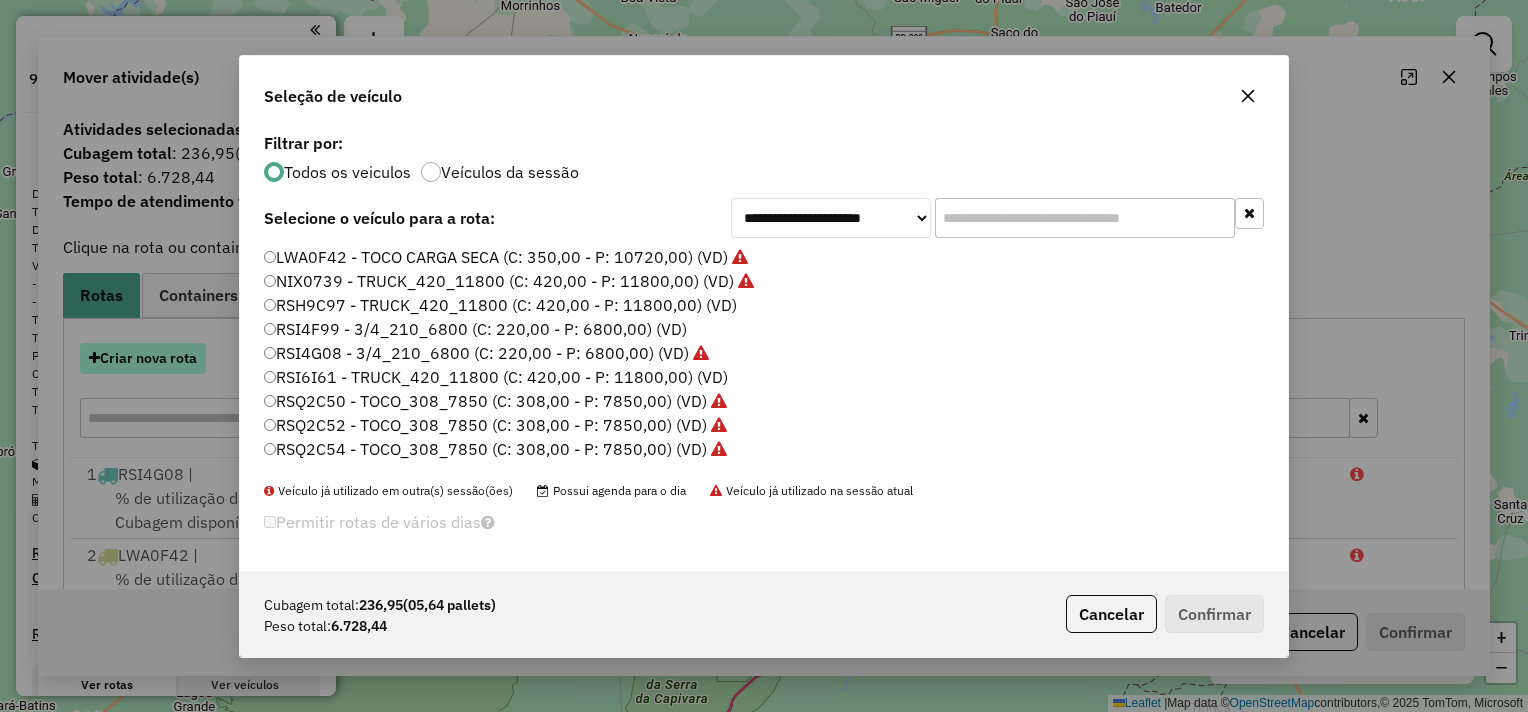 scroll, scrollTop: 10, scrollLeft: 6, axis: both 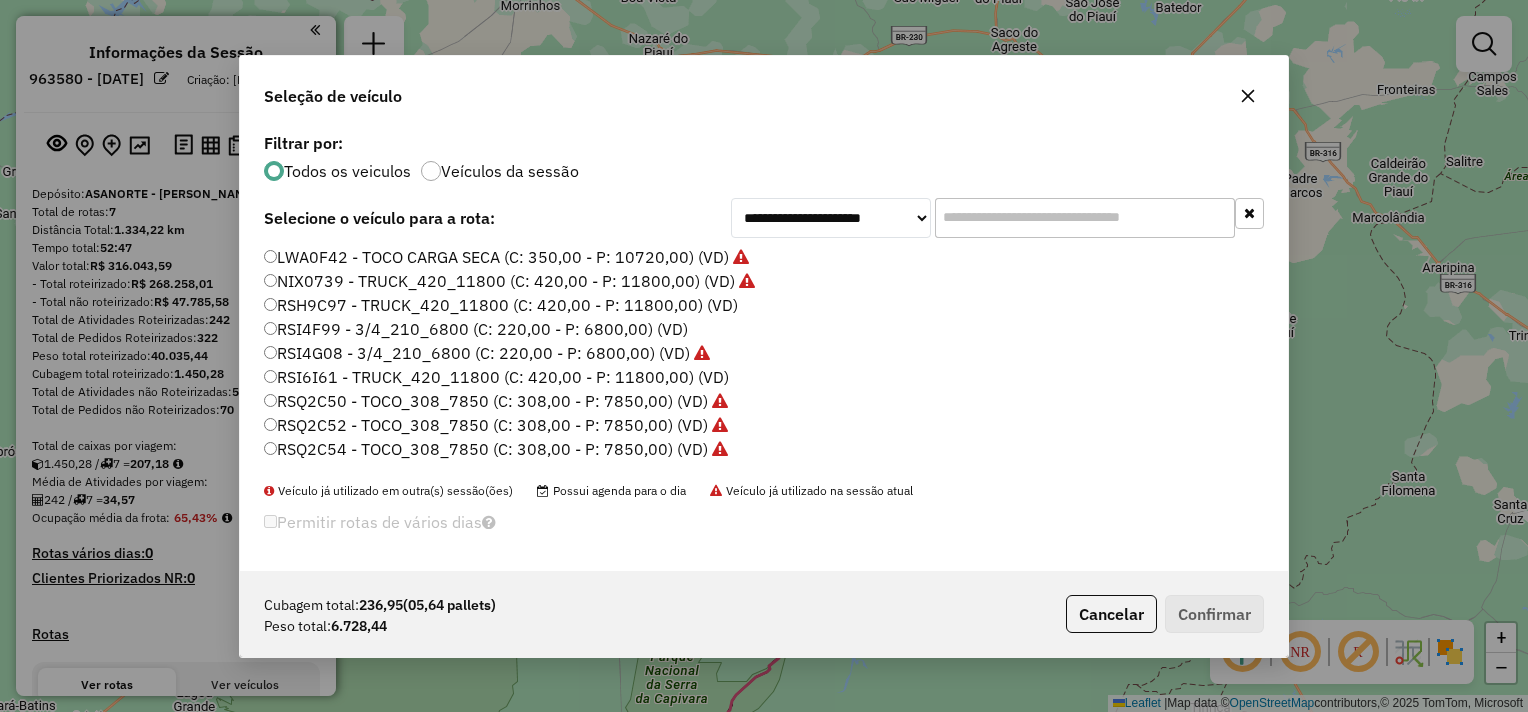 click on "RSI6I61 - TRUCK_420_11800 (C: 420,00 - P: 11800,00) (VD)" 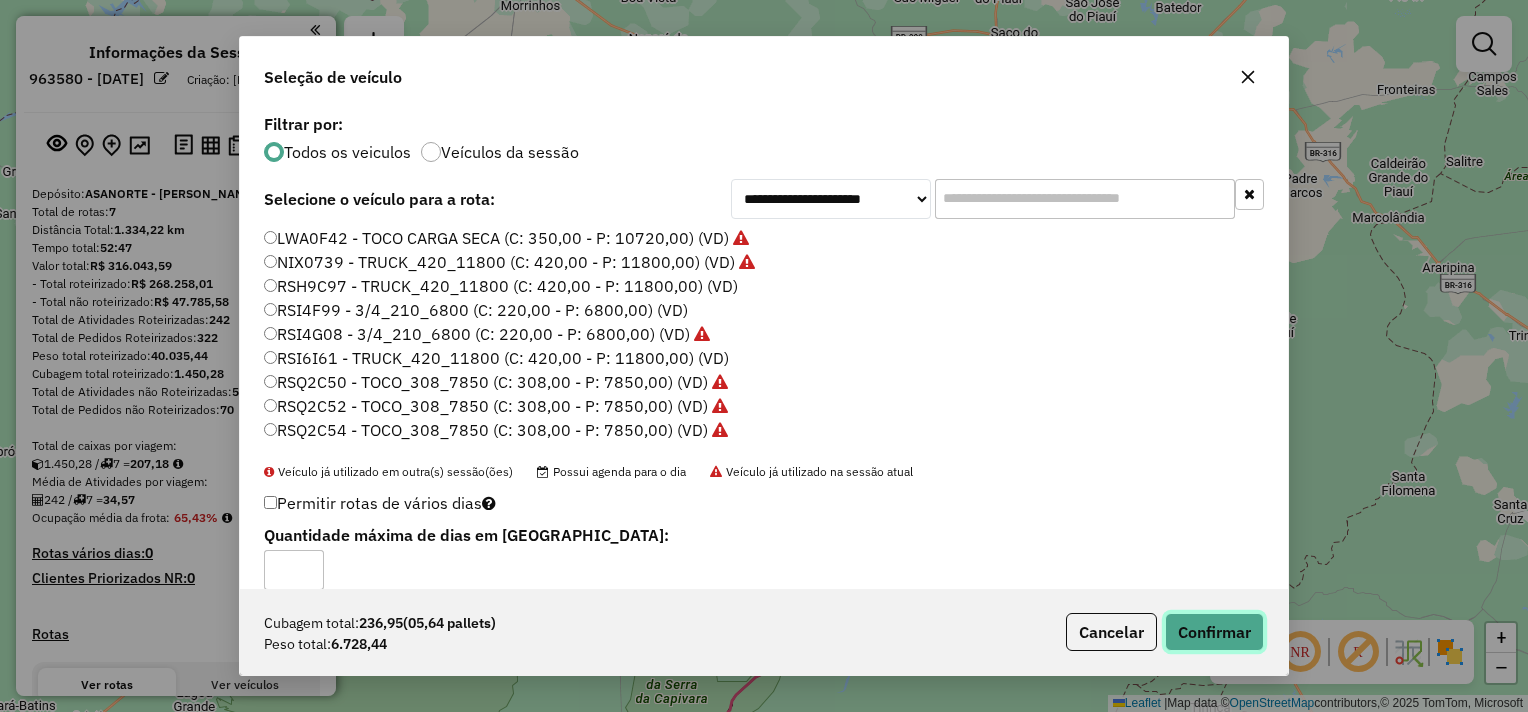 click on "Confirmar" 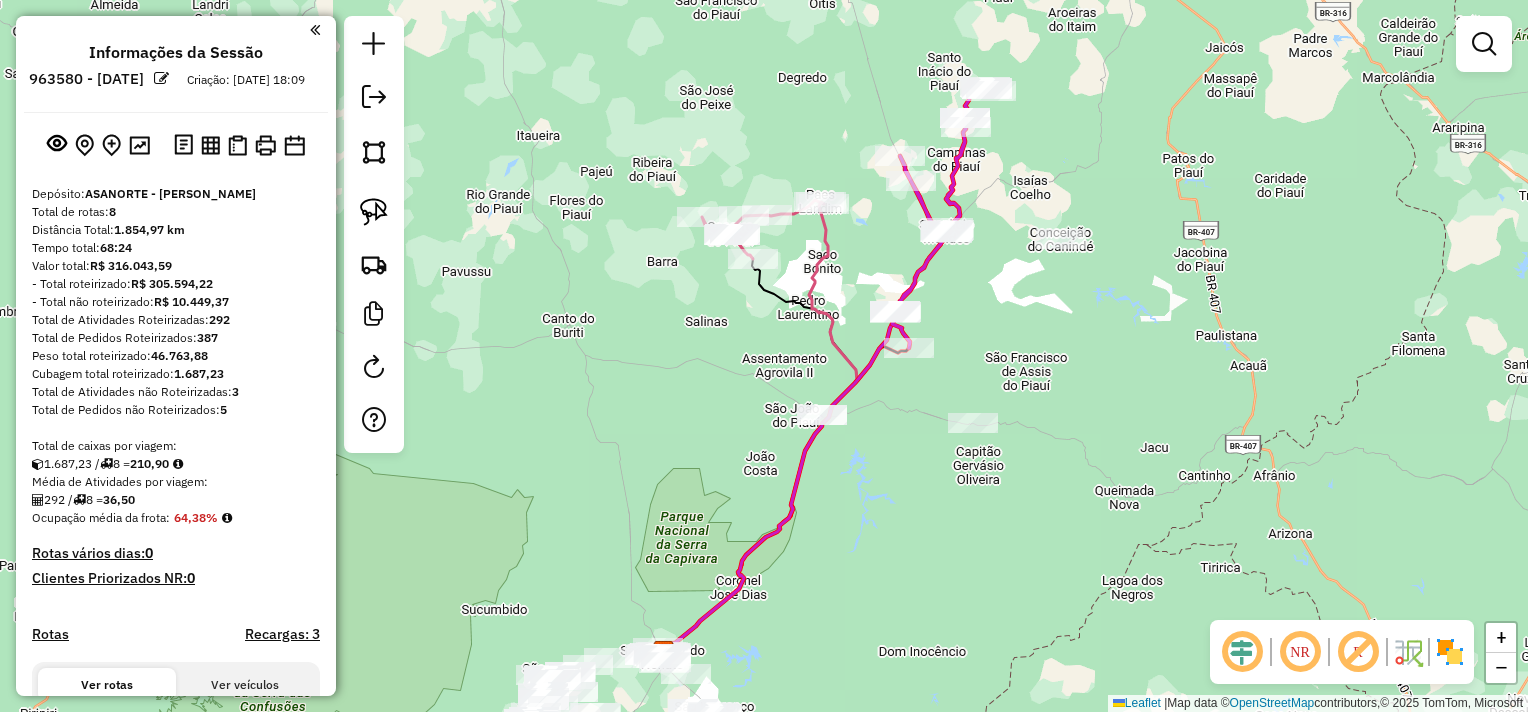 drag, startPoint x: 703, startPoint y: 528, endPoint x: 716, endPoint y: 377, distance: 151.55856 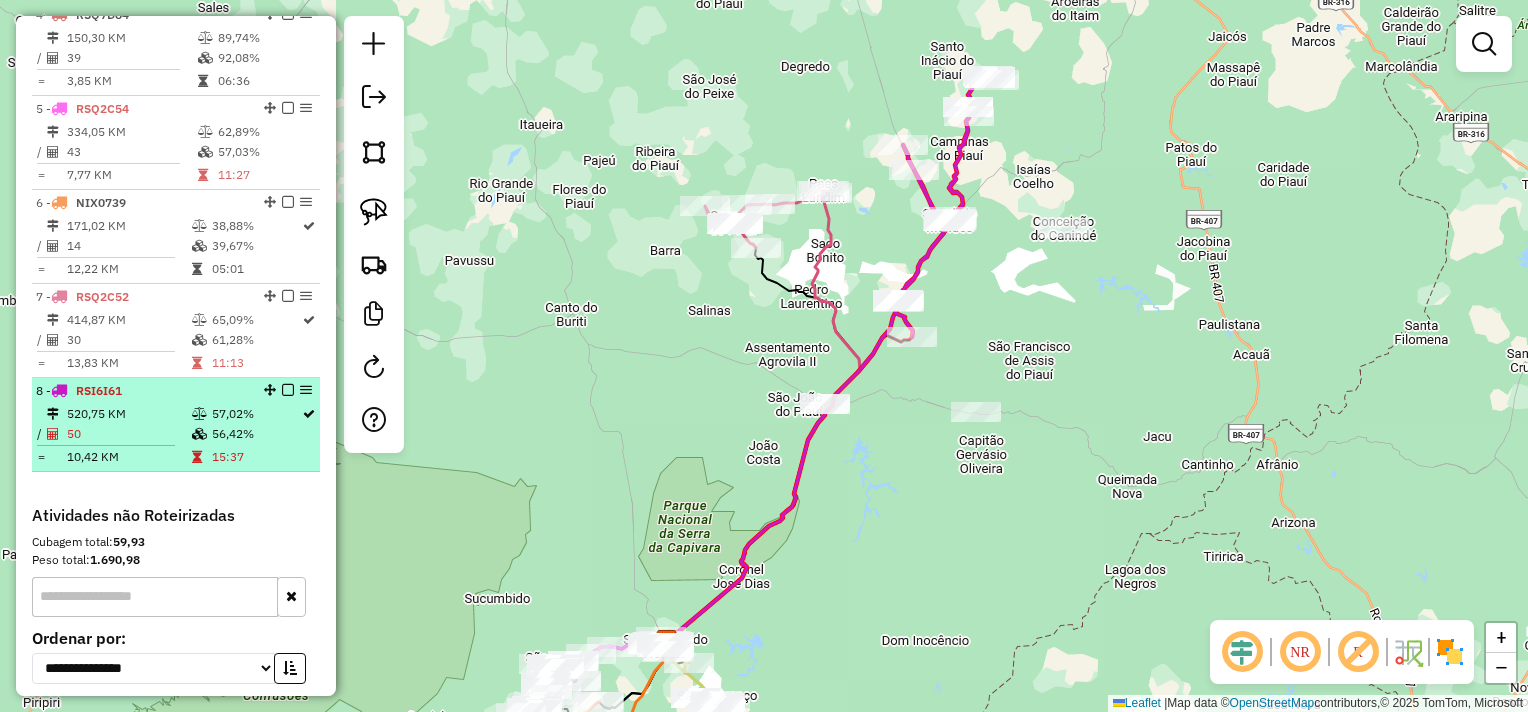 scroll, scrollTop: 1012, scrollLeft: 0, axis: vertical 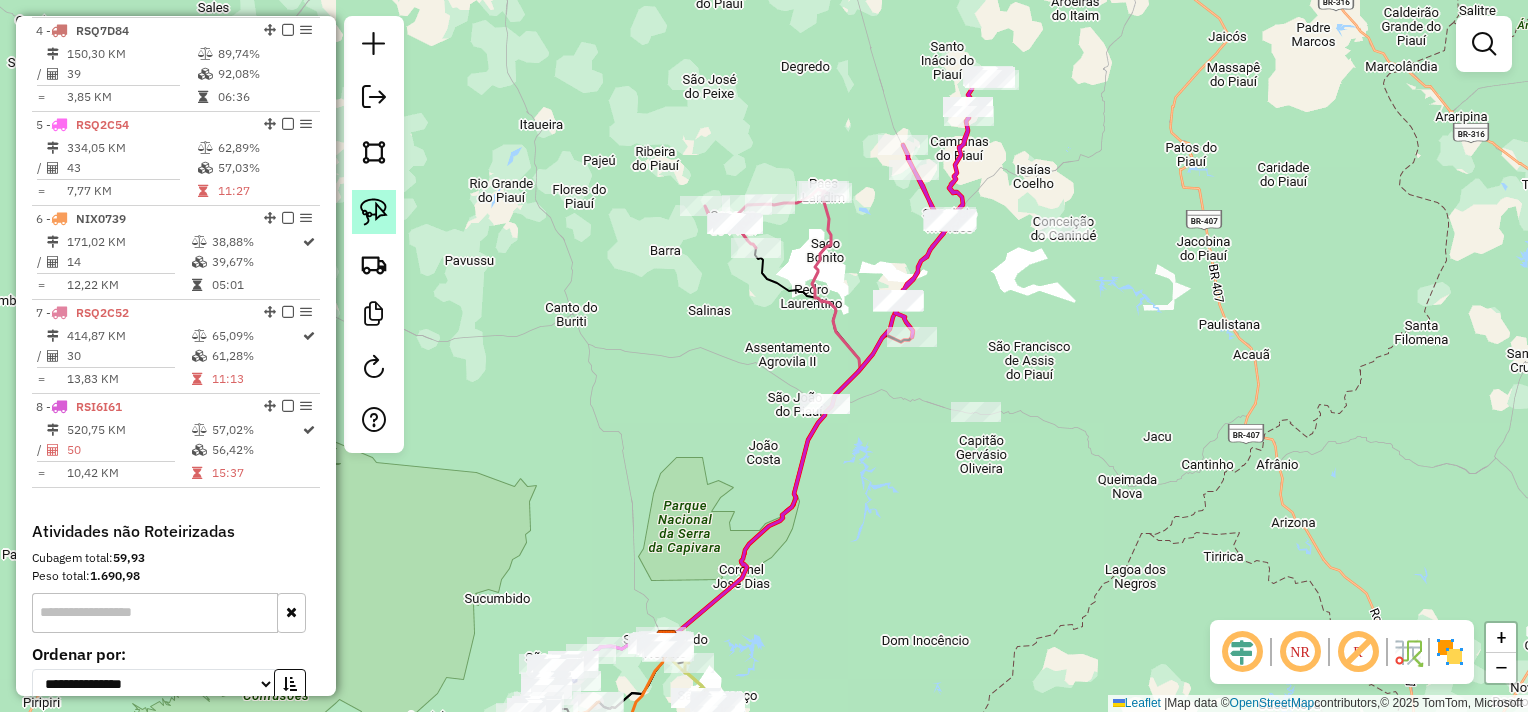 click 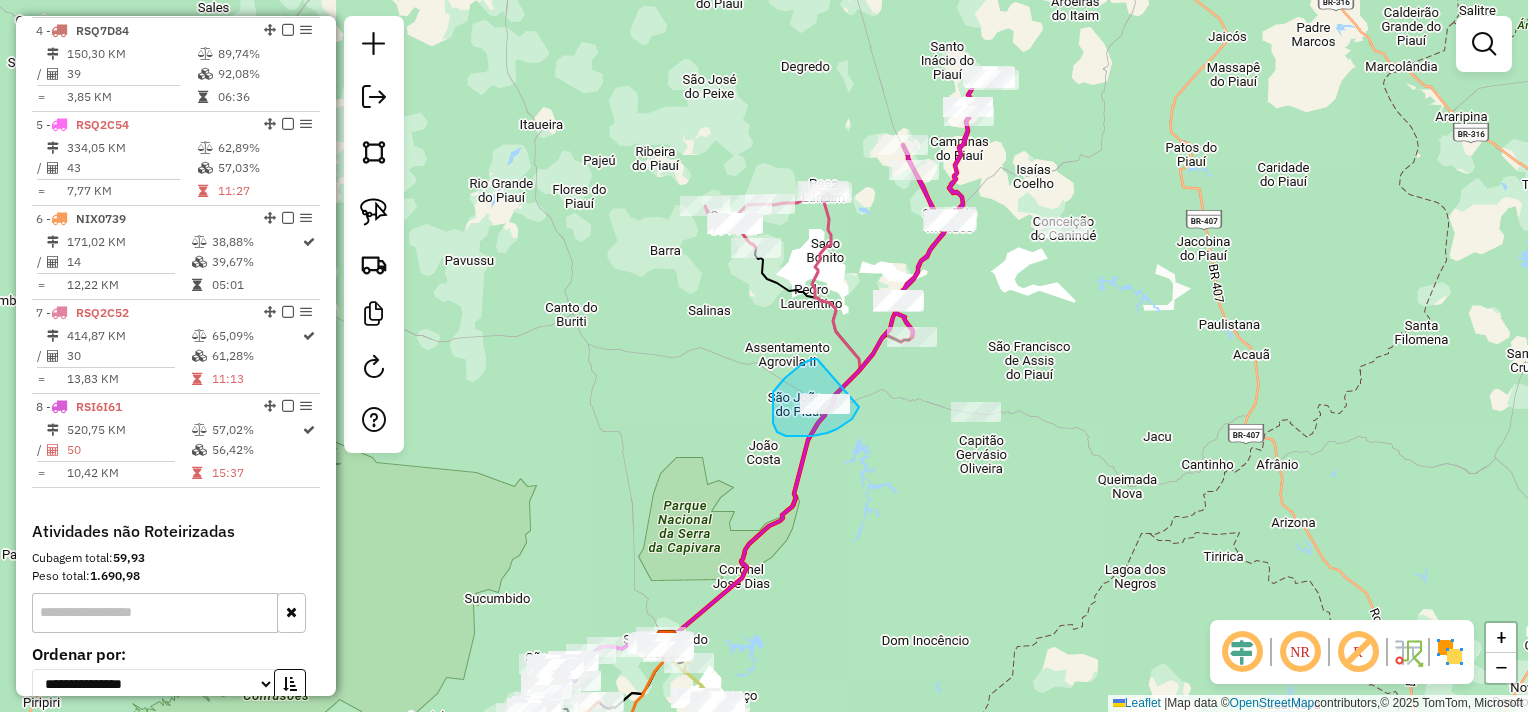 drag, startPoint x: 776, startPoint y: 388, endPoint x: 860, endPoint y: 404, distance: 85.51023 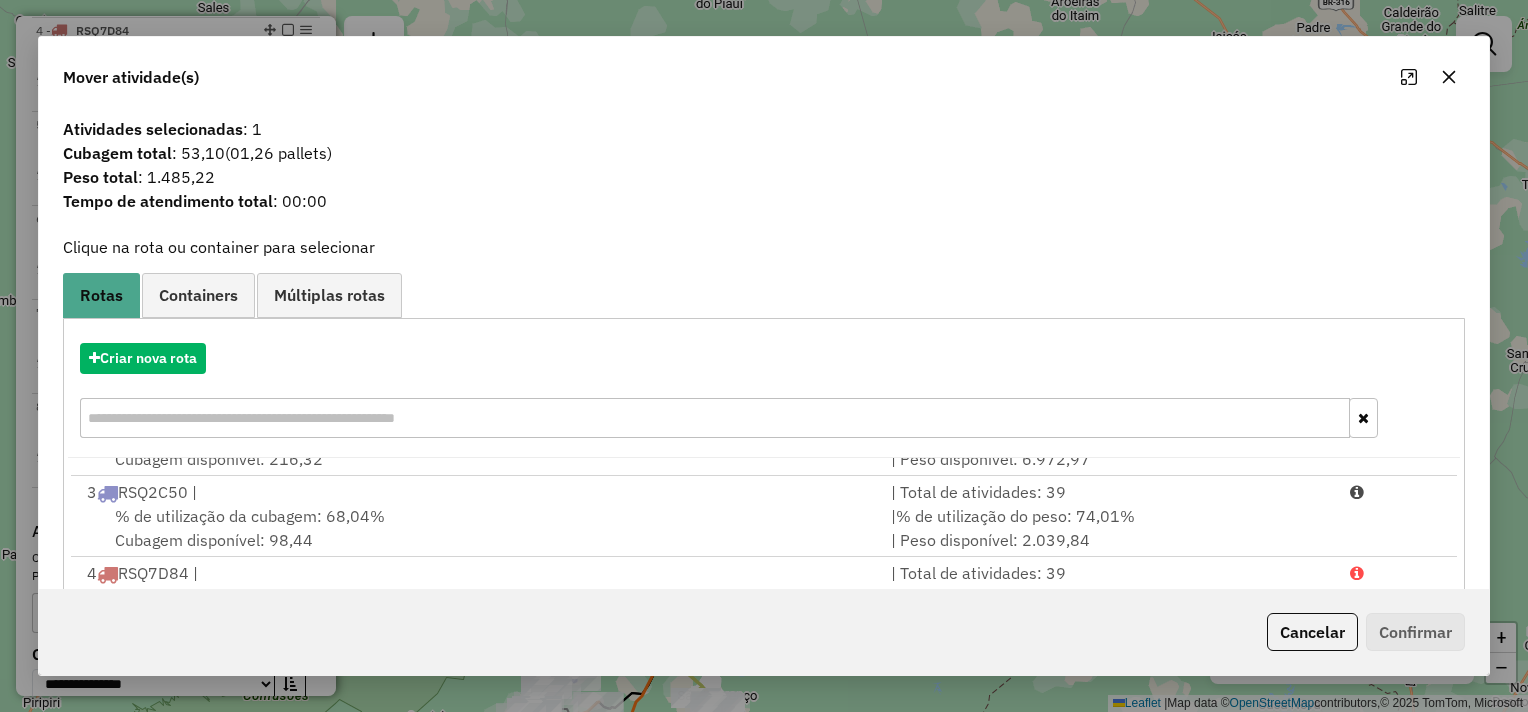 scroll, scrollTop: 246, scrollLeft: 0, axis: vertical 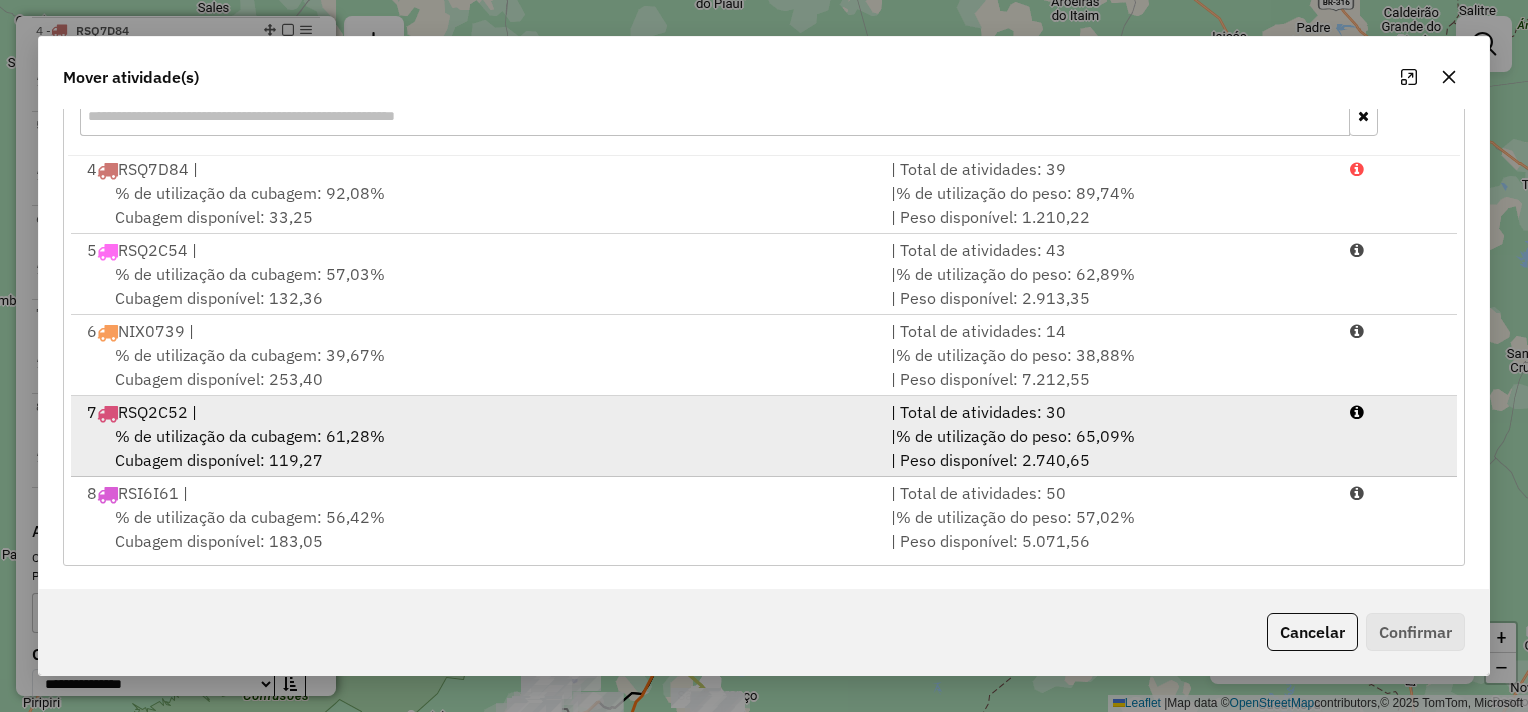 click on "7  RSQ2C52 |" at bounding box center [477, 412] 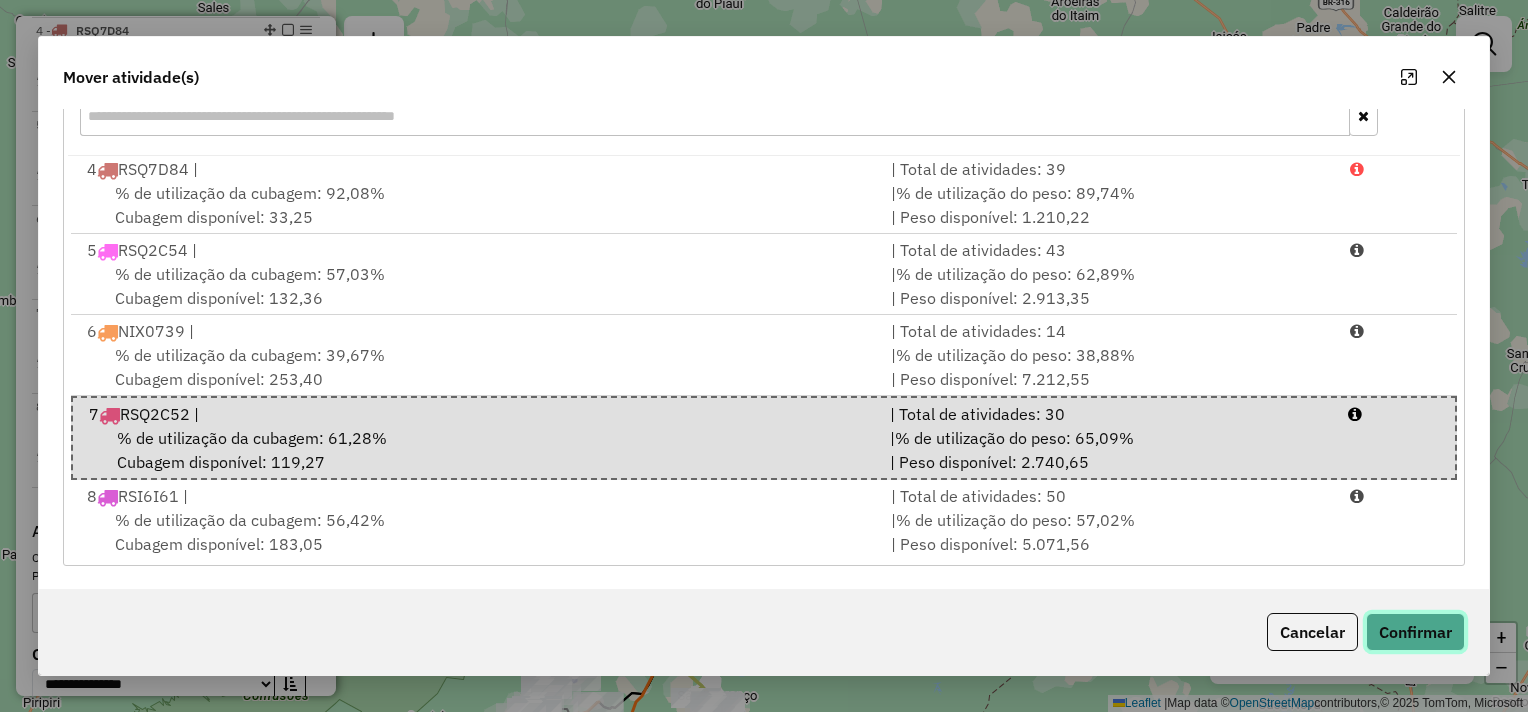 click on "Confirmar" 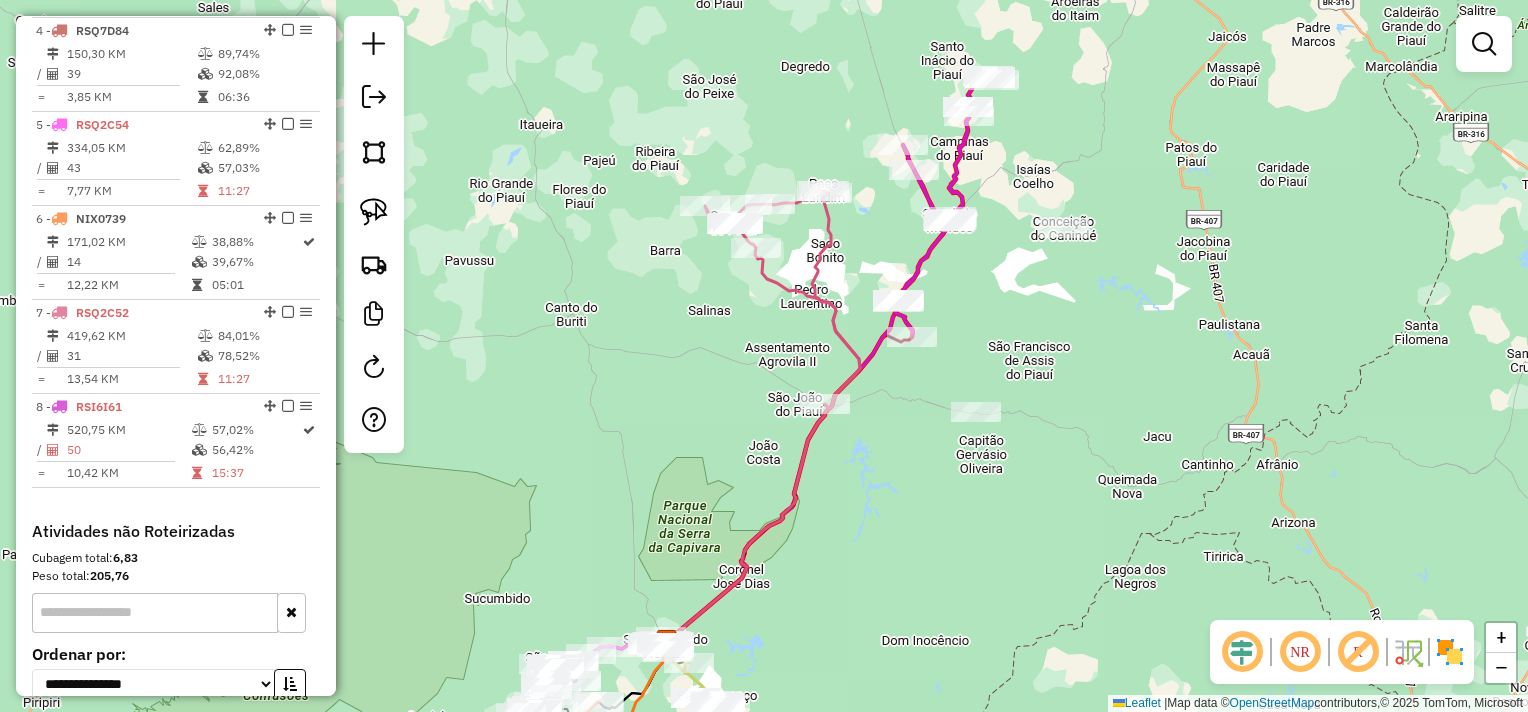 scroll, scrollTop: 0, scrollLeft: 0, axis: both 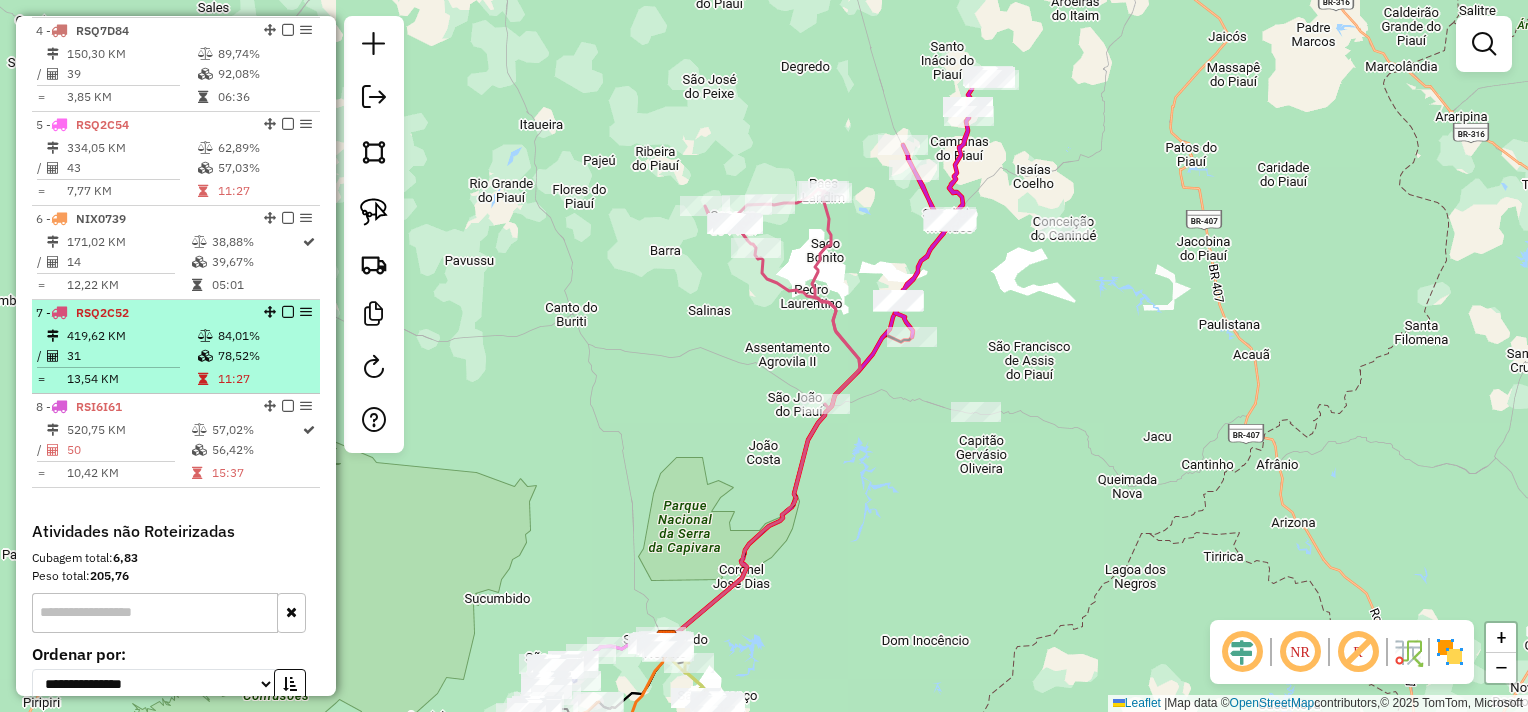 click on "31" at bounding box center (131, 356) 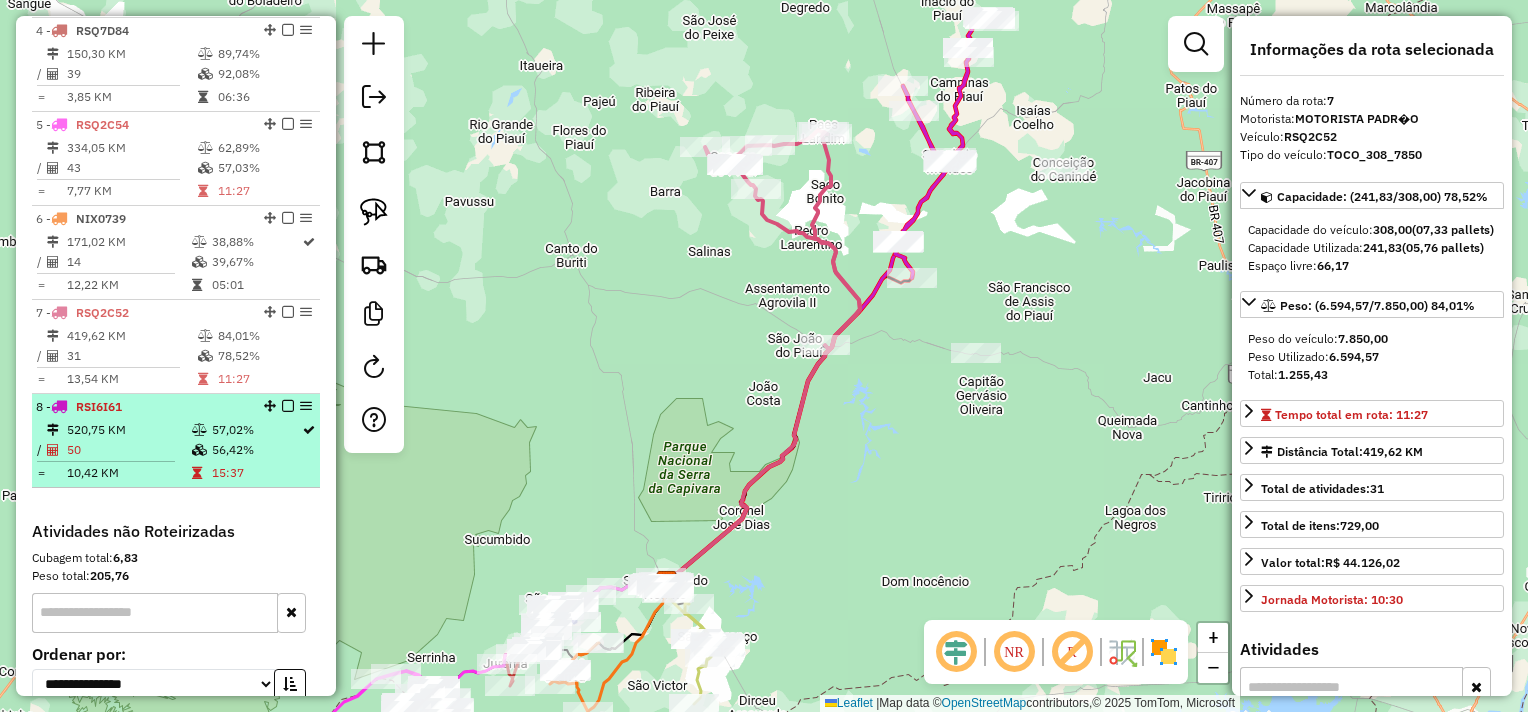 click on "520,75 KM" at bounding box center (128, 430) 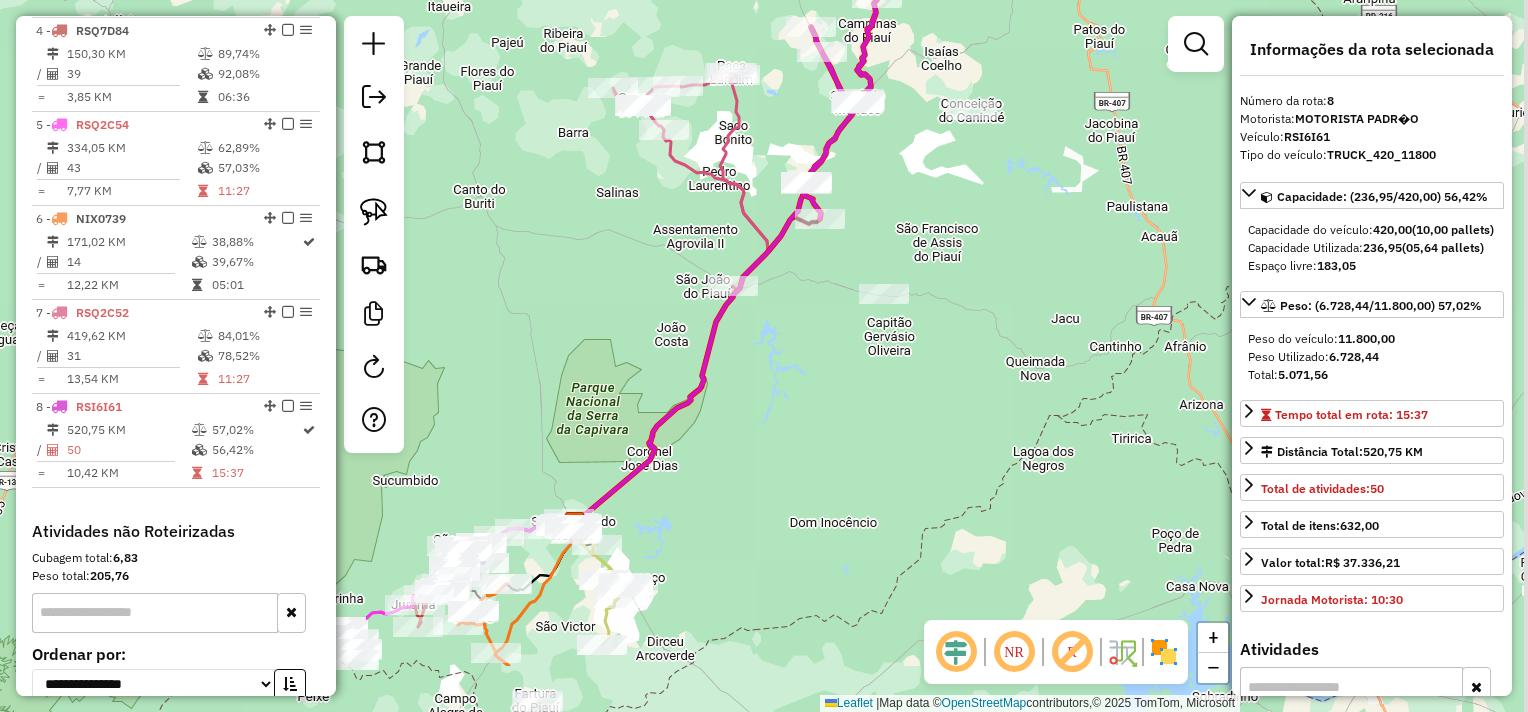 drag, startPoint x: 828, startPoint y: 523, endPoint x: 802, endPoint y: 405, distance: 120.83046 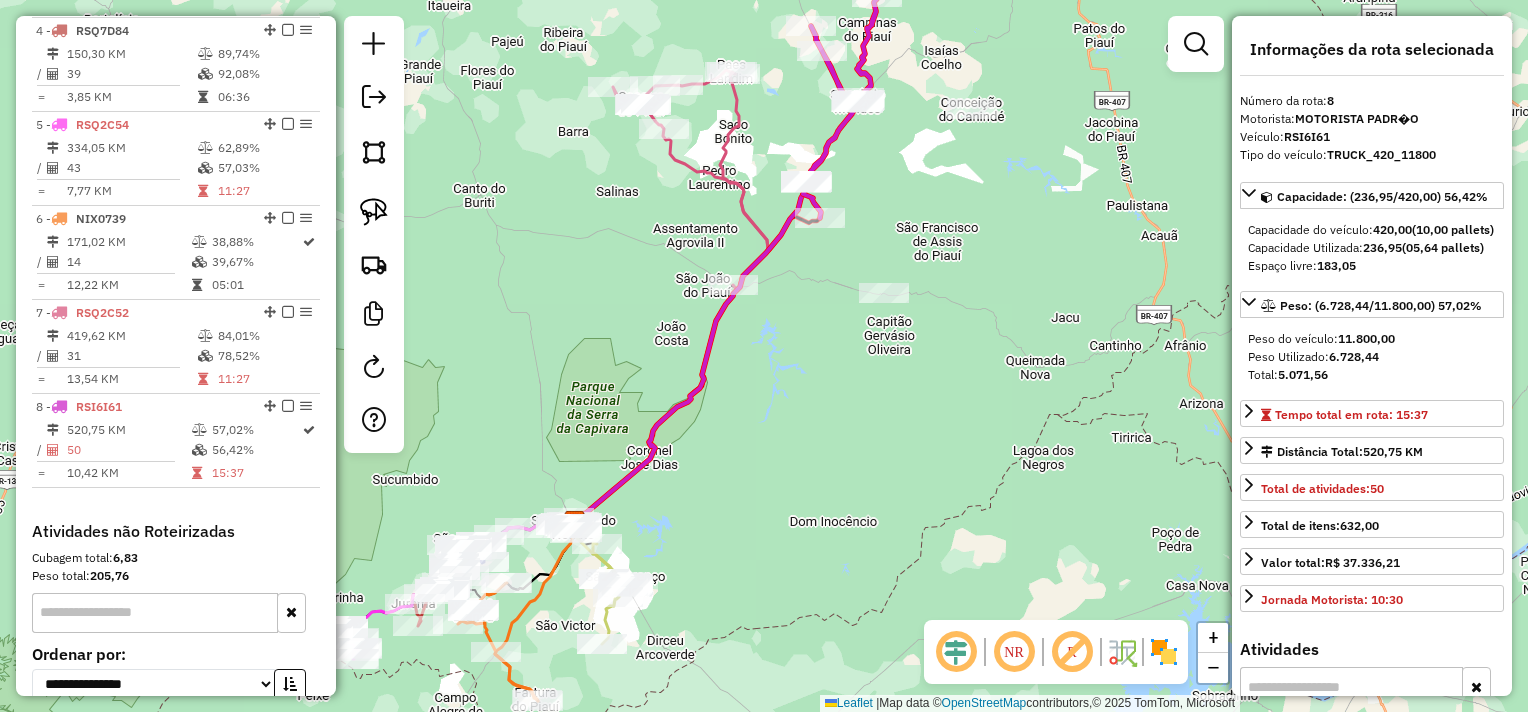 drag, startPoint x: 801, startPoint y: 473, endPoint x: 851, endPoint y: 332, distance: 149.60281 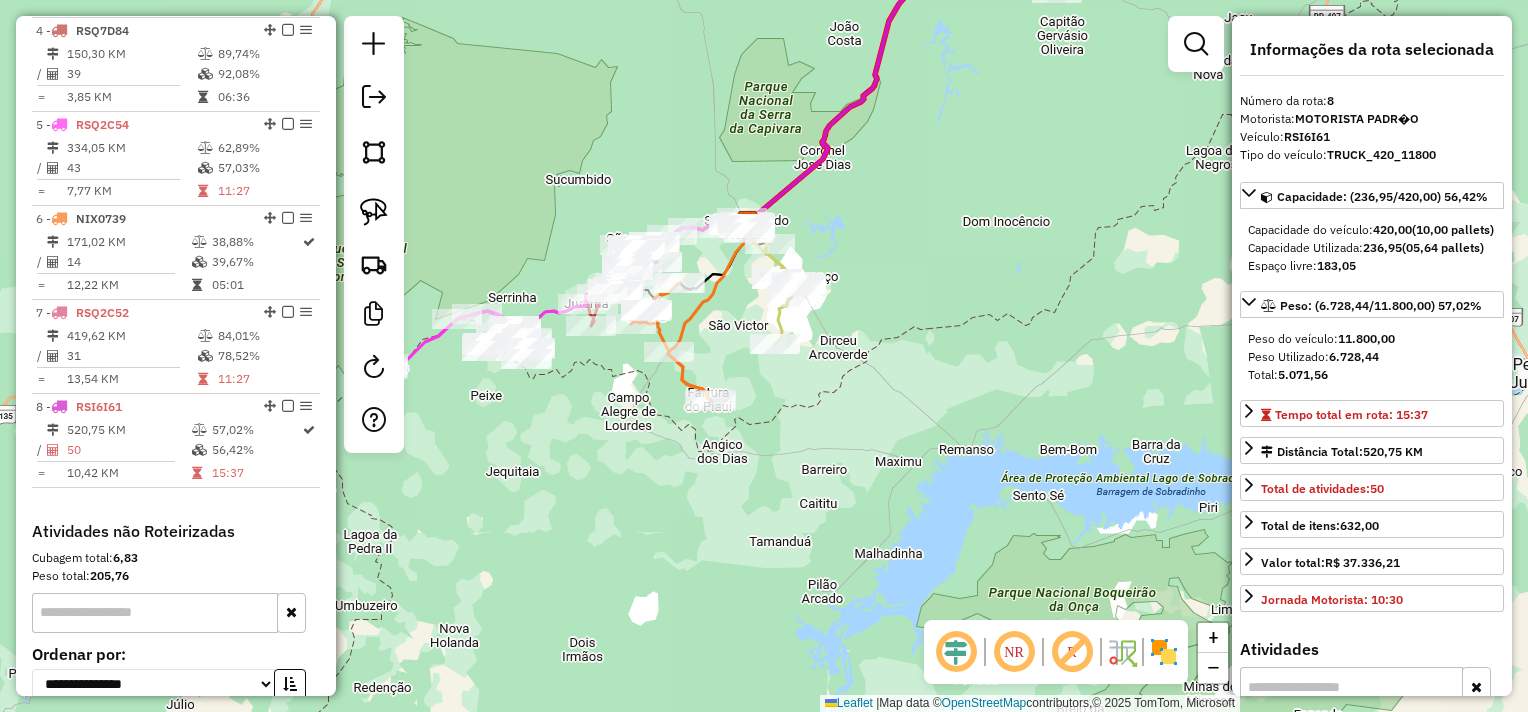 drag, startPoint x: 820, startPoint y: 437, endPoint x: 937, endPoint y: 284, distance: 192.60841 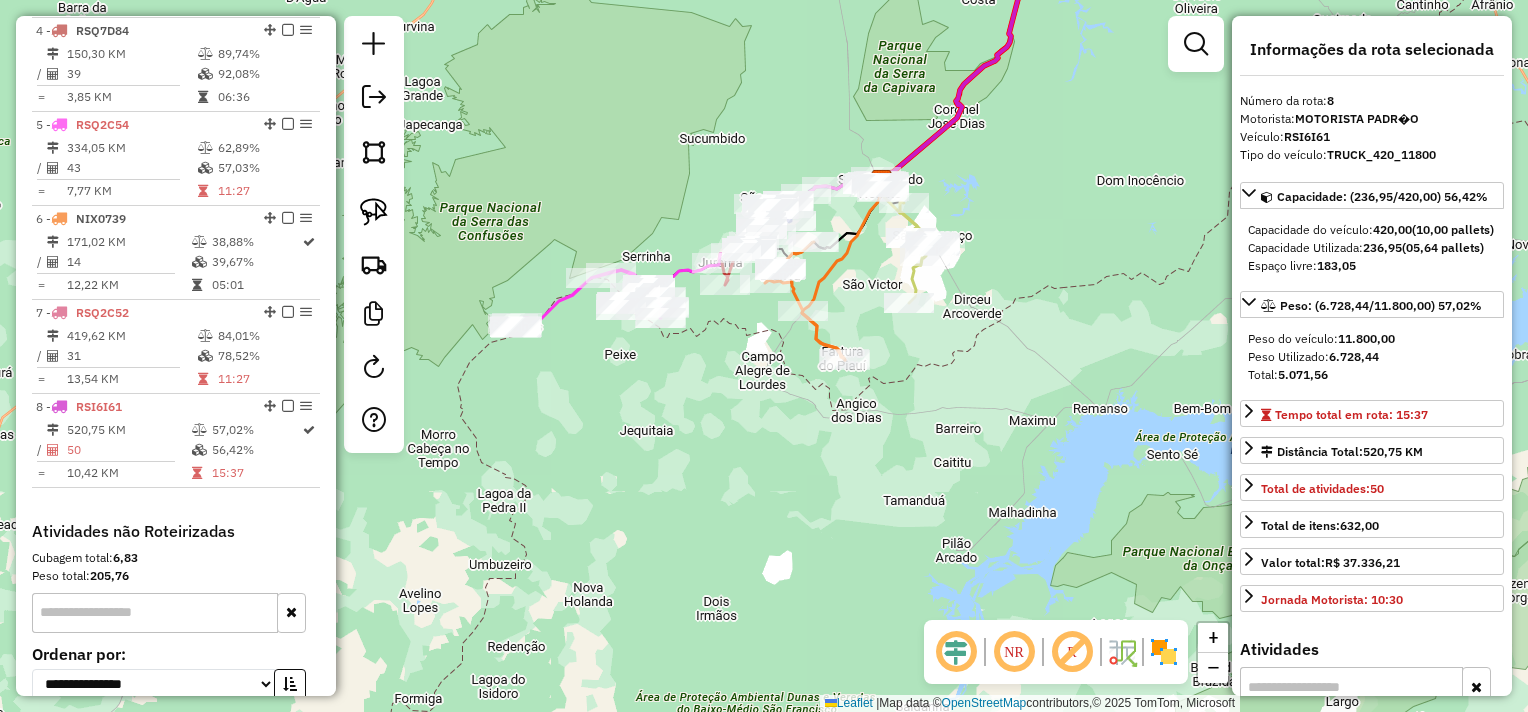 drag, startPoint x: 599, startPoint y: 528, endPoint x: 836, endPoint y: 476, distance: 242.63759 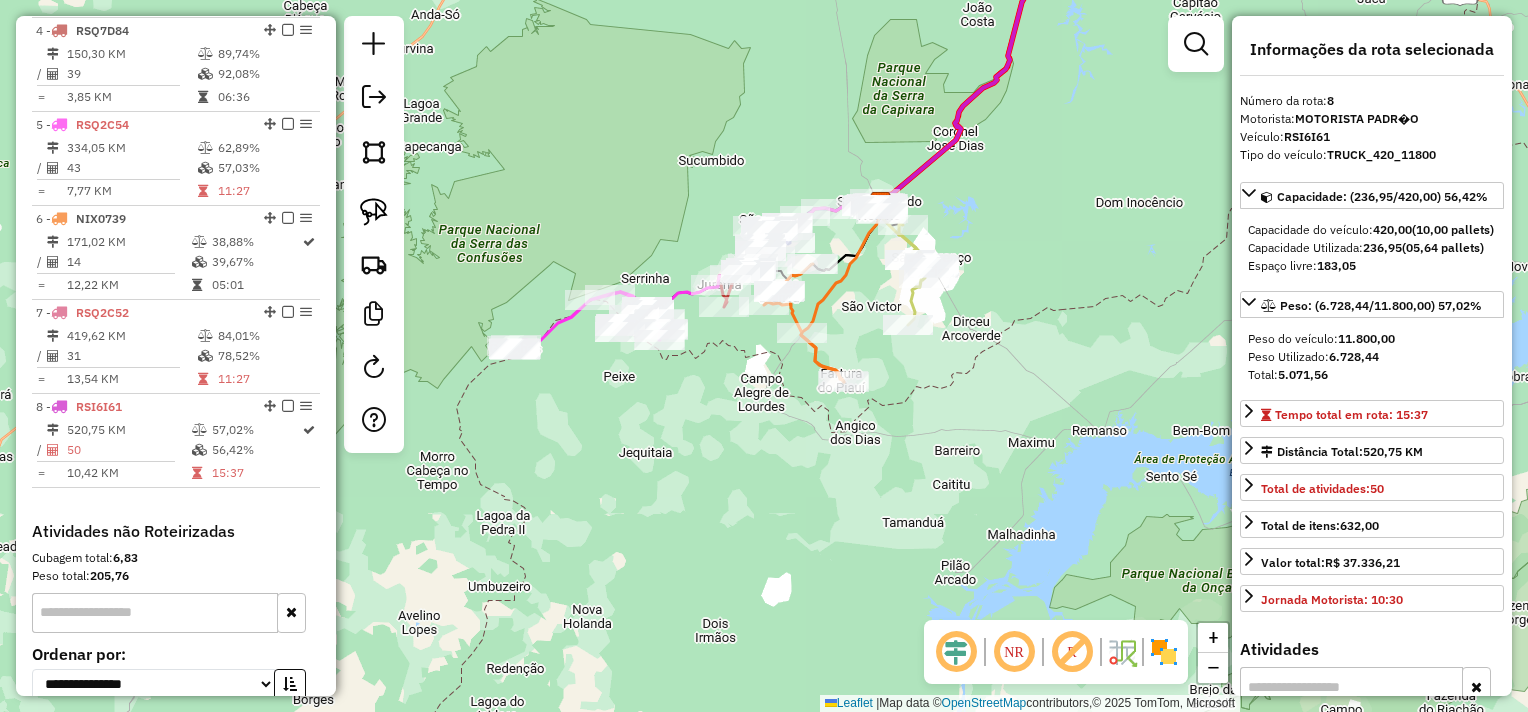 drag, startPoint x: 853, startPoint y: 465, endPoint x: 741, endPoint y: 507, distance: 119.61605 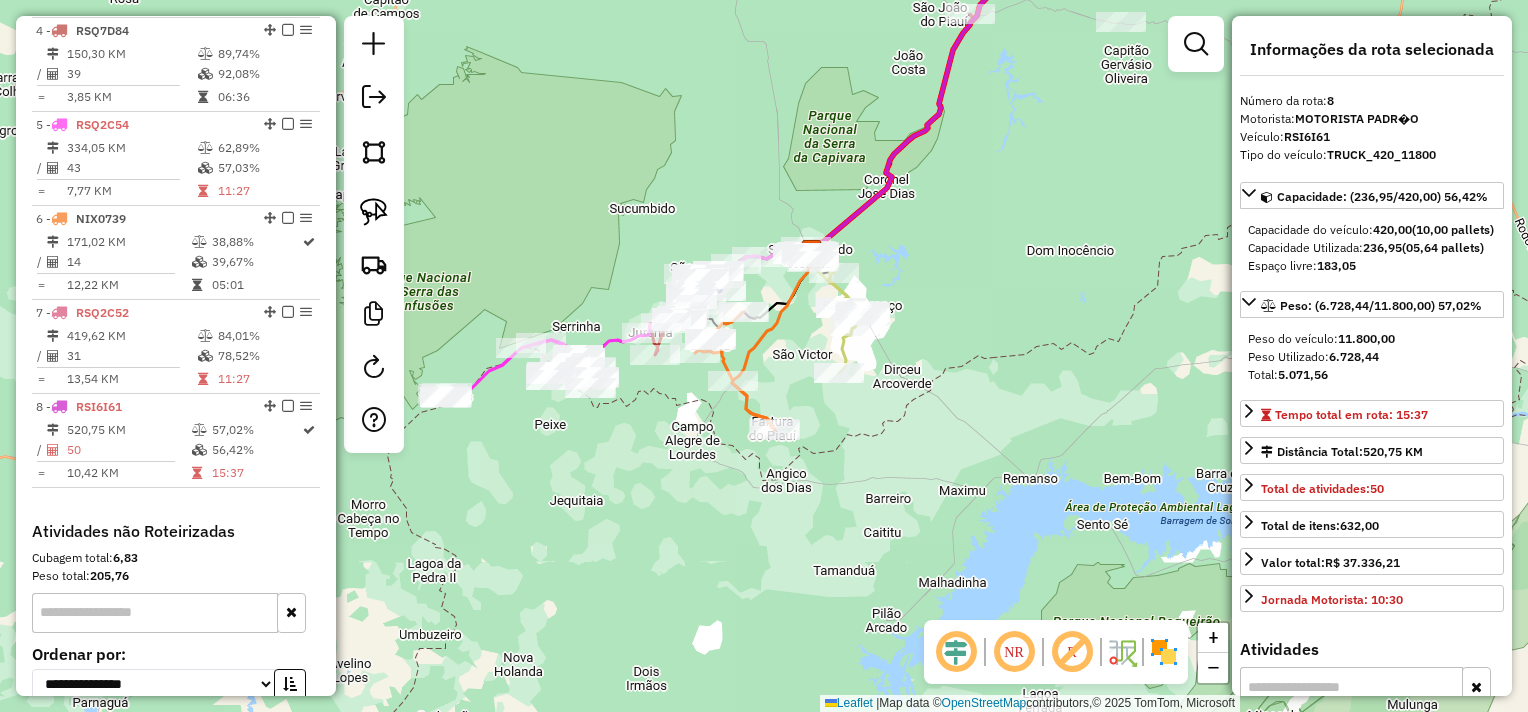 drag, startPoint x: 920, startPoint y: 472, endPoint x: 716, endPoint y: 546, distance: 217.00691 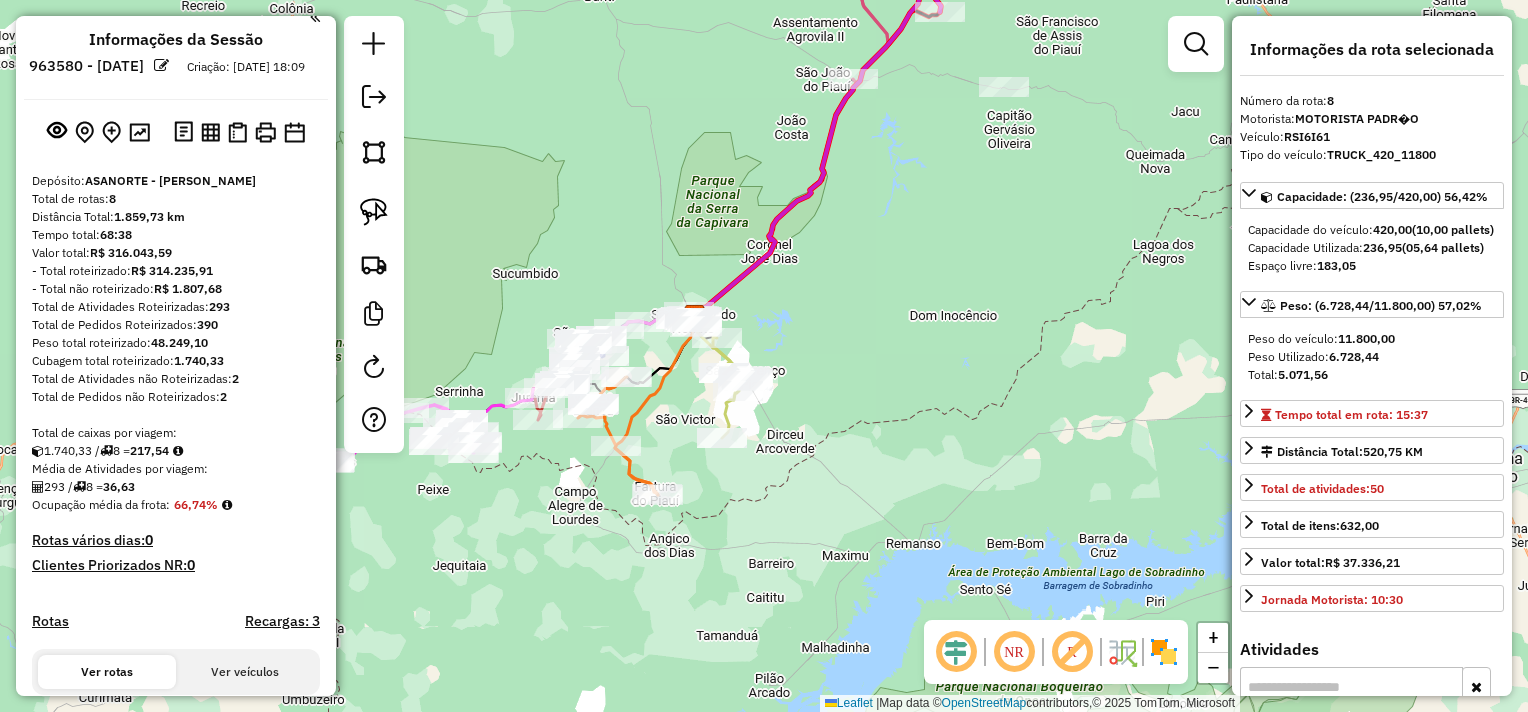 scroll, scrollTop: 0, scrollLeft: 0, axis: both 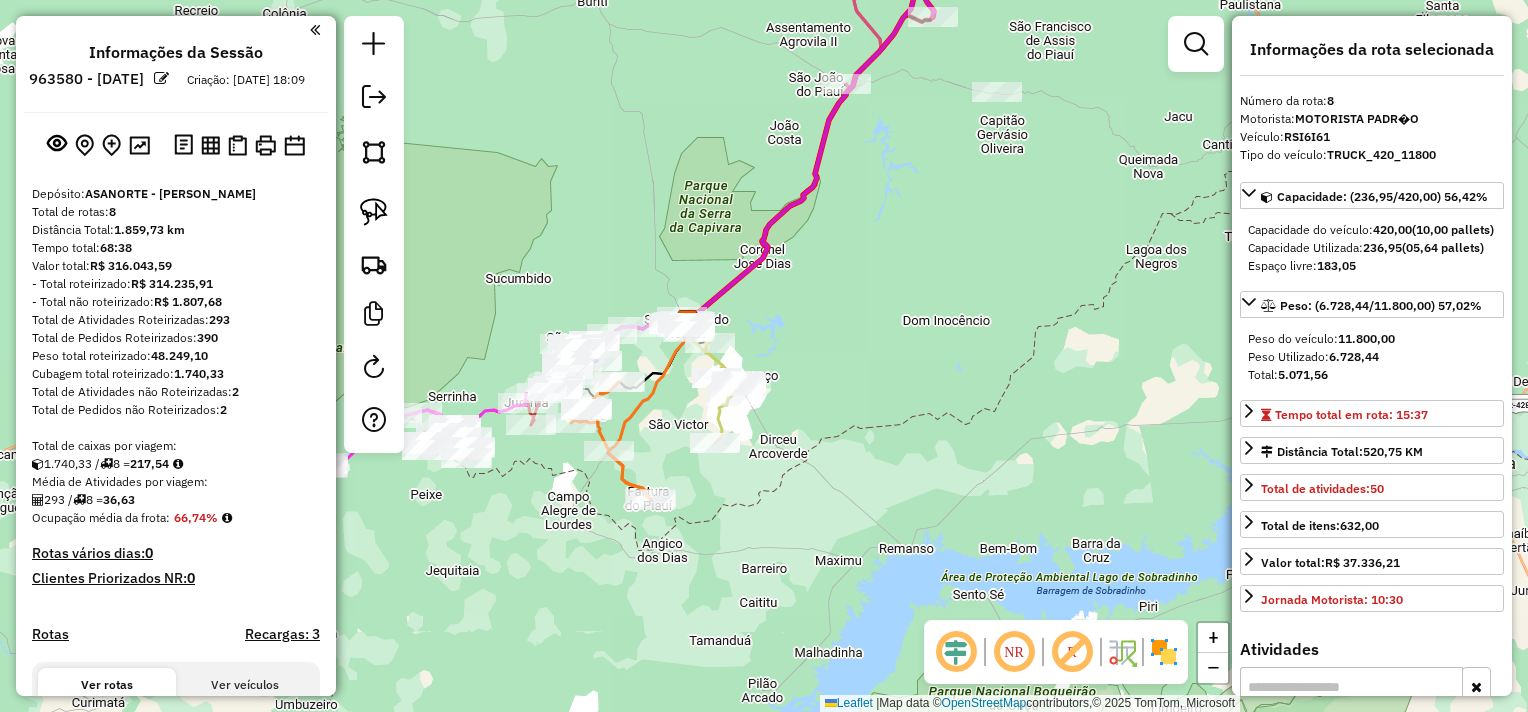 drag, startPoint x: 880, startPoint y: 383, endPoint x: 868, endPoint y: 396, distance: 17.691807 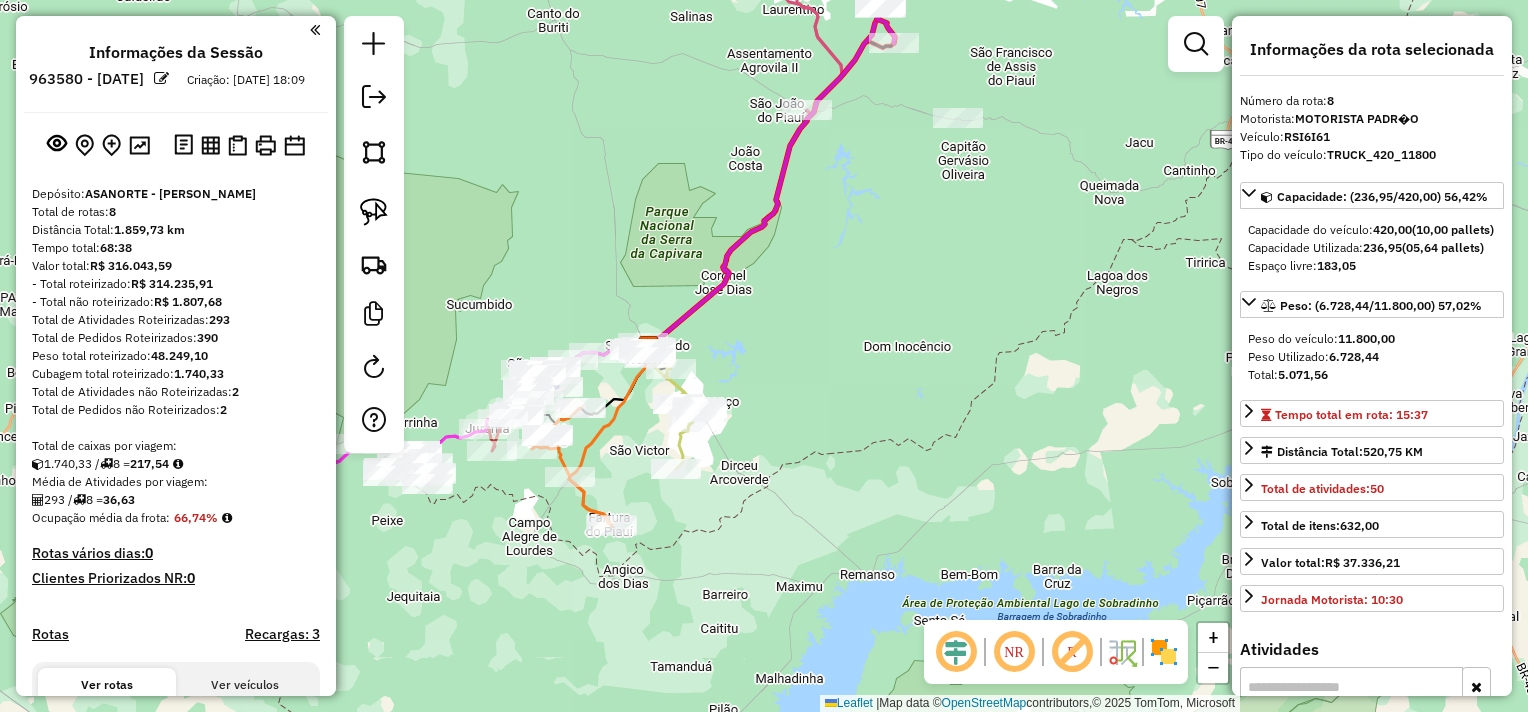 click on "Janela de atendimento Grade de atendimento Capacidade Transportadoras Veículos Cliente Pedidos  Rotas Selecione os dias de semana para filtrar as janelas de atendimento  Seg   Ter   Qua   Qui   Sex   Sáb   Dom  Informe o período da janela de atendimento: De: Até:  Filtrar exatamente a janela do cliente  Considerar janela de atendimento padrão  Selecione os dias de semana para filtrar as grades de atendimento  Seg   Ter   Qua   Qui   Sex   Sáb   Dom   Considerar clientes sem dia de atendimento cadastrado  Clientes fora do dia de atendimento selecionado Filtrar as atividades entre os valores definidos abaixo:  Peso mínimo:   Peso máximo:   Cubagem mínima:   Cubagem máxima:   De:   Até:  Filtrar as atividades entre o tempo de atendimento definido abaixo:  De:   Até:   Considerar capacidade total dos clientes não roteirizados Transportadora: Selecione um ou mais itens Tipo de veículo: Selecione um ou mais itens Veículo: Selecione um ou mais itens Motorista: Selecione um ou mais itens Nome: Rótulo:" 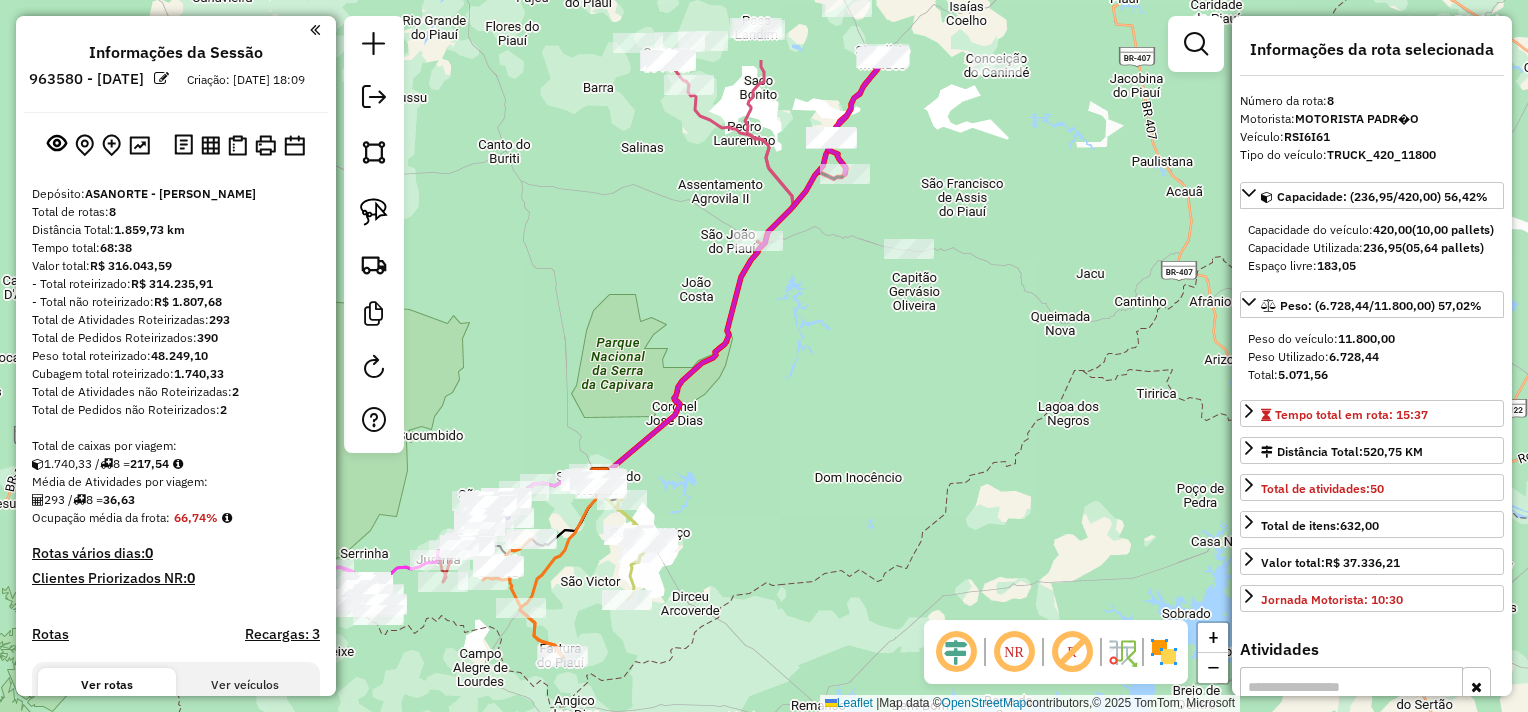 drag, startPoint x: 865, startPoint y: 361, endPoint x: 817, endPoint y: 488, distance: 135.76819 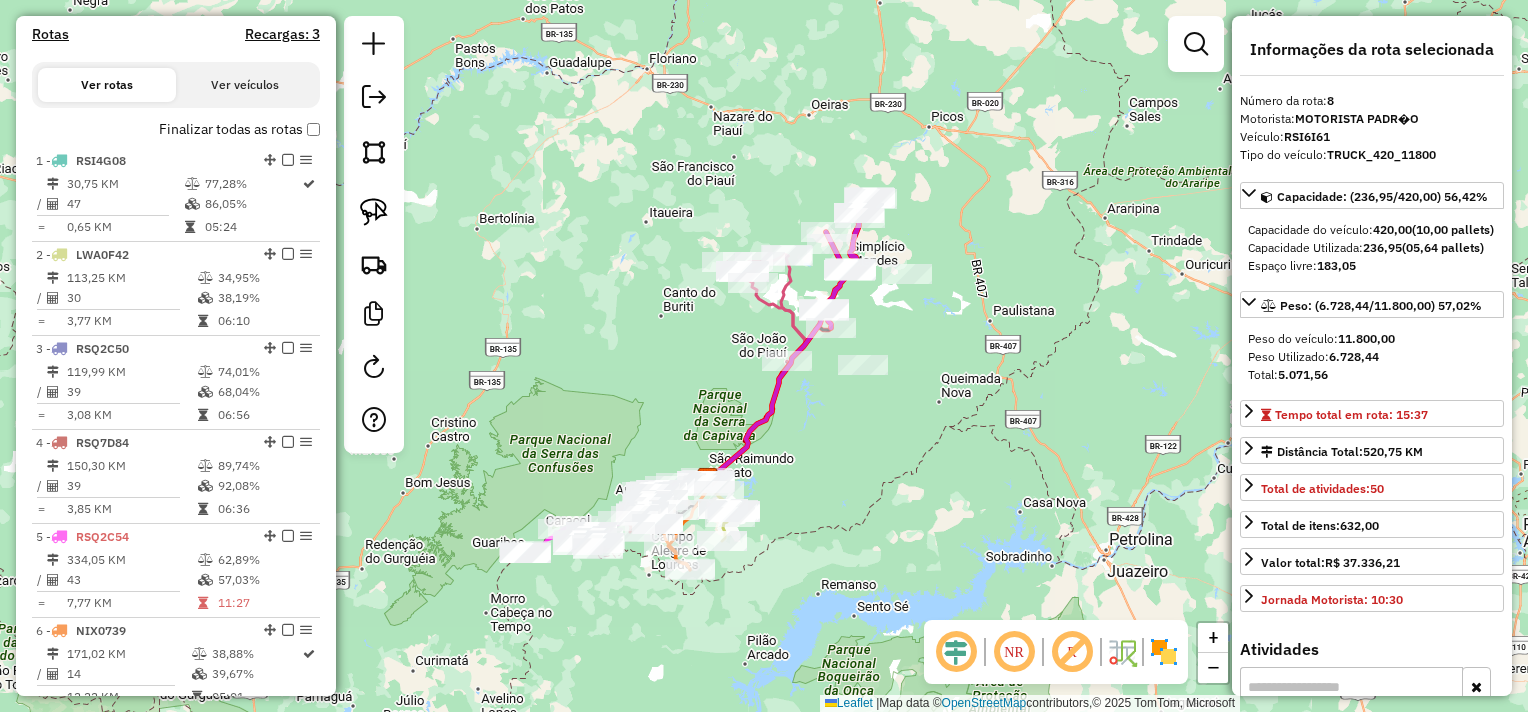 scroll, scrollTop: 700, scrollLeft: 0, axis: vertical 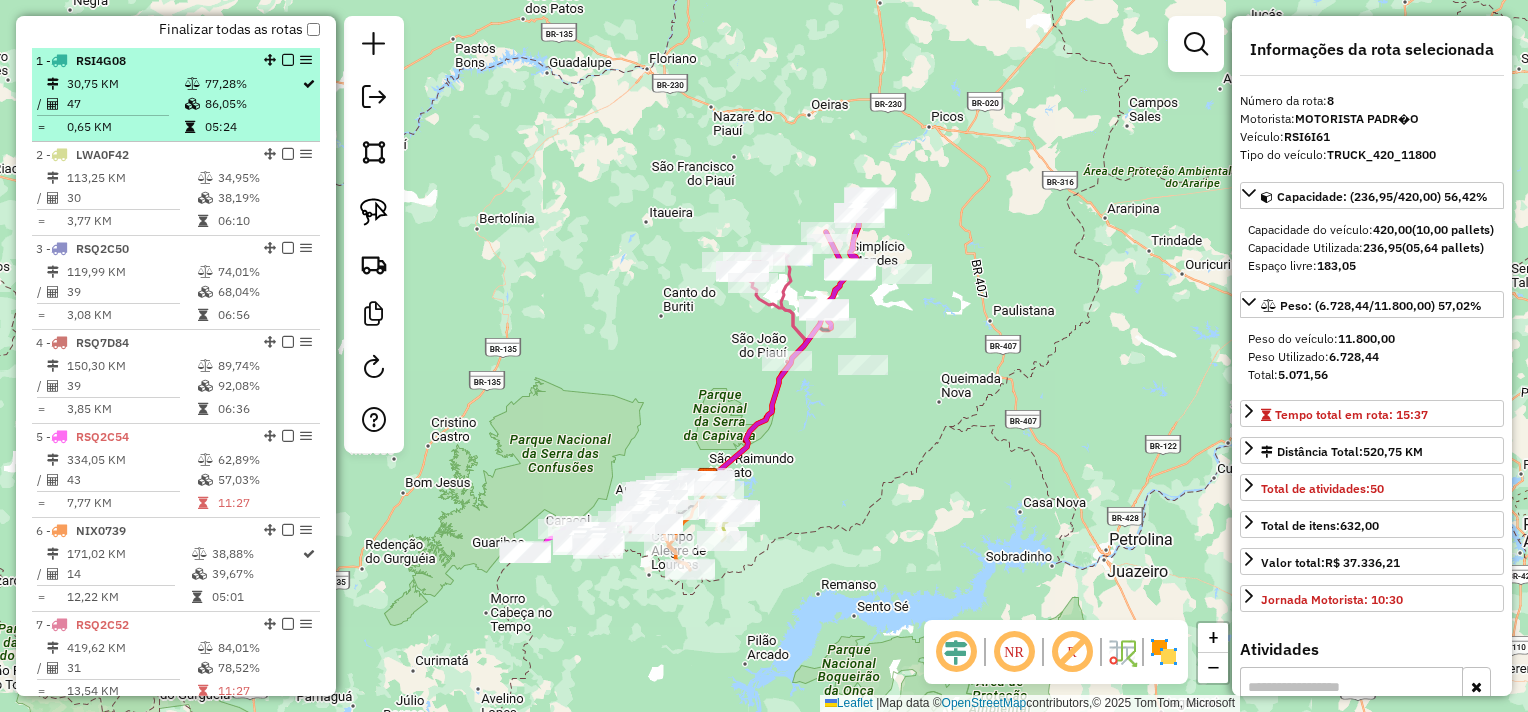 click on "47" at bounding box center (125, 104) 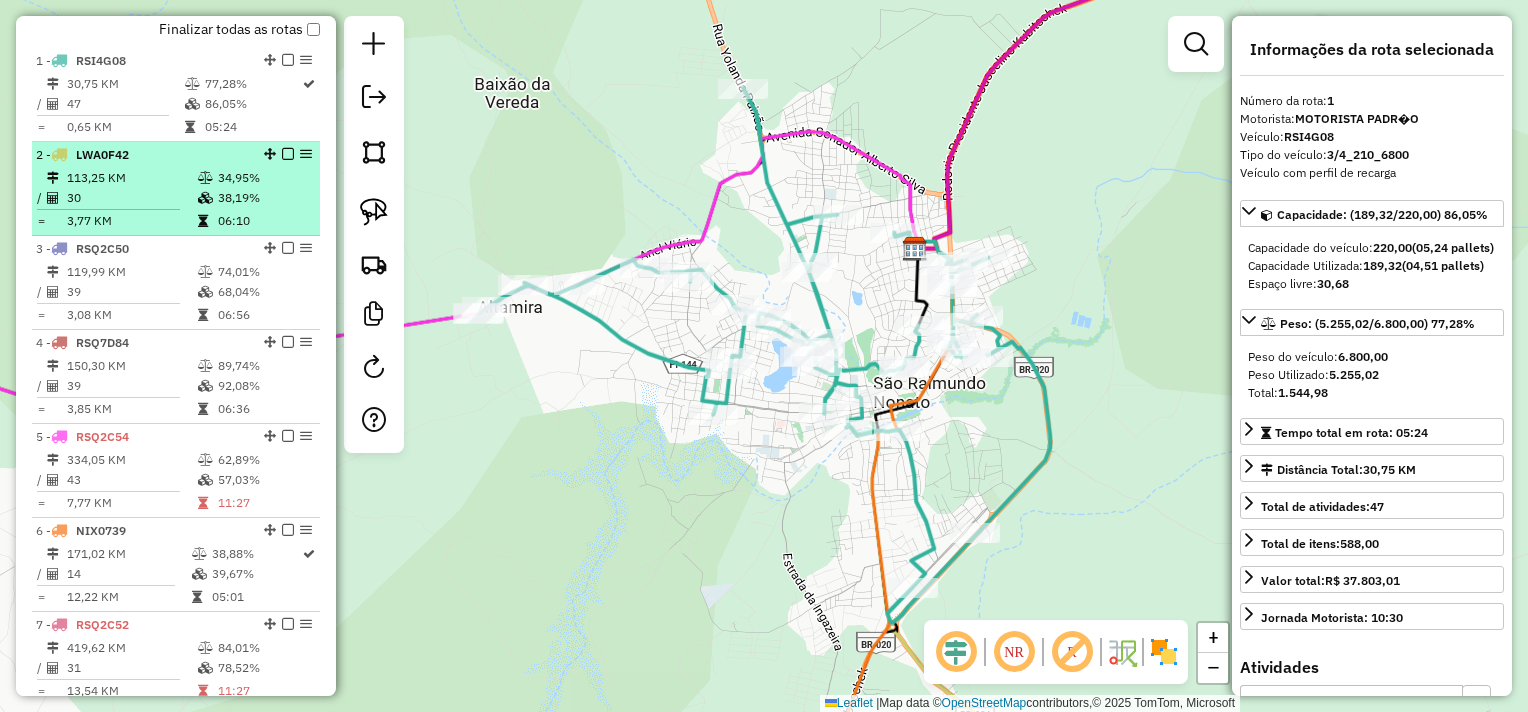 click on "113,25 KM" at bounding box center [131, 178] 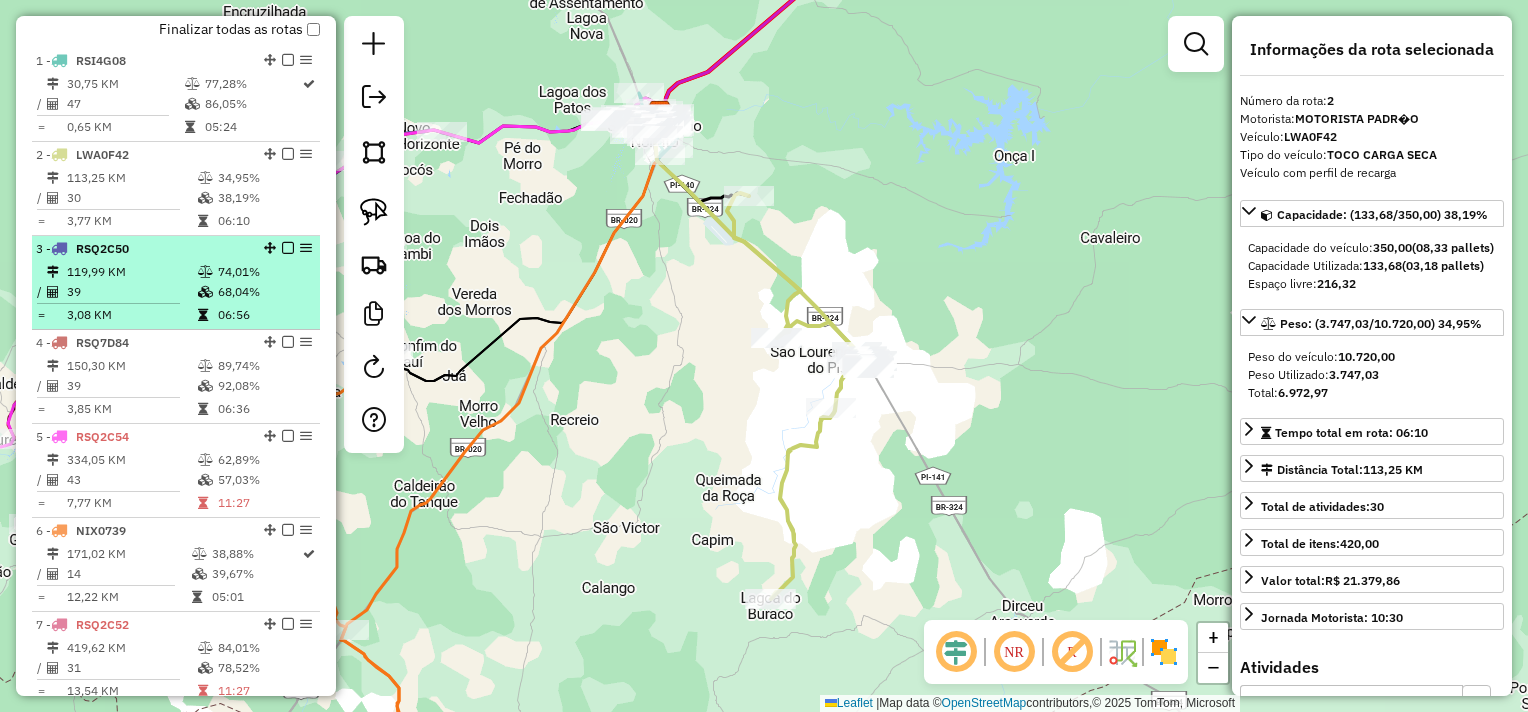 click on "119,99 KM" at bounding box center (131, 272) 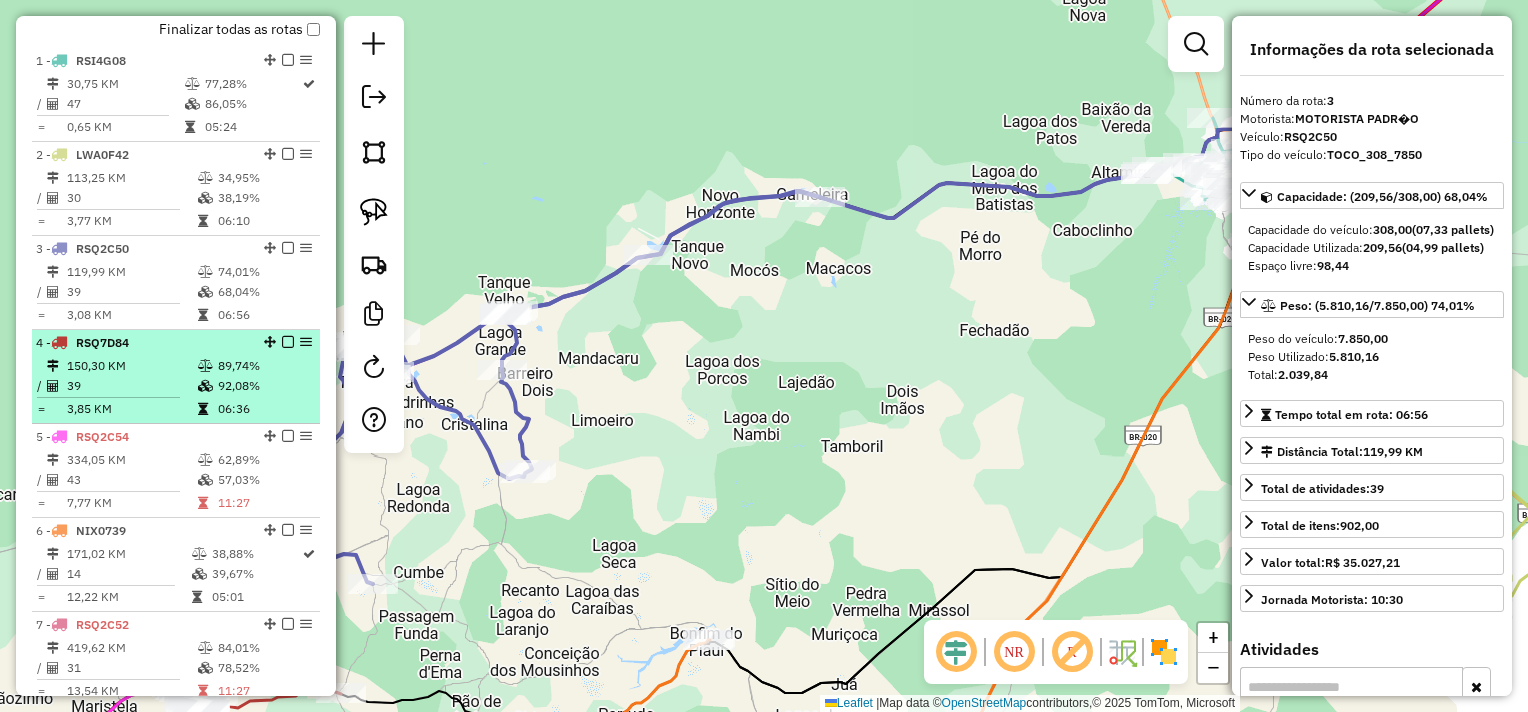 click on "39" at bounding box center [131, 386] 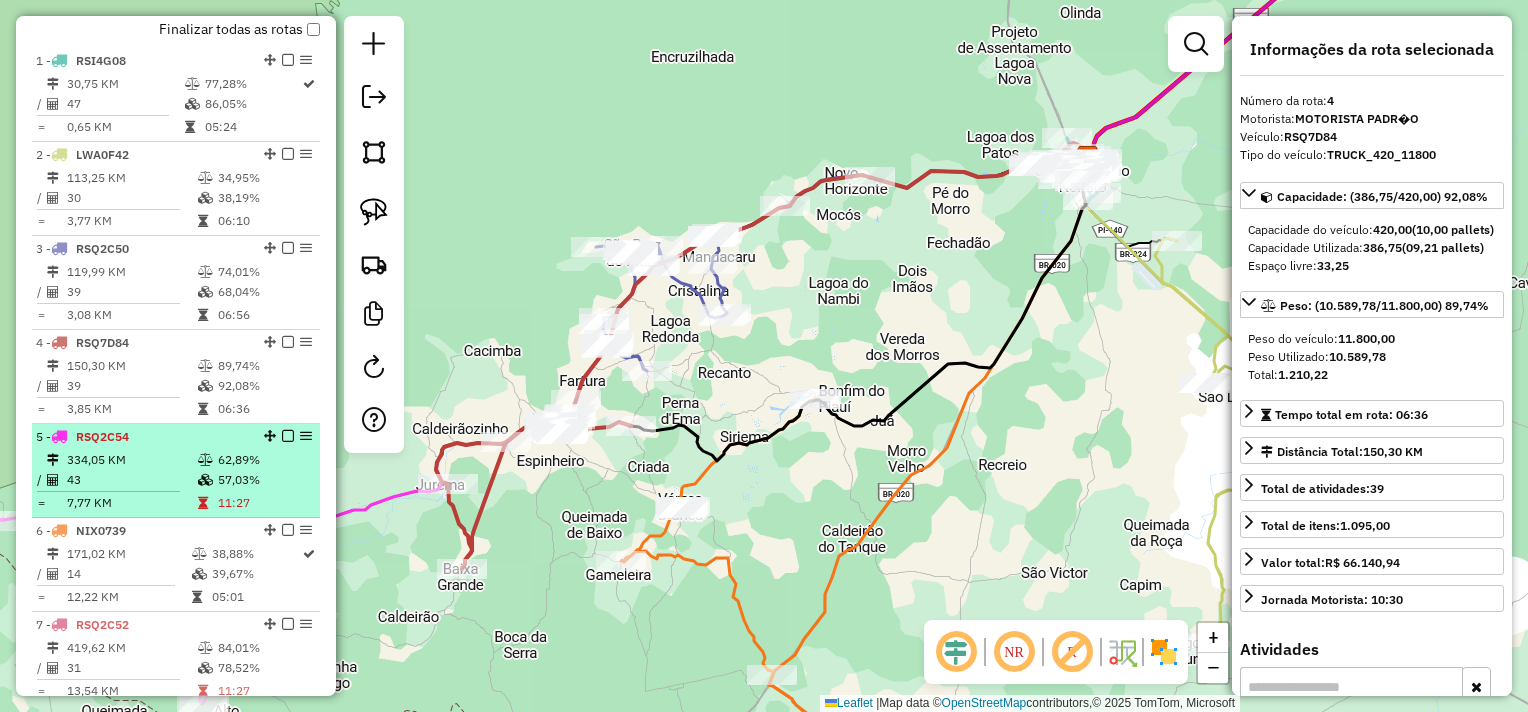 click on "334,05 KM" at bounding box center [131, 460] 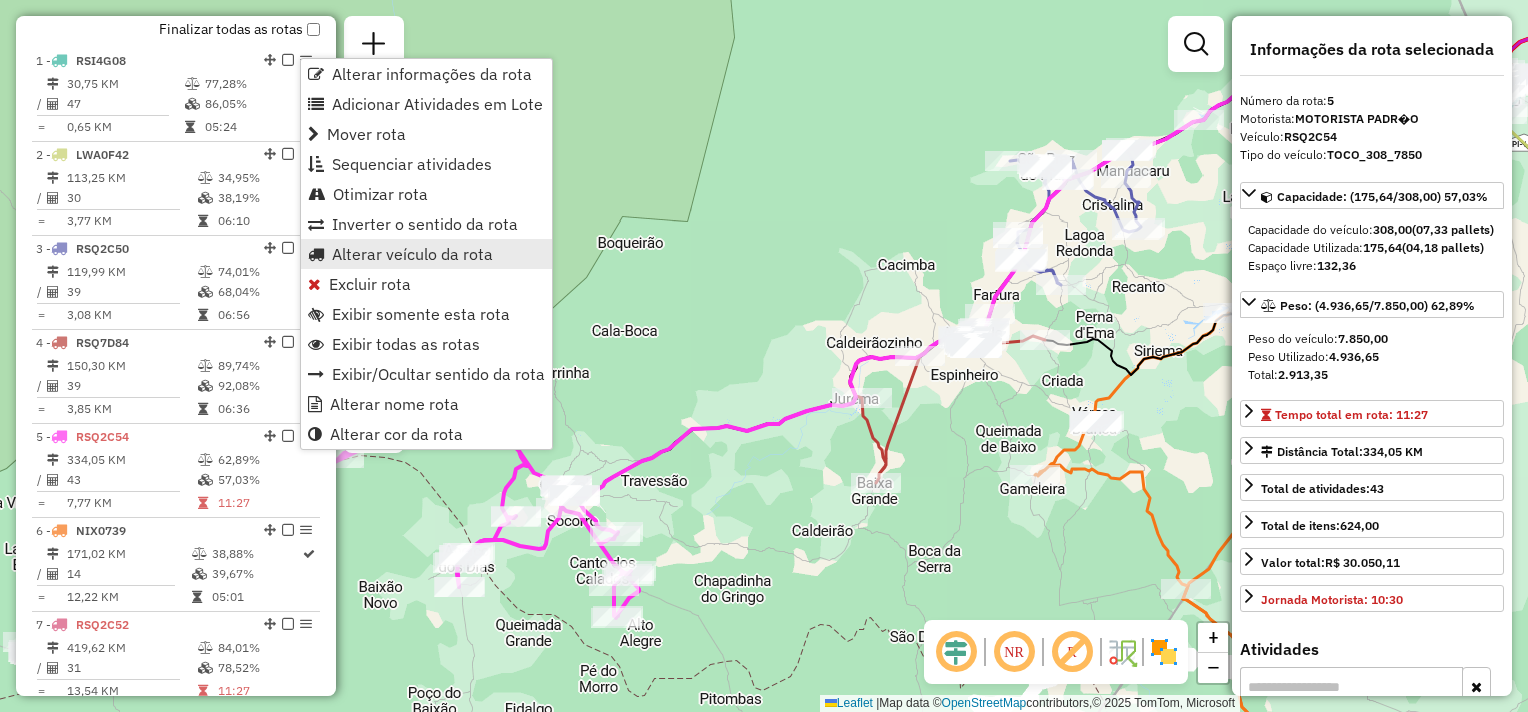 click on "Alterar veículo da rota" at bounding box center [412, 254] 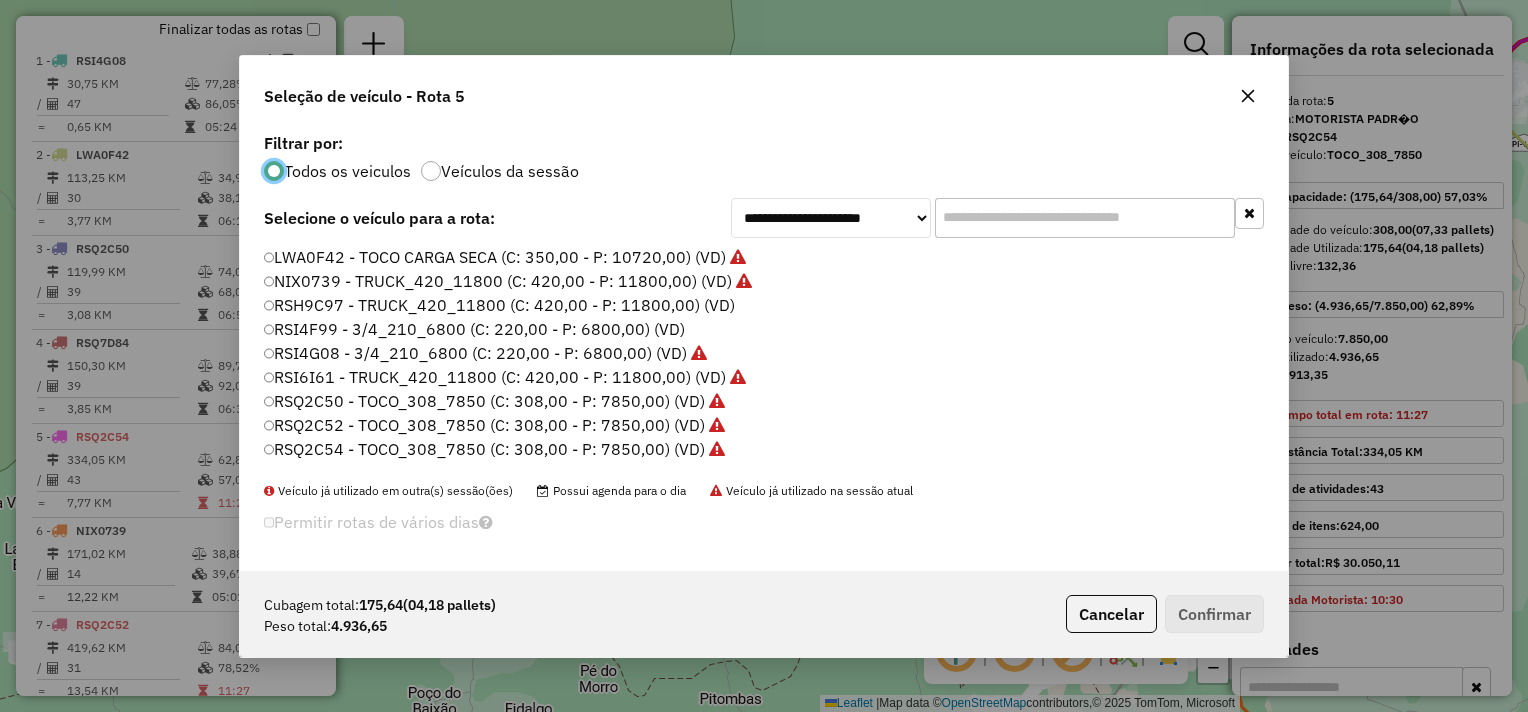 scroll, scrollTop: 10, scrollLeft: 6, axis: both 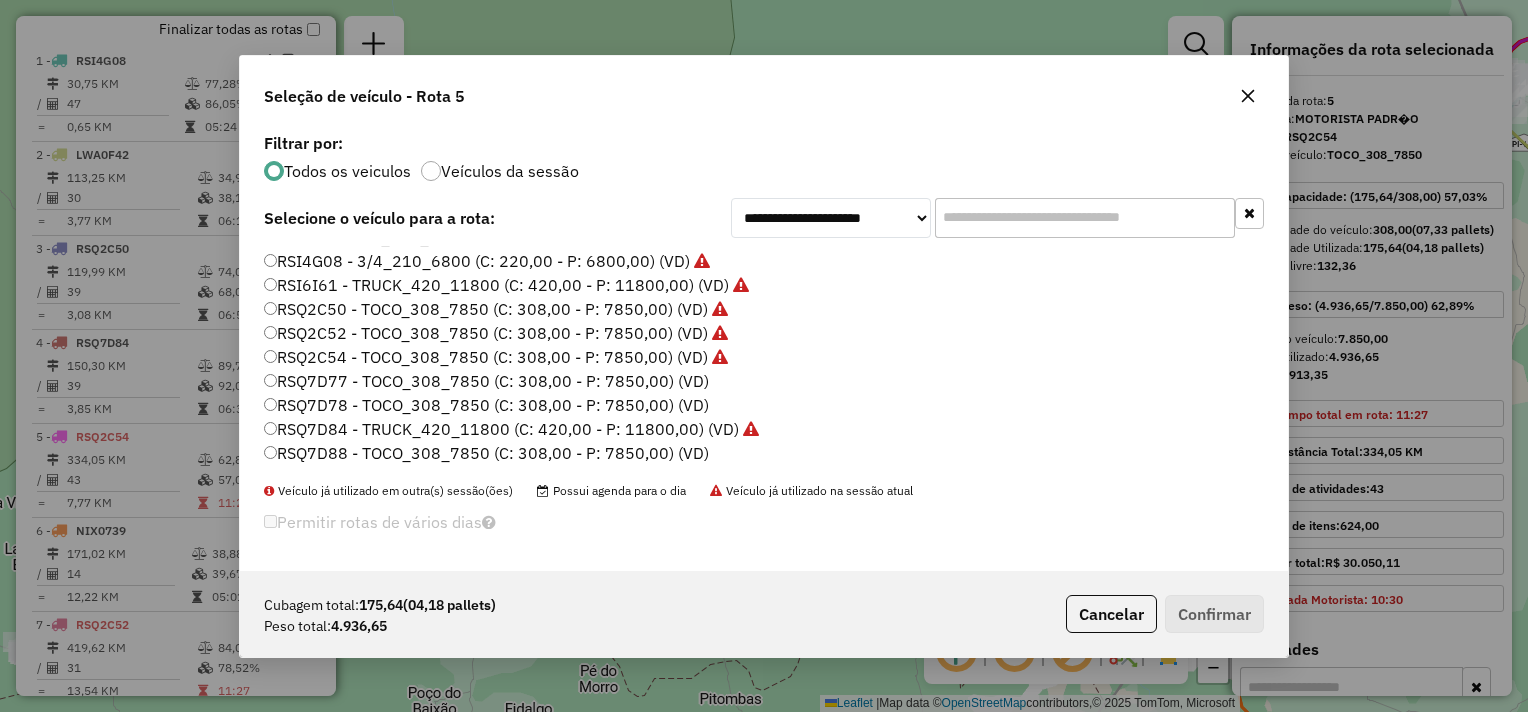 click on "**********" 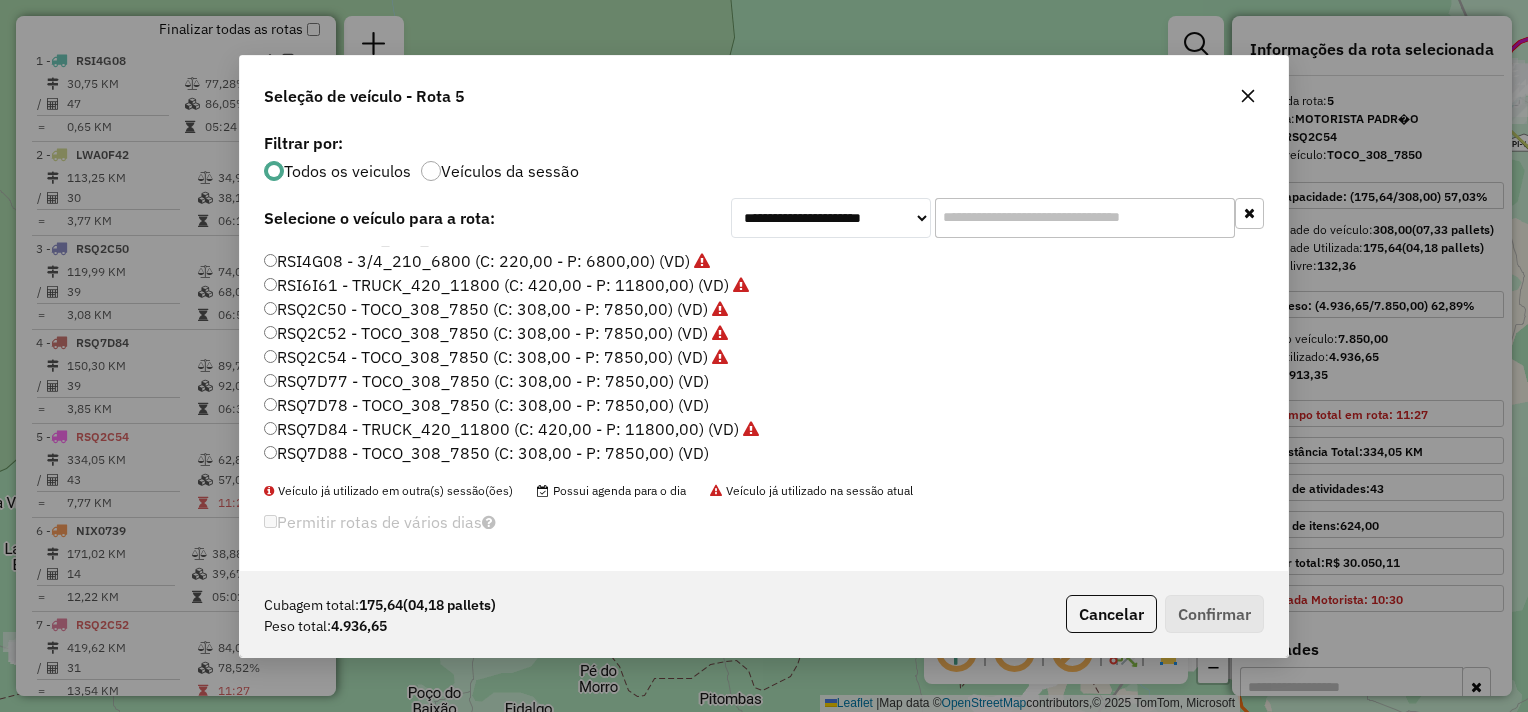 click 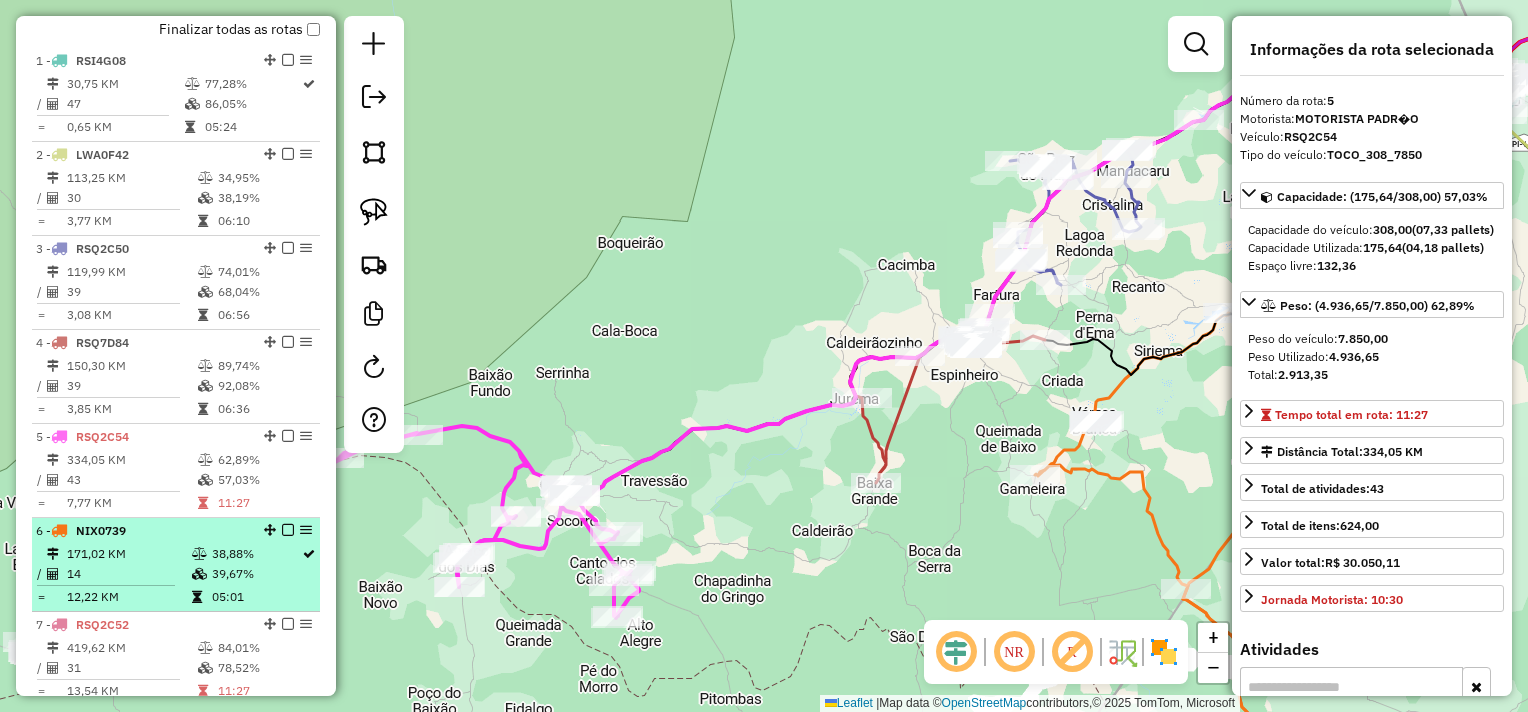 click on "171,02 KM" at bounding box center (128, 554) 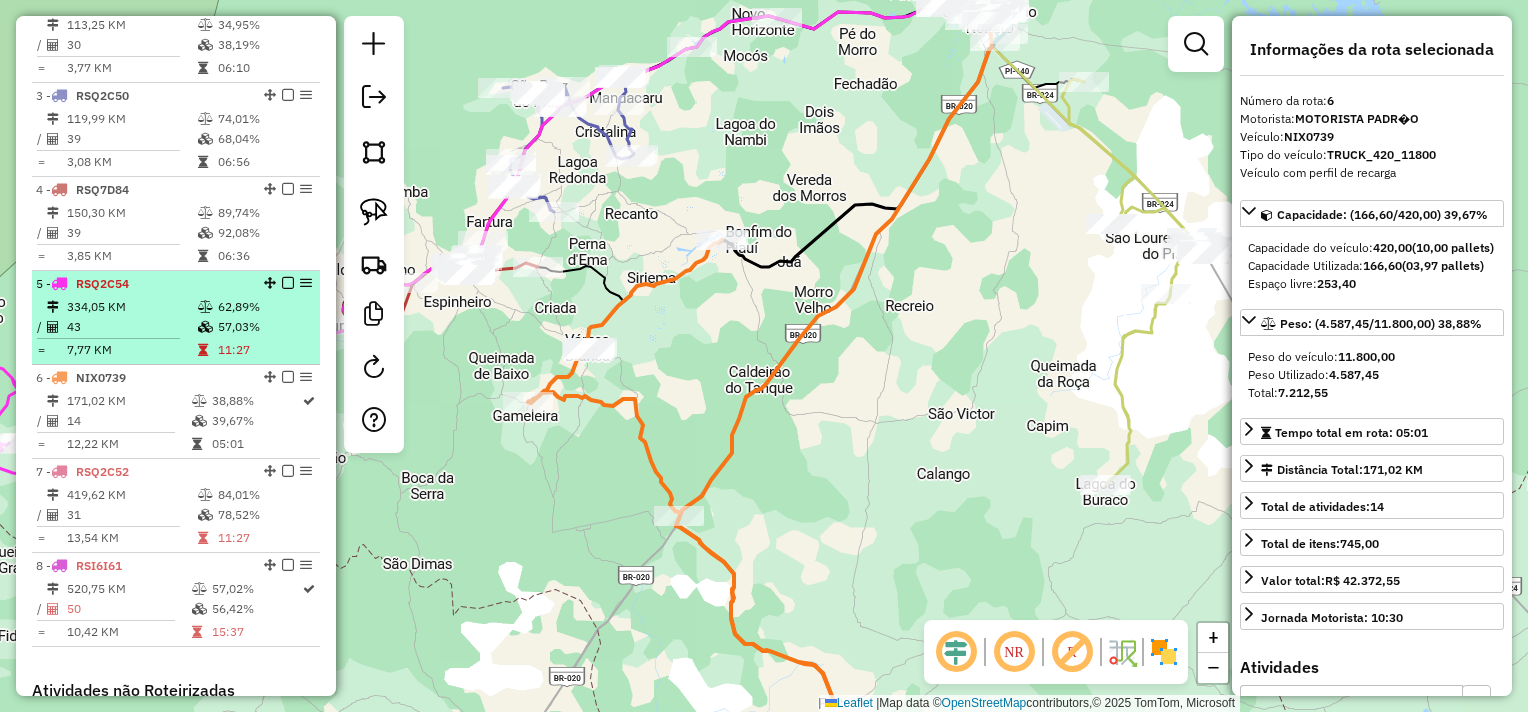 scroll, scrollTop: 900, scrollLeft: 0, axis: vertical 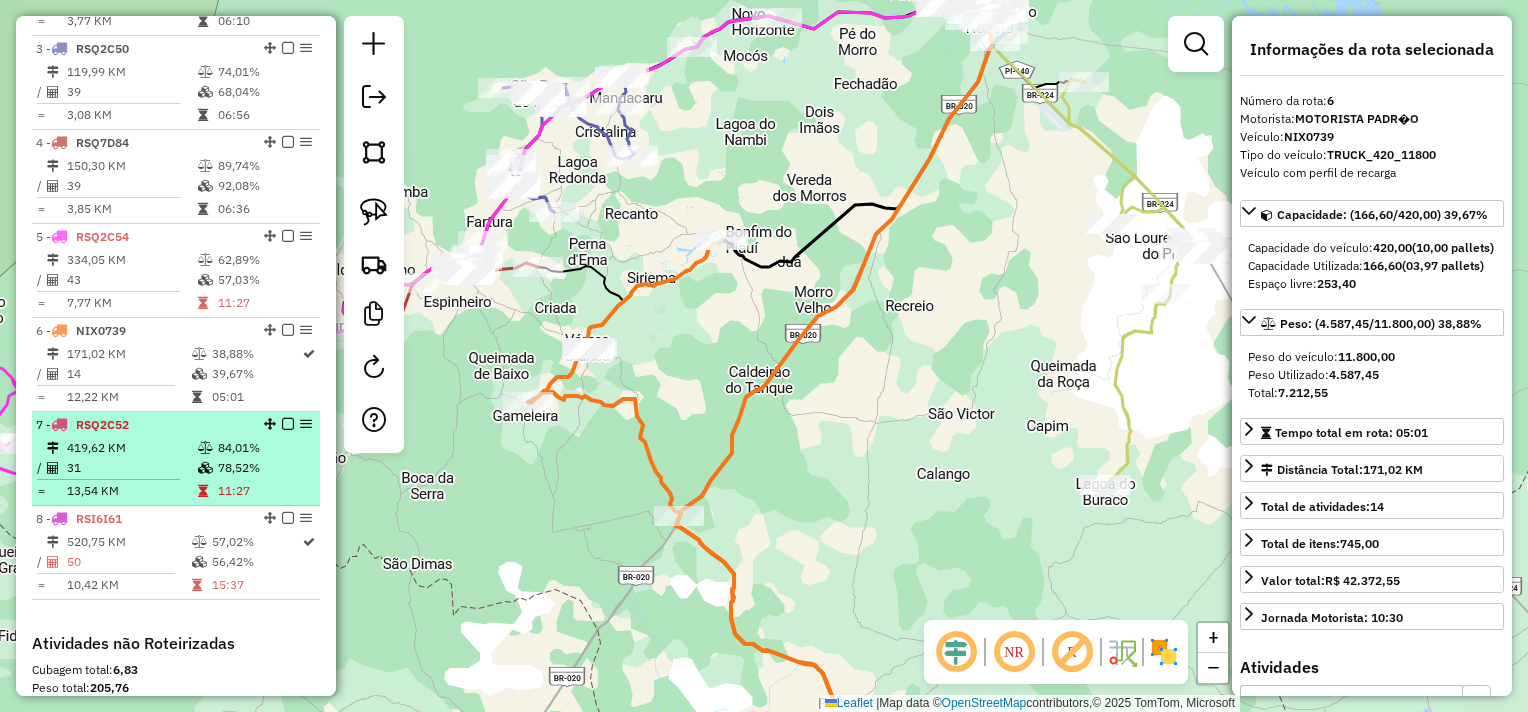 click on "419,62 KM" at bounding box center [131, 448] 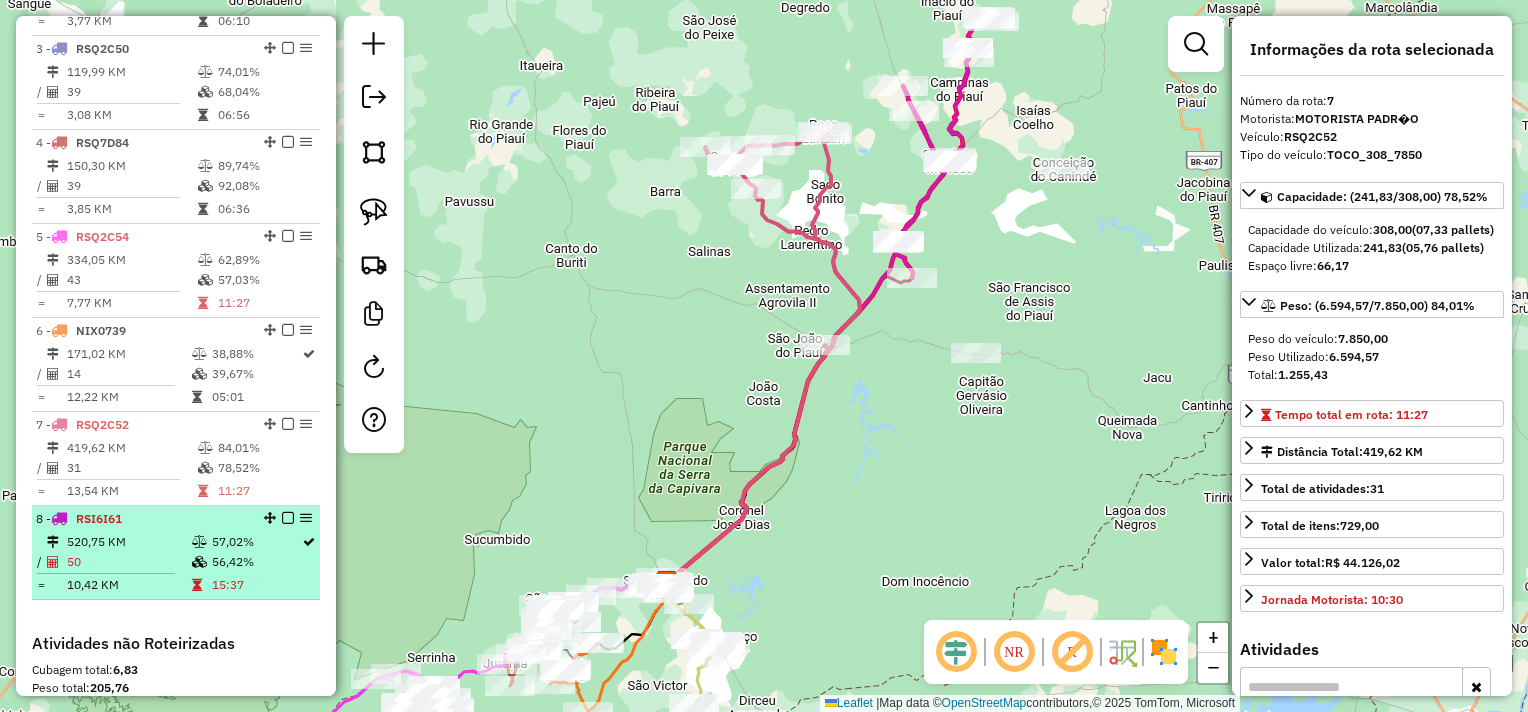 click on "520,75 KM" at bounding box center [128, 542] 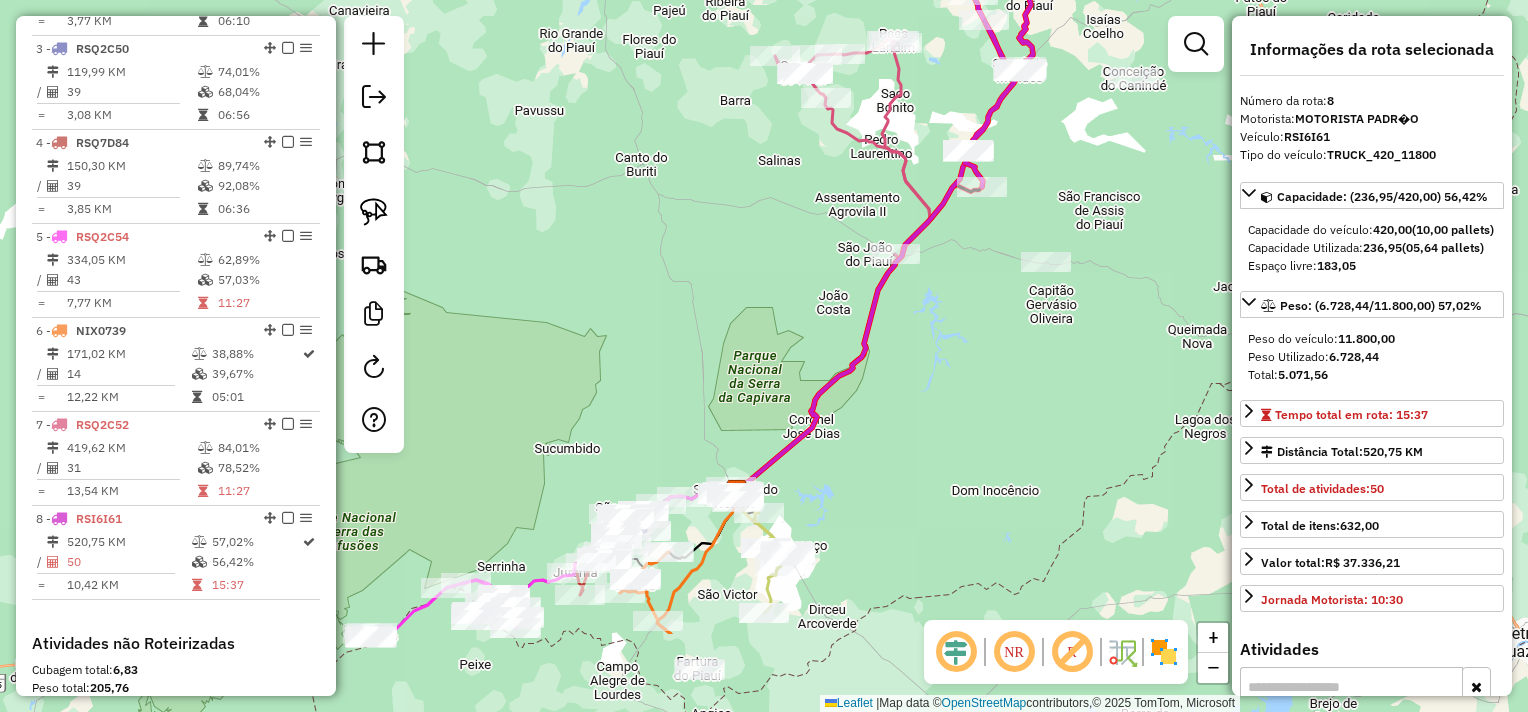 drag, startPoint x: 568, startPoint y: 497, endPoint x: 704, endPoint y: 348, distance: 201.73497 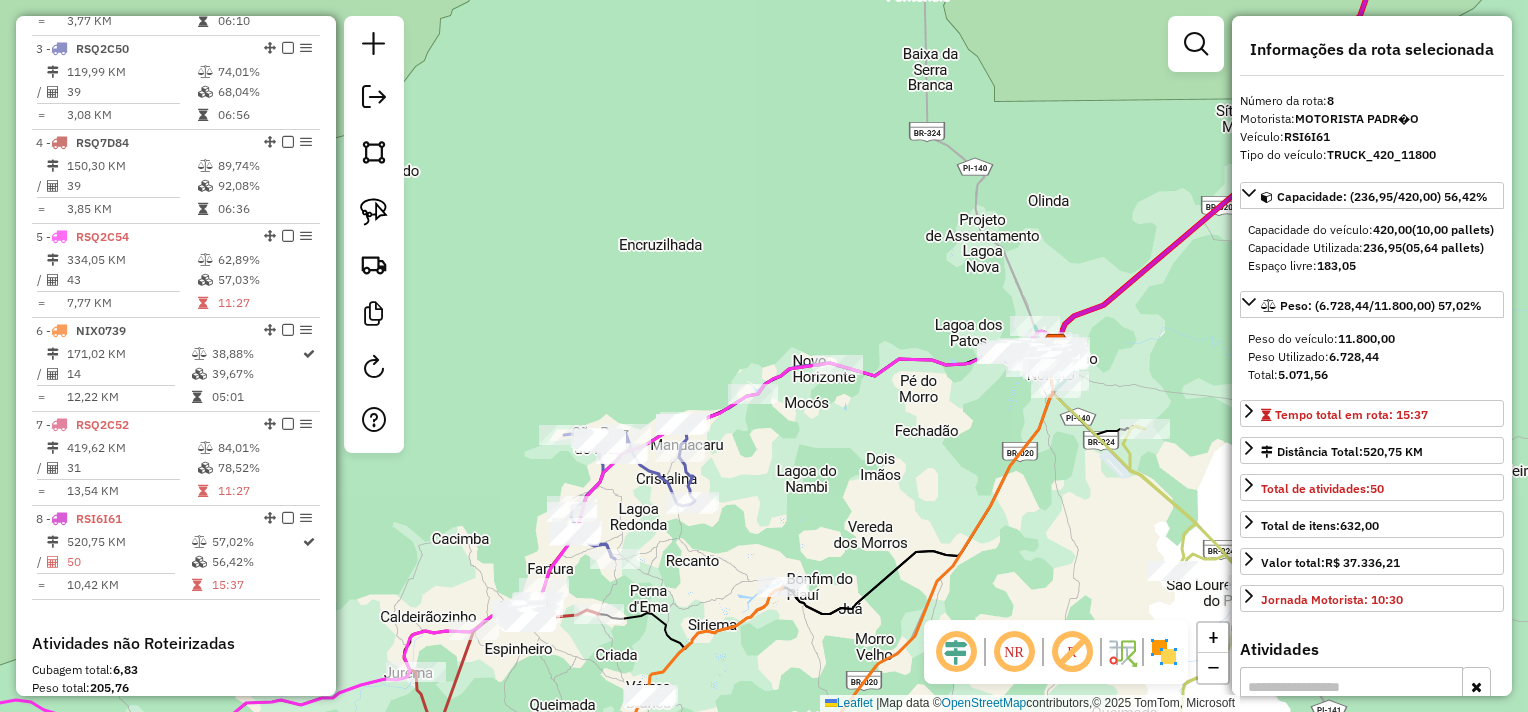 drag, startPoint x: 730, startPoint y: 528, endPoint x: 792, endPoint y: 422, distance: 122.80065 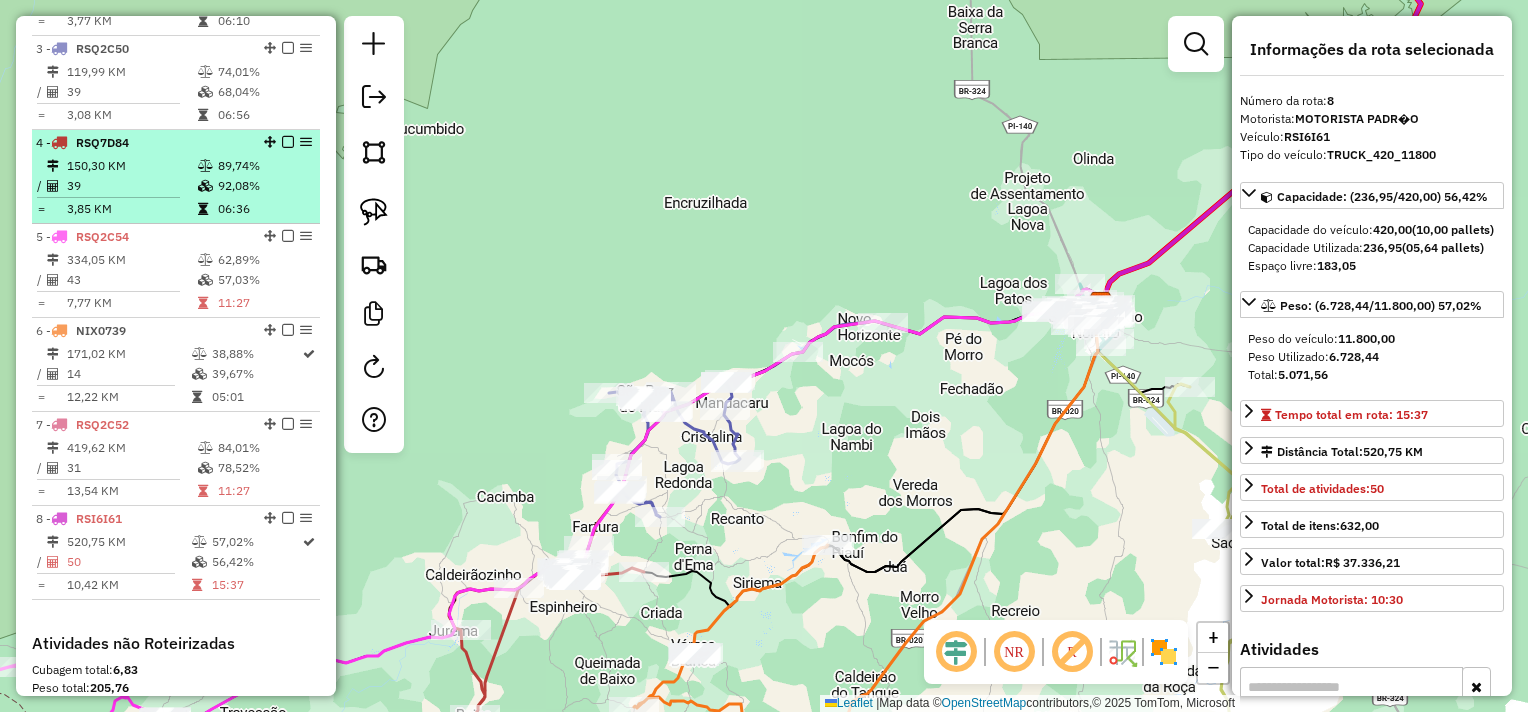 drag, startPoint x: 132, startPoint y: 100, endPoint x: 204, endPoint y: 155, distance: 90.60353 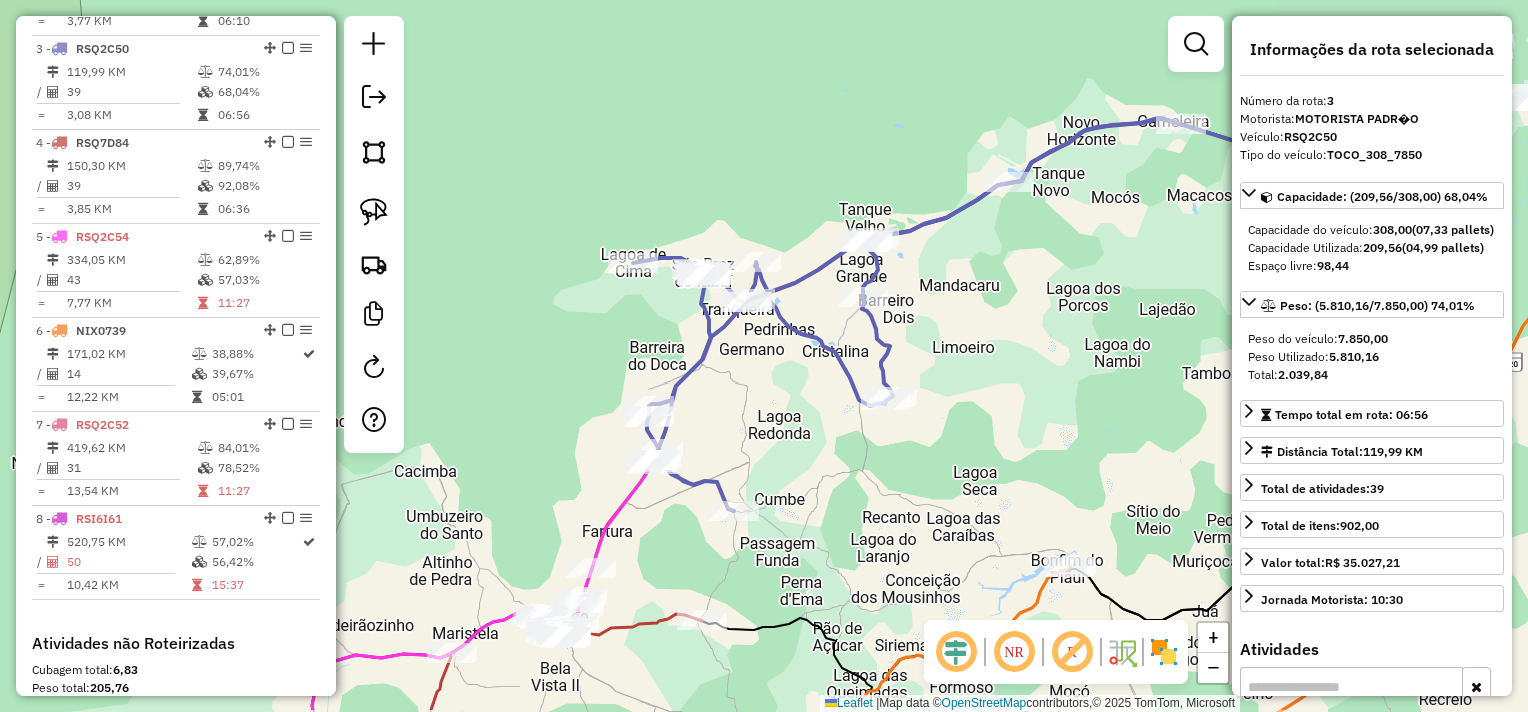 drag, startPoint x: 664, startPoint y: 356, endPoint x: 1017, endPoint y: 284, distance: 360.26794 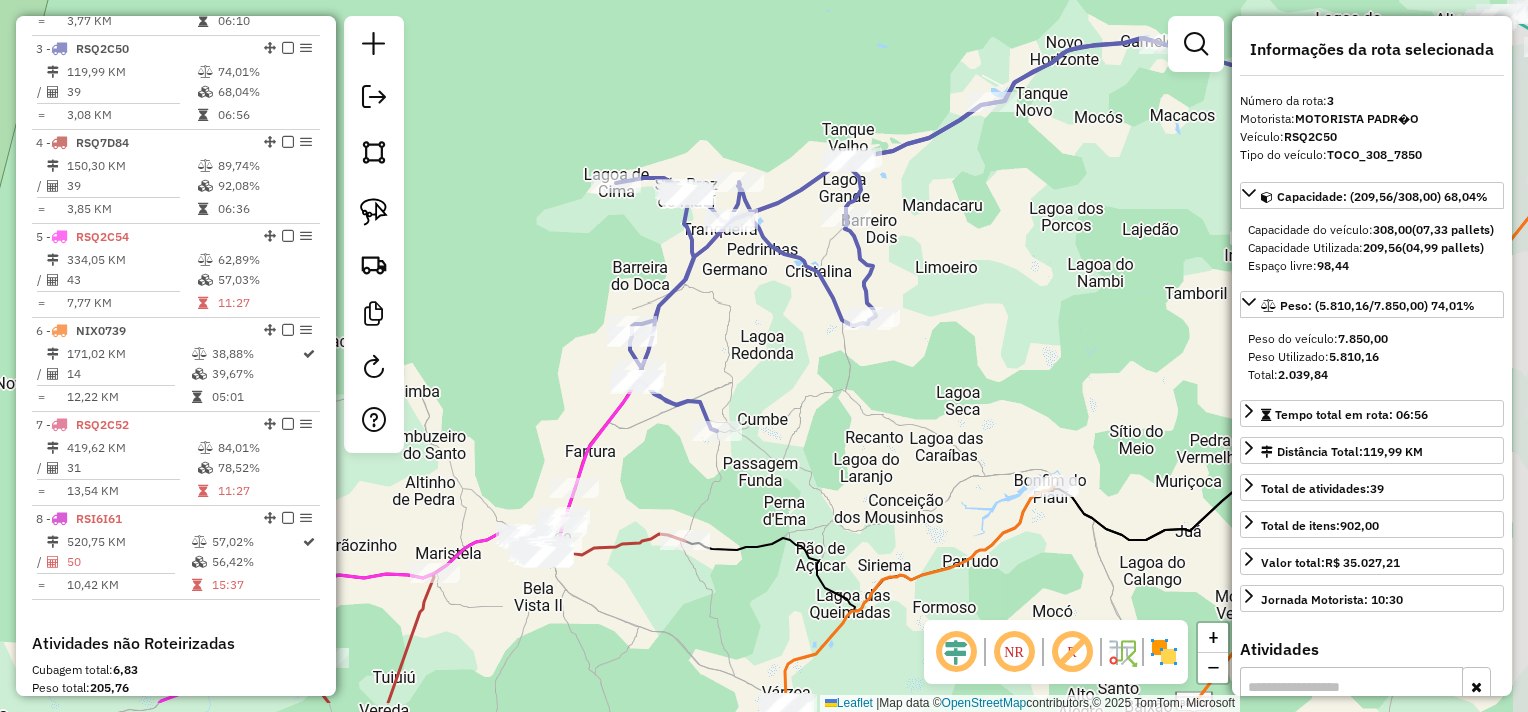 drag, startPoint x: 793, startPoint y: 436, endPoint x: 776, endPoint y: 356, distance: 81.78631 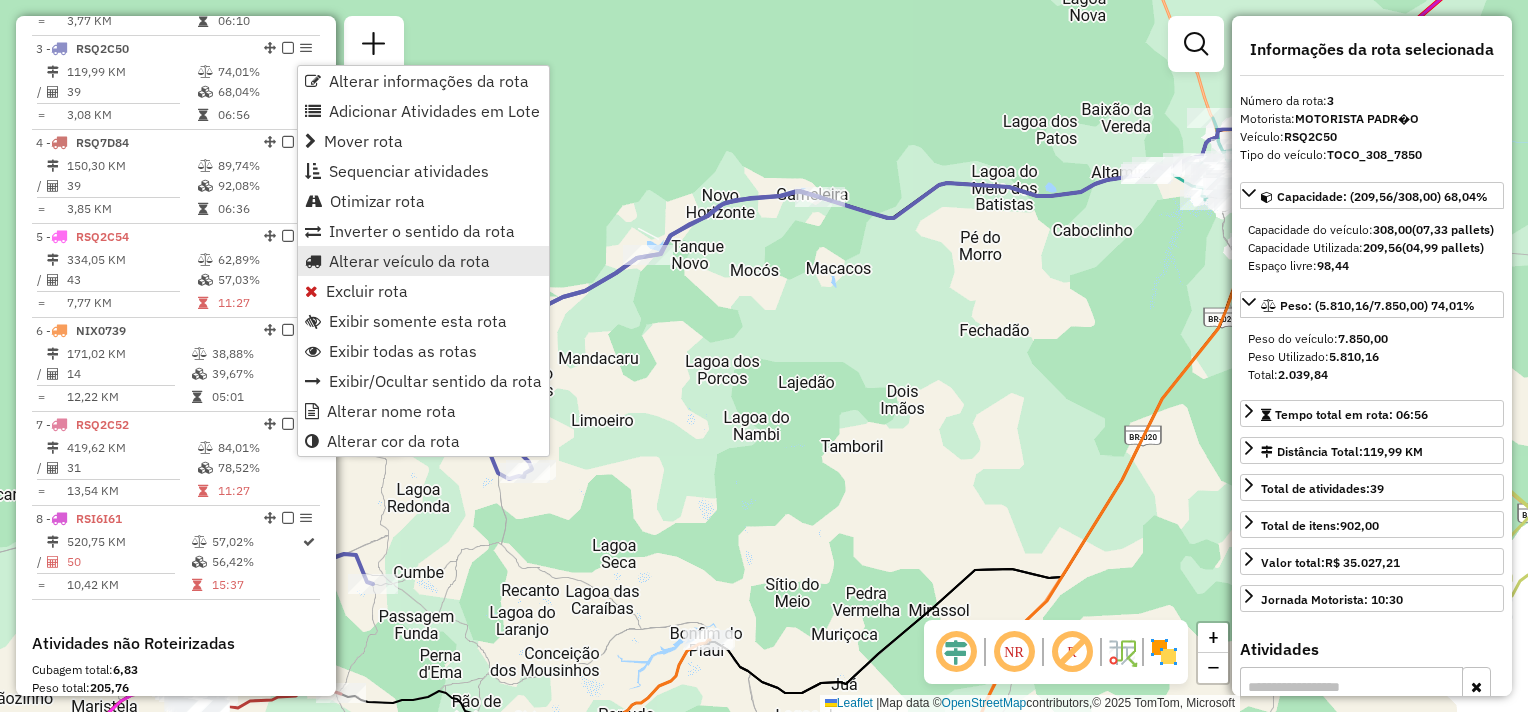 click on "Alterar veículo da rota" at bounding box center (409, 261) 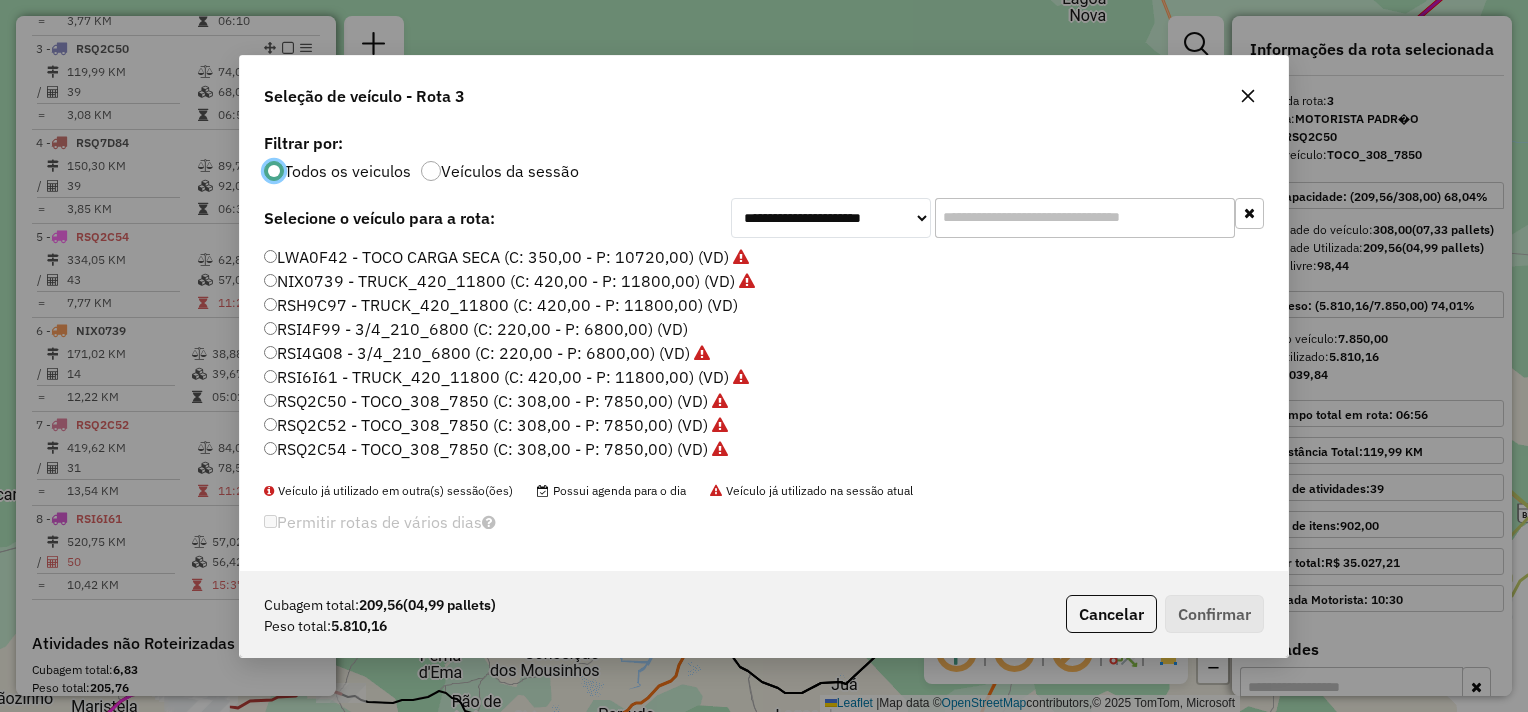 scroll, scrollTop: 10, scrollLeft: 6, axis: both 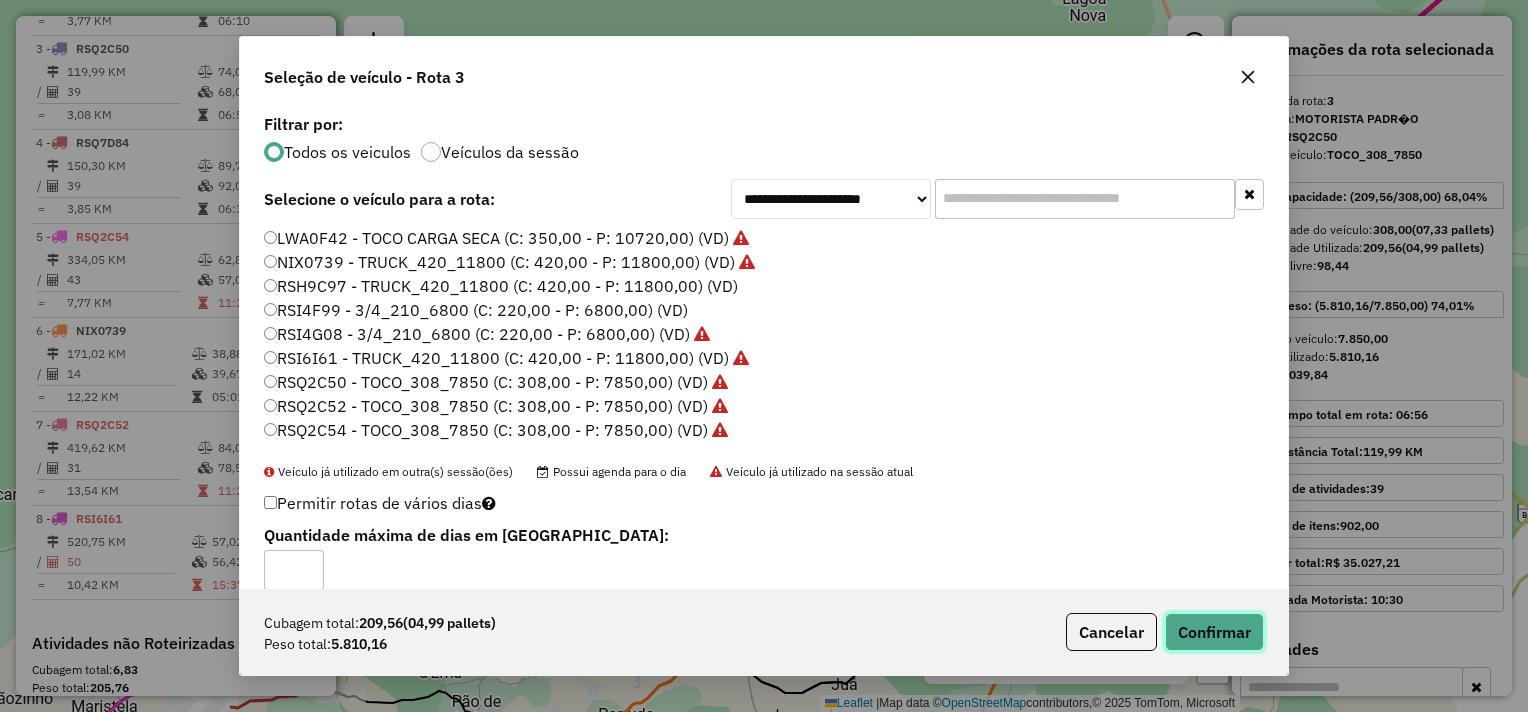 click on "Confirmar" 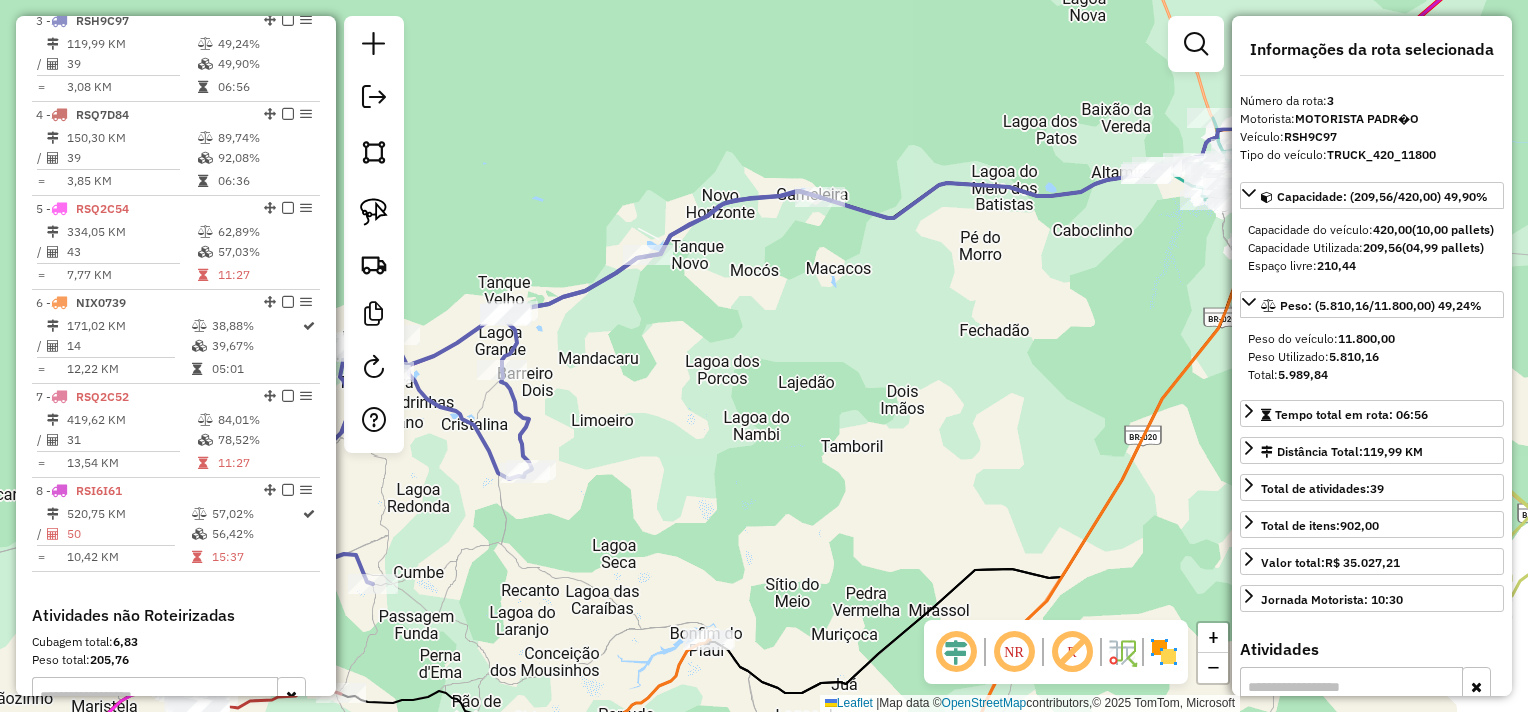 scroll, scrollTop: 936, scrollLeft: 0, axis: vertical 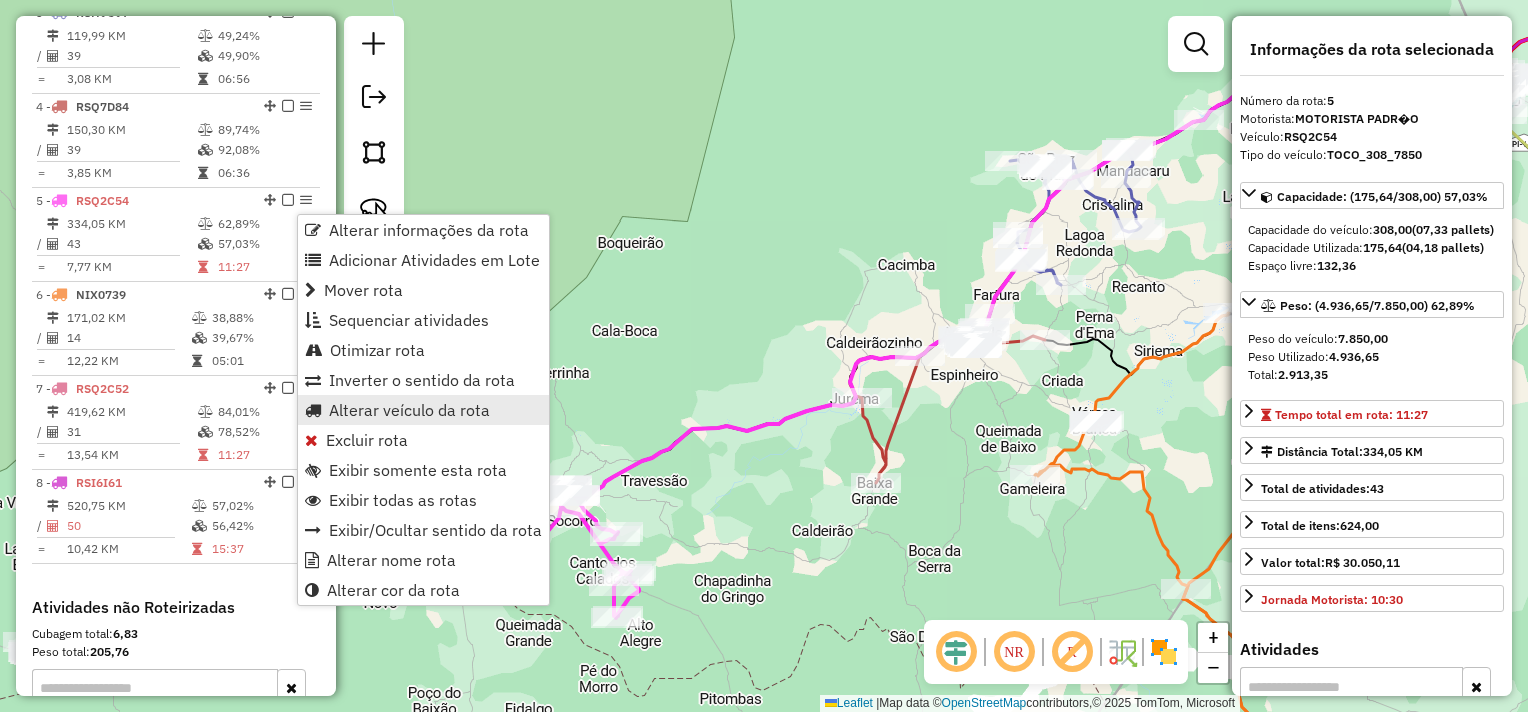 click on "Alterar veículo da rota" at bounding box center [409, 410] 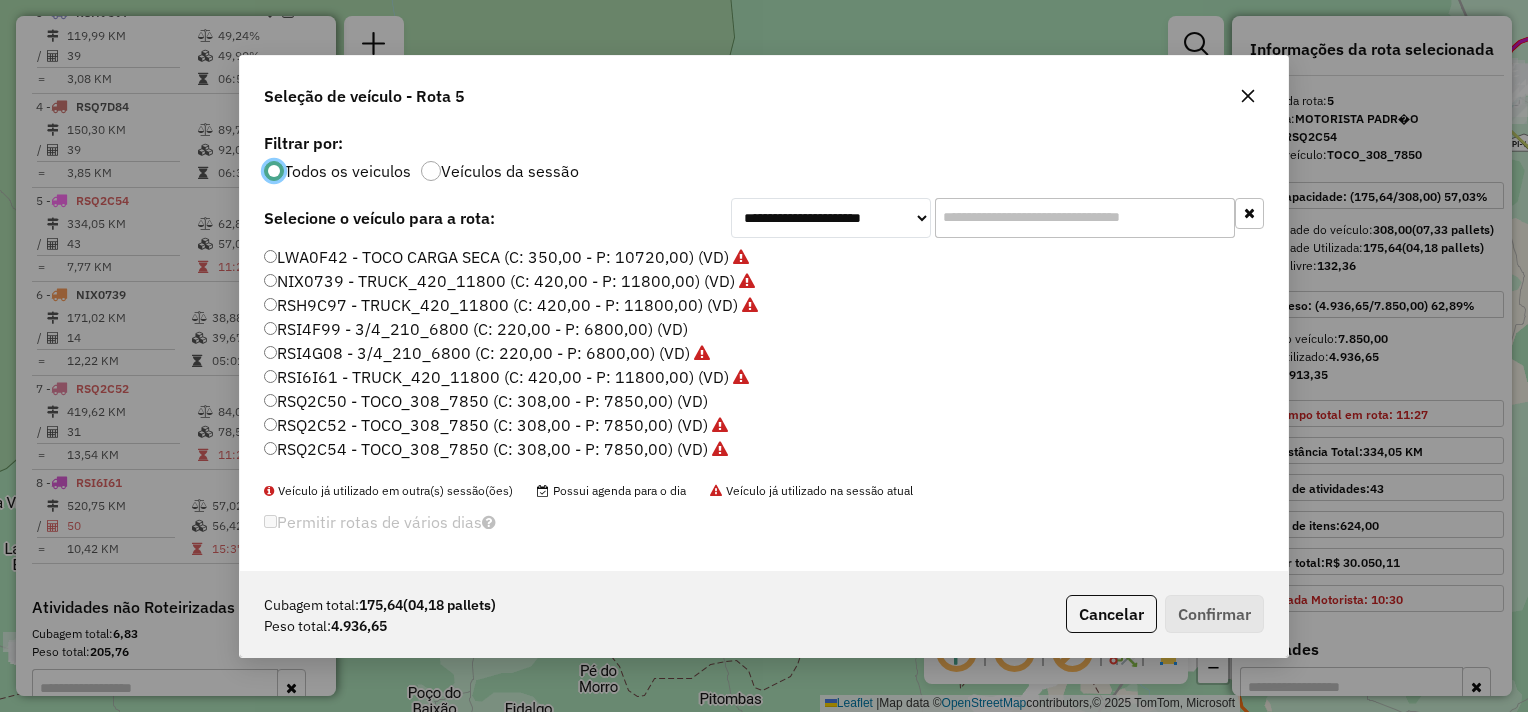 scroll, scrollTop: 10, scrollLeft: 6, axis: both 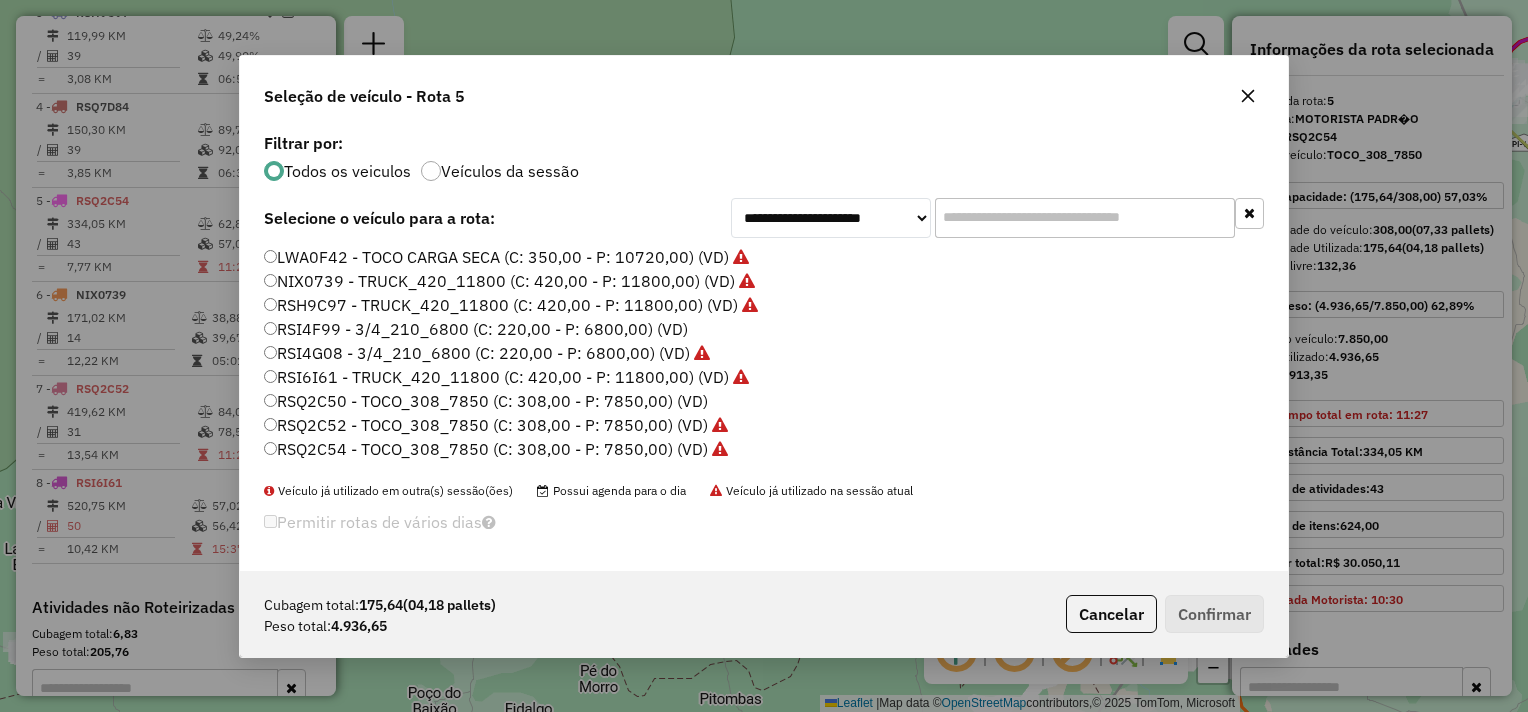 click on "RSQ2C50 - TOCO_308_7850 (C: 308,00 - P: 7850,00) (VD)" 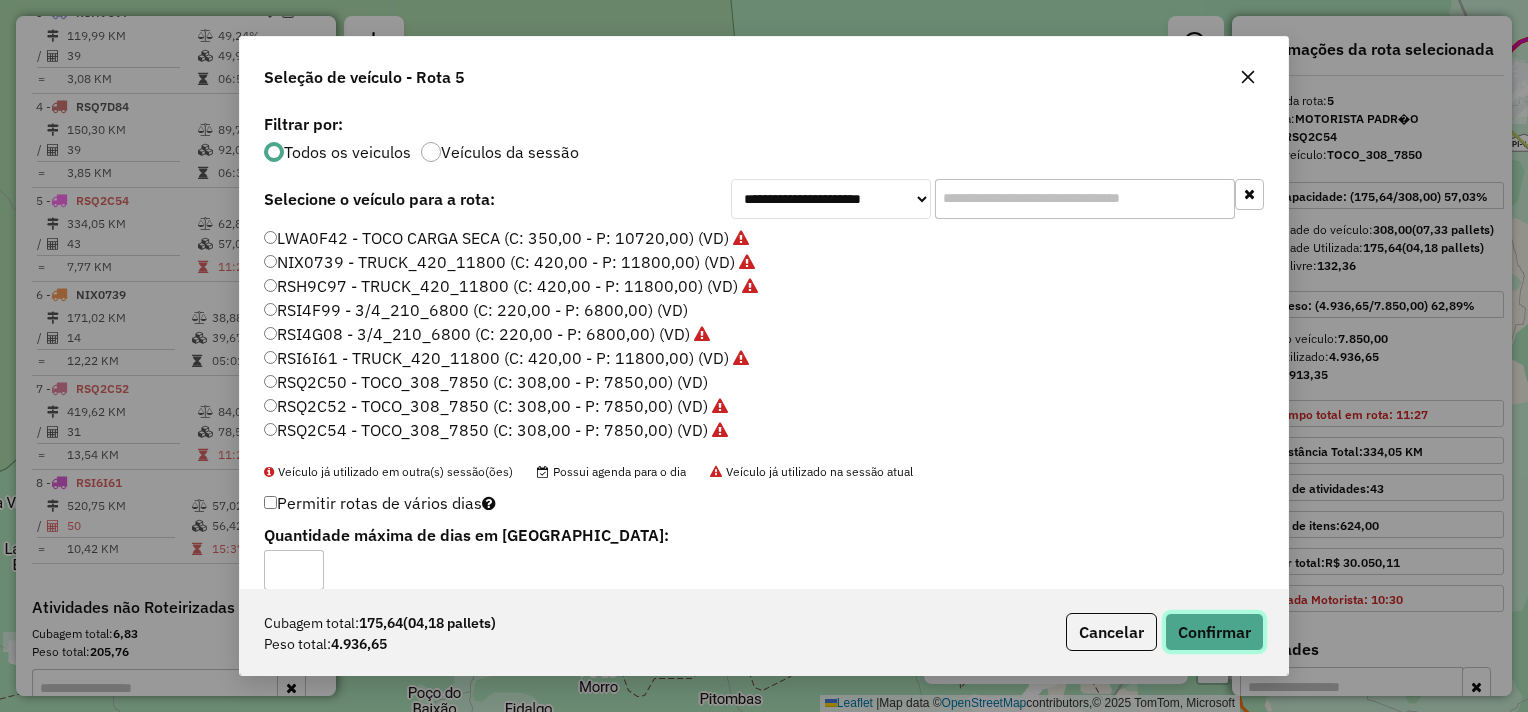 click on "Confirmar" 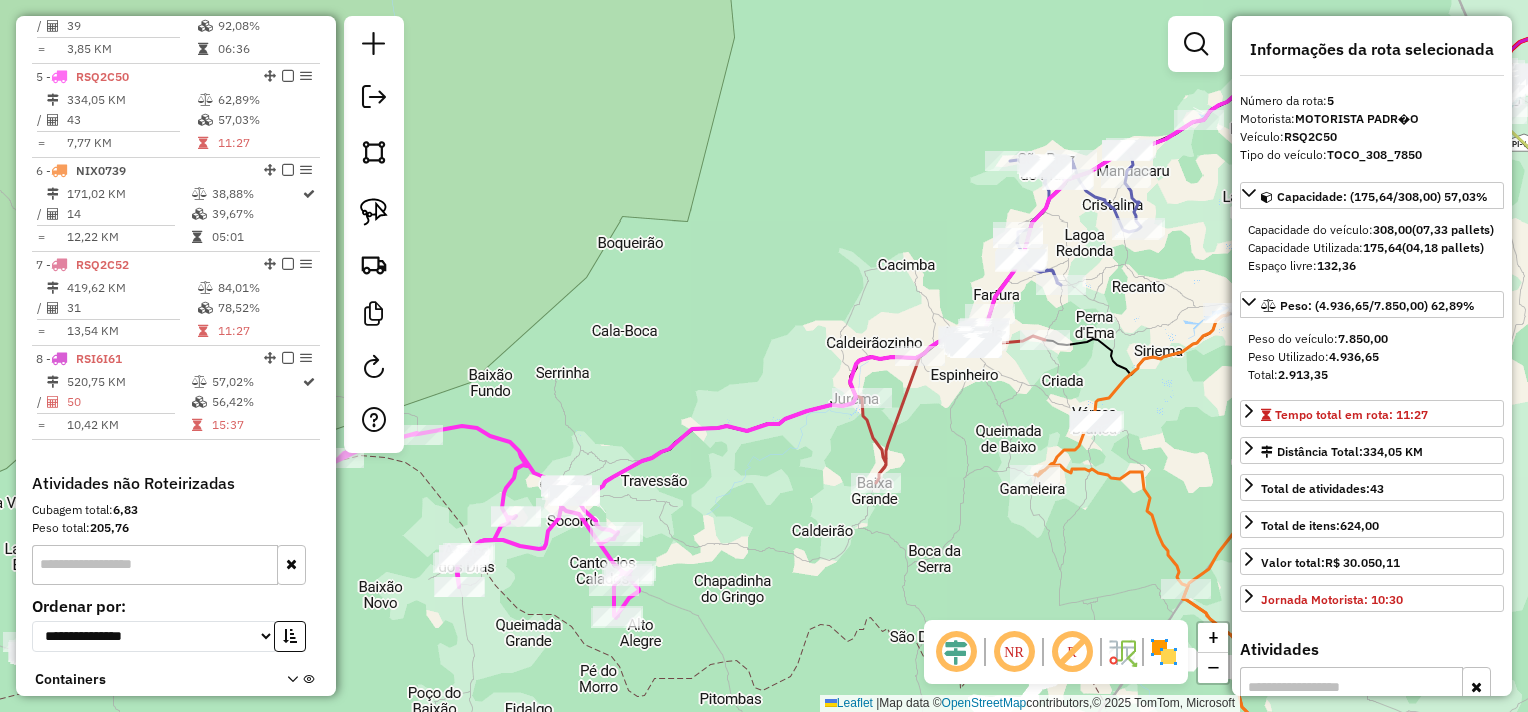 scroll, scrollTop: 1124, scrollLeft: 0, axis: vertical 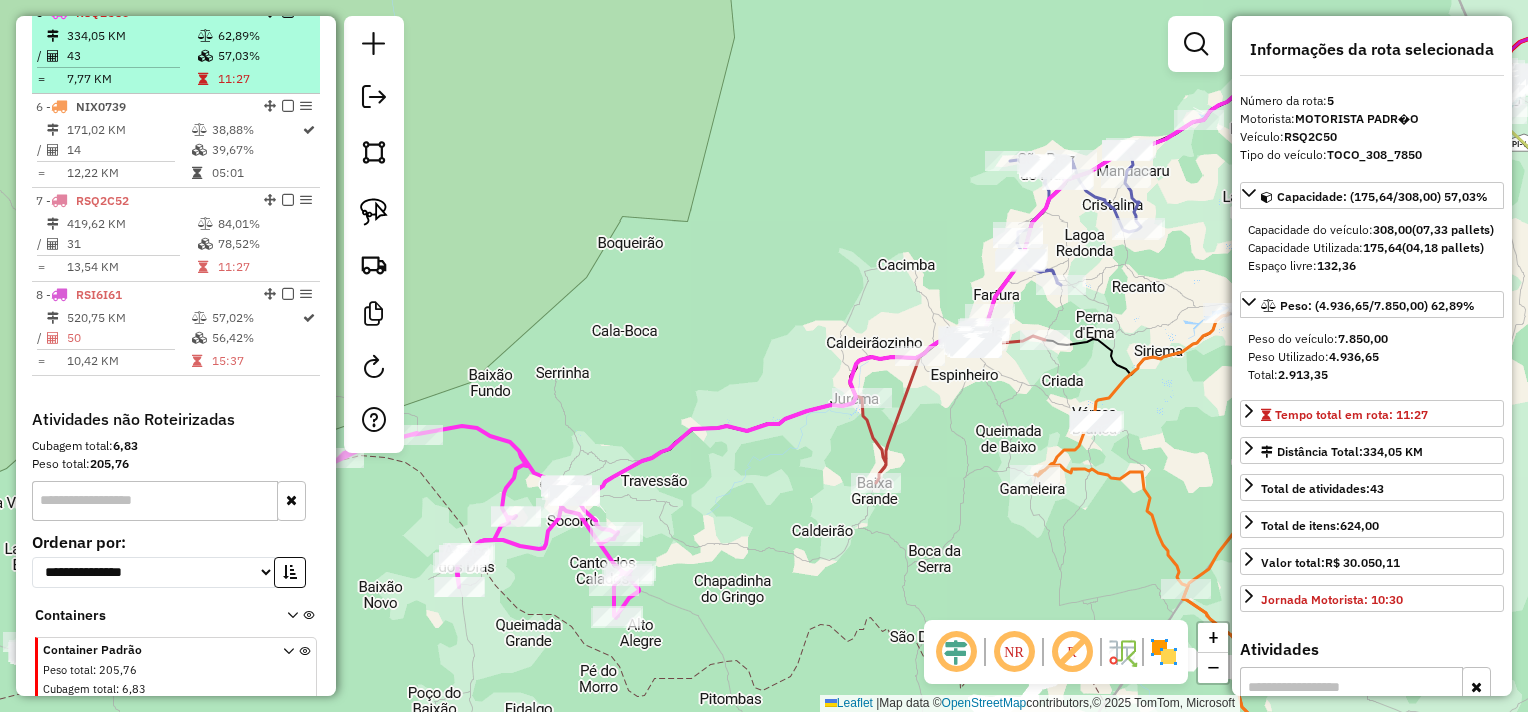 click on "334,05 KM" at bounding box center [131, 36] 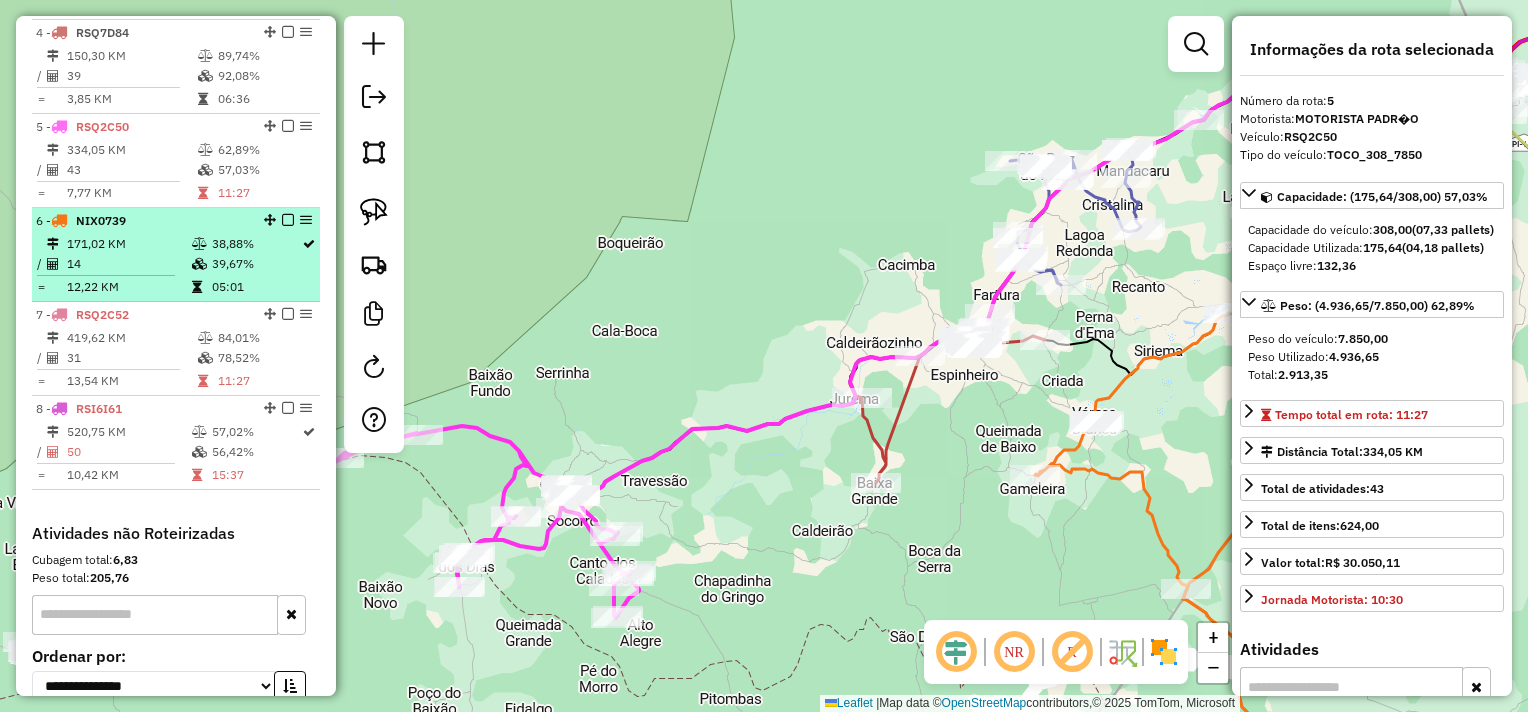 scroll, scrollTop: 1024, scrollLeft: 0, axis: vertical 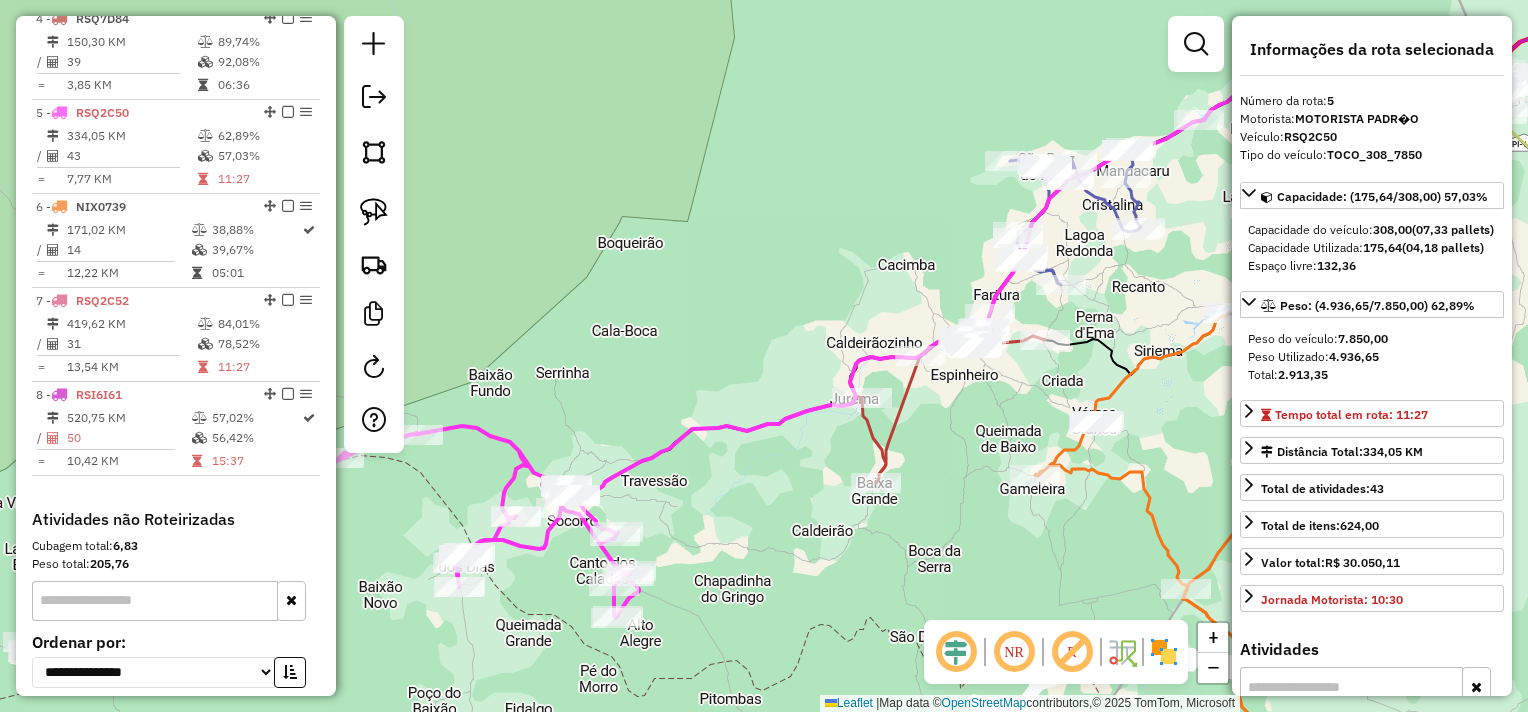 click on "Janela de atendimento Grade de atendimento Capacidade Transportadoras Veículos Cliente Pedidos  Rotas Selecione os dias de semana para filtrar as janelas de atendimento  Seg   Ter   Qua   Qui   Sex   Sáb   Dom  Informe o período da janela de atendimento: De: Até:  Filtrar exatamente a janela do cliente  Considerar janela de atendimento padrão  Selecione os dias de semana para filtrar as grades de atendimento  Seg   Ter   Qua   Qui   Sex   Sáb   Dom   Considerar clientes sem dia de atendimento cadastrado  Clientes fora do dia de atendimento selecionado Filtrar as atividades entre os valores definidos abaixo:  Peso mínimo:   Peso máximo:   Cubagem mínima:   Cubagem máxima:   De:   Até:  Filtrar as atividades entre o tempo de atendimento definido abaixo:  De:   Até:   Considerar capacidade total dos clientes não roteirizados Transportadora: Selecione um ou mais itens Tipo de veículo: Selecione um ou mais itens Veículo: Selecione um ou mais itens Motorista: Selecione um ou mais itens Nome: Rótulo:" 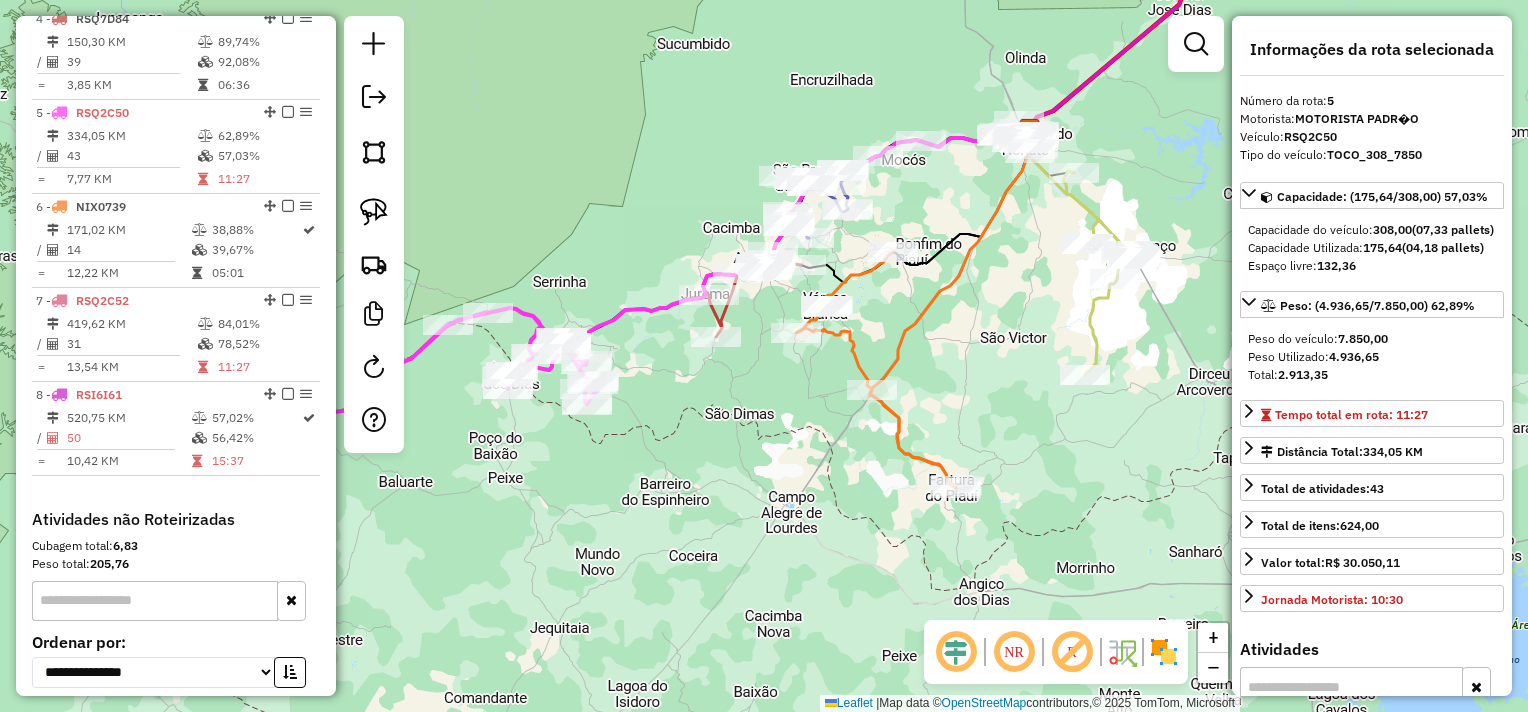 drag, startPoint x: 1065, startPoint y: 255, endPoint x: 917, endPoint y: 252, distance: 148.0304 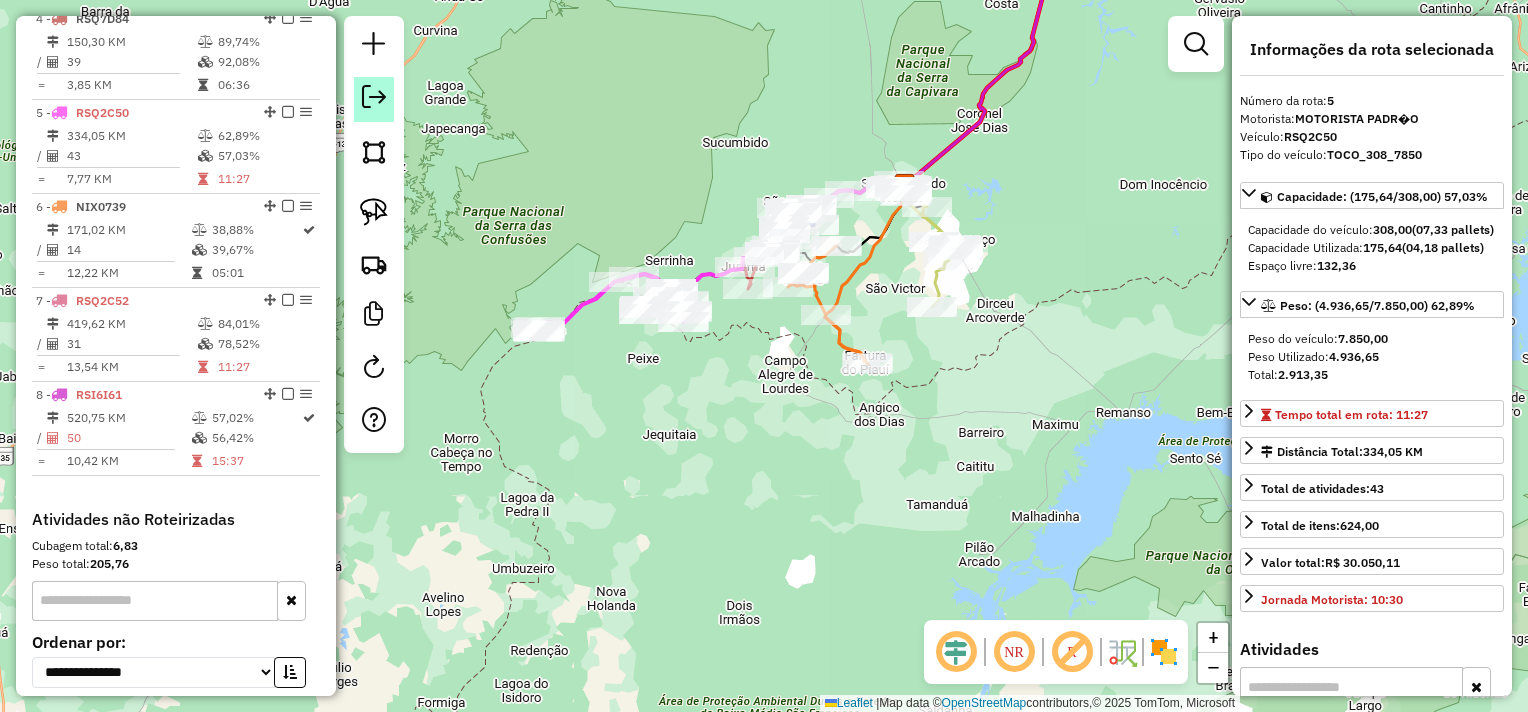 click 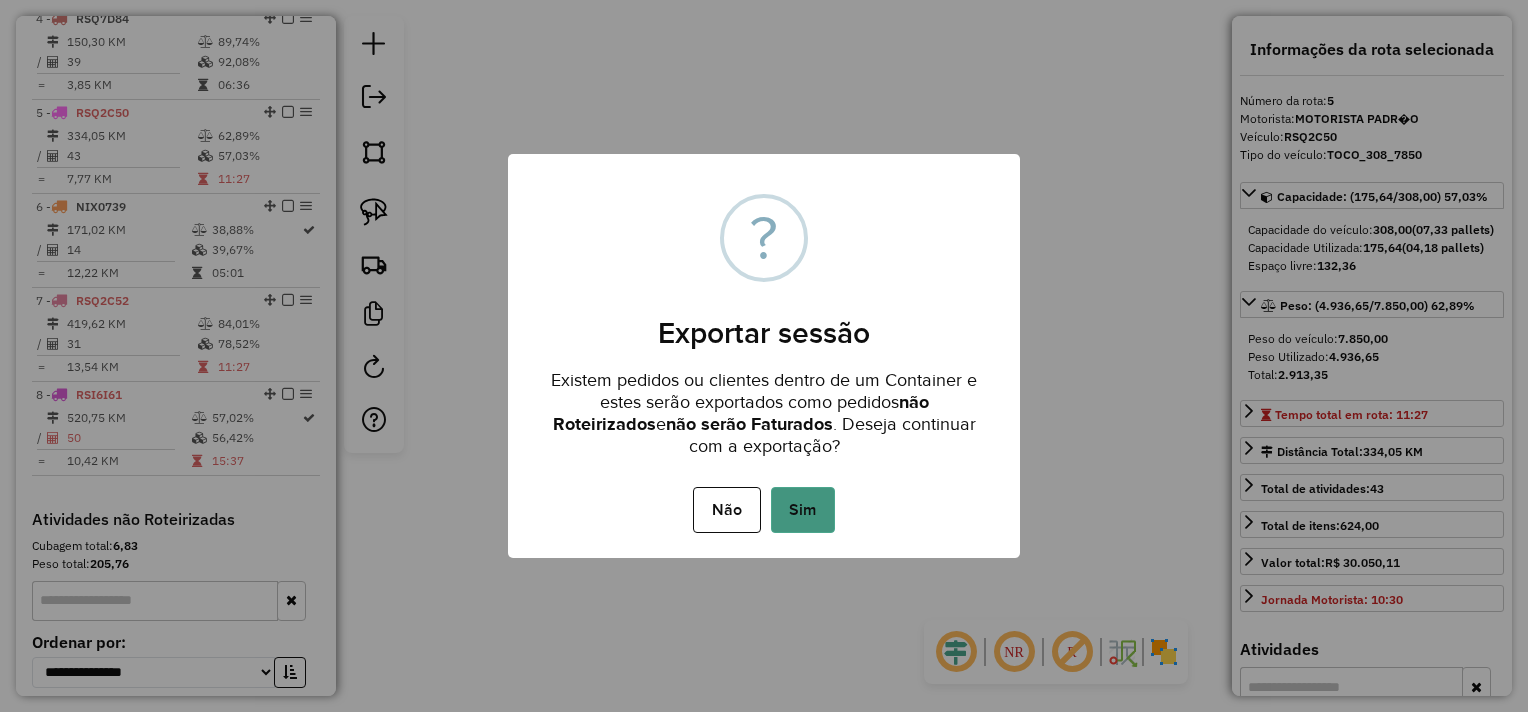 click on "Sim" at bounding box center (803, 510) 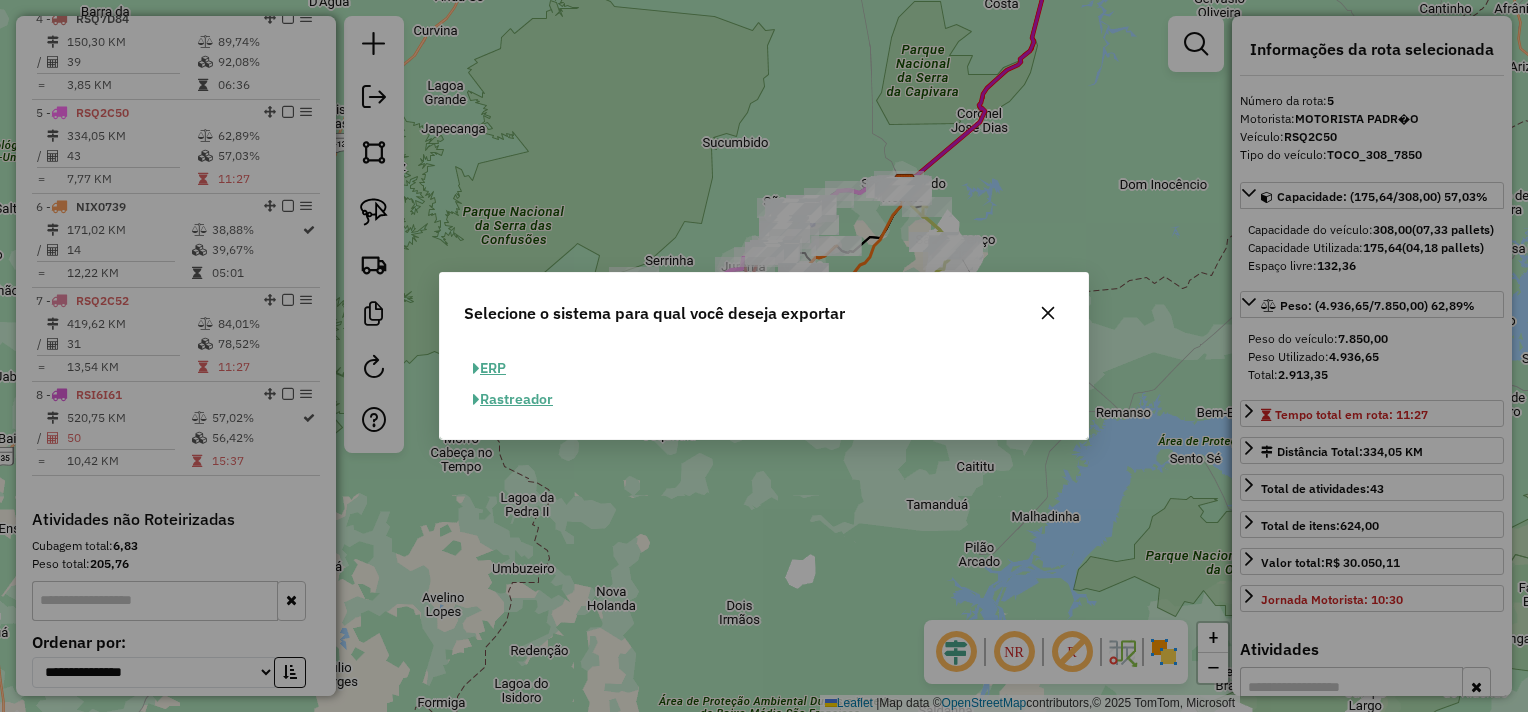 click on "ERP" 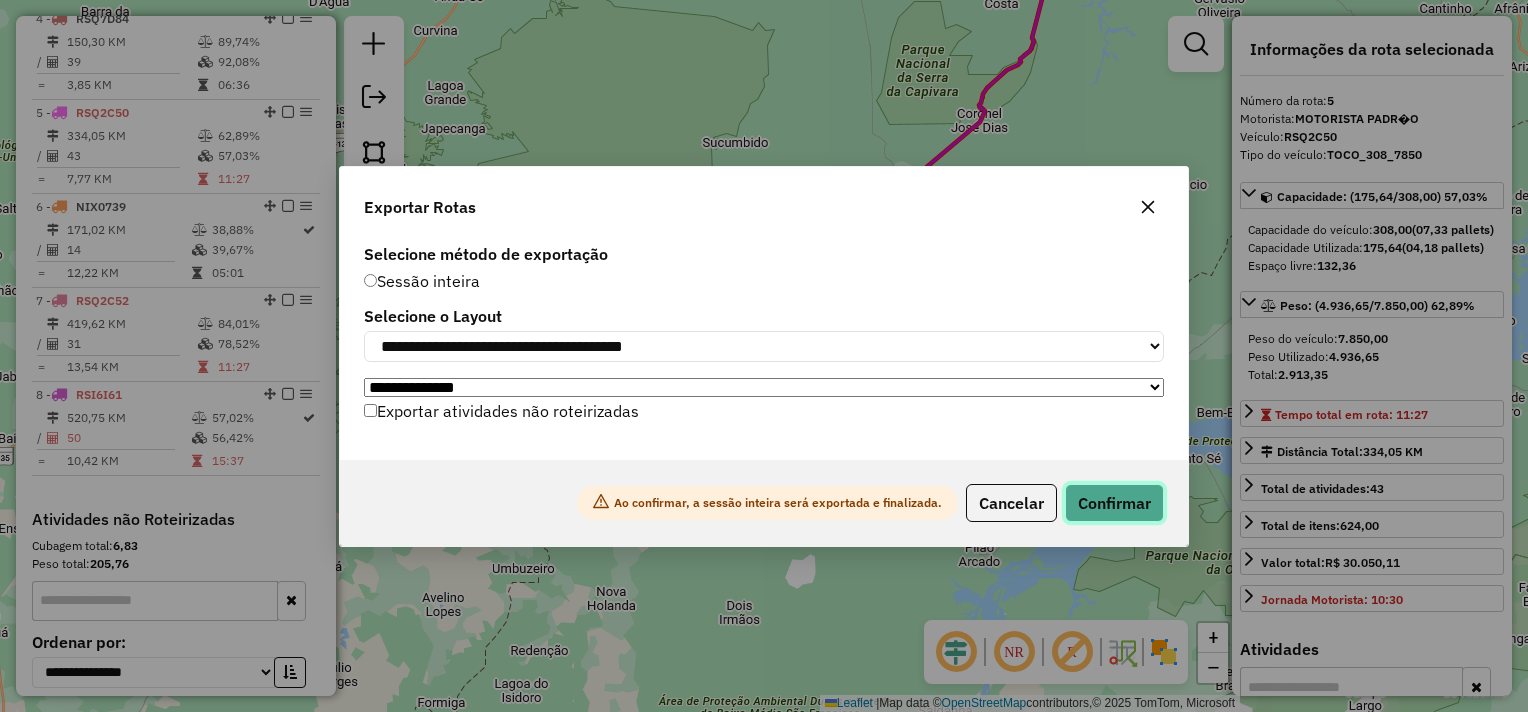 click on "Confirmar" 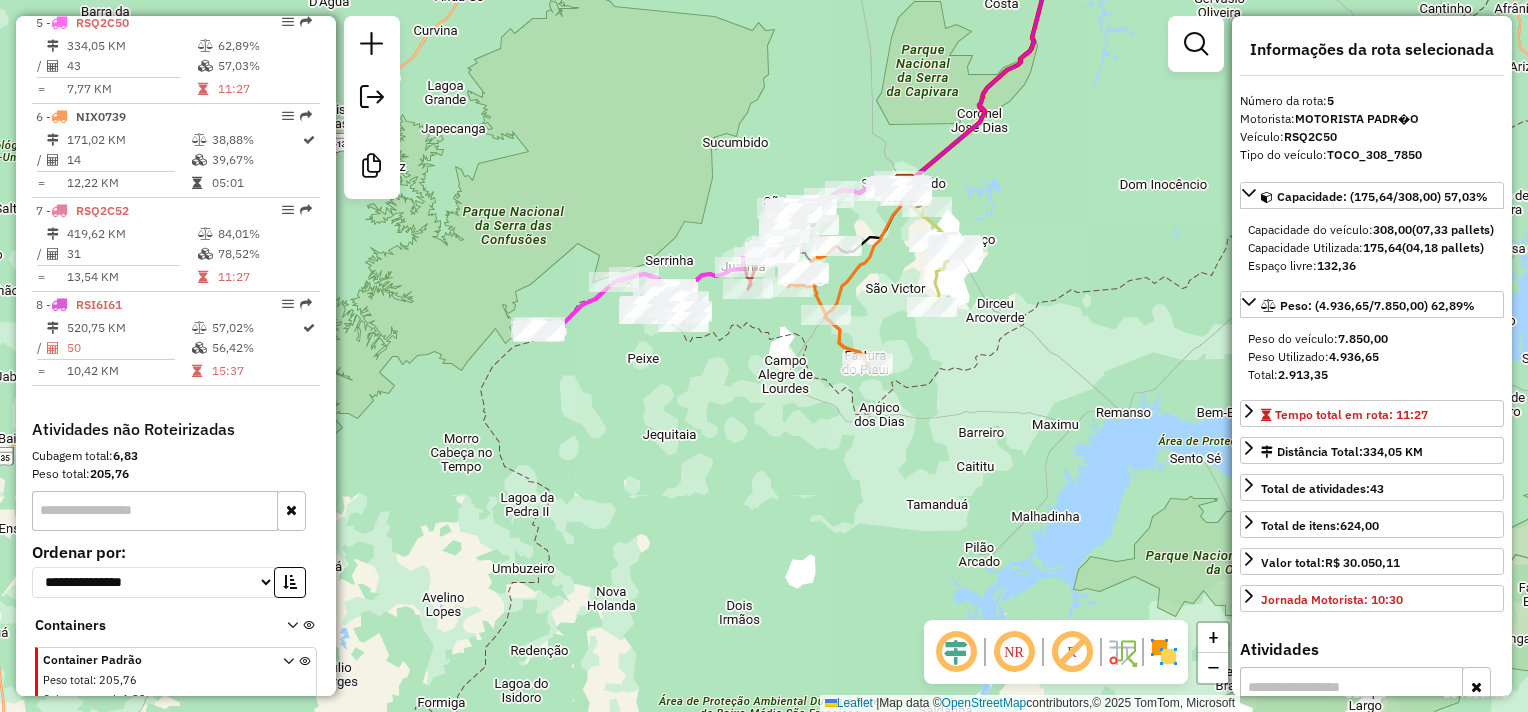 scroll, scrollTop: 1138, scrollLeft: 0, axis: vertical 